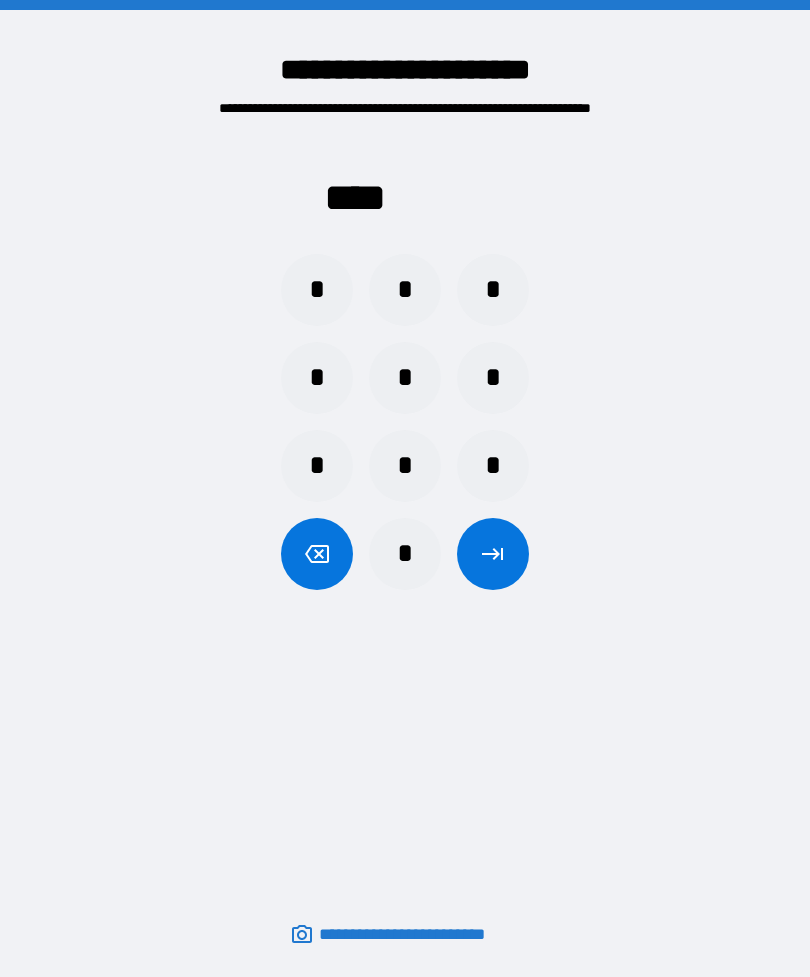 scroll, scrollTop: 64, scrollLeft: 0, axis: vertical 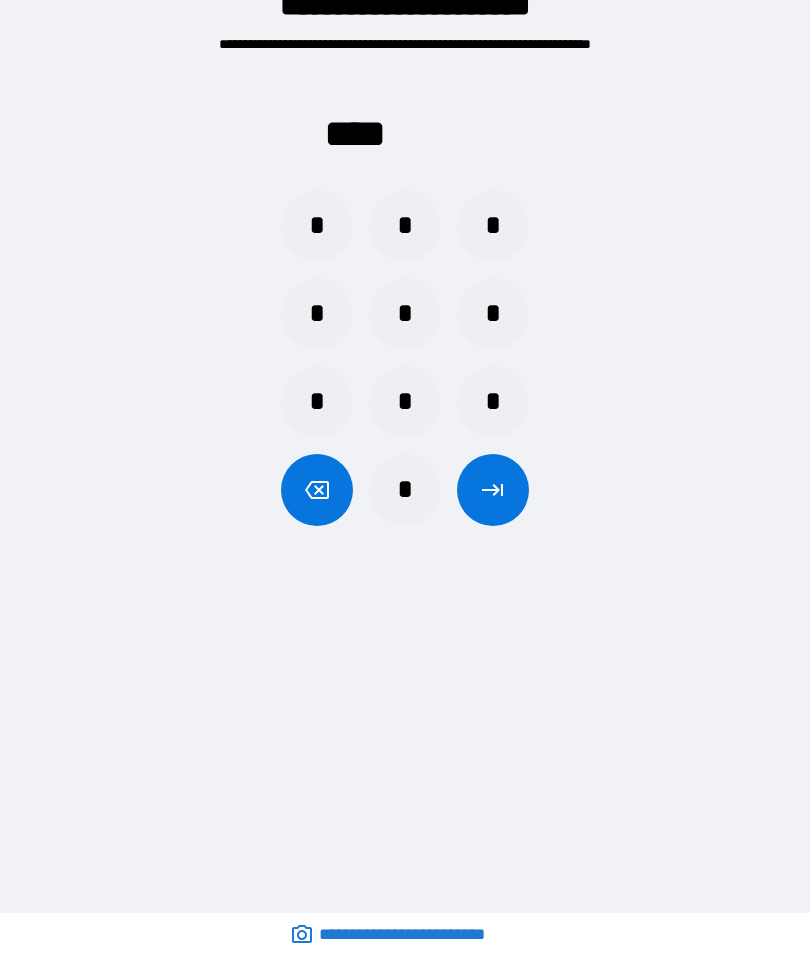 click on "*" at bounding box center [405, 490] 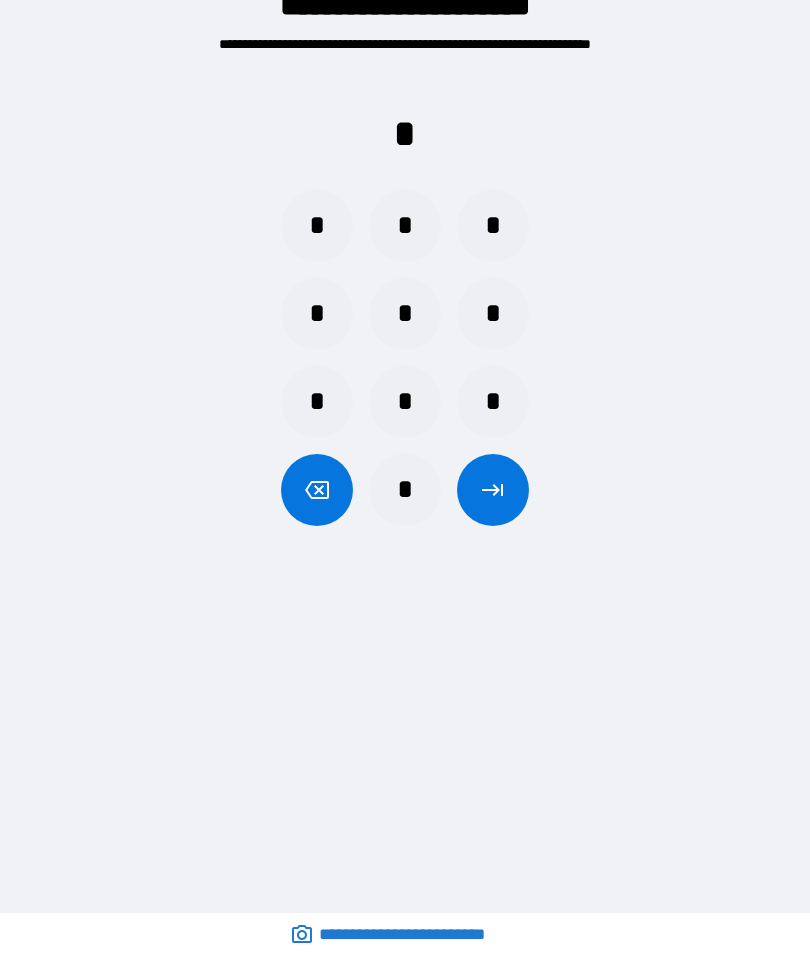 click on "*" at bounding box center (405, 226) 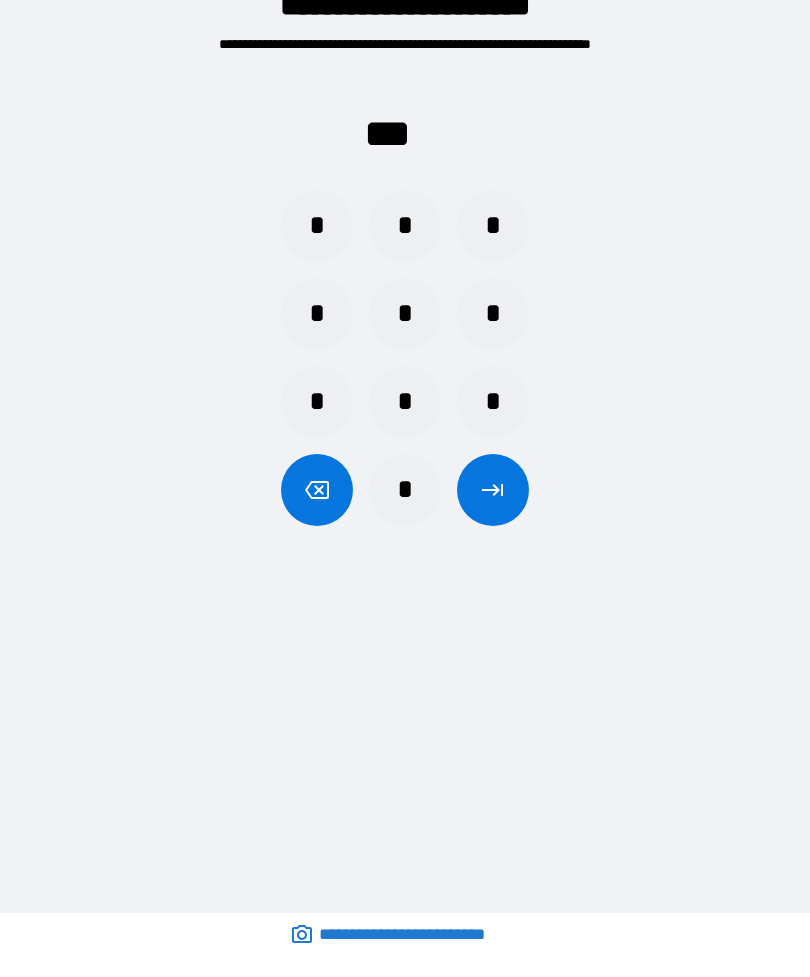 click on "*" at bounding box center (405, 314) 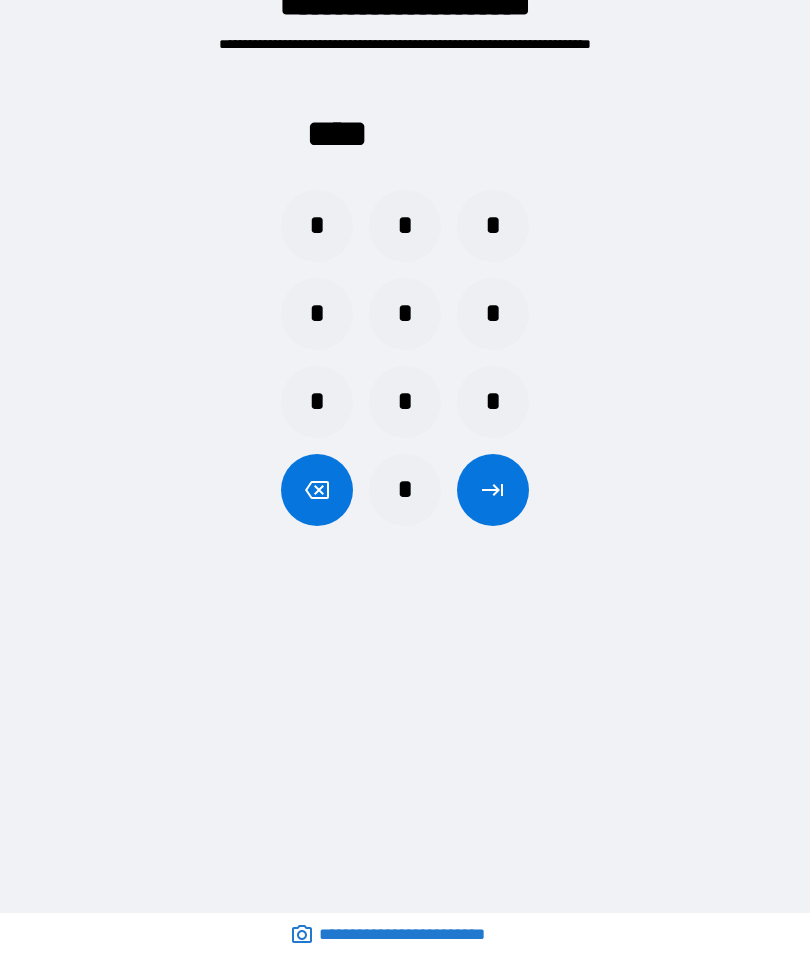 click 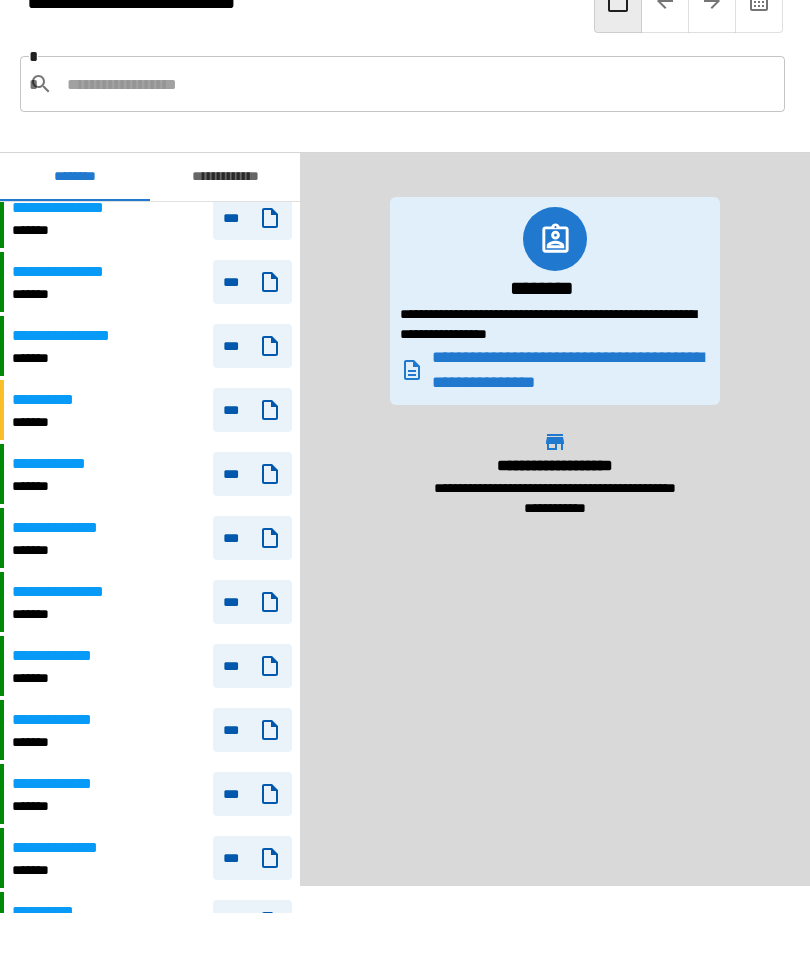 scroll, scrollTop: 859, scrollLeft: 0, axis: vertical 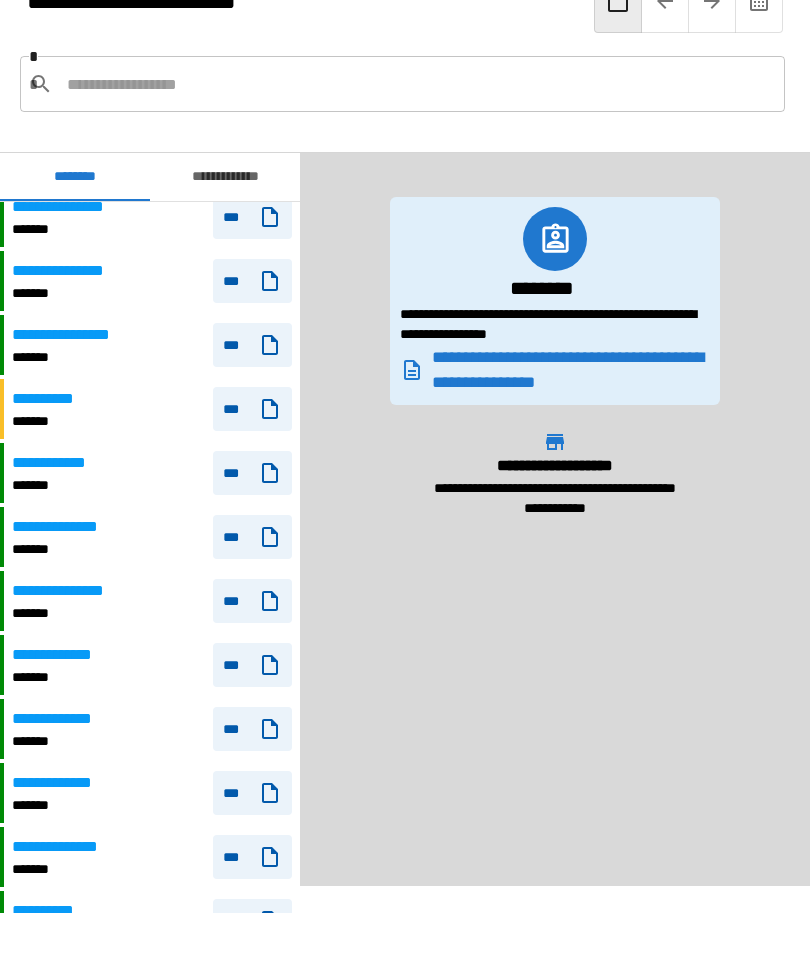 click on "***" at bounding box center (252, 345) 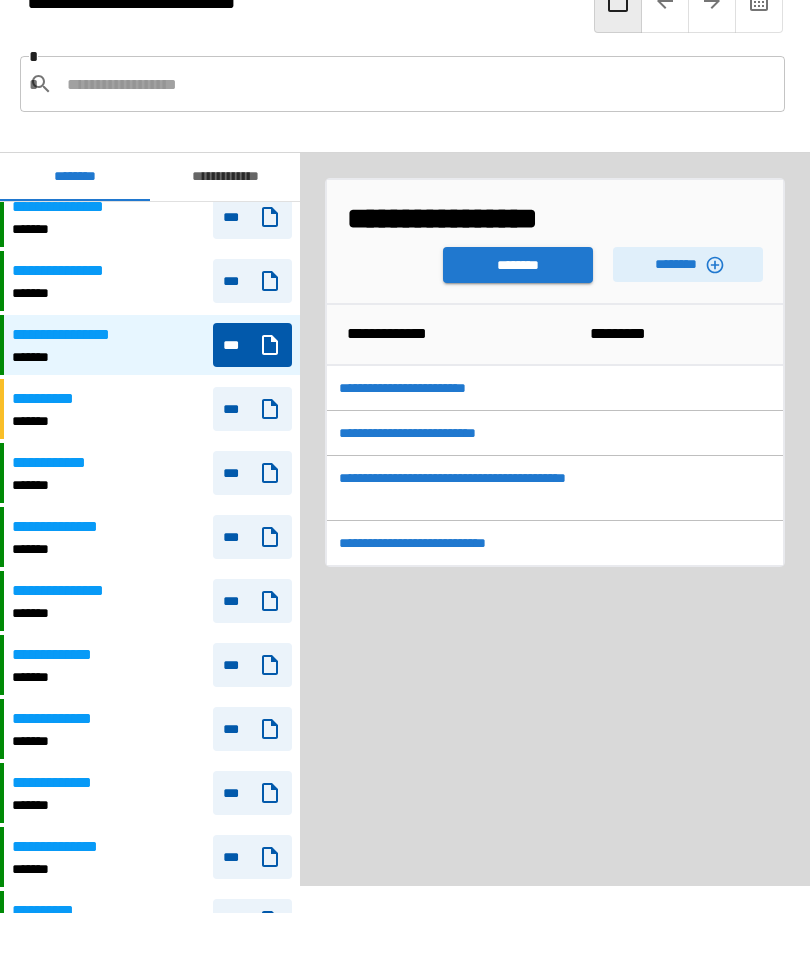 click on "********" at bounding box center [518, 265] 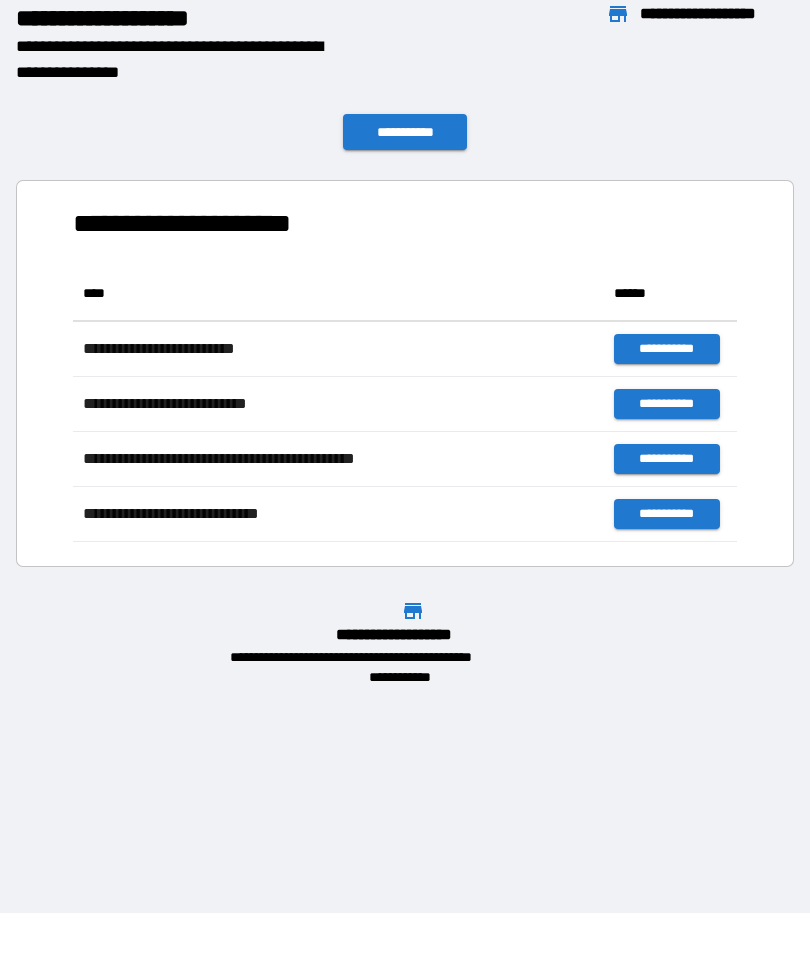 scroll, scrollTop: 1, scrollLeft: 1, axis: both 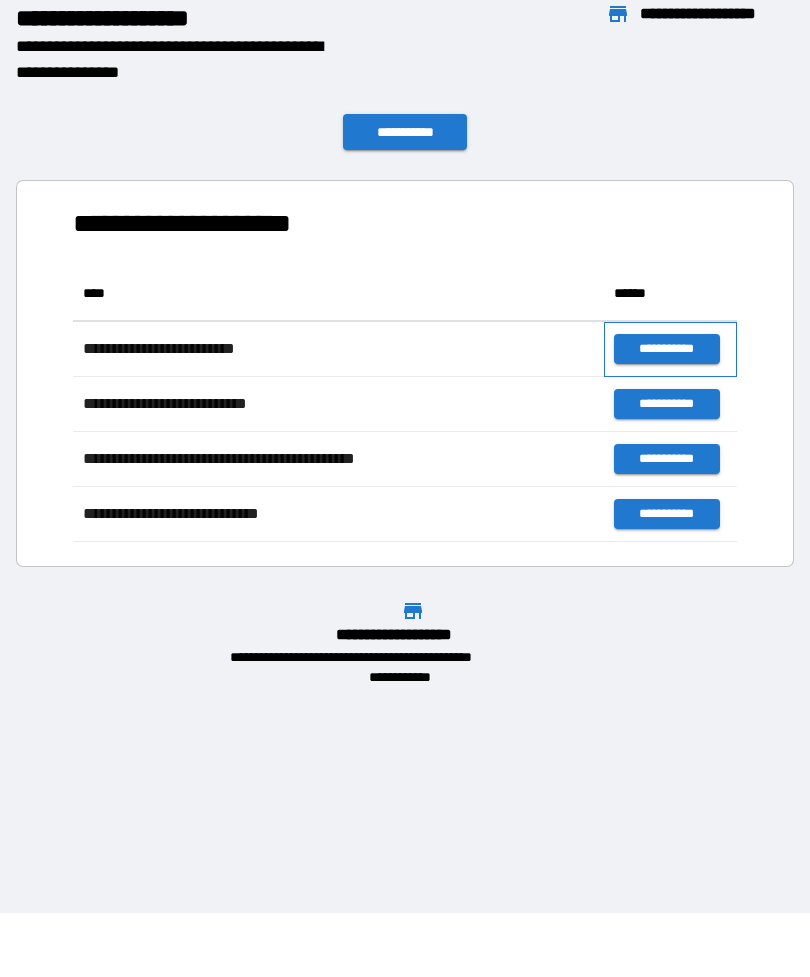 click on "**********" at bounding box center (670, 349) 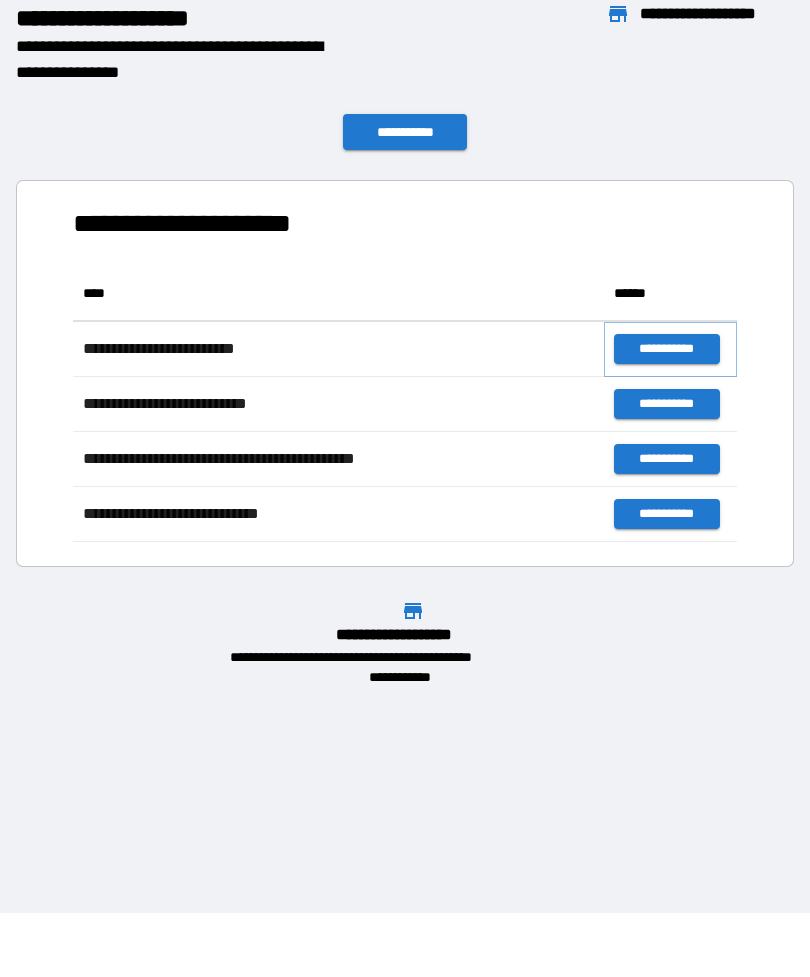 click on "**********" at bounding box center (666, 349) 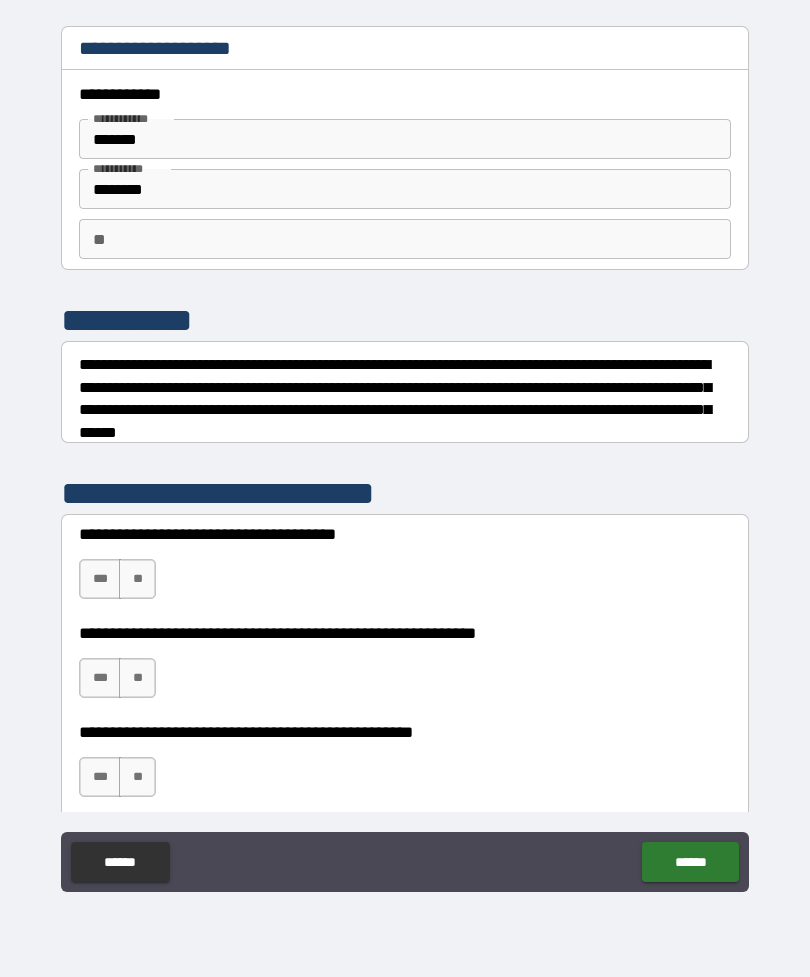 click on "**" at bounding box center [137, 579] 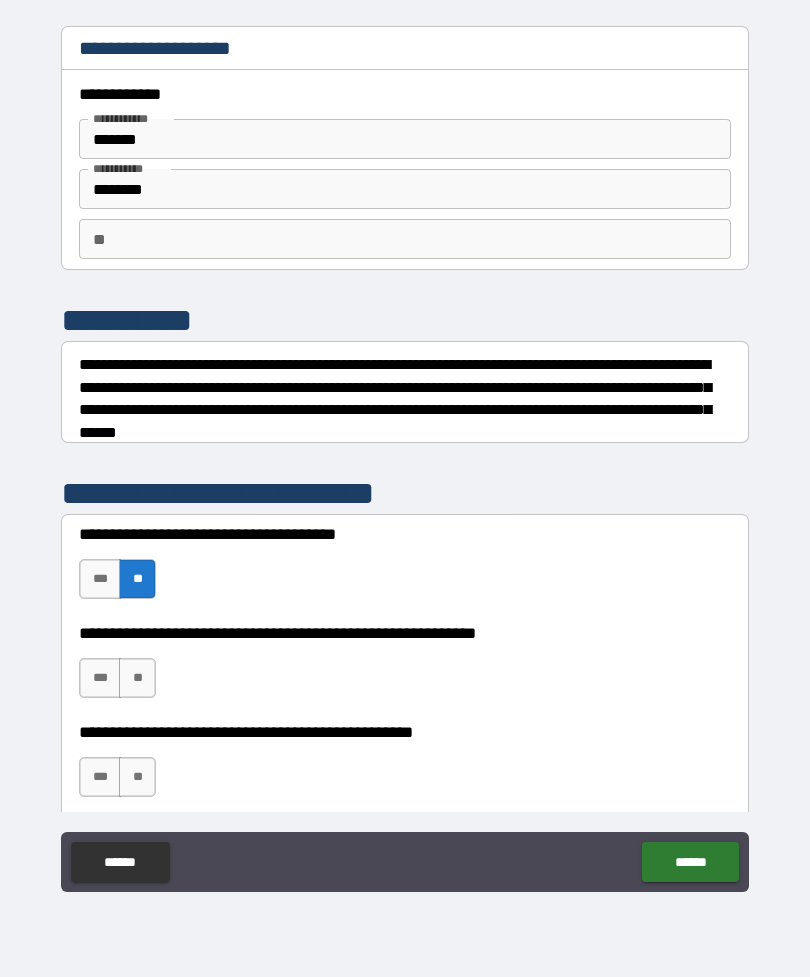 click on "**" at bounding box center (137, 678) 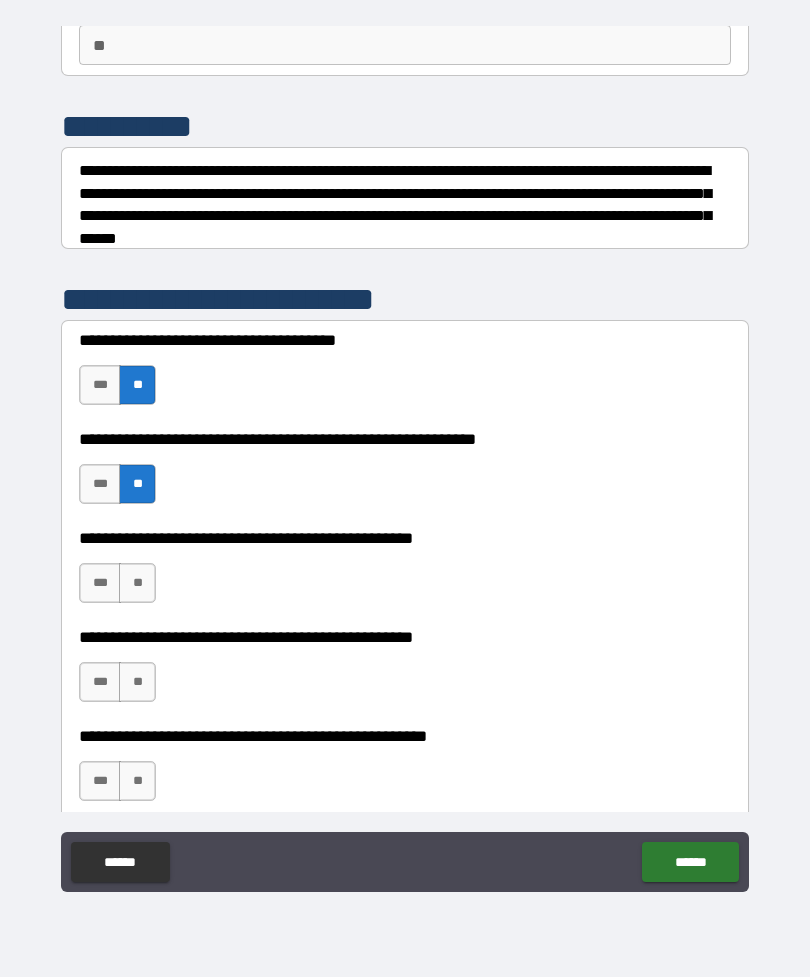 scroll, scrollTop: 195, scrollLeft: 0, axis: vertical 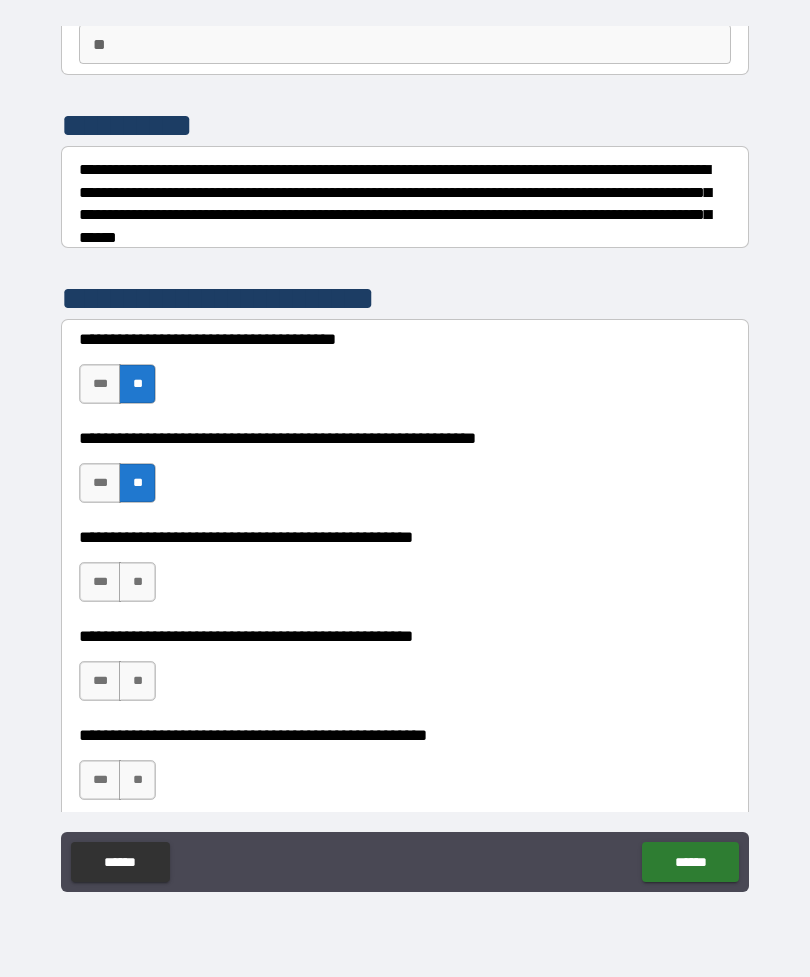 click on "**" at bounding box center [137, 582] 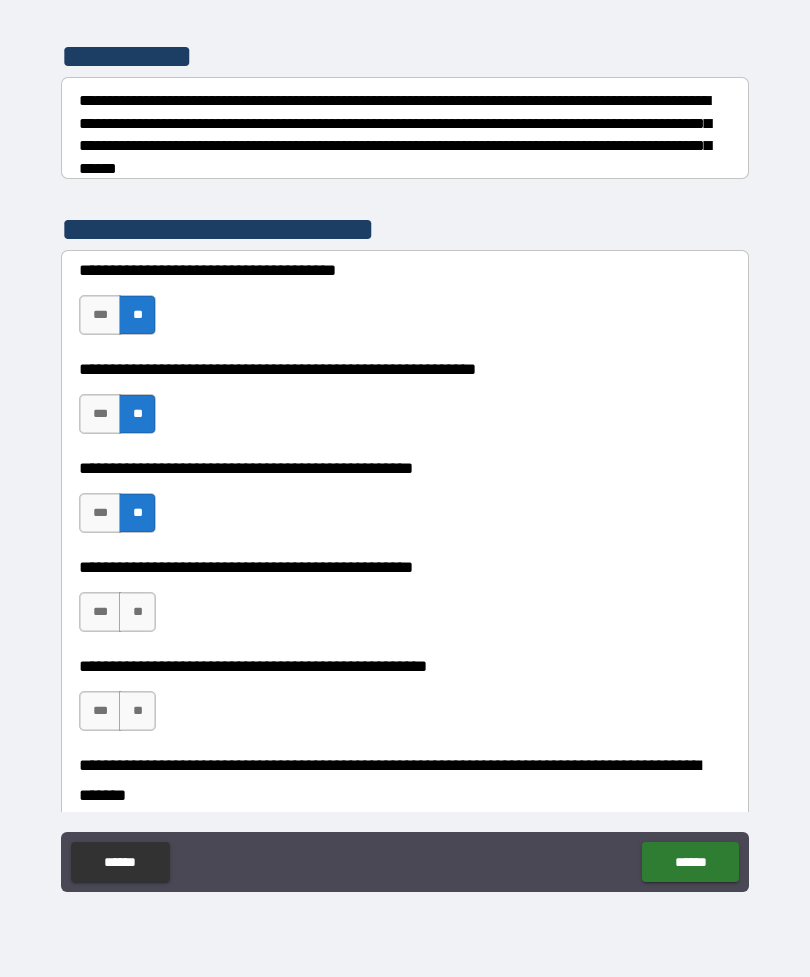 scroll, scrollTop: 318, scrollLeft: 0, axis: vertical 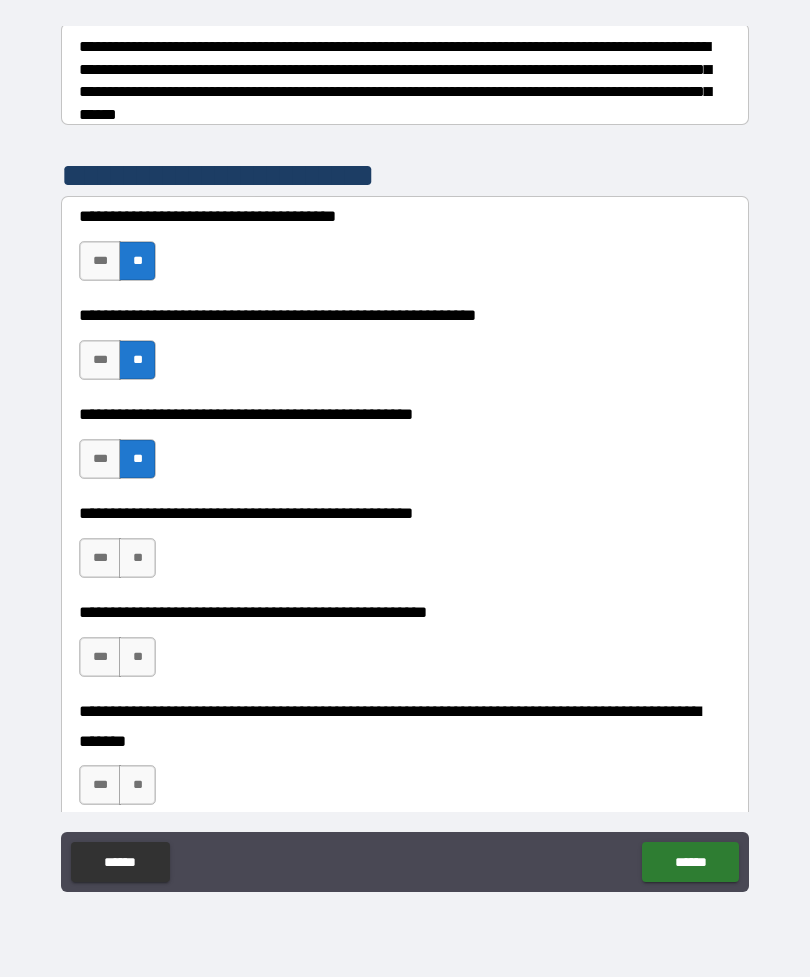 click on "**" at bounding box center (137, 558) 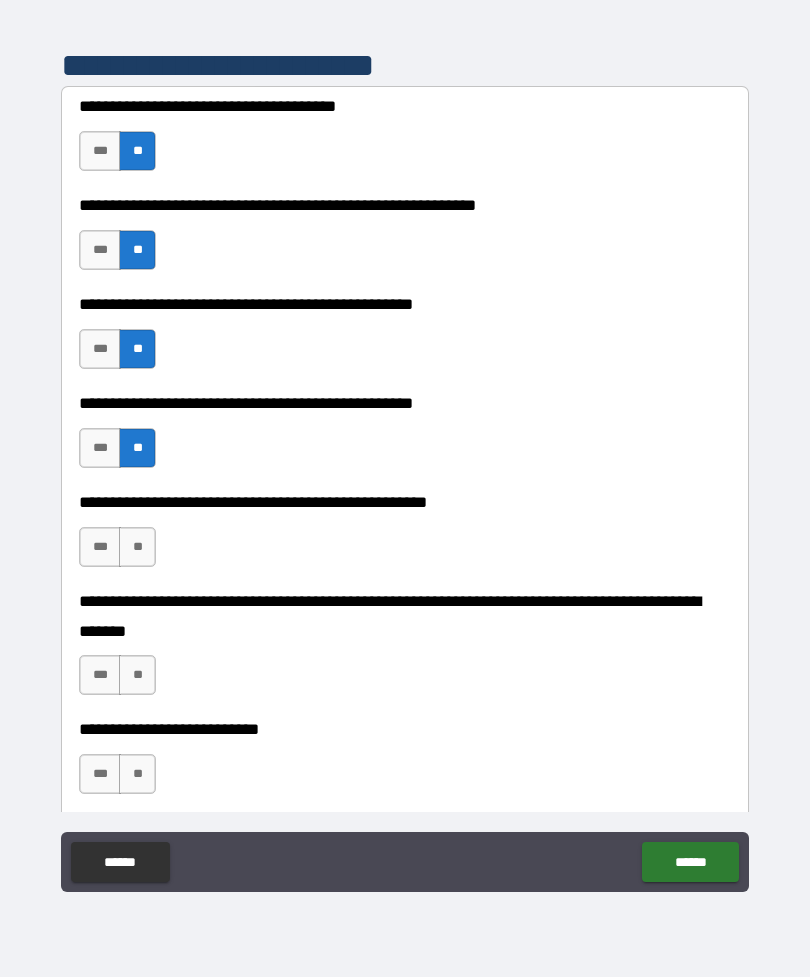 scroll, scrollTop: 429, scrollLeft: 0, axis: vertical 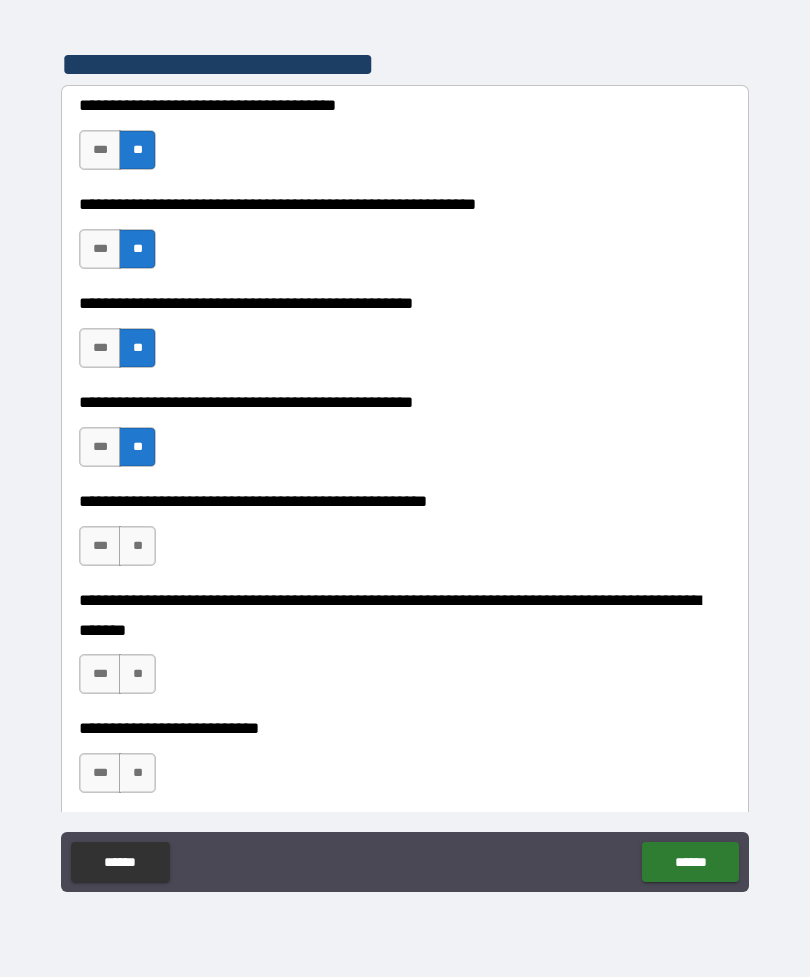 click on "**" at bounding box center [137, 546] 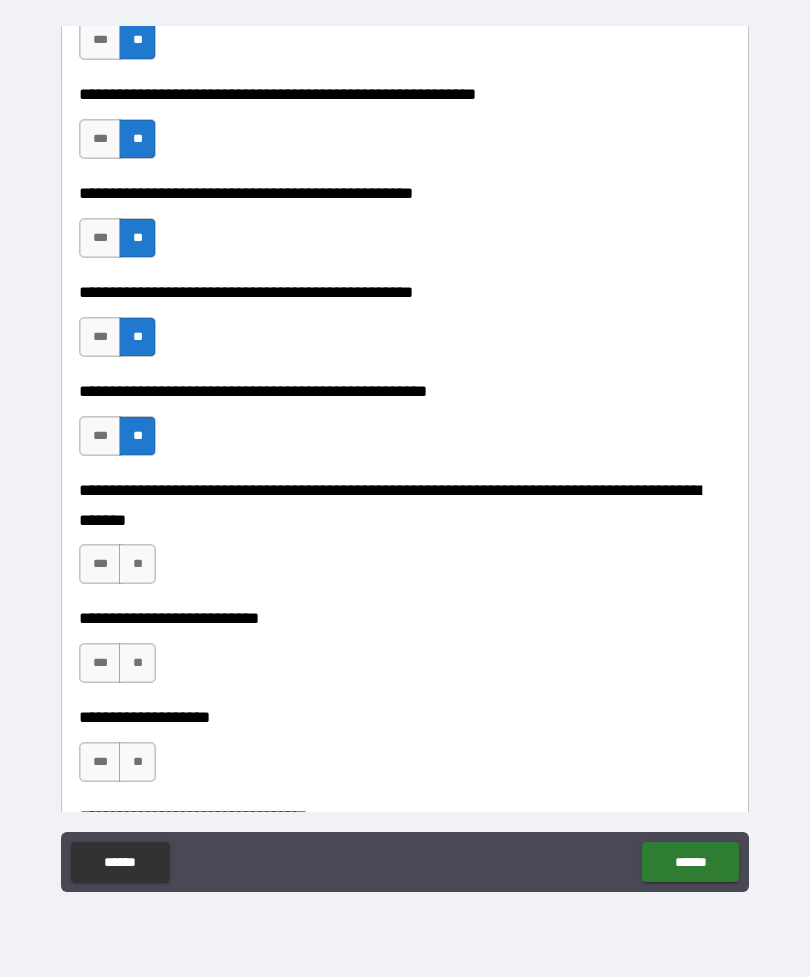 scroll, scrollTop: 540, scrollLeft: 0, axis: vertical 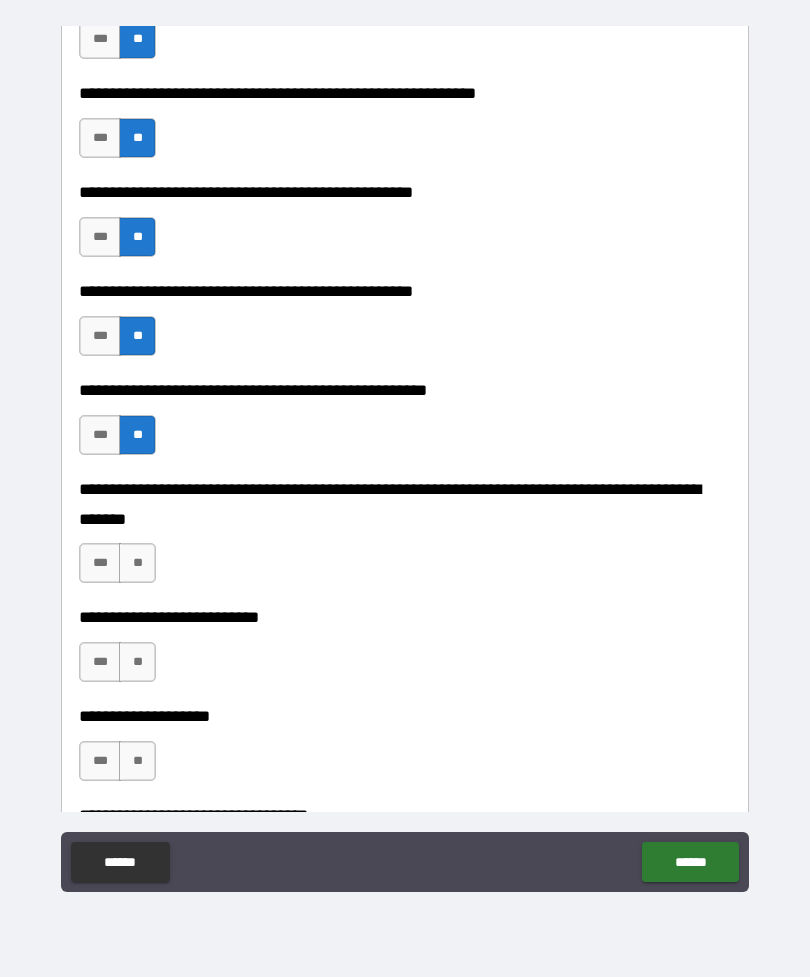 click on "**" at bounding box center [137, 563] 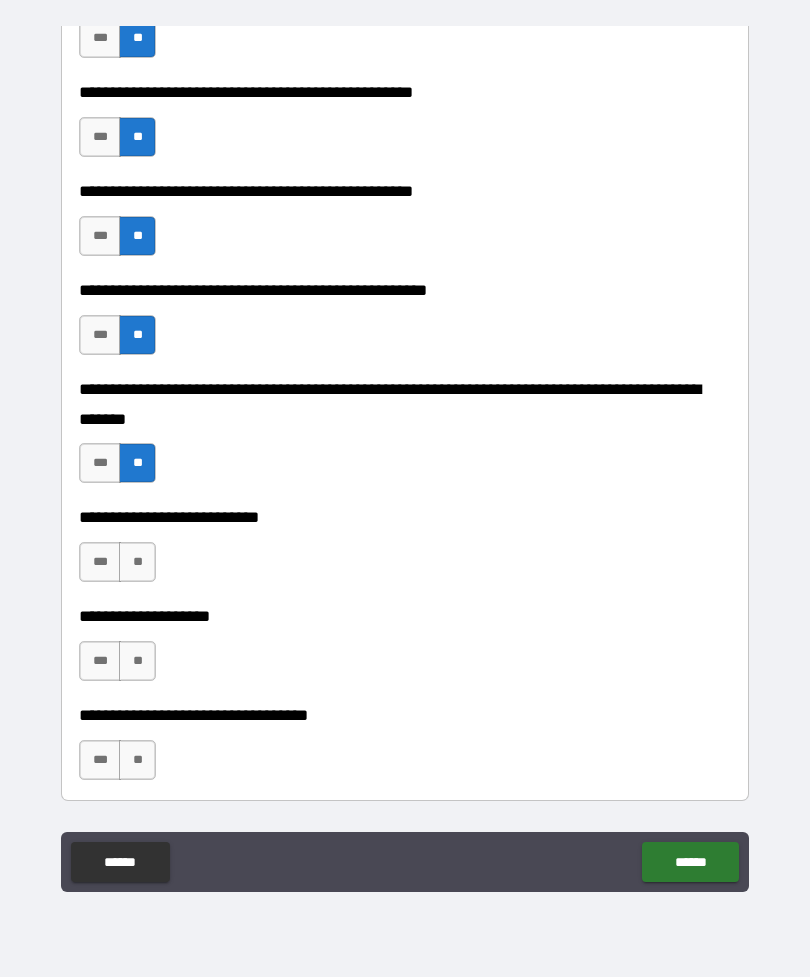scroll, scrollTop: 651, scrollLeft: 0, axis: vertical 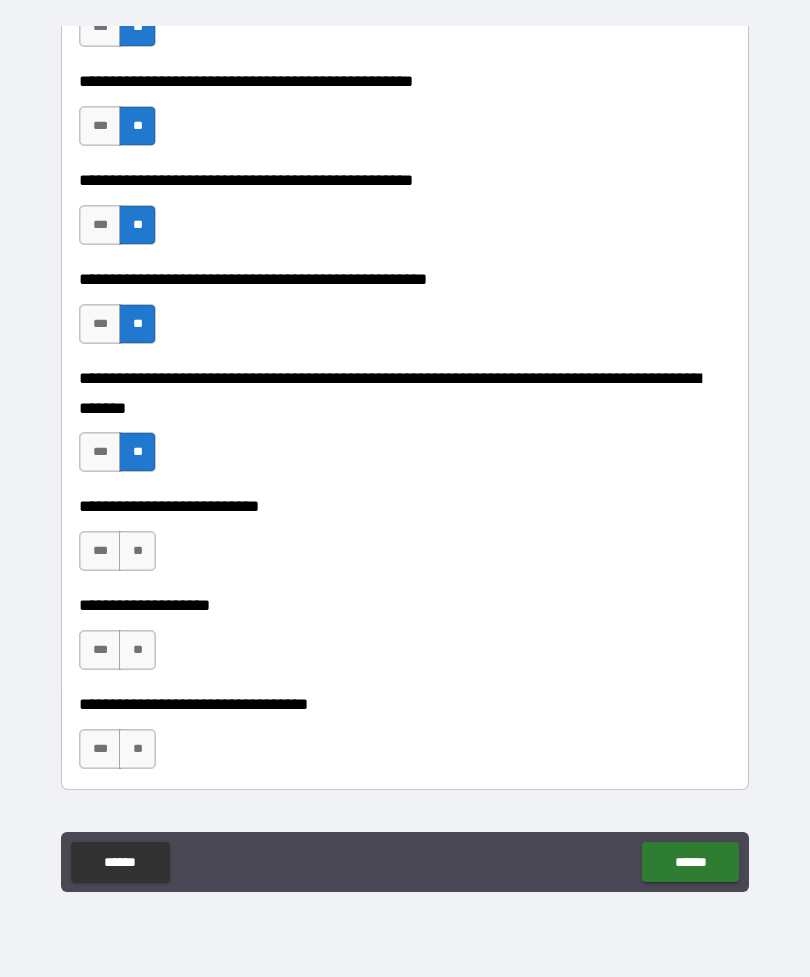 click on "**" at bounding box center (137, 551) 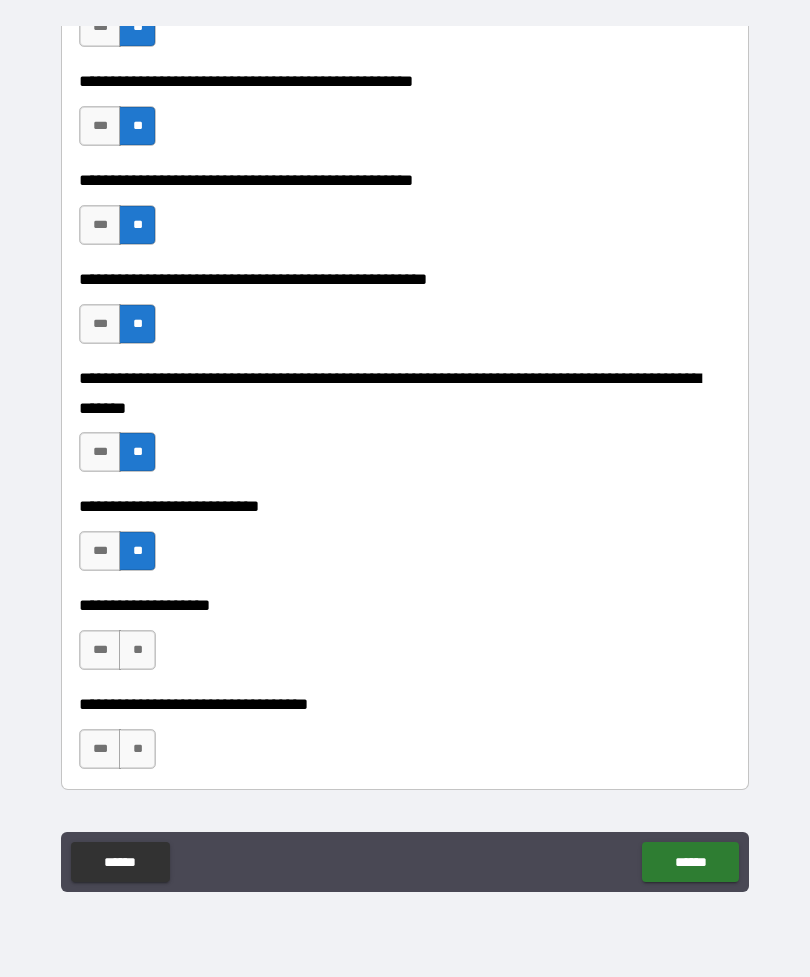 scroll, scrollTop: 746, scrollLeft: 0, axis: vertical 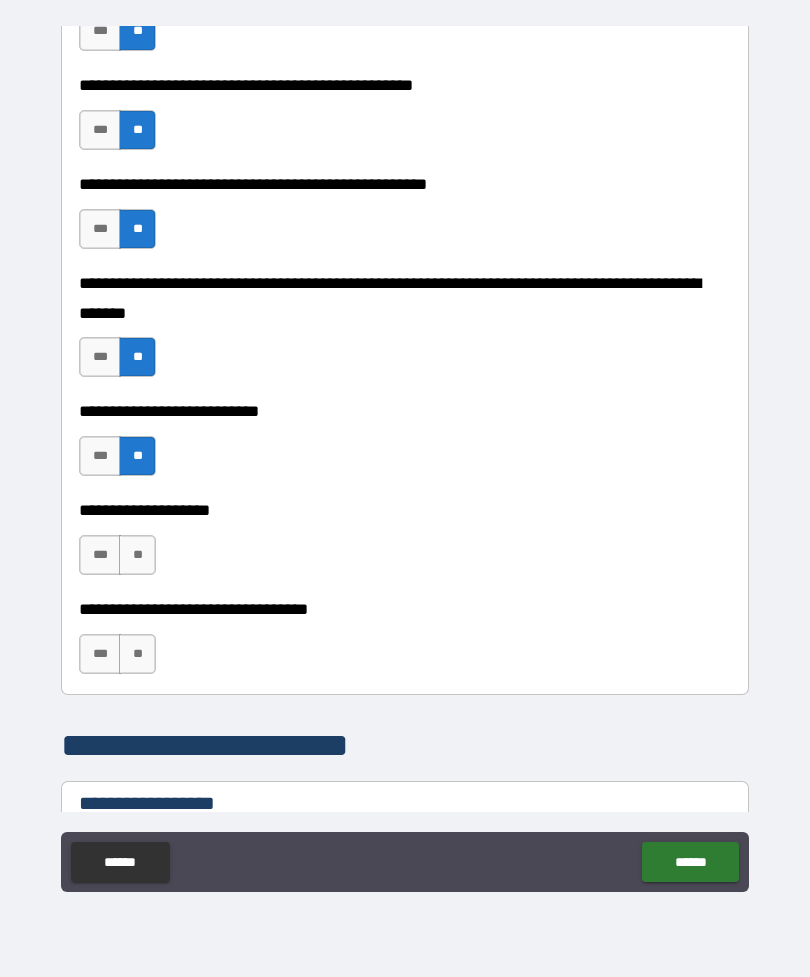 click on "**" at bounding box center (137, 555) 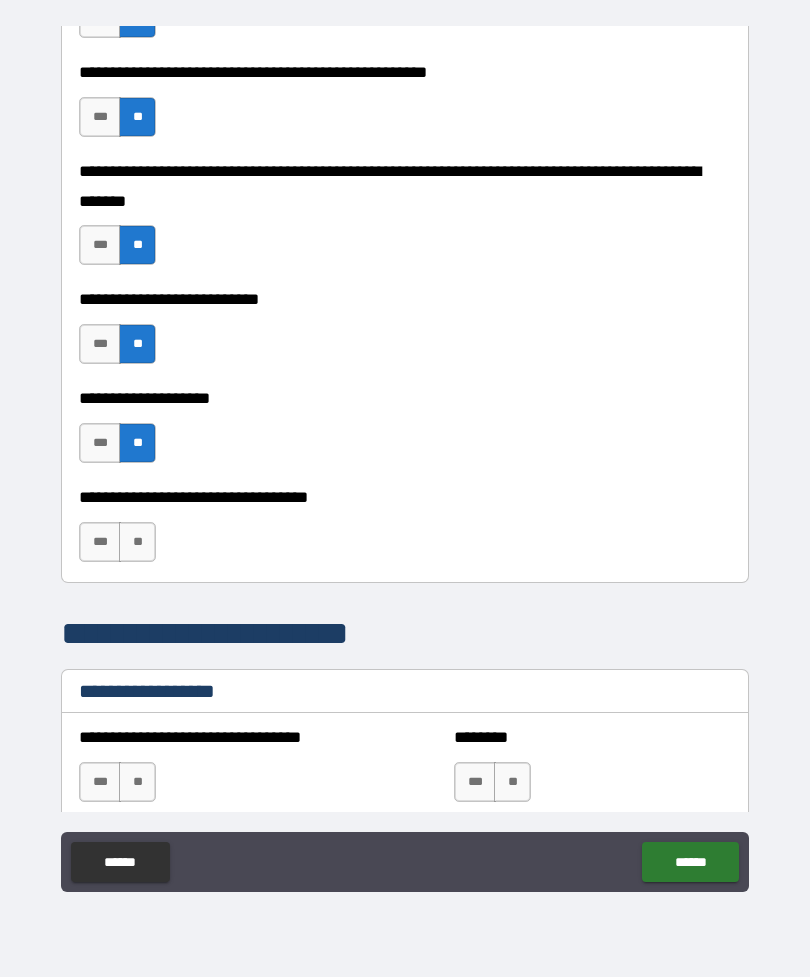 scroll, scrollTop: 860, scrollLeft: 0, axis: vertical 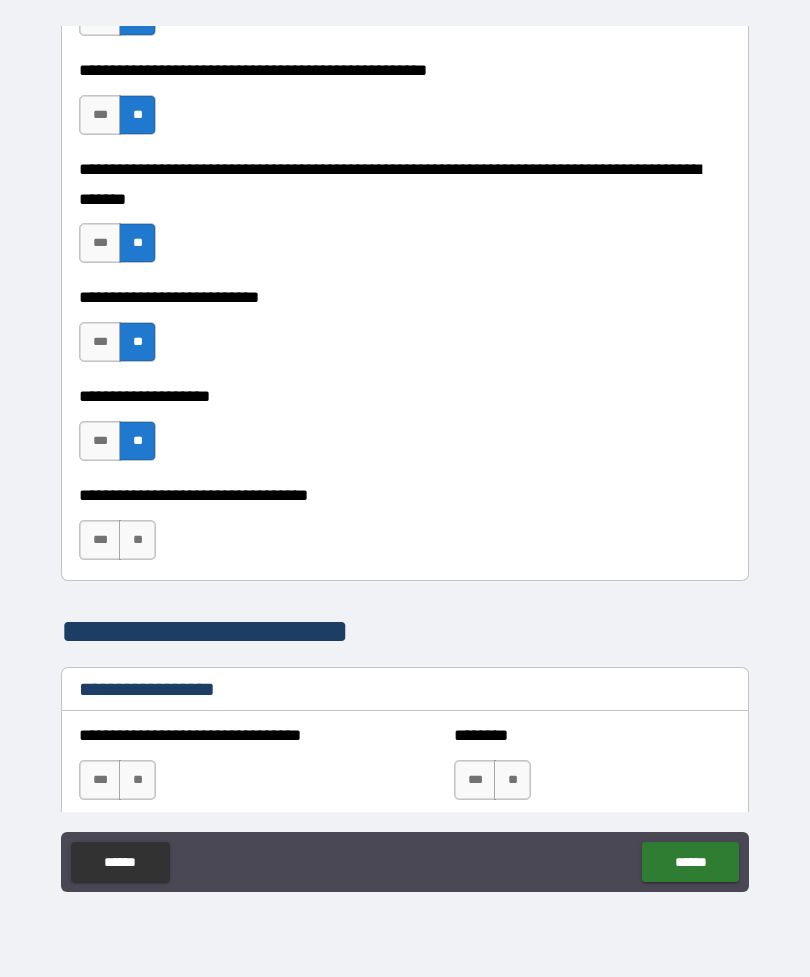 click on "**" at bounding box center [137, 540] 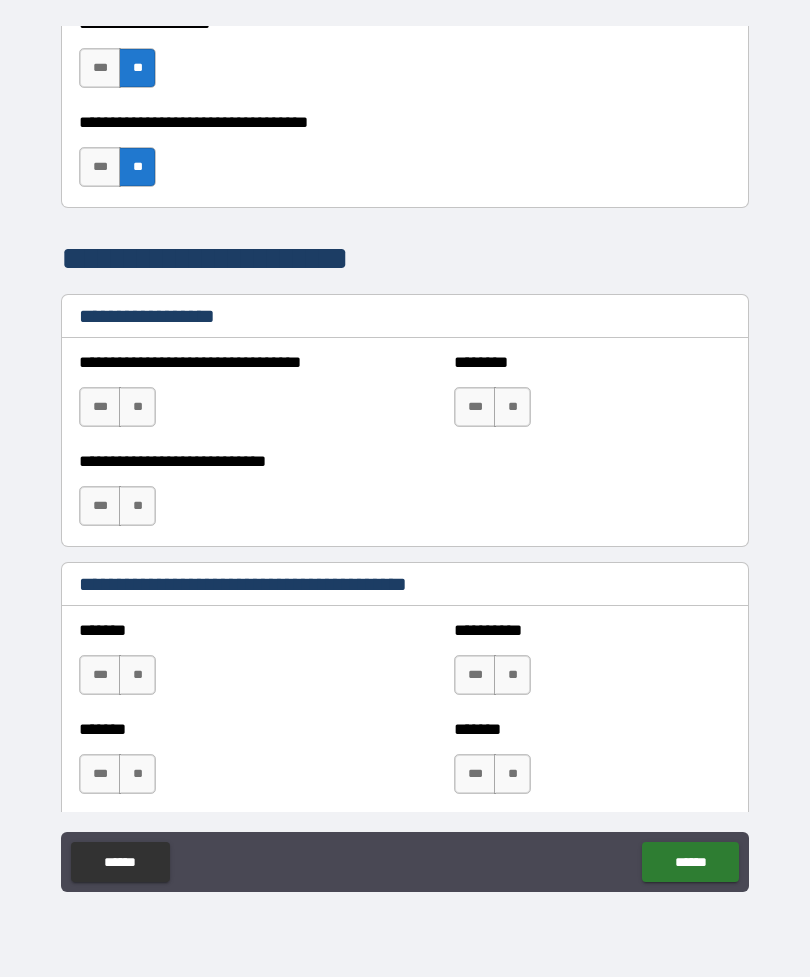scroll, scrollTop: 1254, scrollLeft: 0, axis: vertical 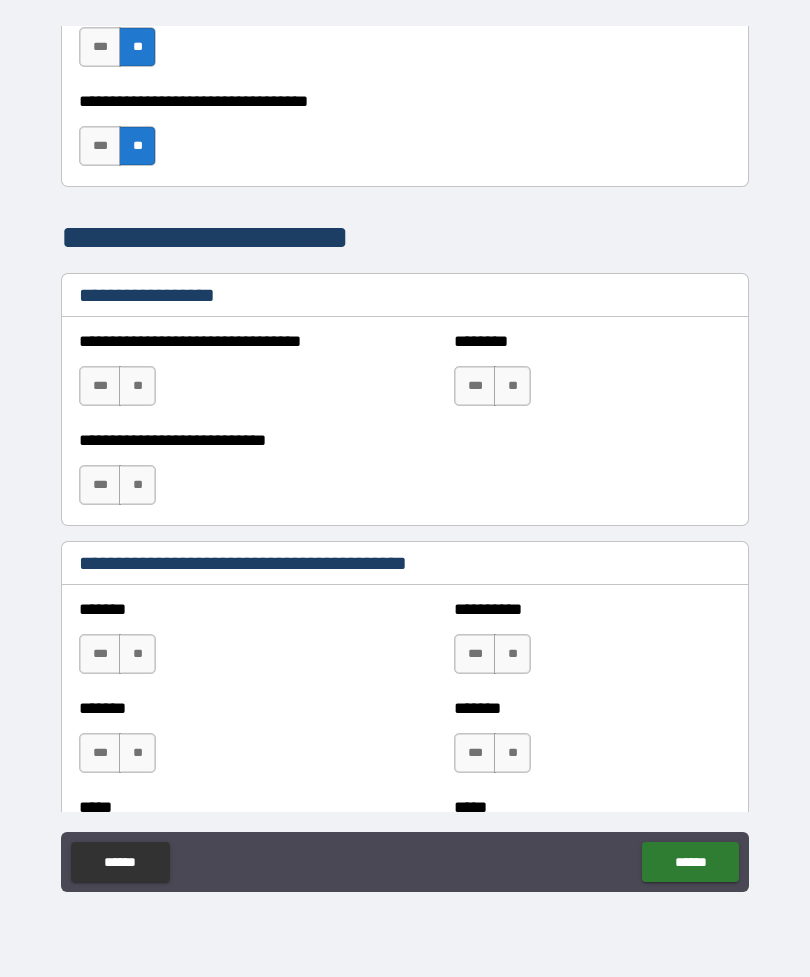 click on "**" at bounding box center (137, 386) 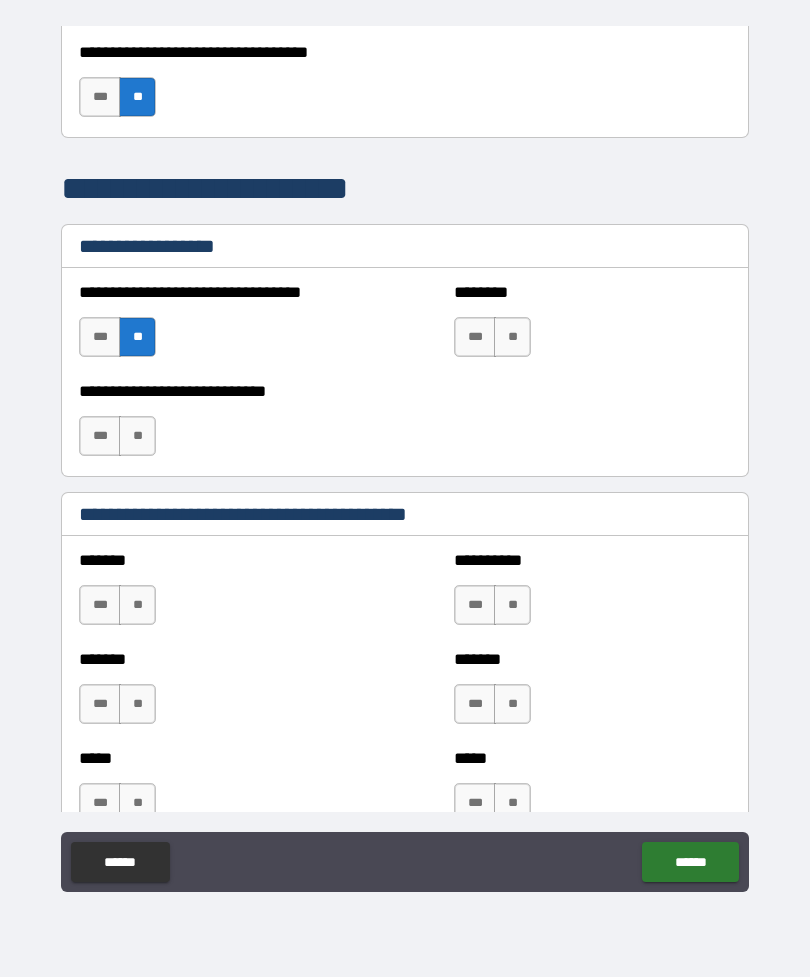 scroll, scrollTop: 1306, scrollLeft: 0, axis: vertical 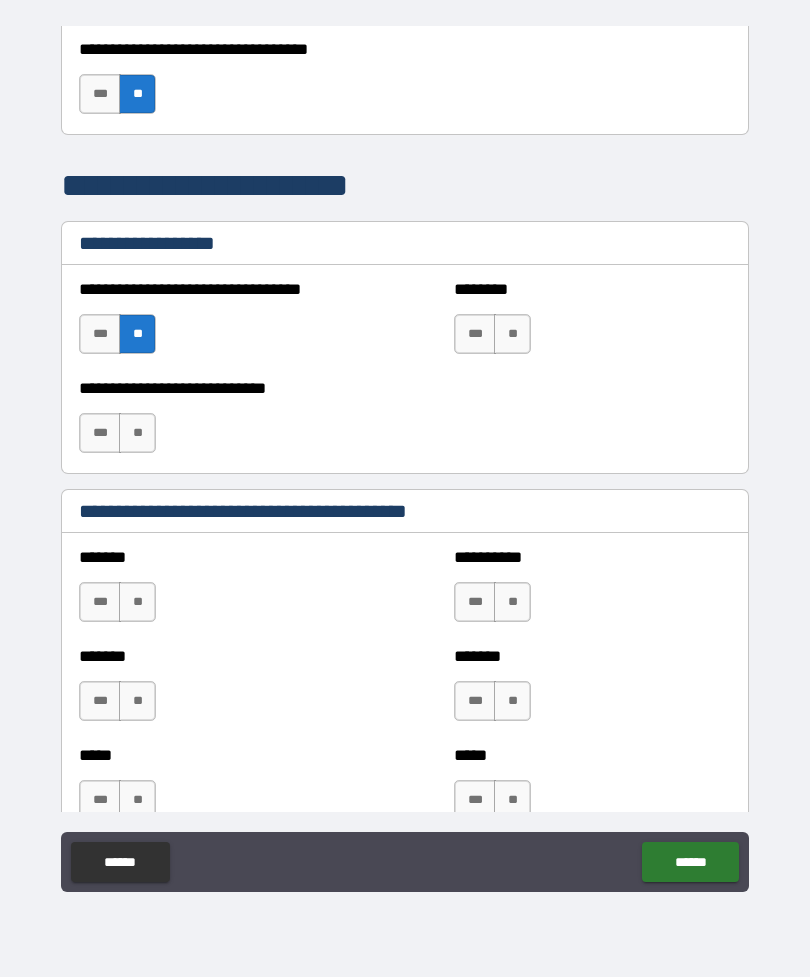 click on "**" at bounding box center [512, 334] 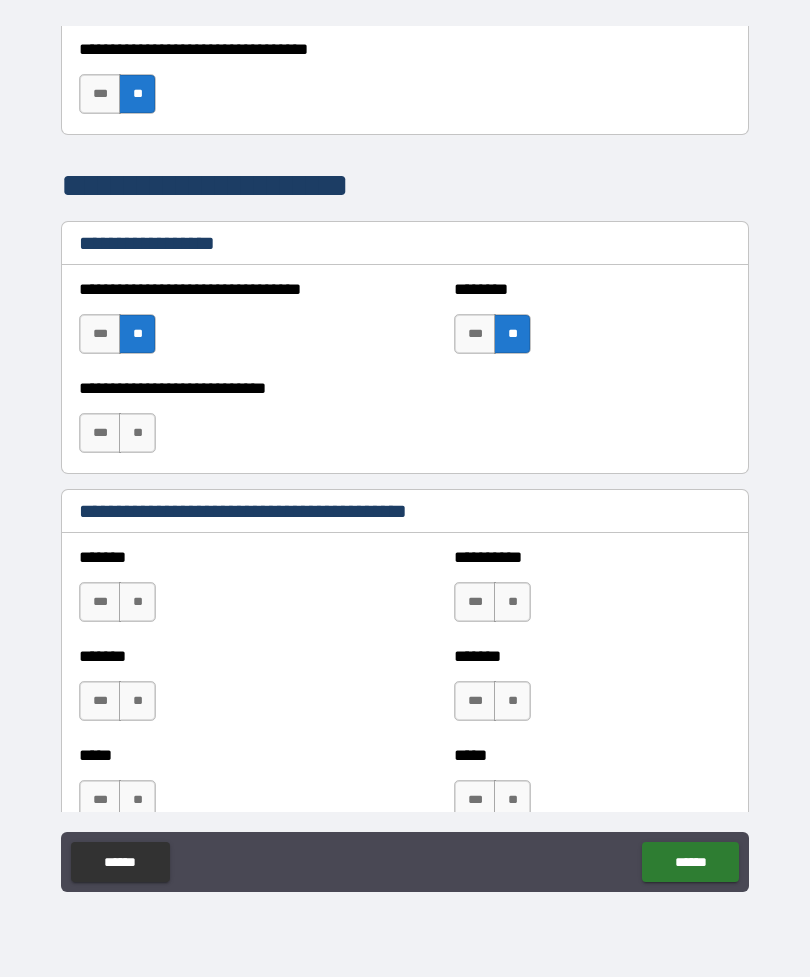 click on "**" at bounding box center (137, 433) 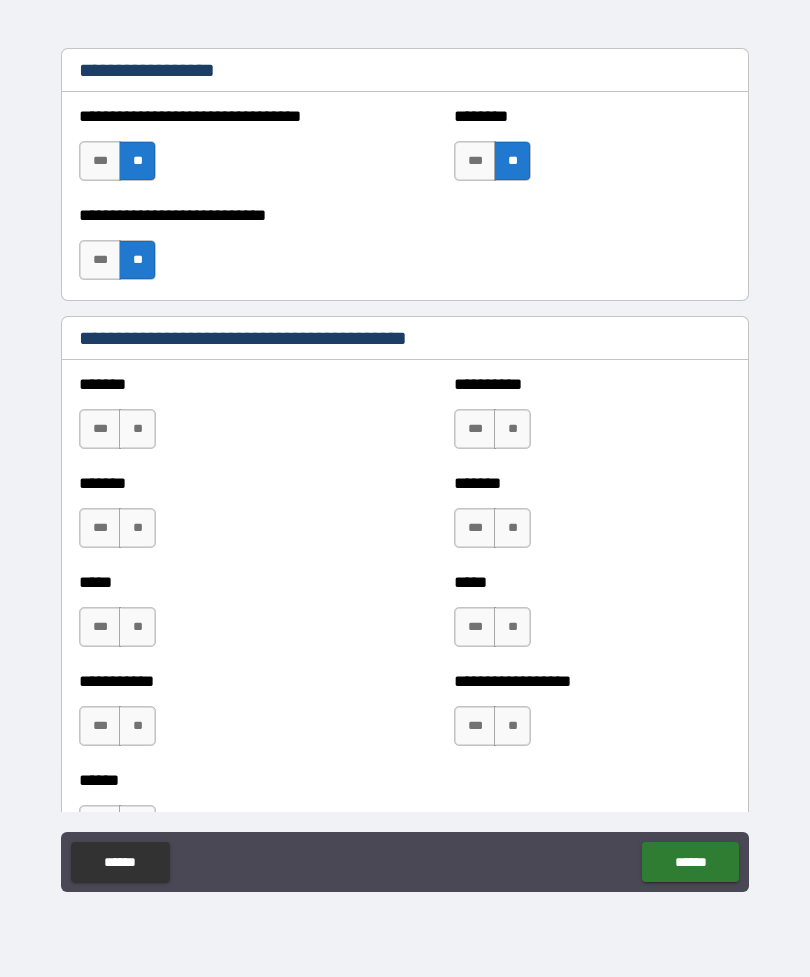 scroll, scrollTop: 1483, scrollLeft: 0, axis: vertical 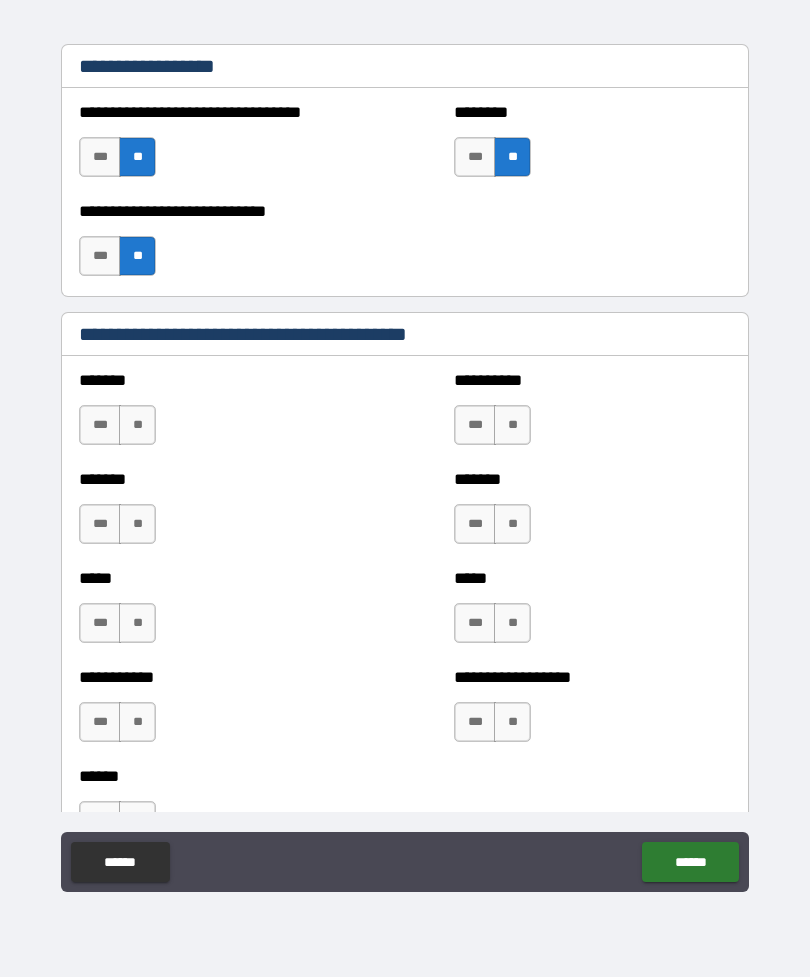 click on "**" at bounding box center [137, 425] 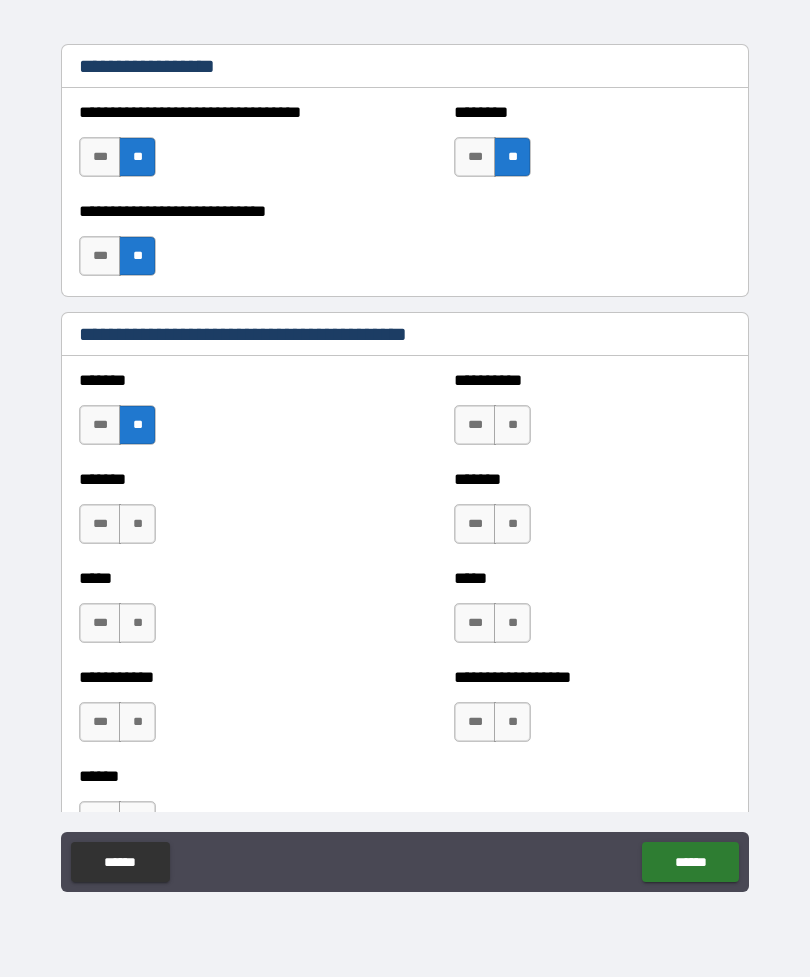 click on "**" at bounding box center [512, 524] 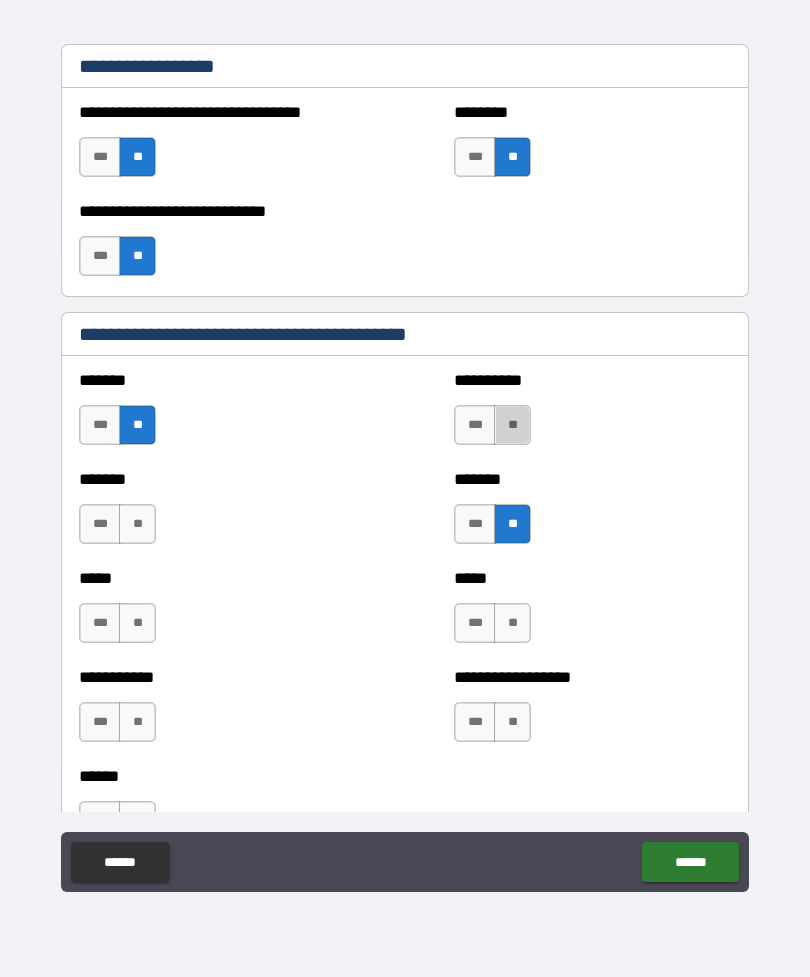 click on "**" at bounding box center [512, 425] 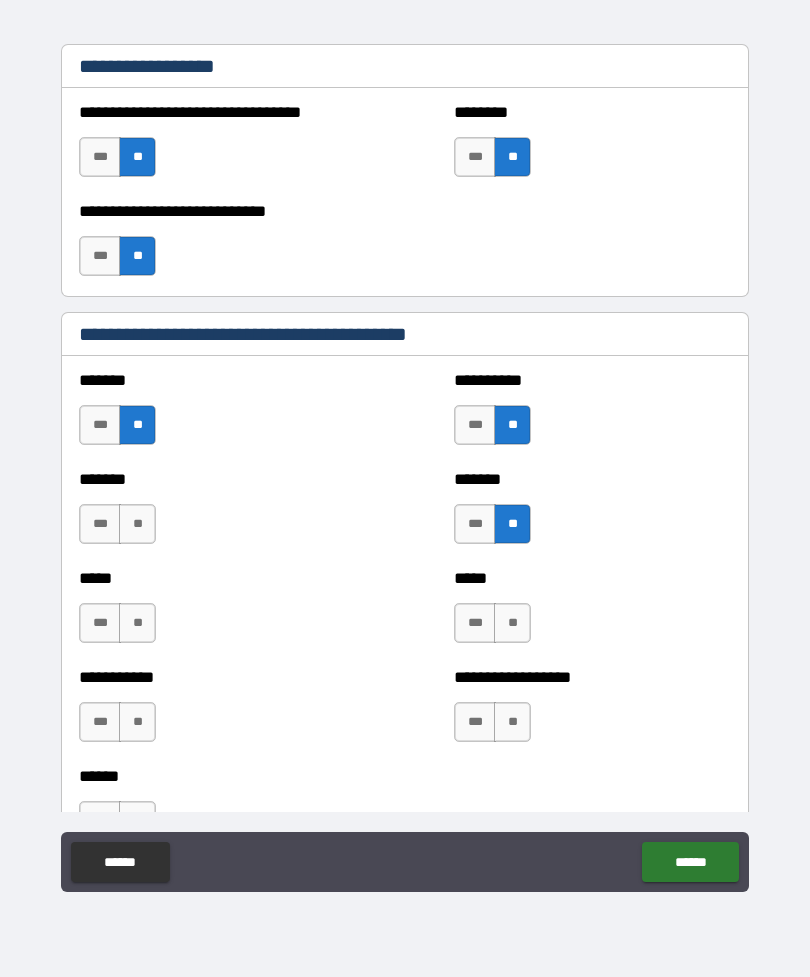 click on "**" at bounding box center [137, 524] 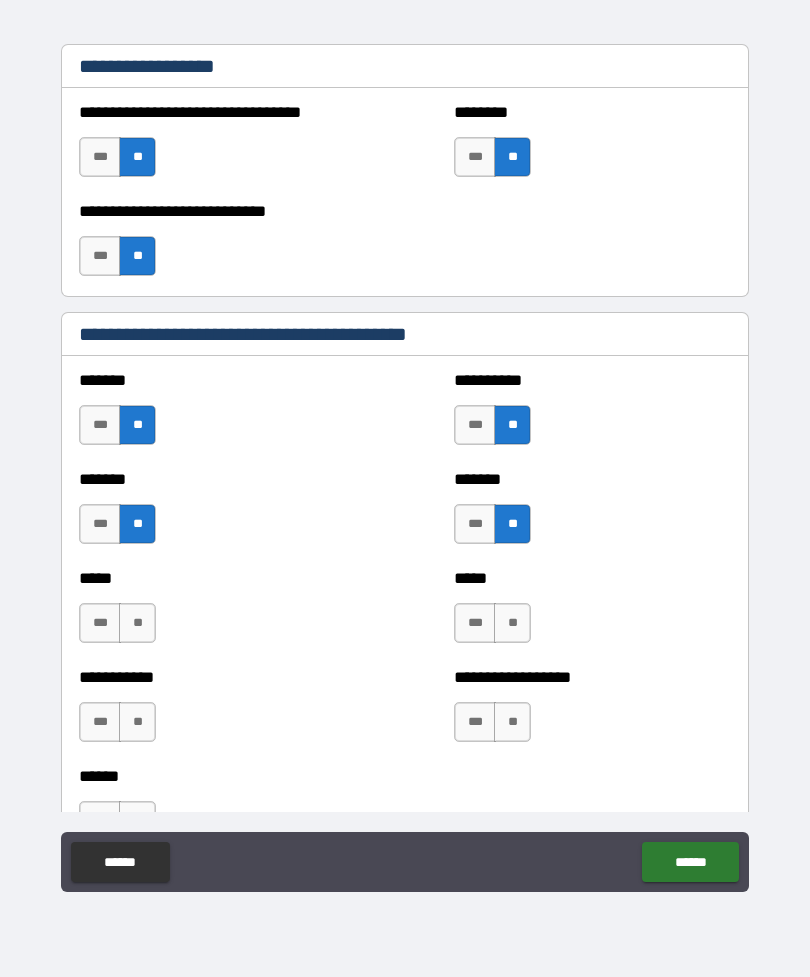 click on "**" at bounding box center [137, 623] 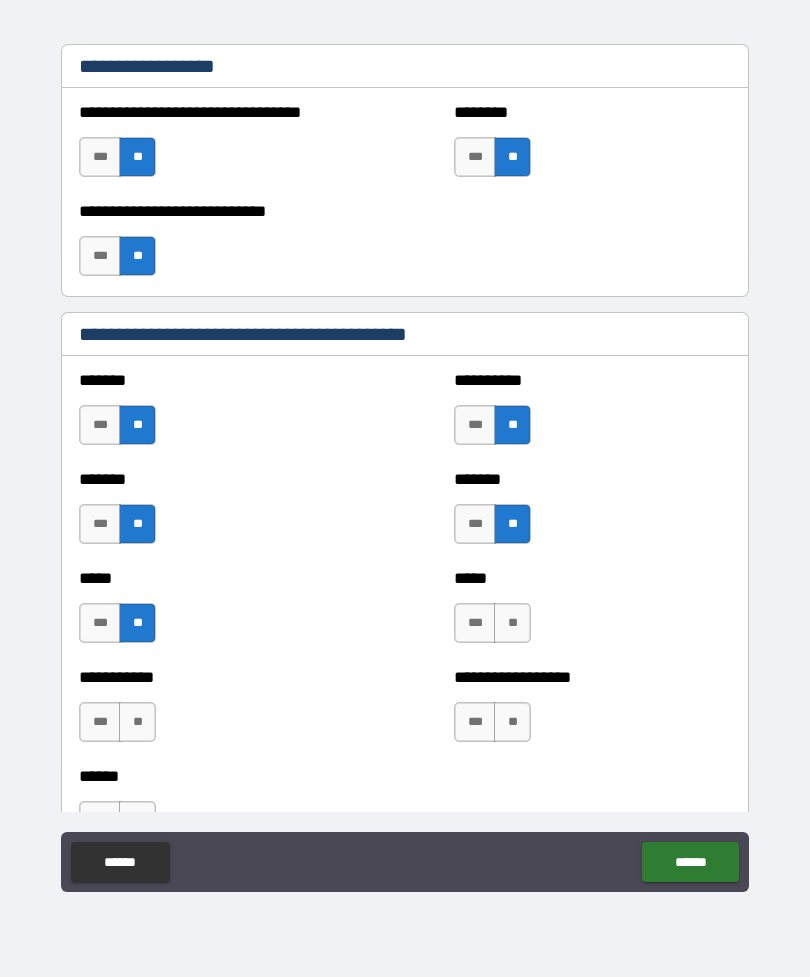 click on "**" at bounding box center [512, 623] 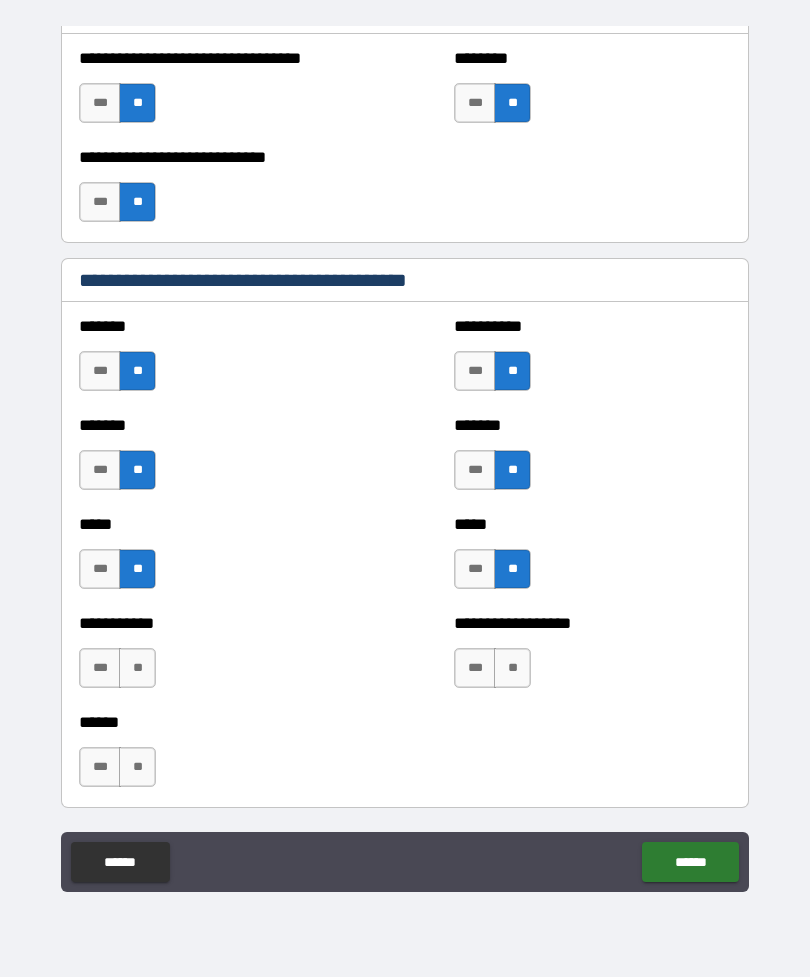 scroll, scrollTop: 1655, scrollLeft: 0, axis: vertical 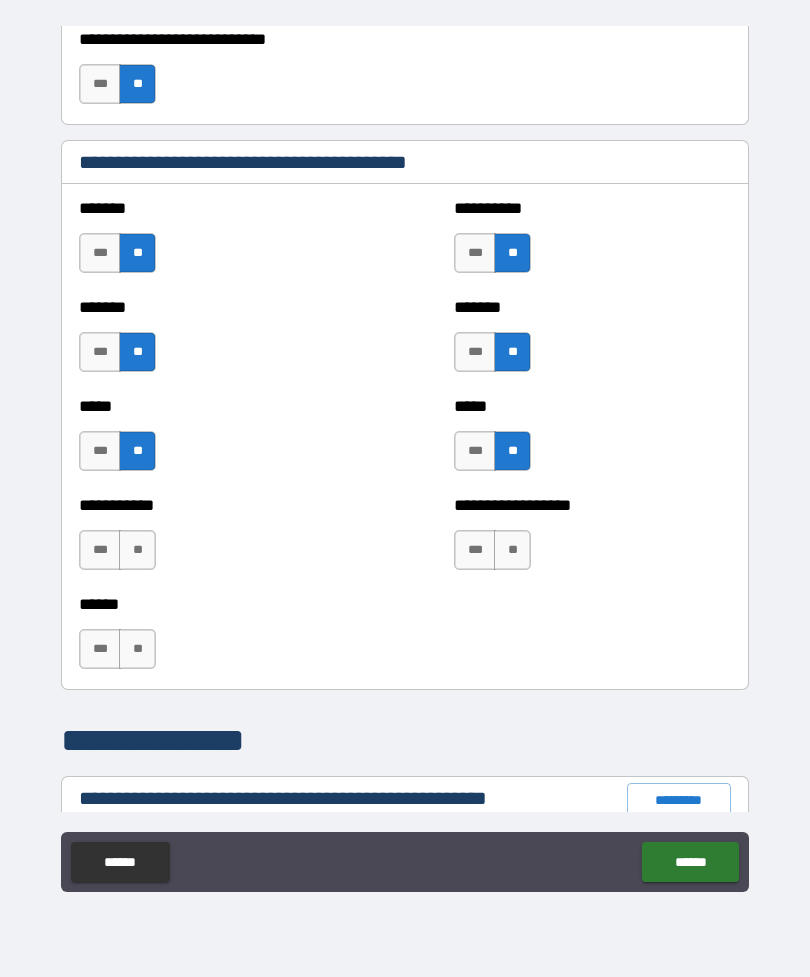 click on "**" at bounding box center (512, 550) 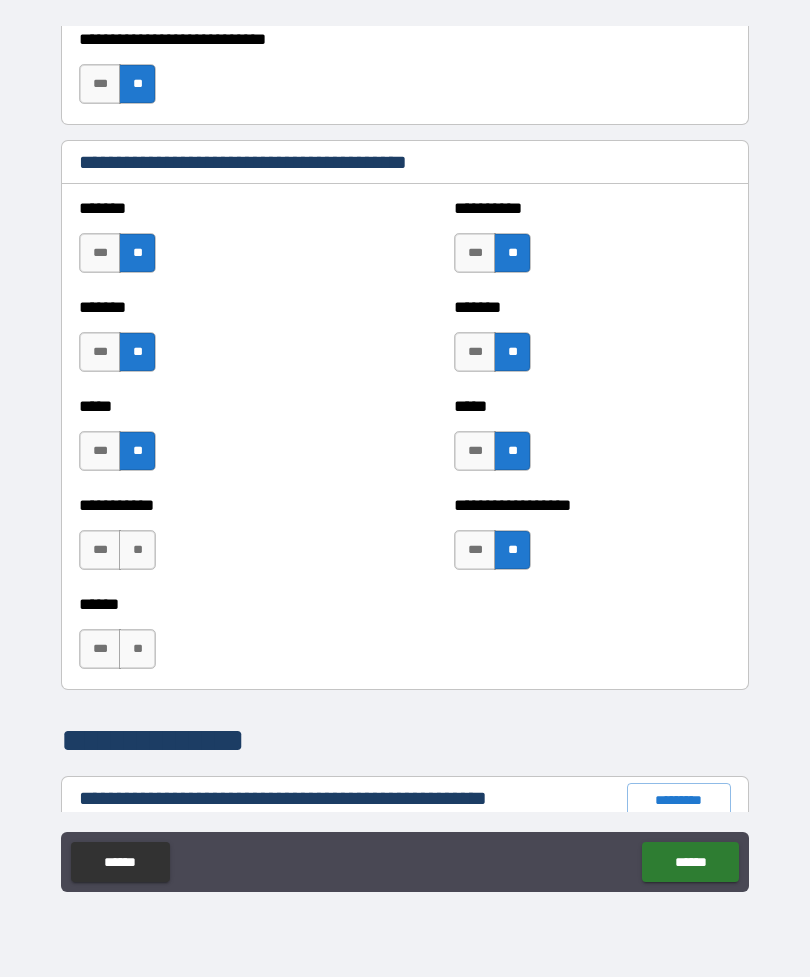 click on "**" at bounding box center (137, 550) 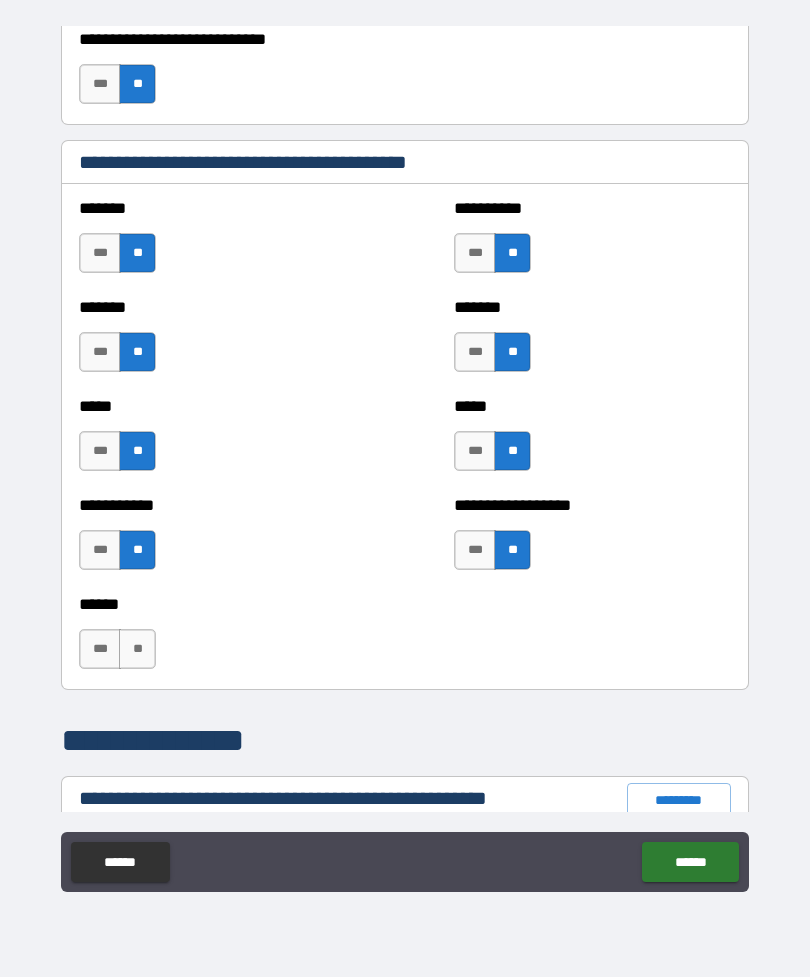 click on "**" at bounding box center [137, 649] 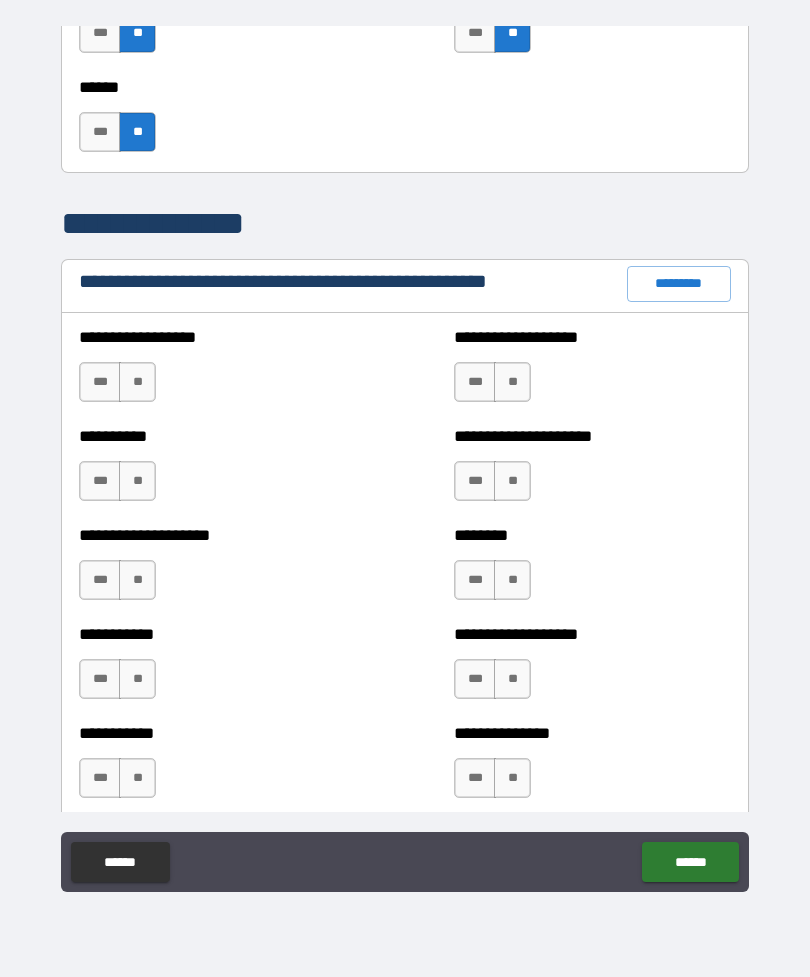 scroll, scrollTop: 2188, scrollLeft: 0, axis: vertical 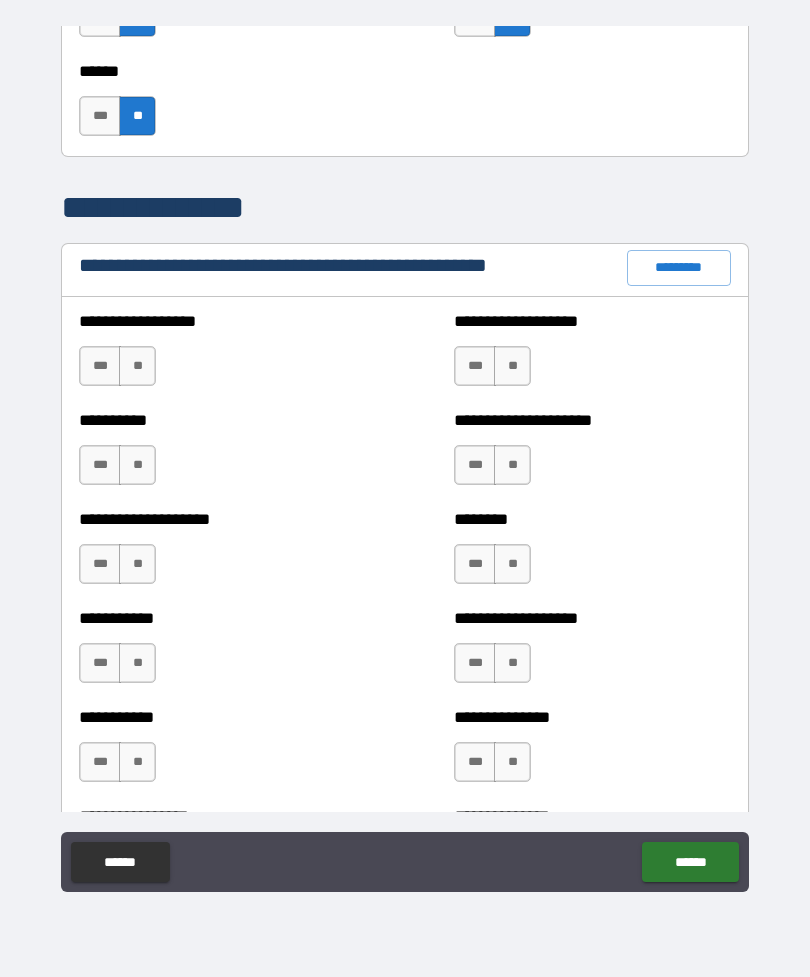 click on "**" at bounding box center (137, 366) 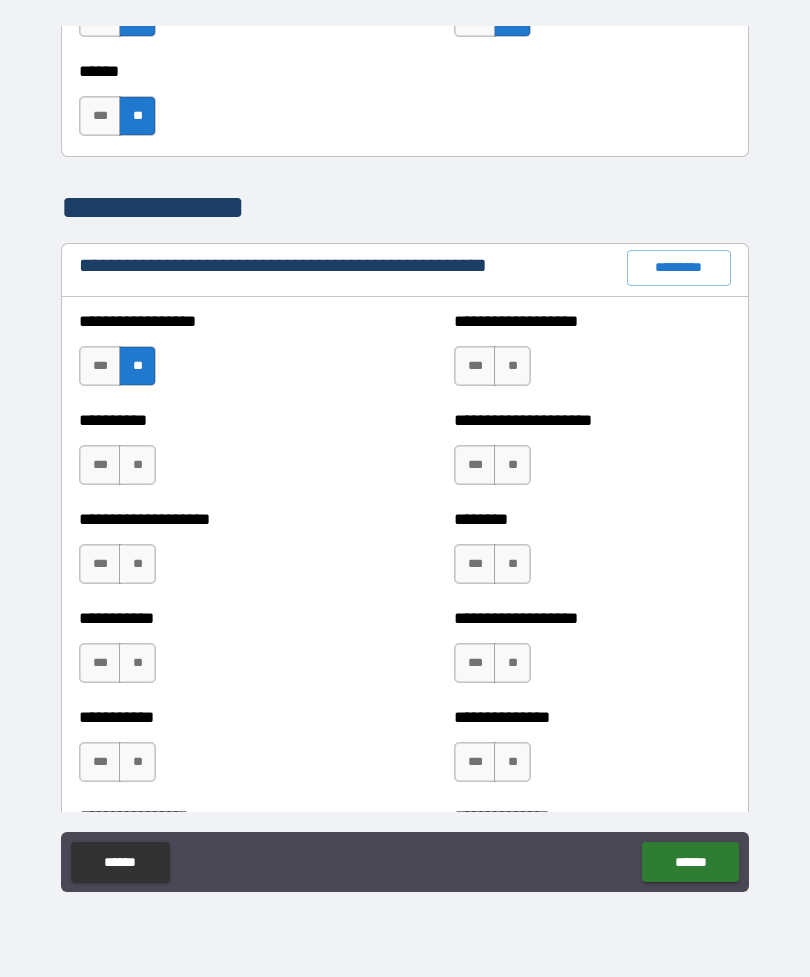 click on "**" at bounding box center (512, 366) 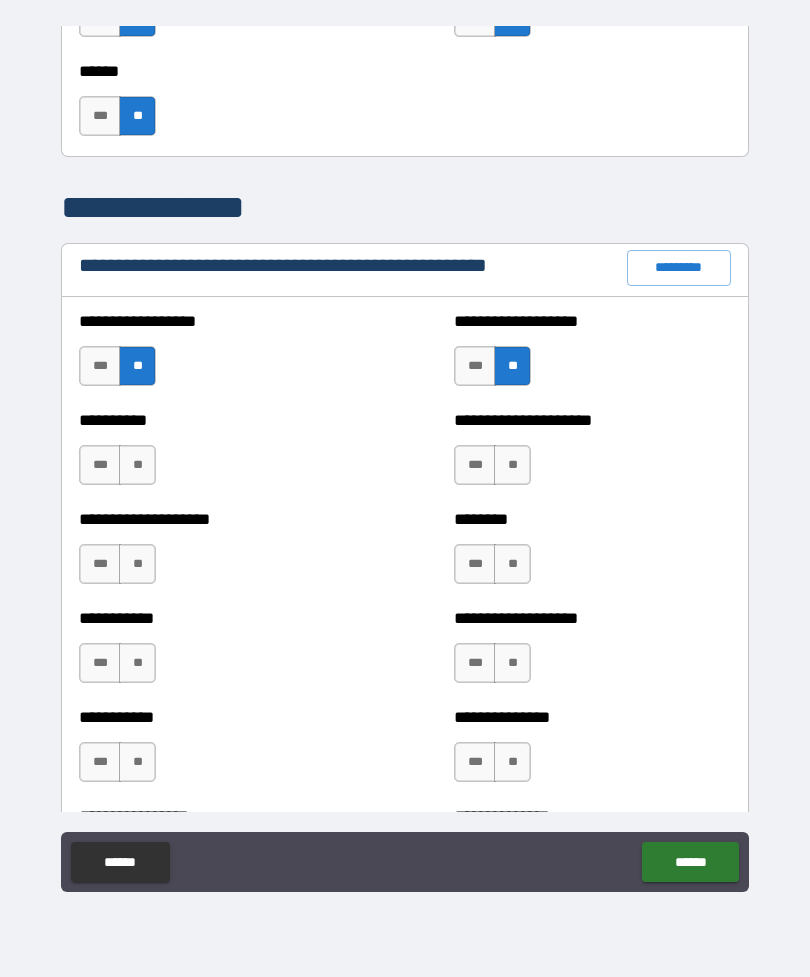 click on "**" at bounding box center (512, 465) 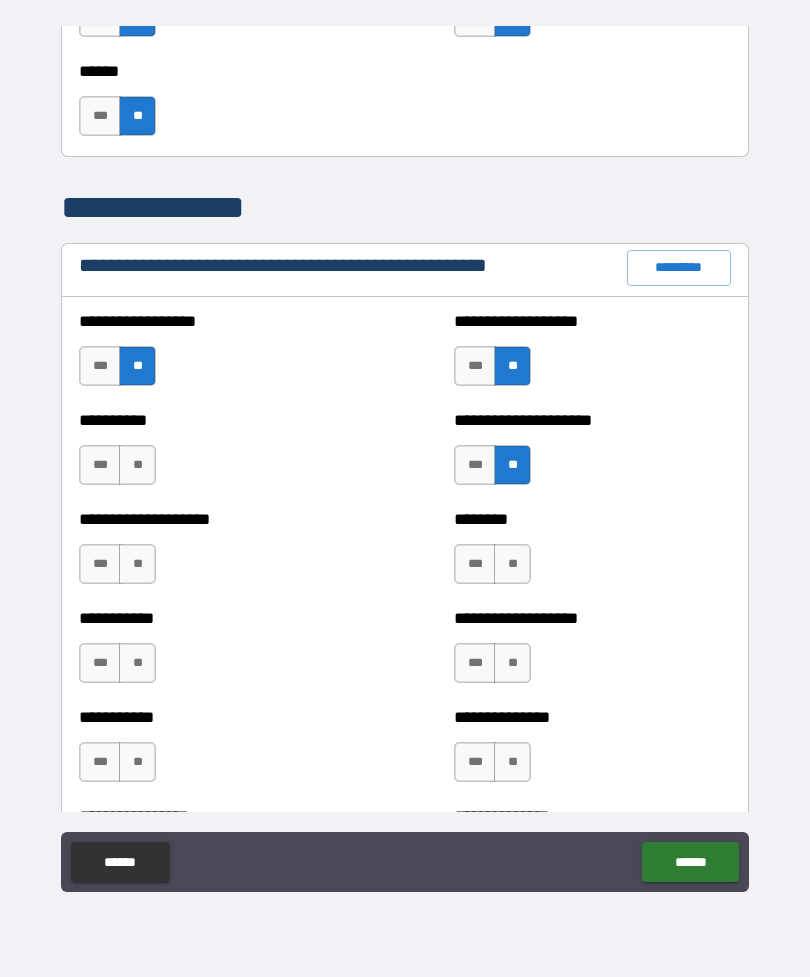 click on "**" at bounding box center [137, 465] 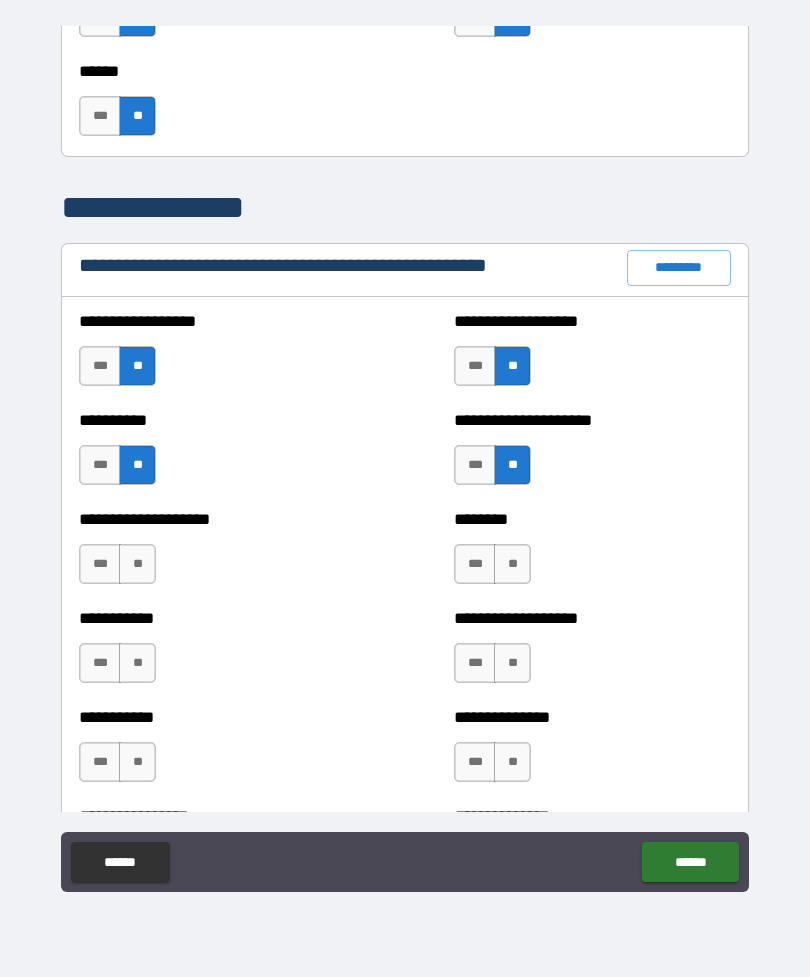 click on "**" at bounding box center [137, 564] 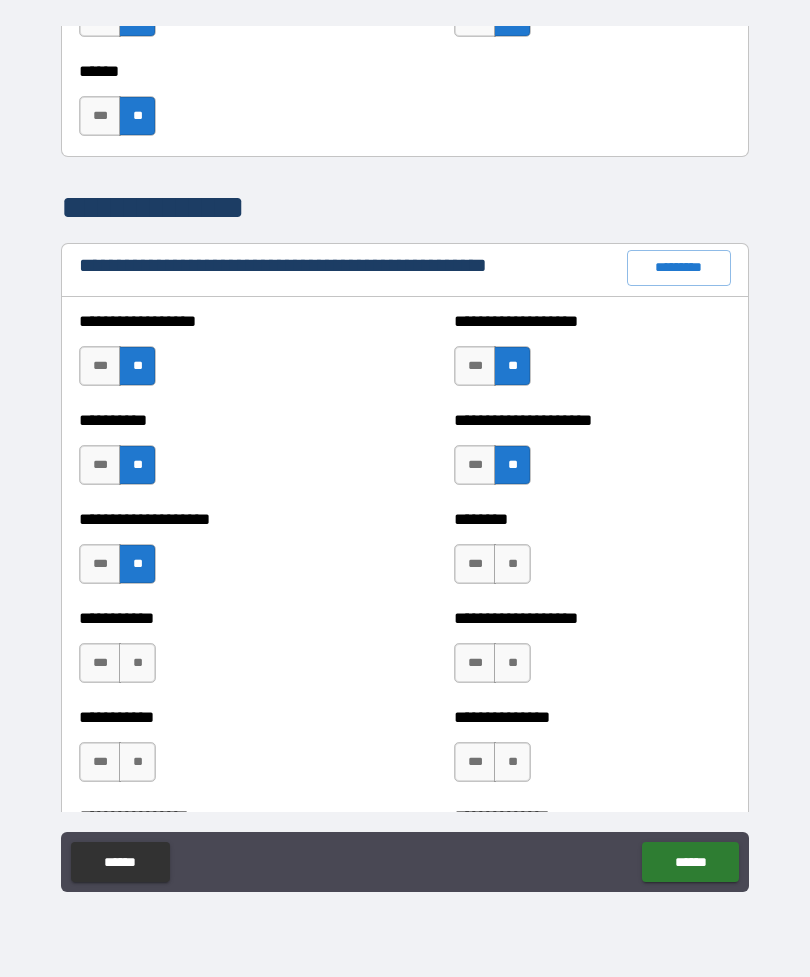 click on "**" at bounding box center (512, 564) 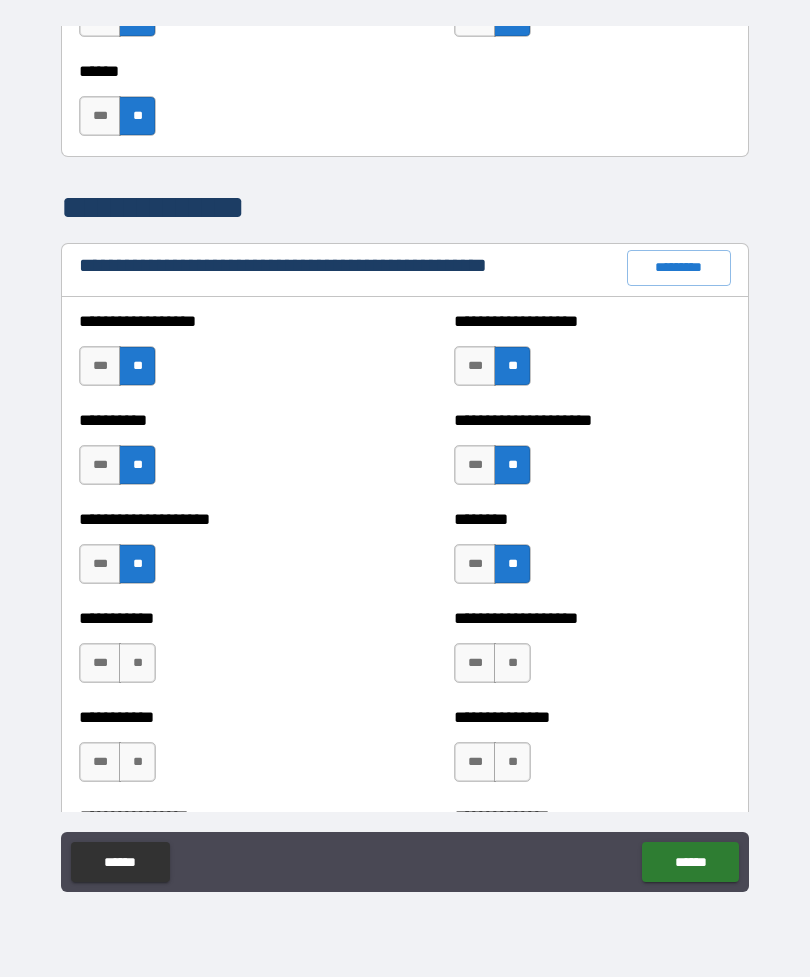 click on "**" at bounding box center [512, 663] 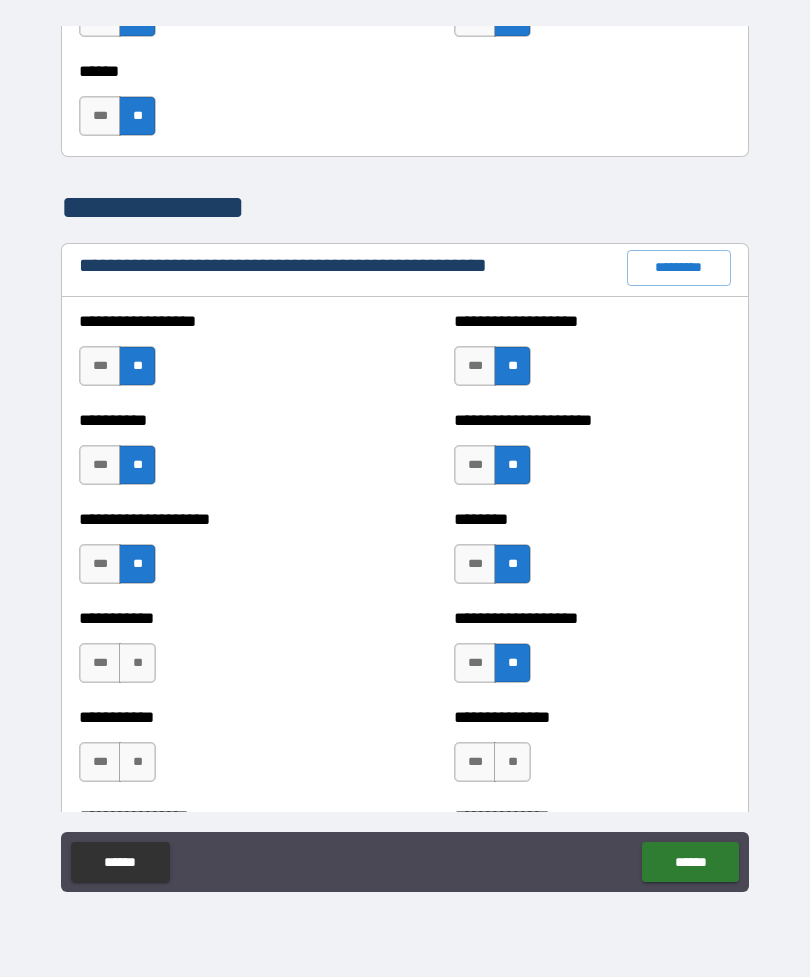 click on "**" at bounding box center (137, 663) 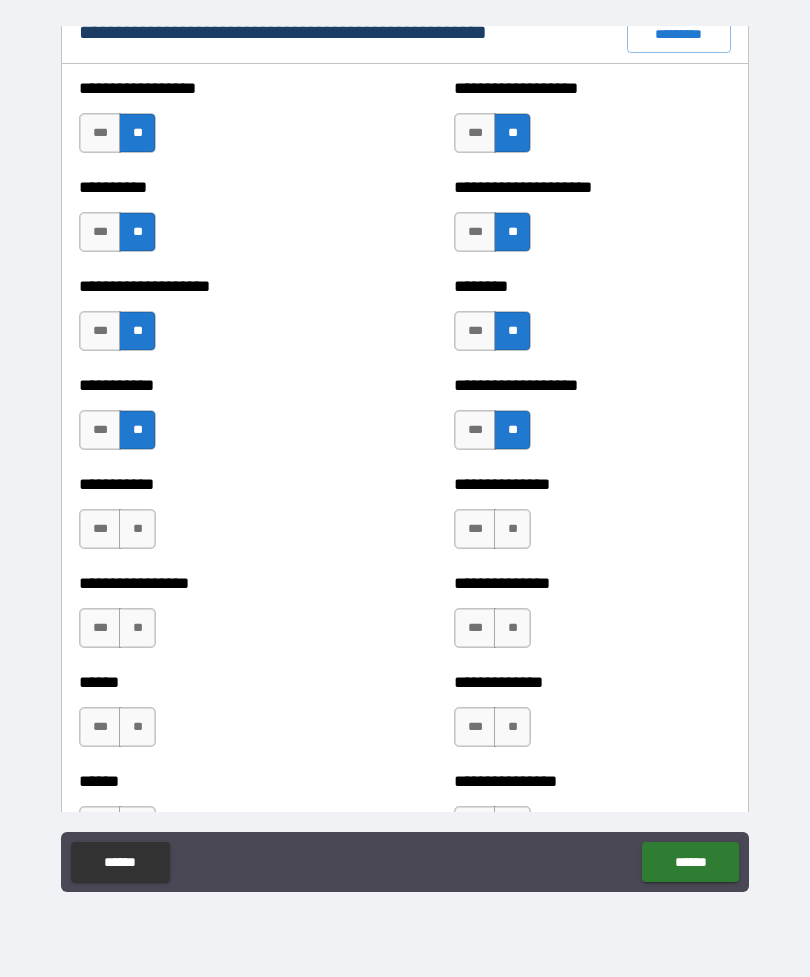scroll, scrollTop: 2463, scrollLeft: 0, axis: vertical 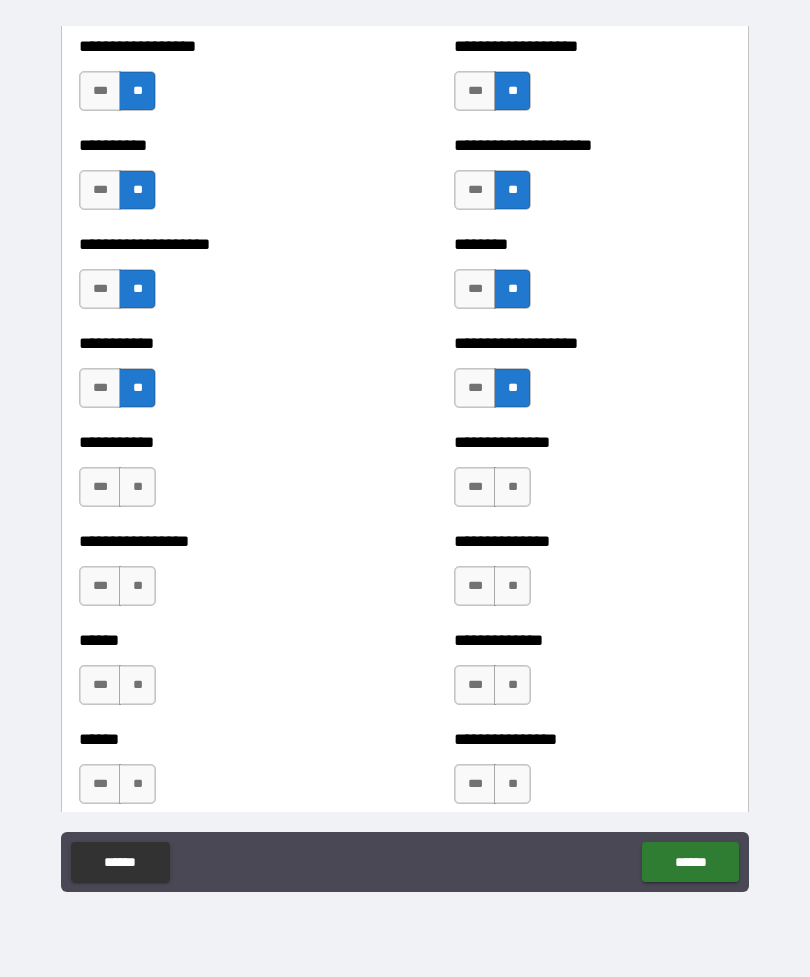 click on "**" at bounding box center (137, 487) 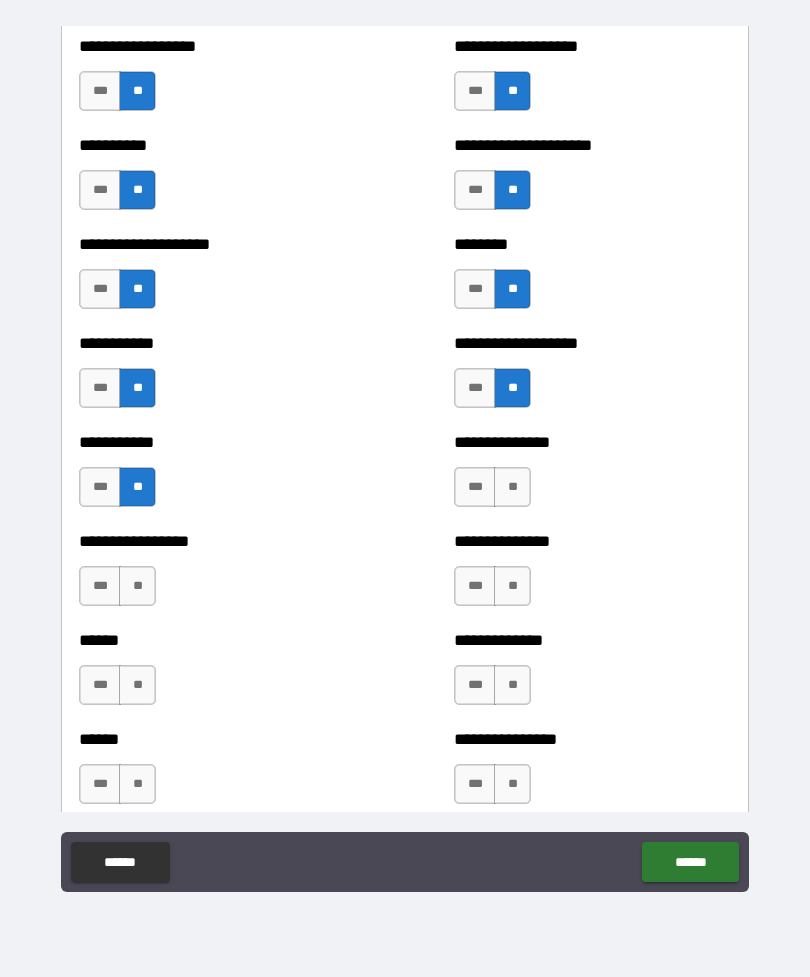 click on "**" at bounding box center (512, 487) 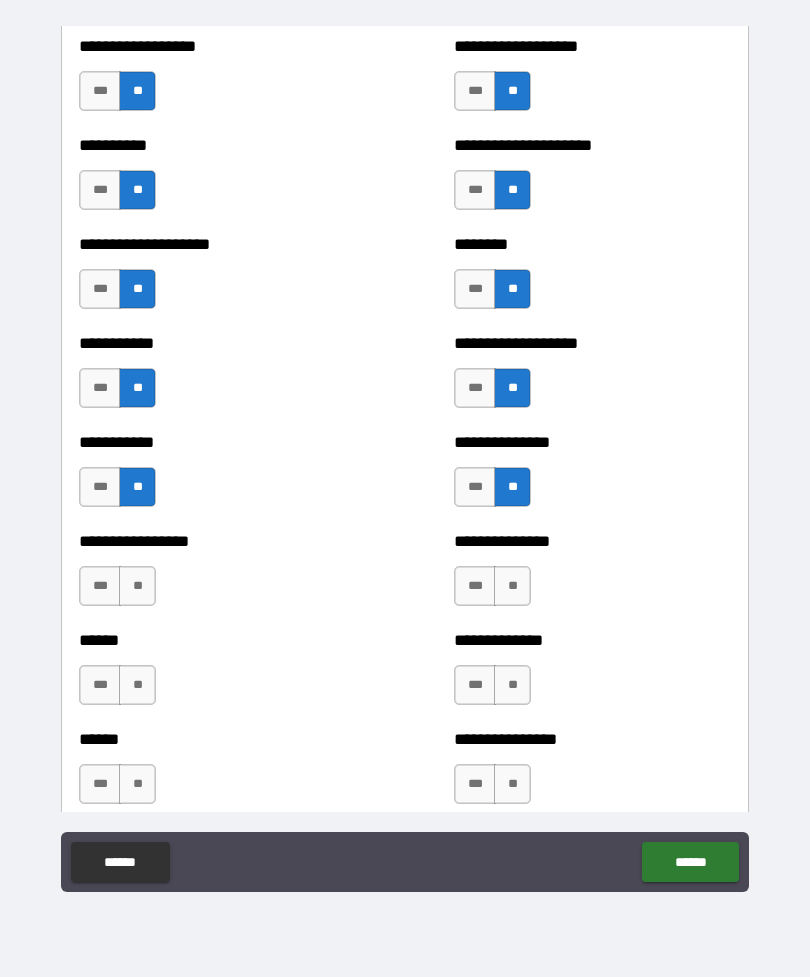 click on "**" at bounding box center (512, 586) 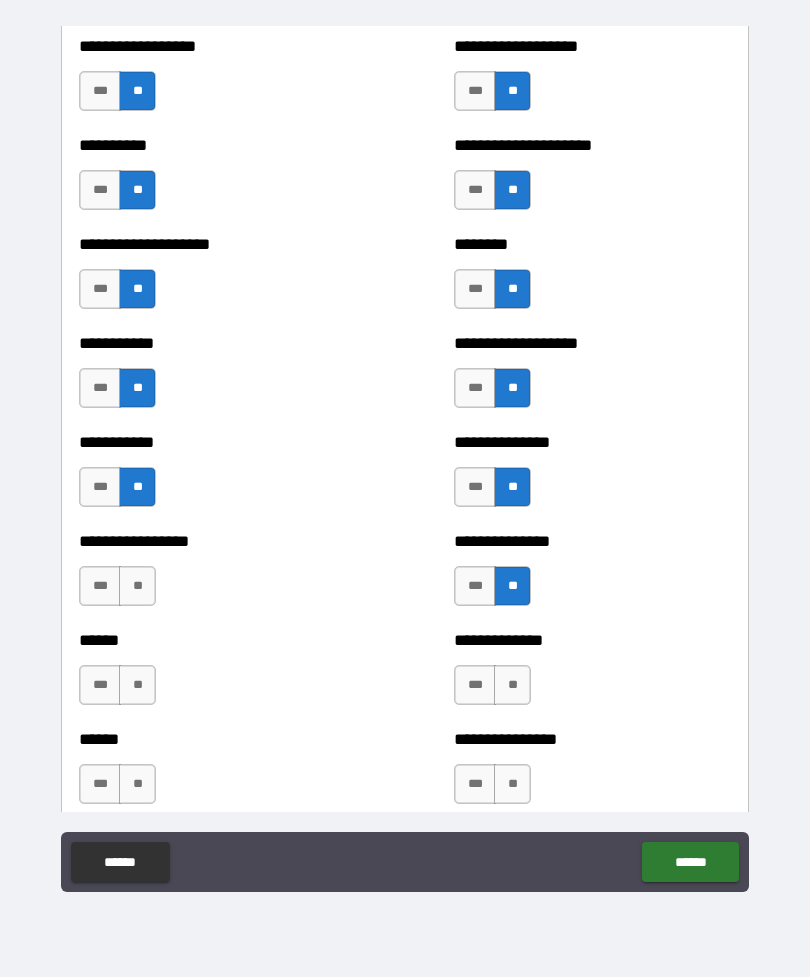 click on "**" at bounding box center [512, 685] 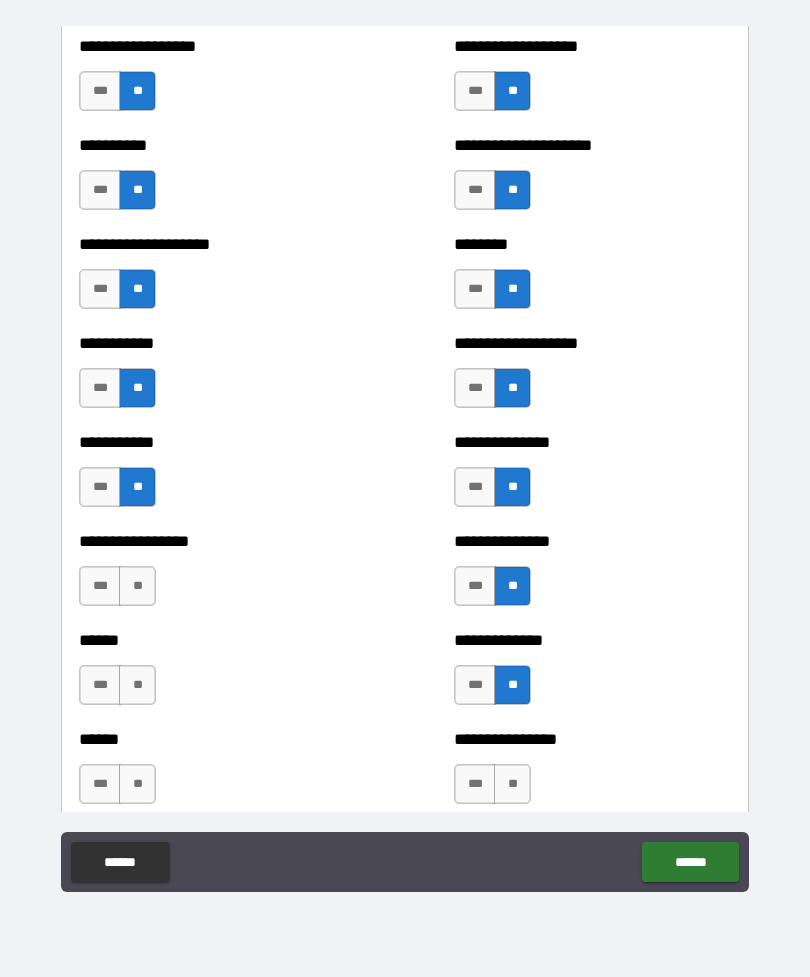 click on "**" at bounding box center [512, 784] 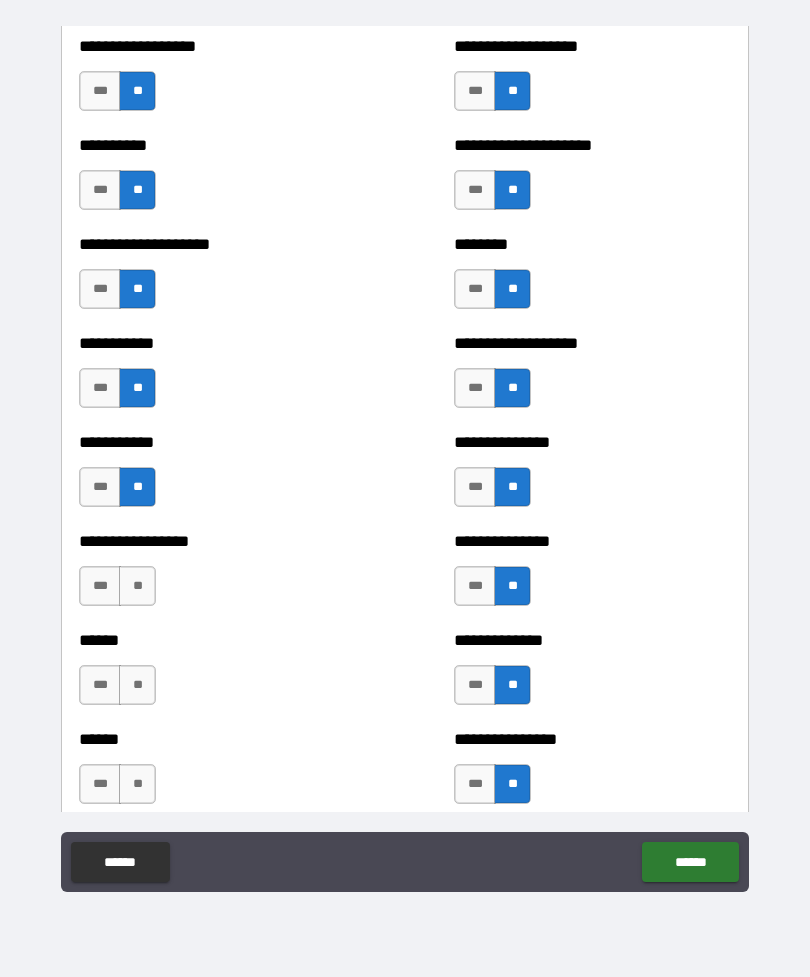 click on "**" at bounding box center (137, 784) 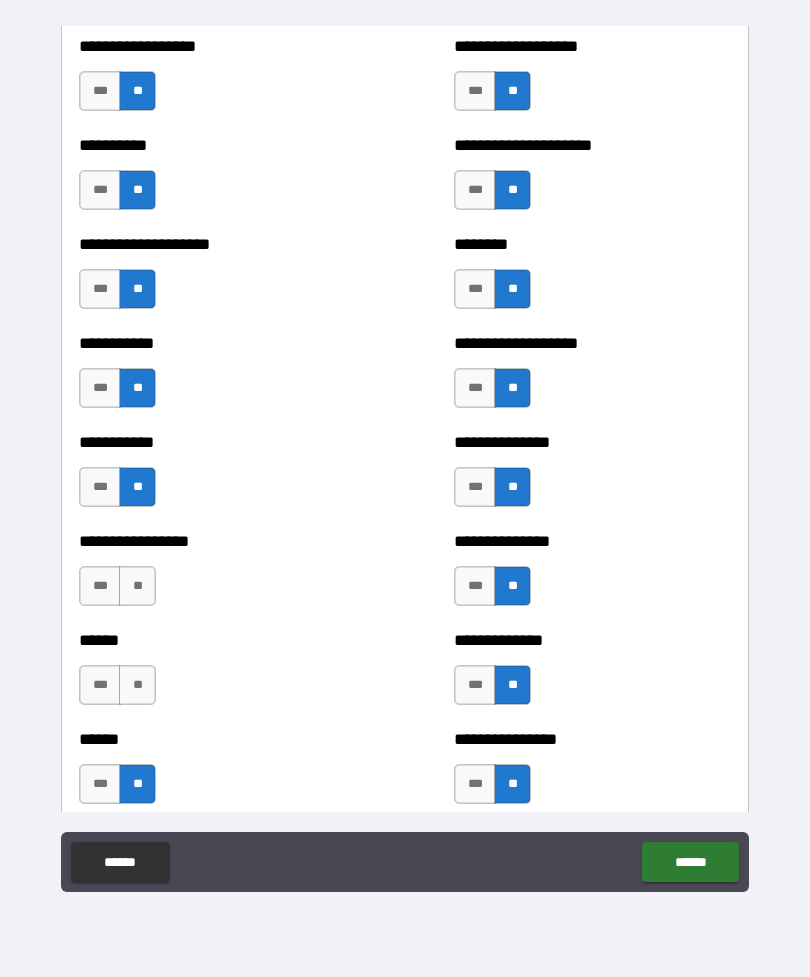 click on "**" at bounding box center (137, 685) 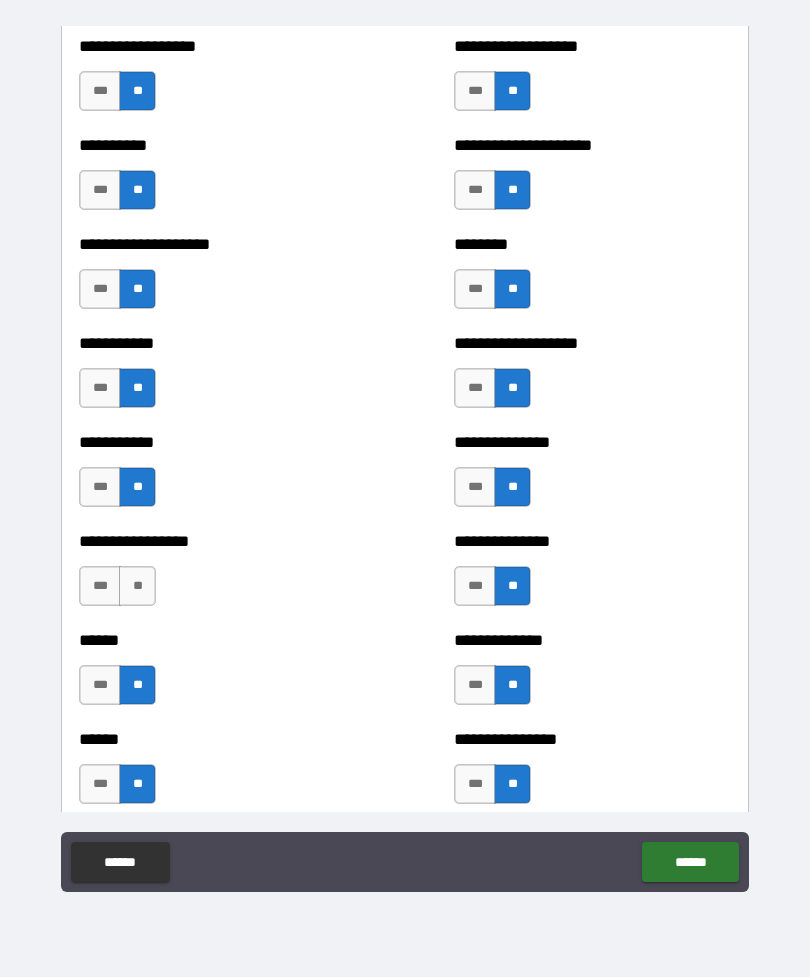 click on "**" at bounding box center [137, 586] 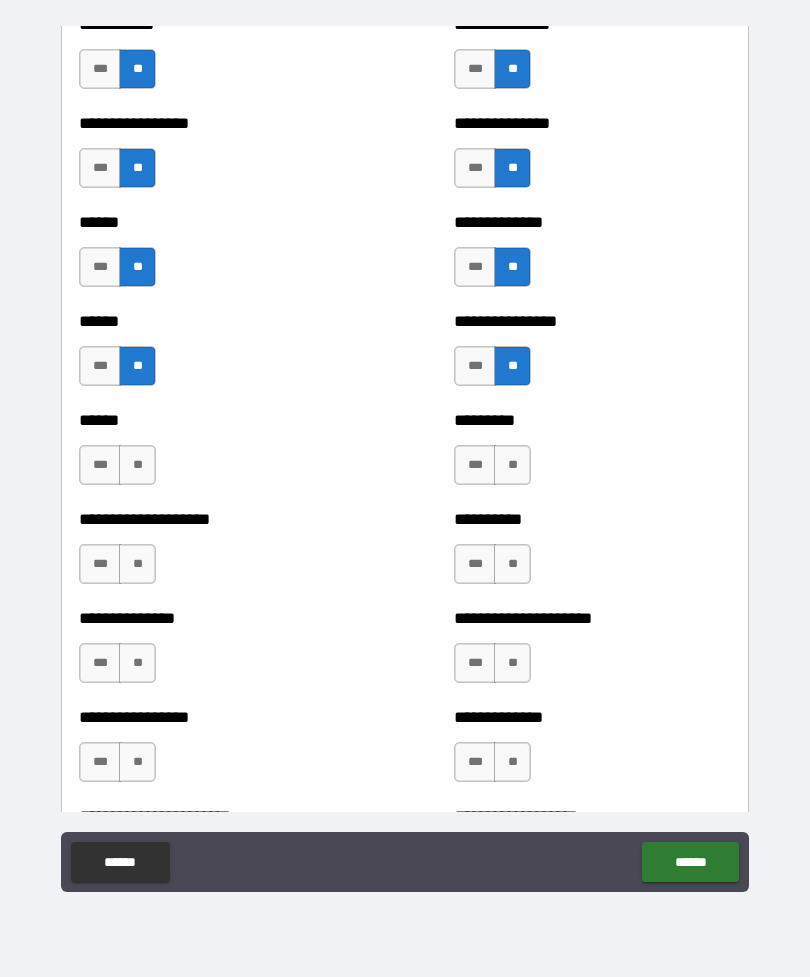 scroll, scrollTop: 2882, scrollLeft: 0, axis: vertical 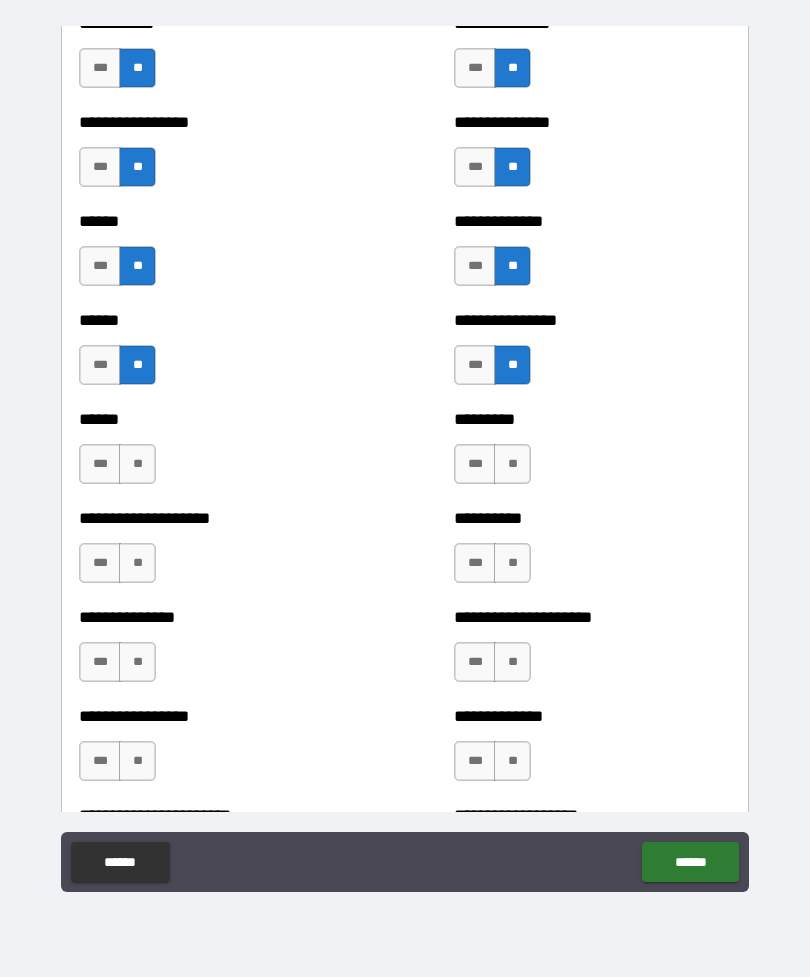 click on "**" at bounding box center (137, 464) 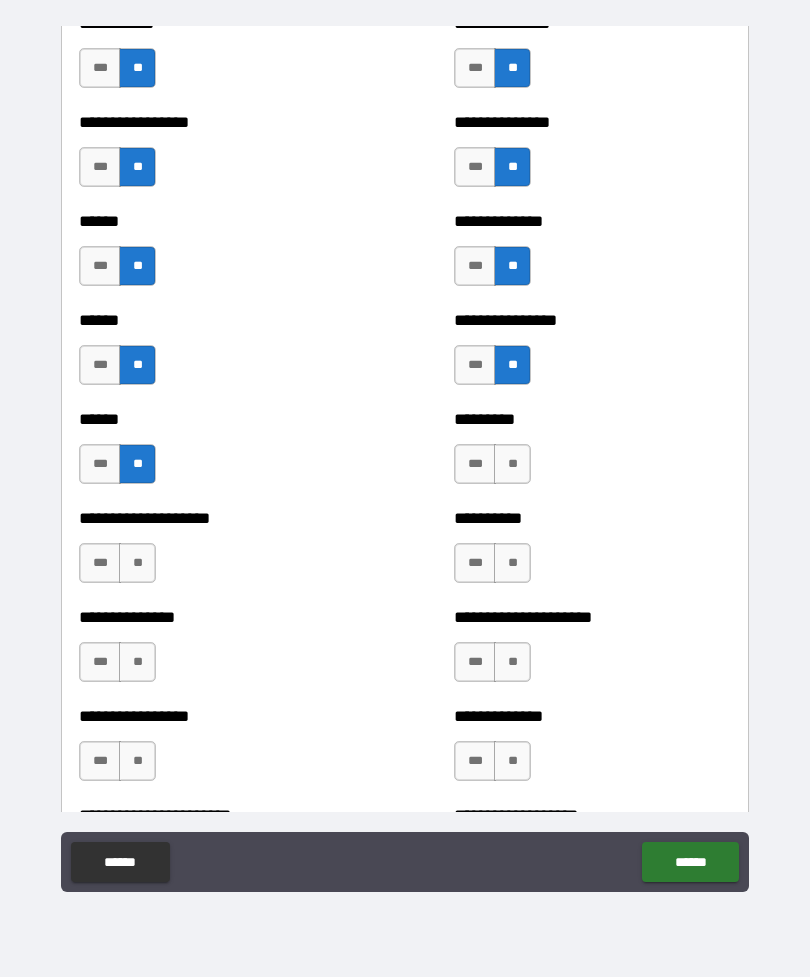 click on "**" at bounding box center [512, 464] 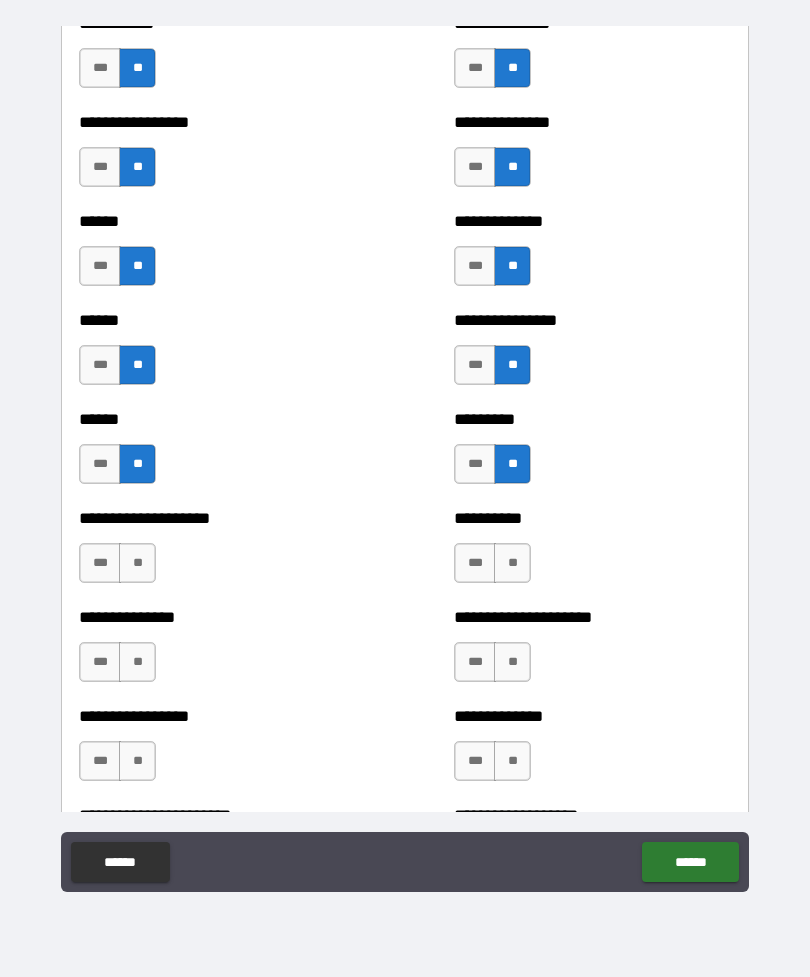 click on "**" at bounding box center (512, 563) 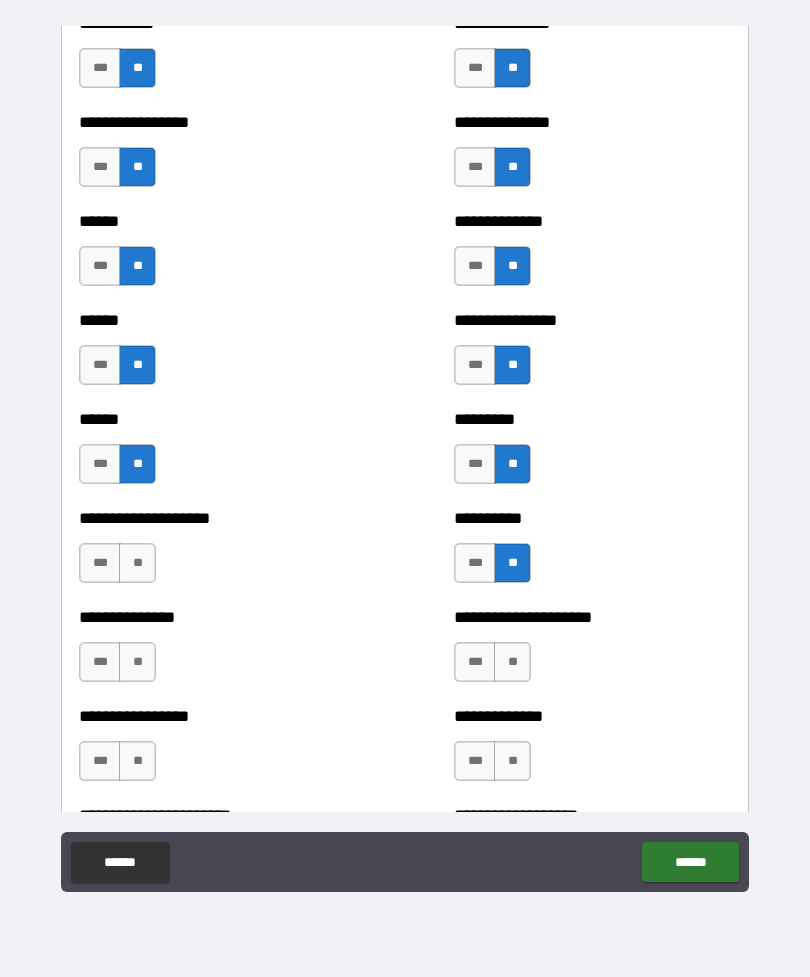click on "**" at bounding box center (512, 662) 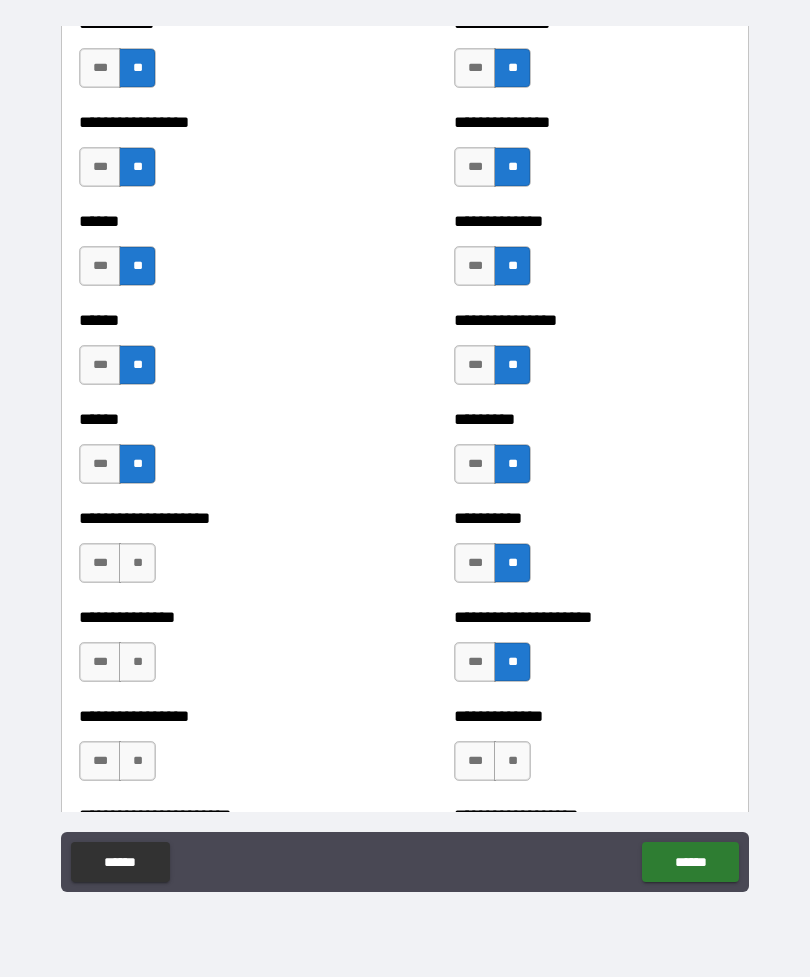 click on "**" at bounding box center [512, 761] 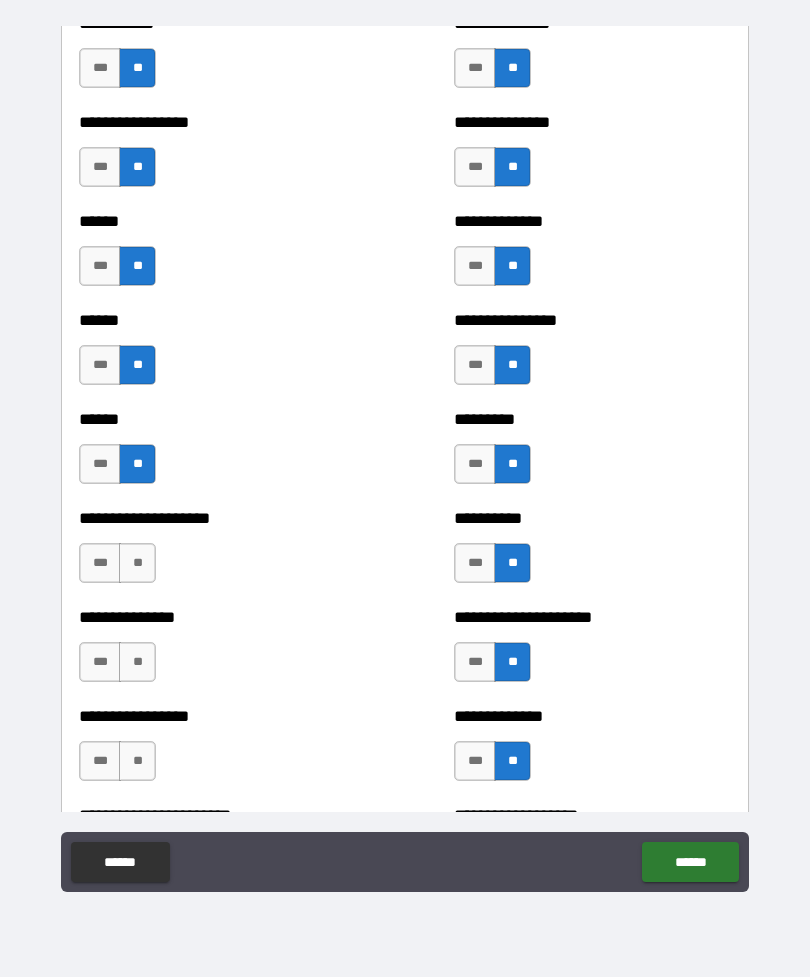 click on "**" at bounding box center (137, 761) 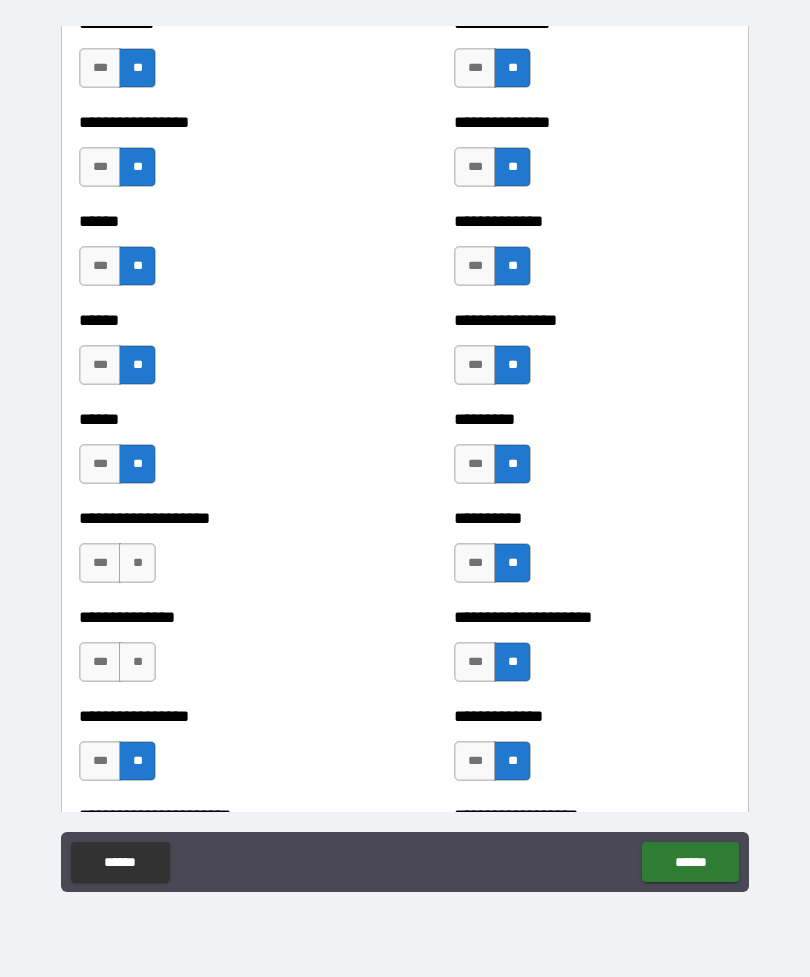click on "**" at bounding box center (137, 662) 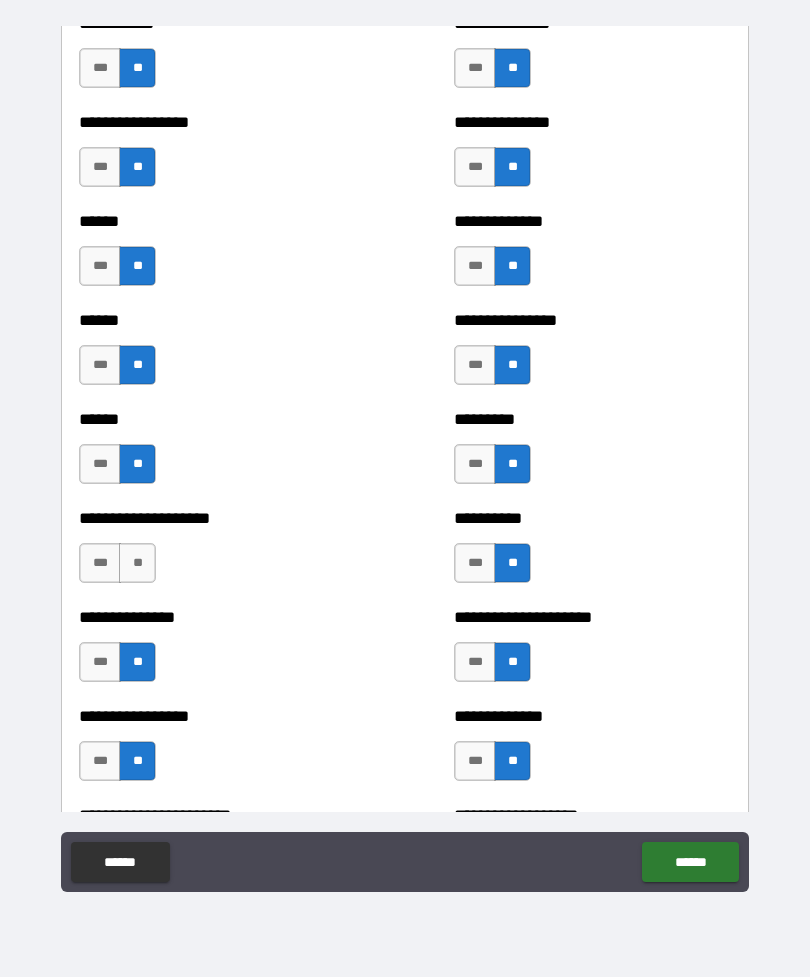 click on "**" at bounding box center (137, 563) 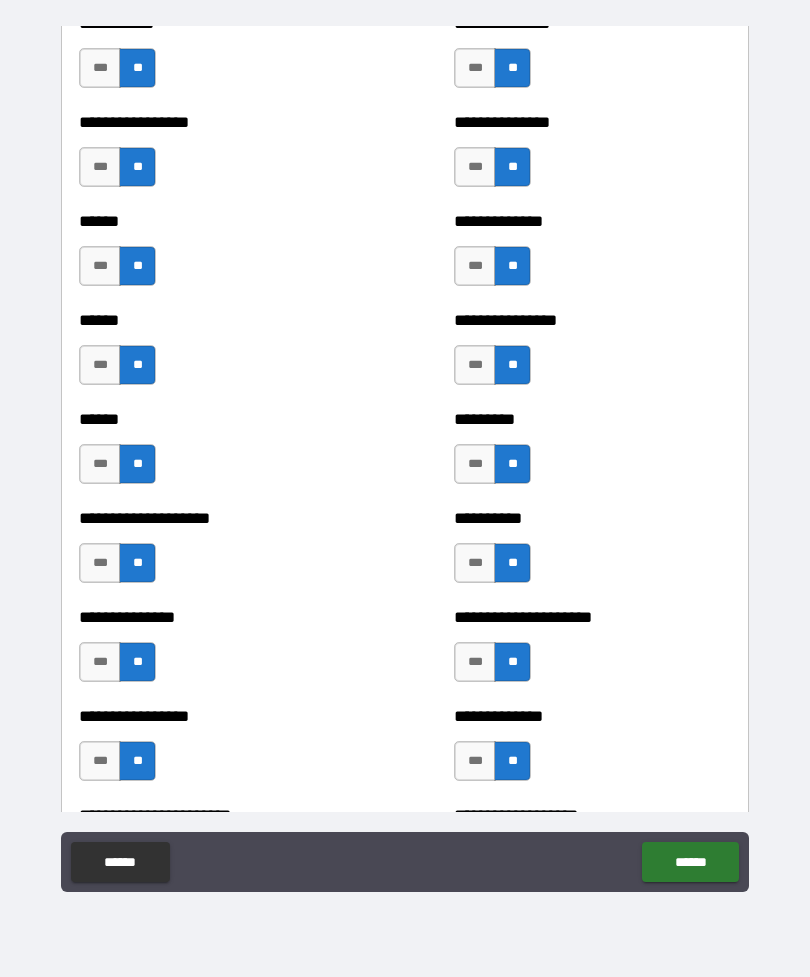 click on "***" at bounding box center [100, 761] 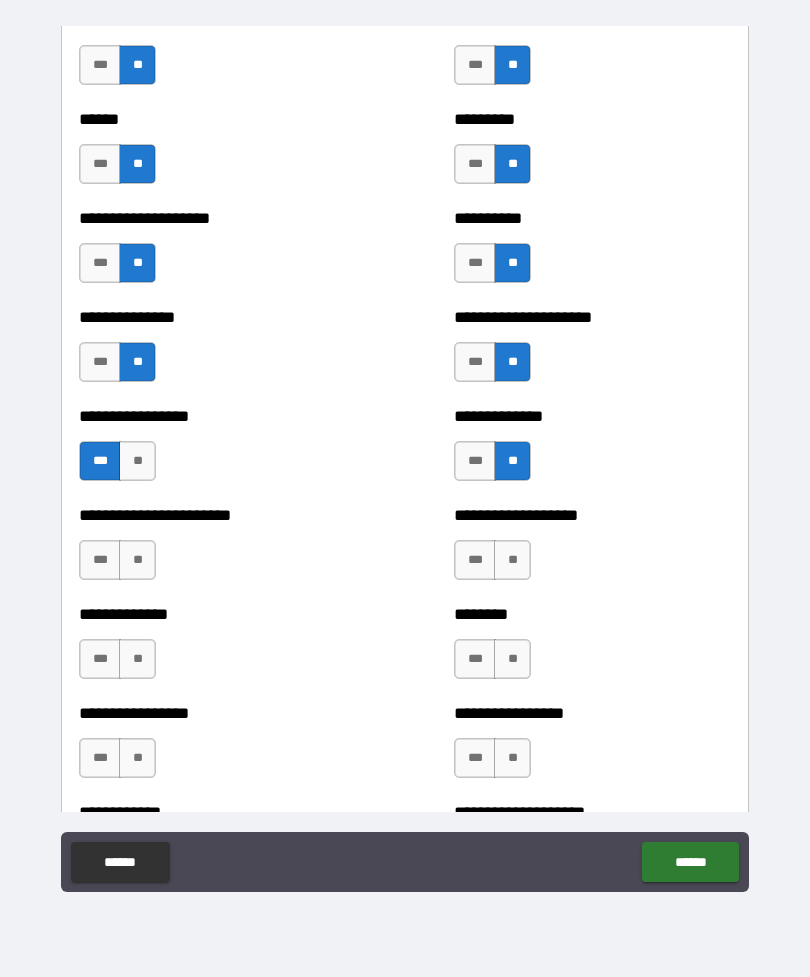 scroll, scrollTop: 3225, scrollLeft: 0, axis: vertical 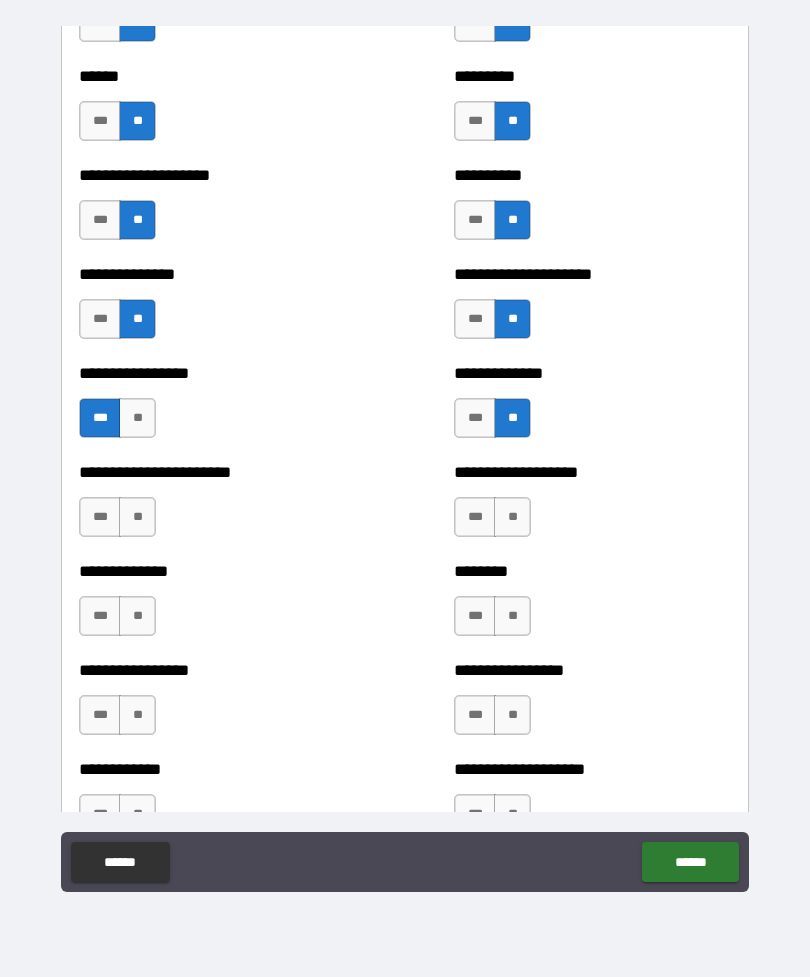 click on "**" at bounding box center [137, 517] 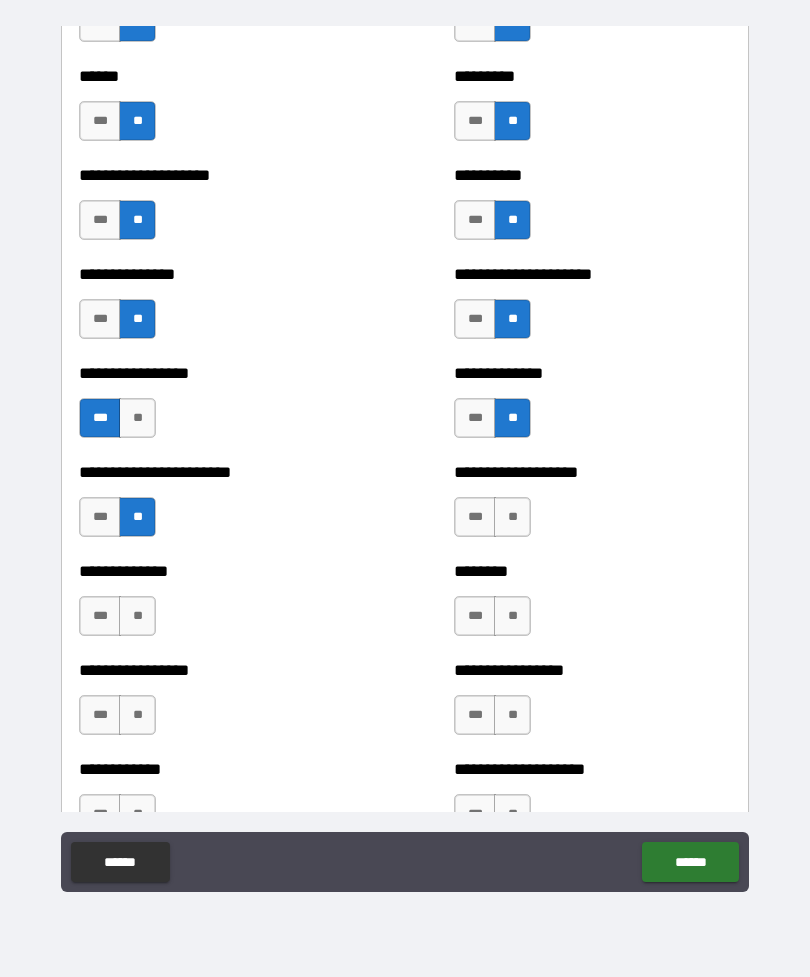click on "**" at bounding box center (512, 517) 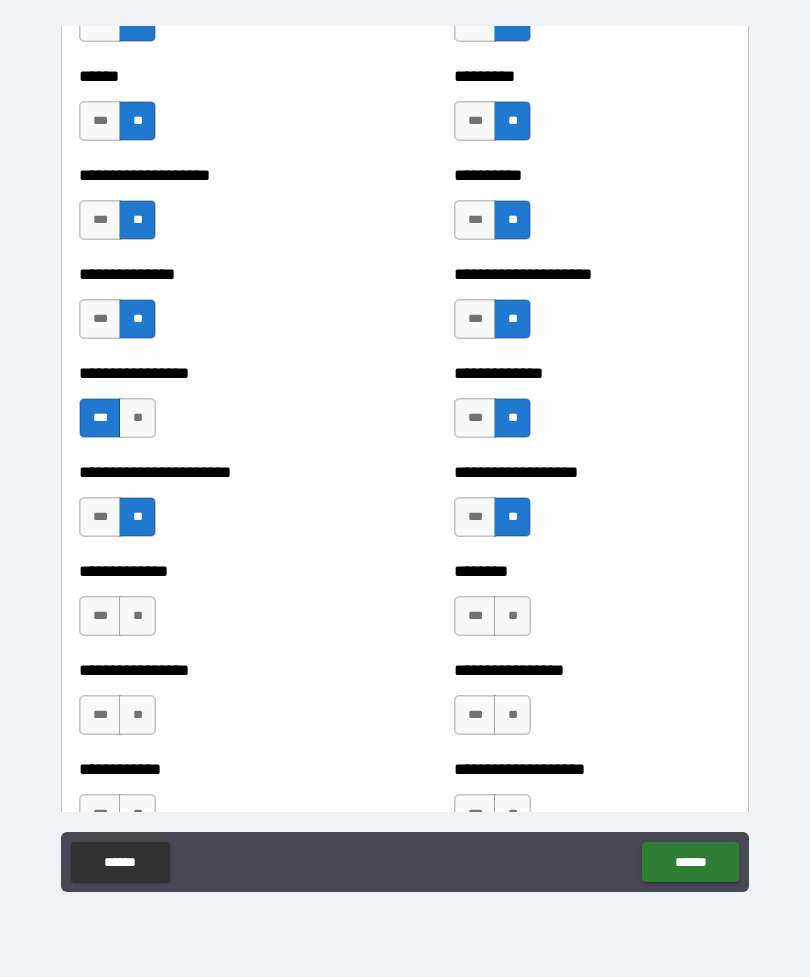 click on "**" at bounding box center [512, 616] 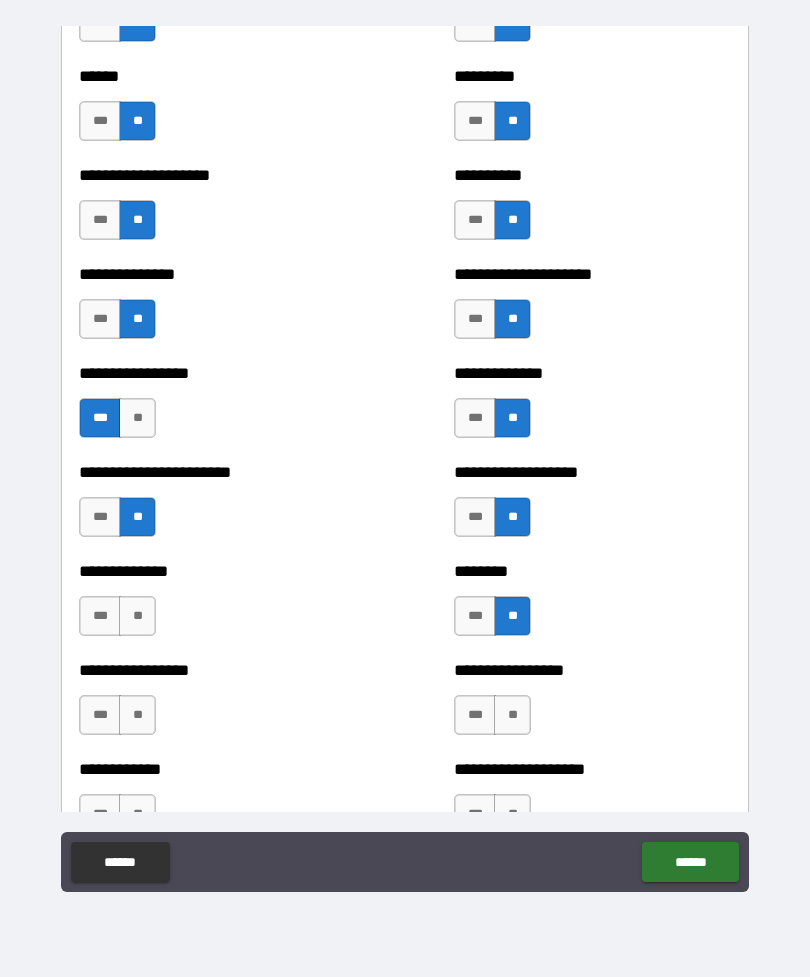 click on "**" at bounding box center (512, 715) 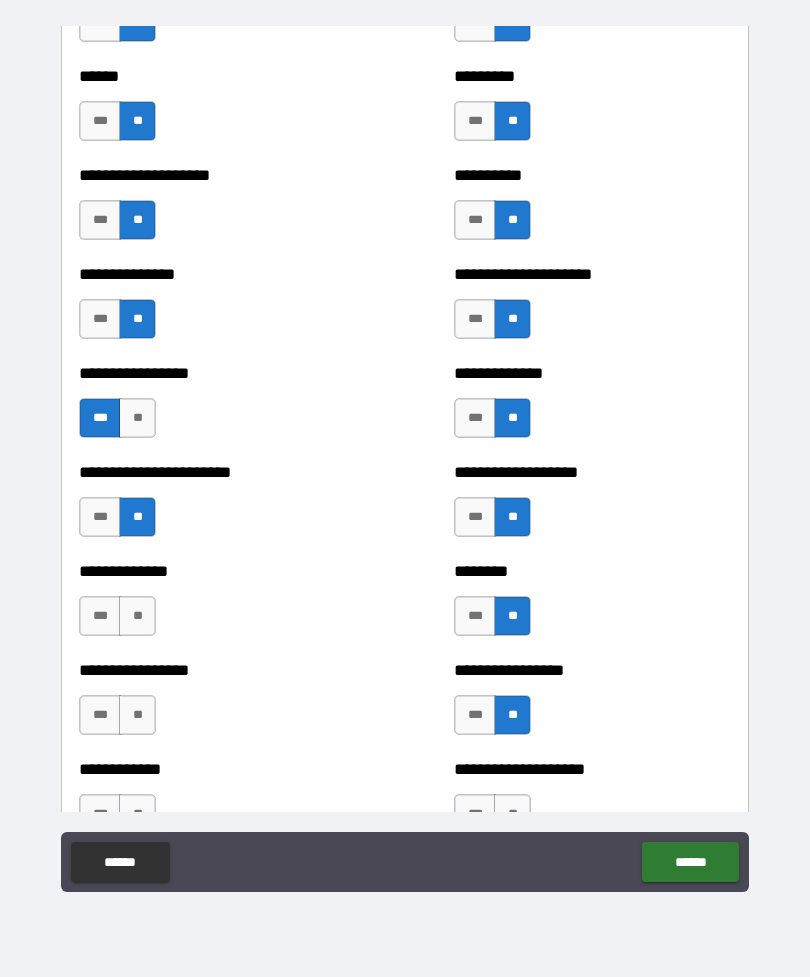 click on "**" at bounding box center [137, 616] 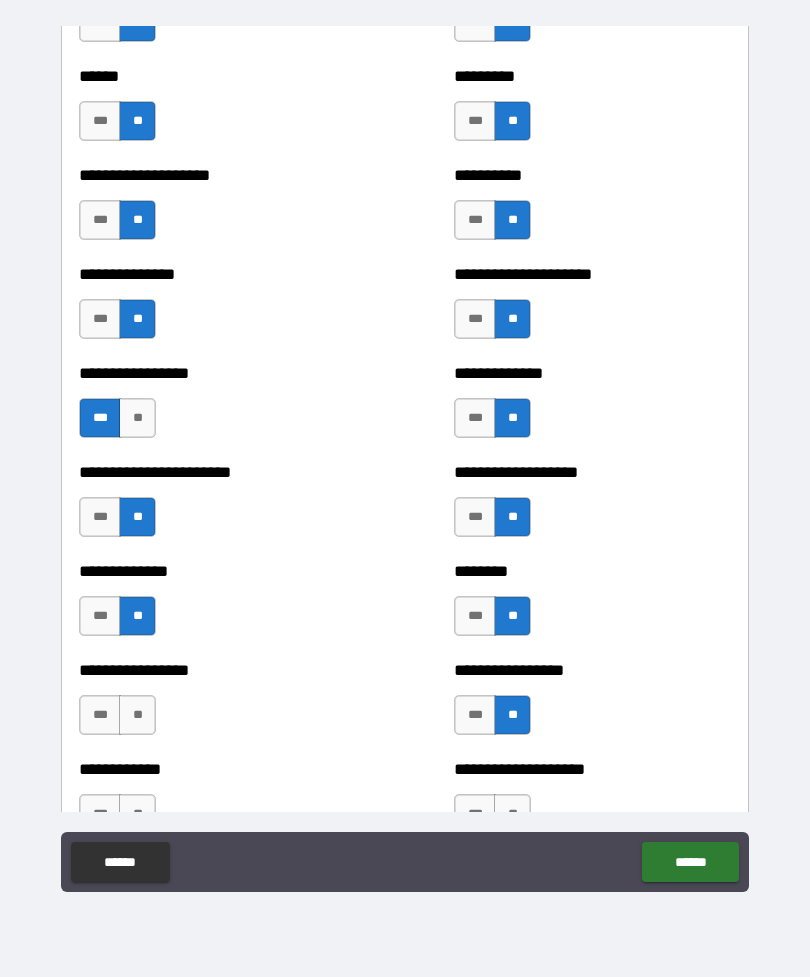 click on "**" at bounding box center [137, 715] 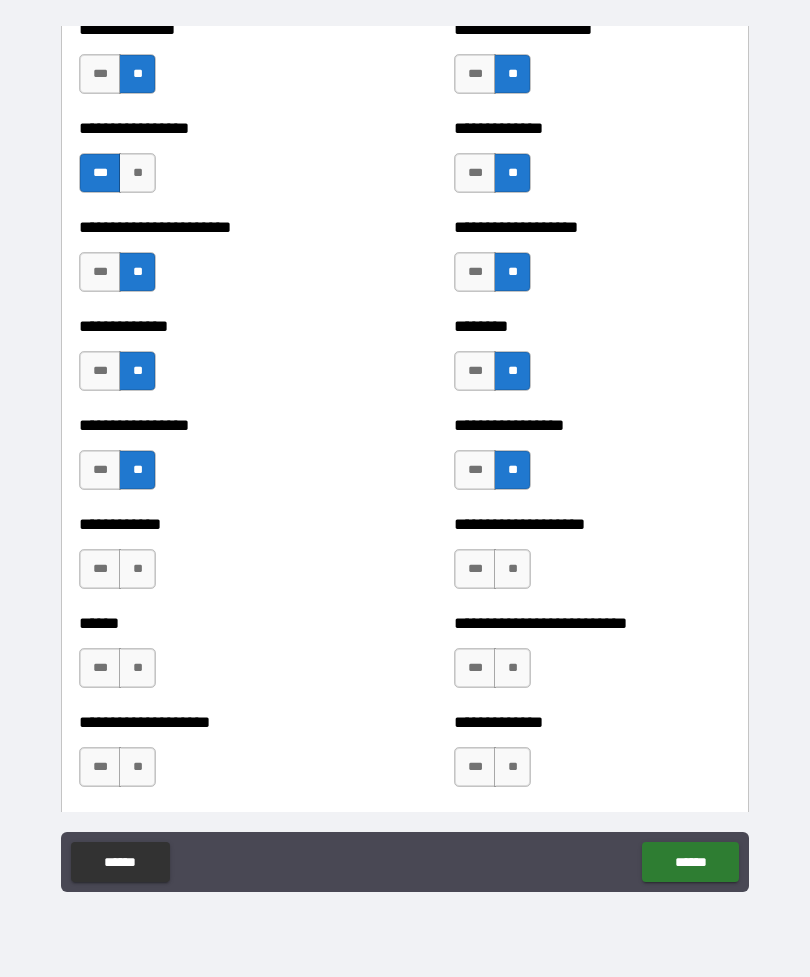 scroll, scrollTop: 3522, scrollLeft: 0, axis: vertical 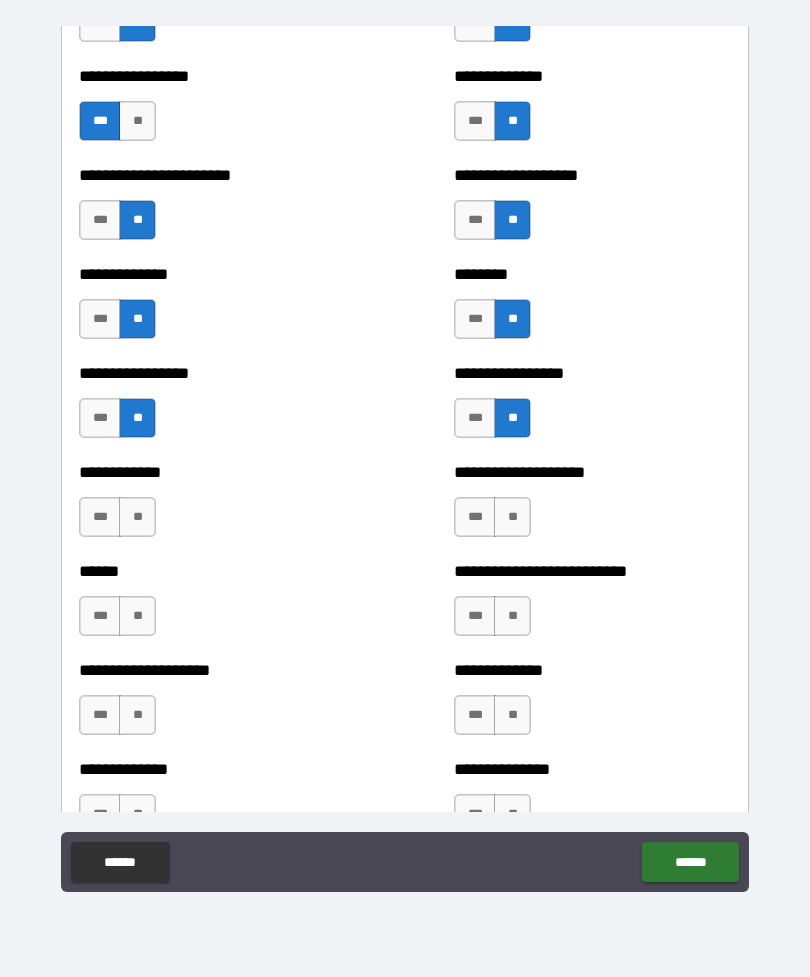 click on "**" at bounding box center (137, 517) 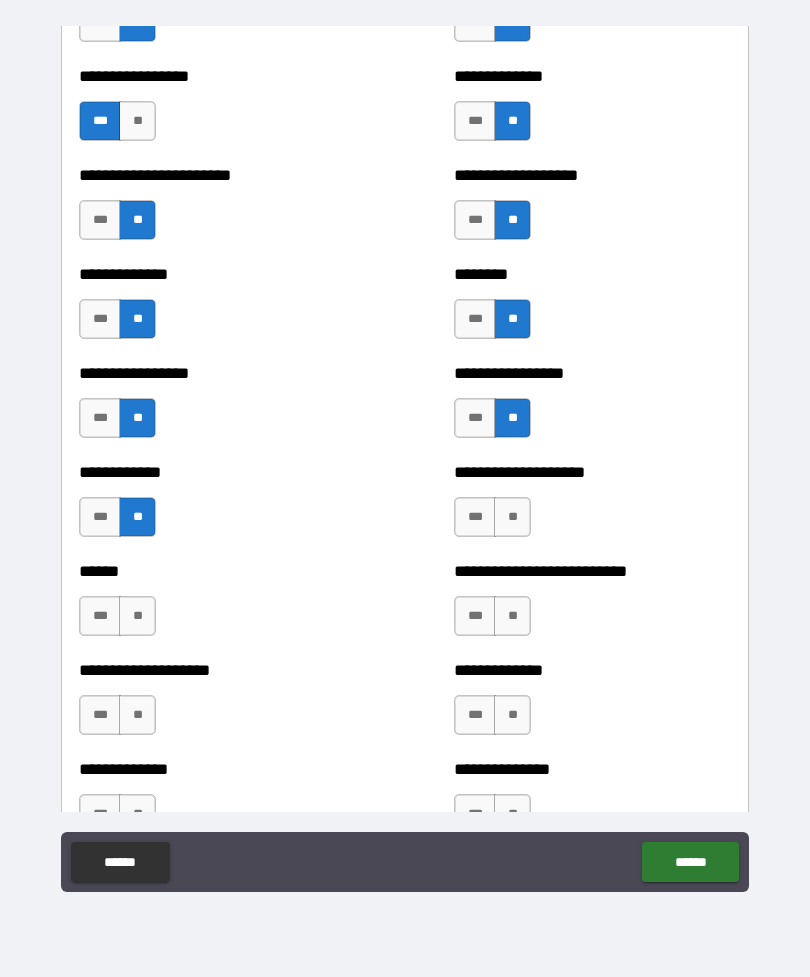 click on "**" at bounding box center (512, 517) 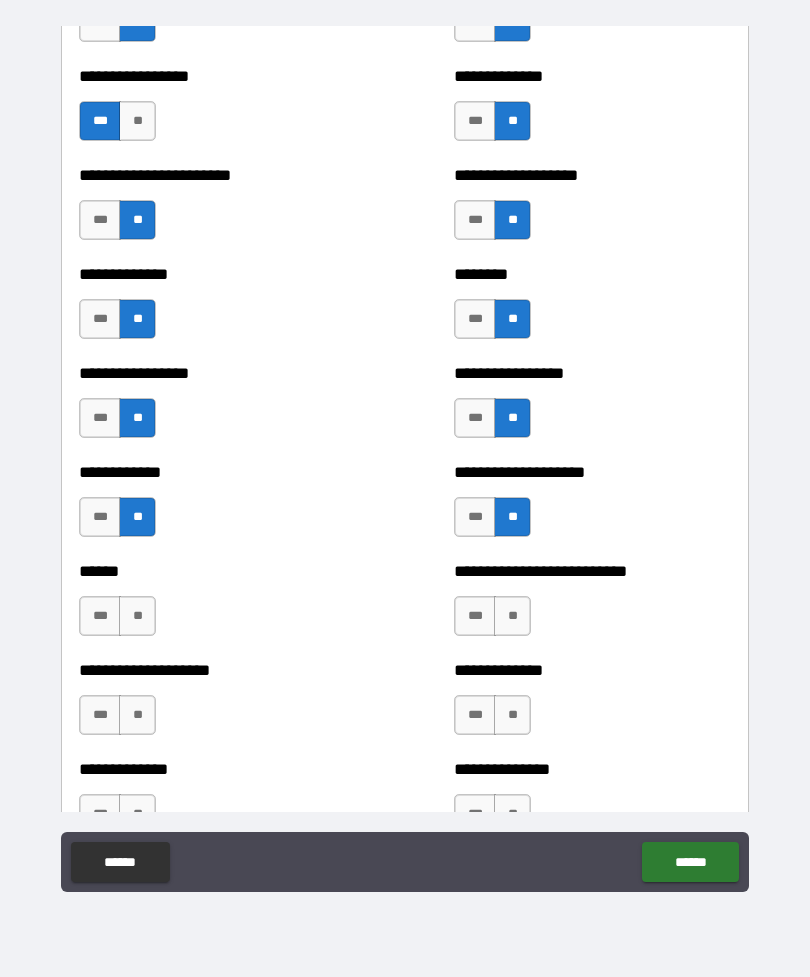 click on "**" at bounding box center (512, 616) 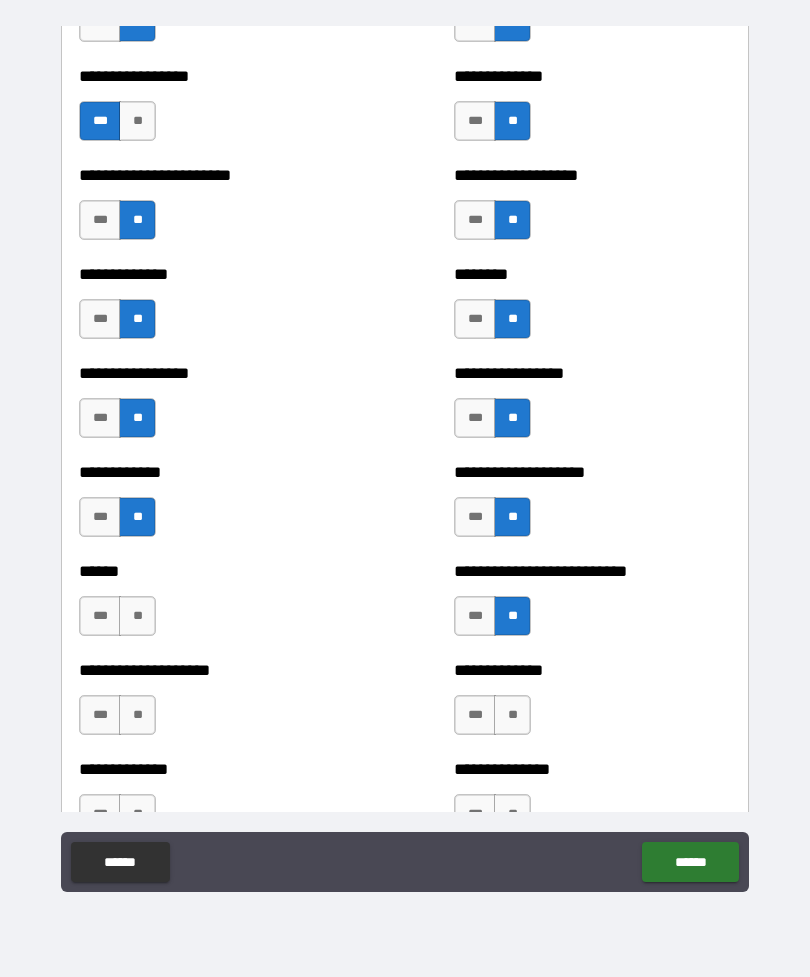 click on "**" at bounding box center [512, 715] 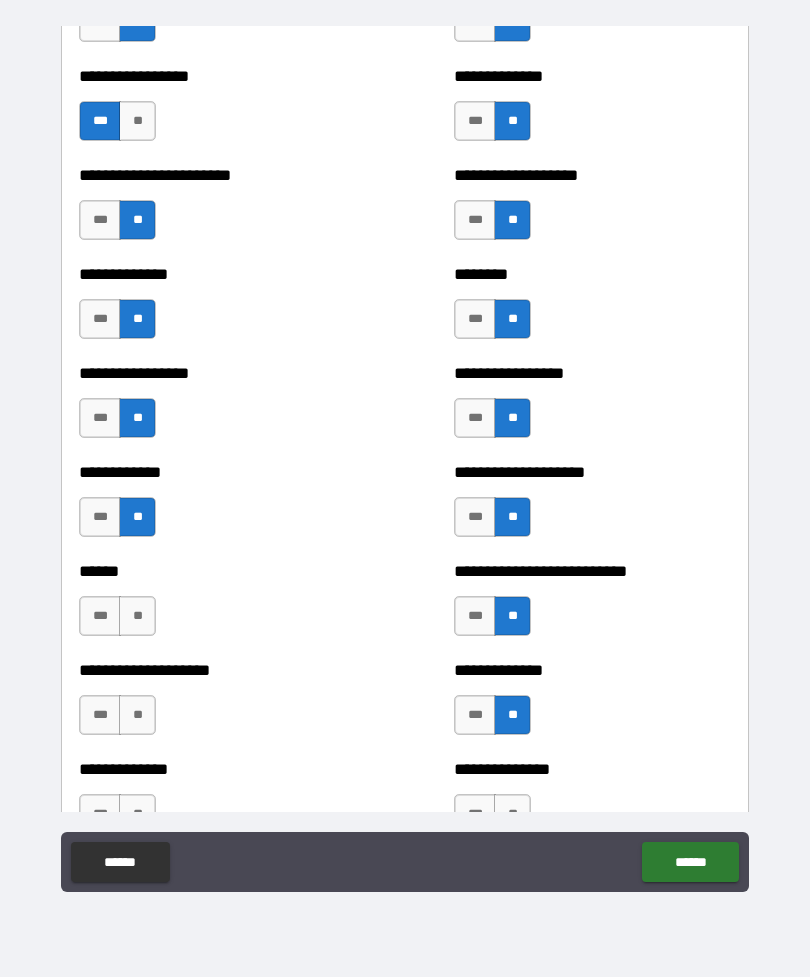click on "**" at bounding box center (137, 715) 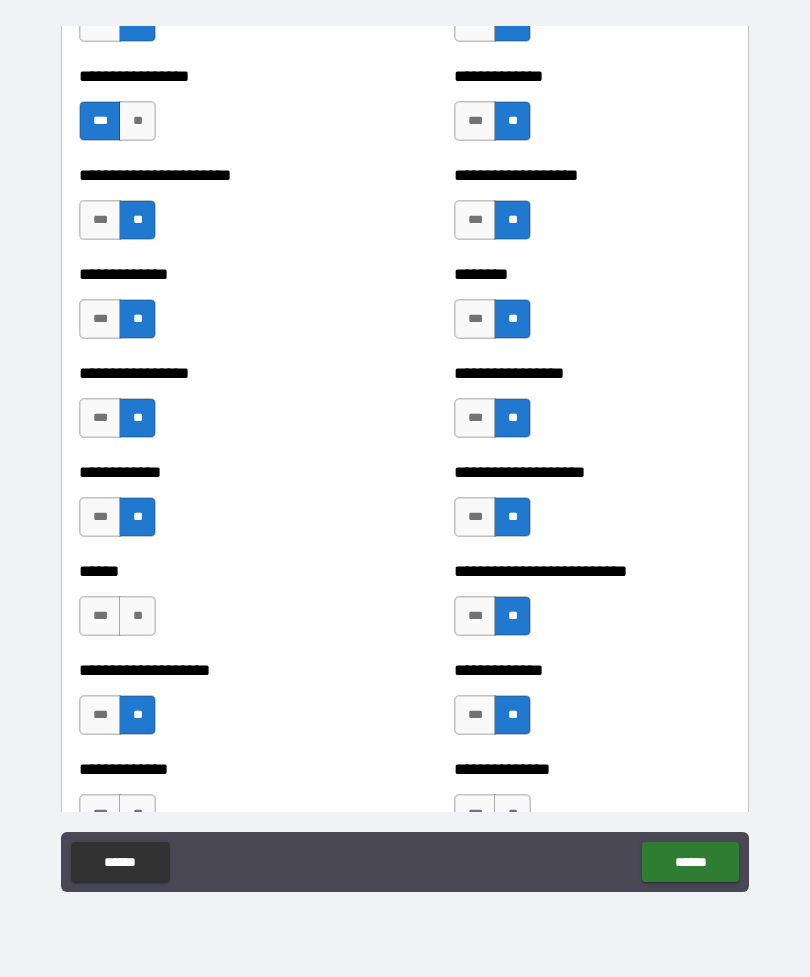 click on "**" at bounding box center (137, 616) 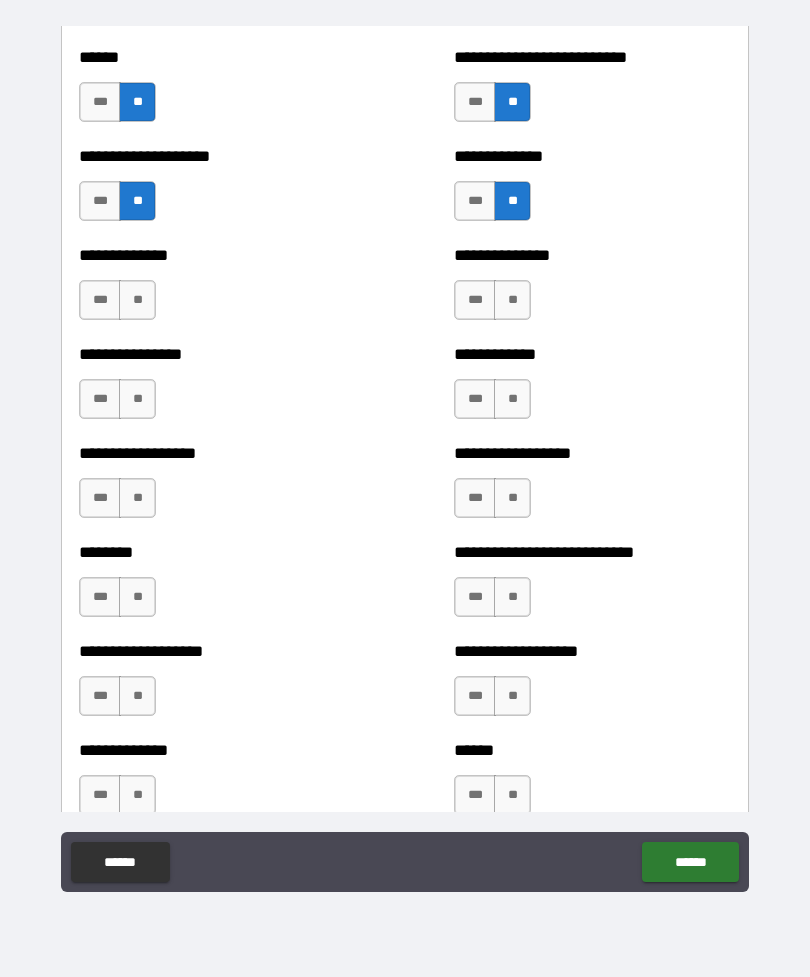 scroll, scrollTop: 4040, scrollLeft: 0, axis: vertical 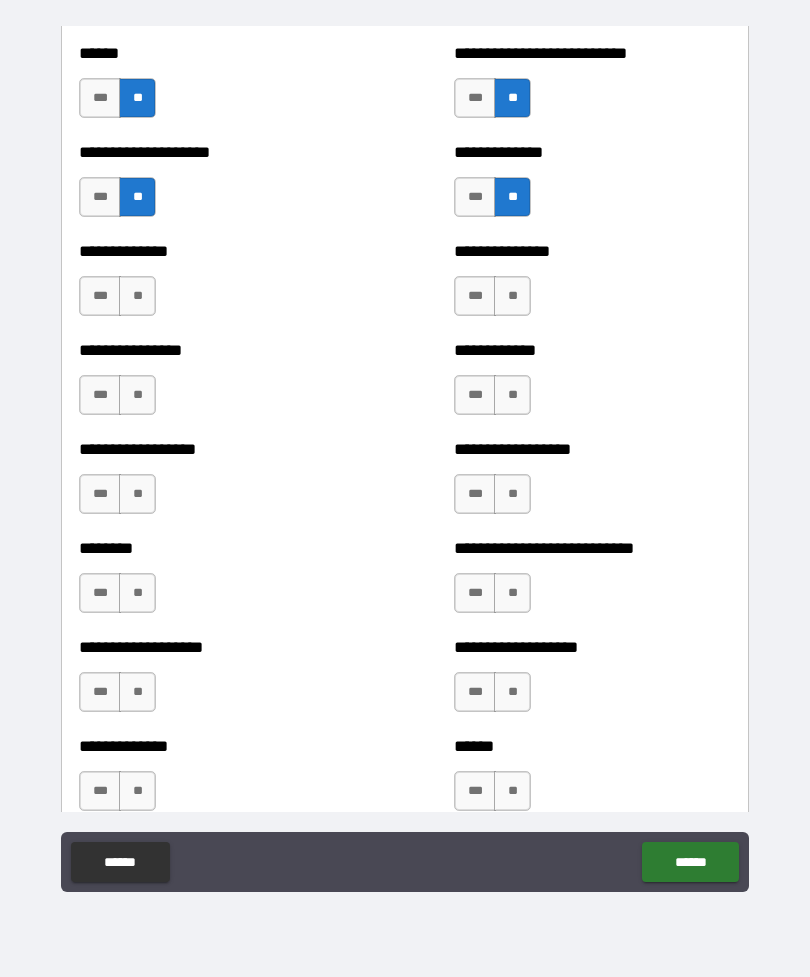 click on "**" at bounding box center [137, 296] 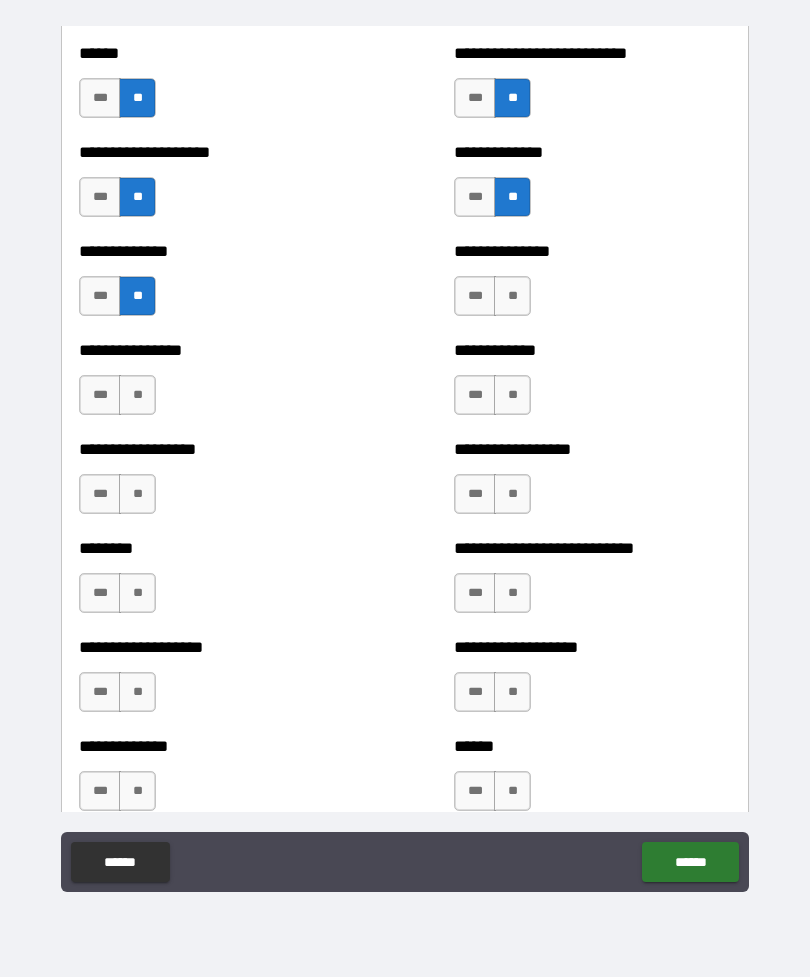 click on "**" at bounding box center (137, 395) 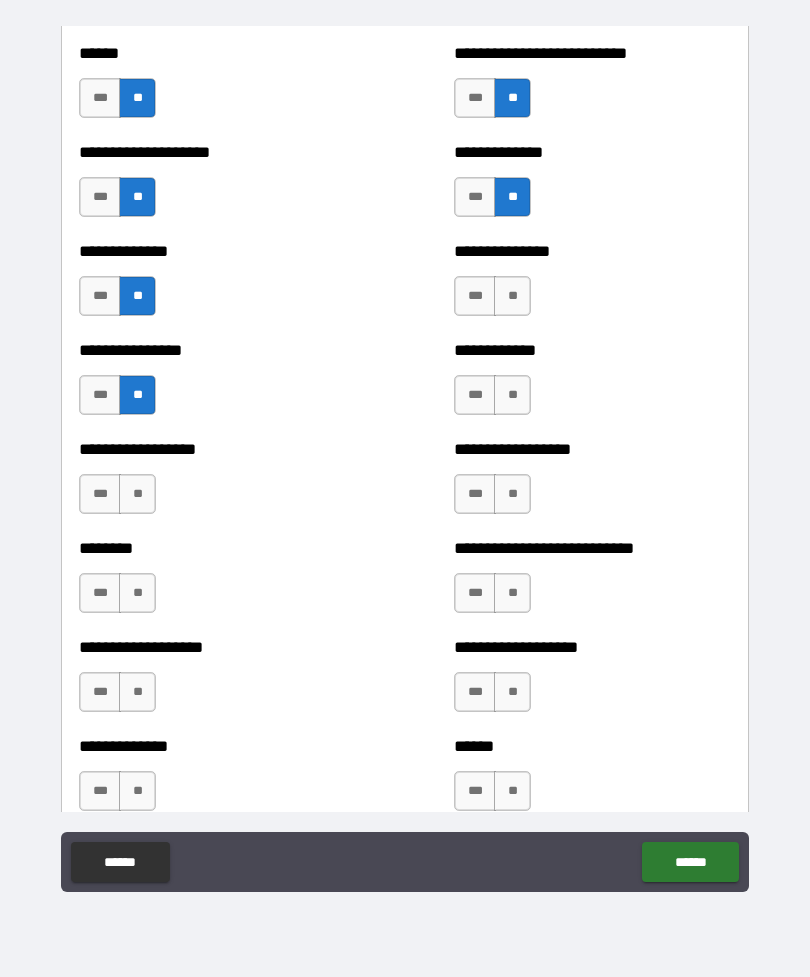 click on "**" at bounding box center [512, 296] 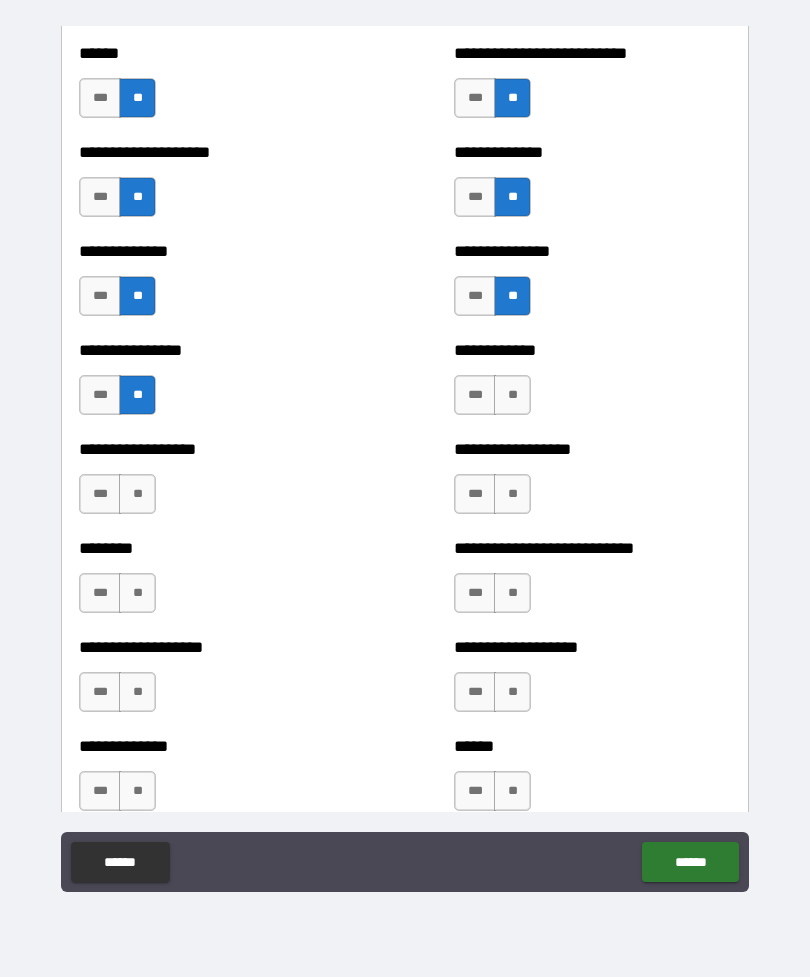 click on "**" at bounding box center (512, 395) 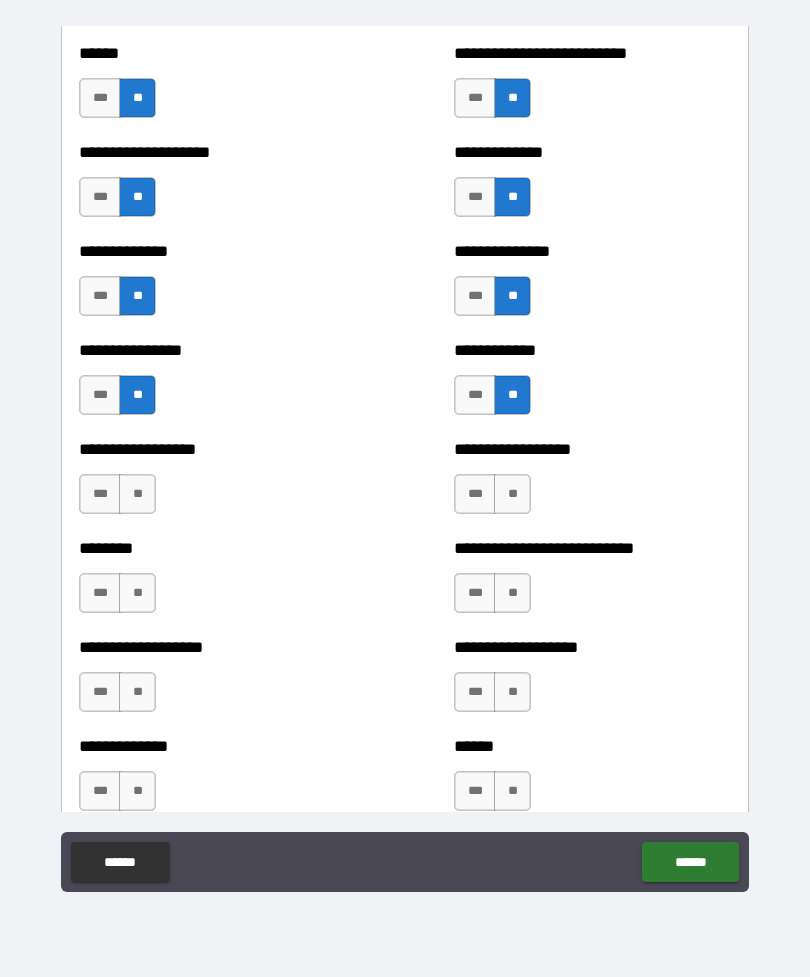 click on "**" at bounding box center (512, 494) 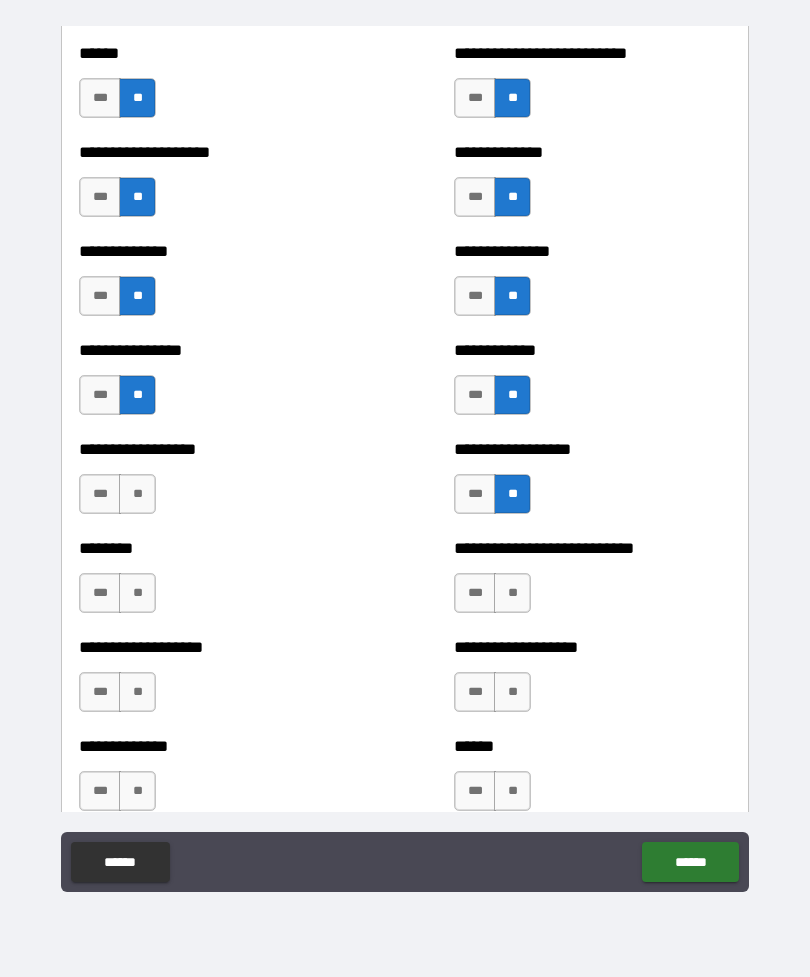 click on "**" at bounding box center [512, 593] 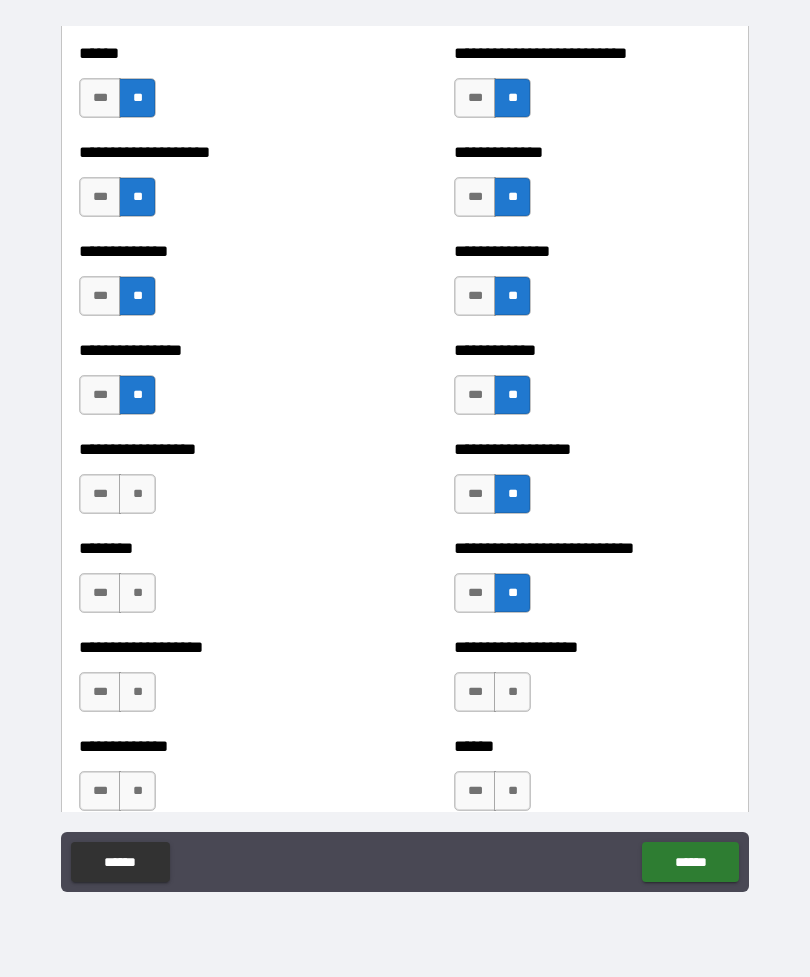 click on "**" at bounding box center (137, 593) 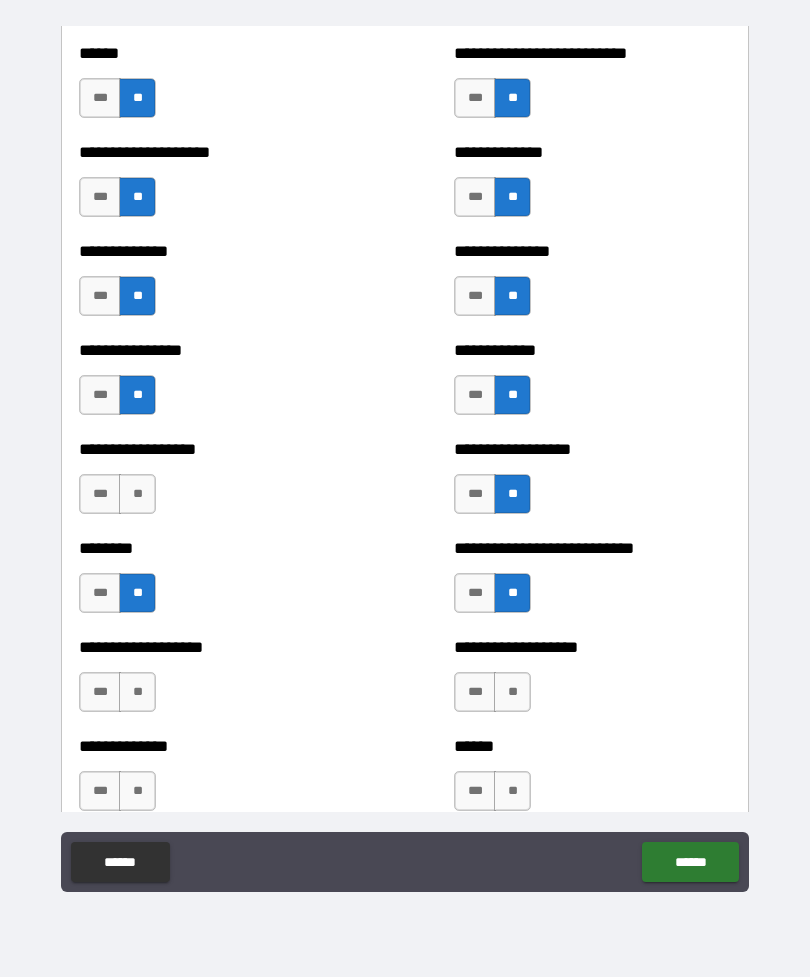 click on "**" at bounding box center [137, 494] 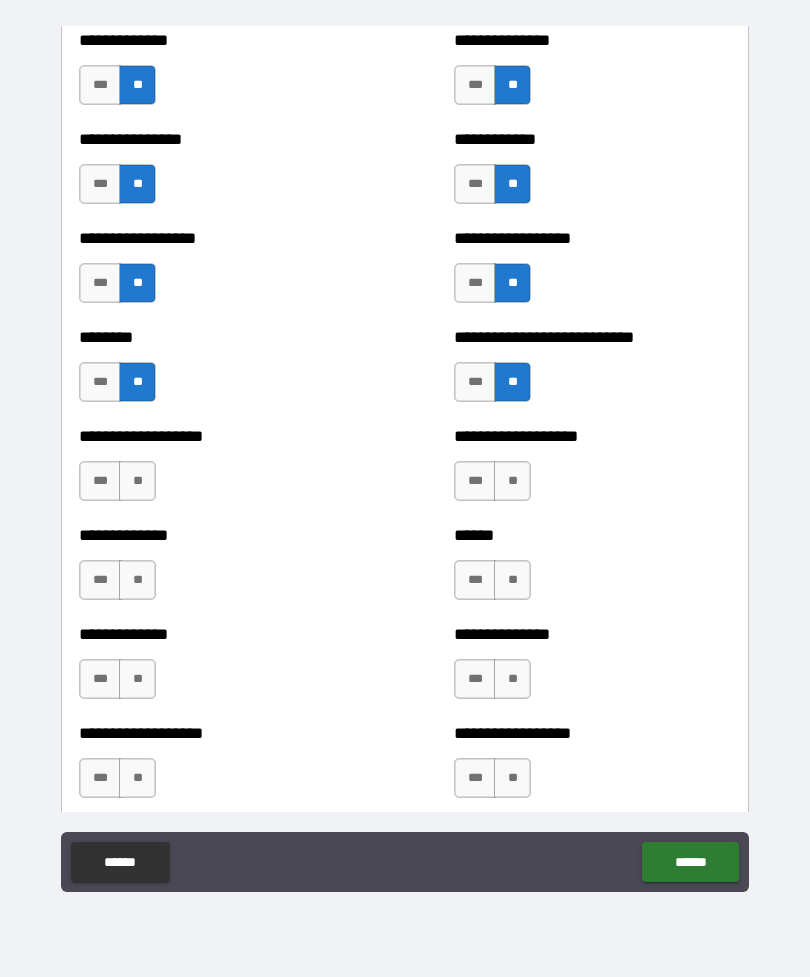 scroll, scrollTop: 4283, scrollLeft: 0, axis: vertical 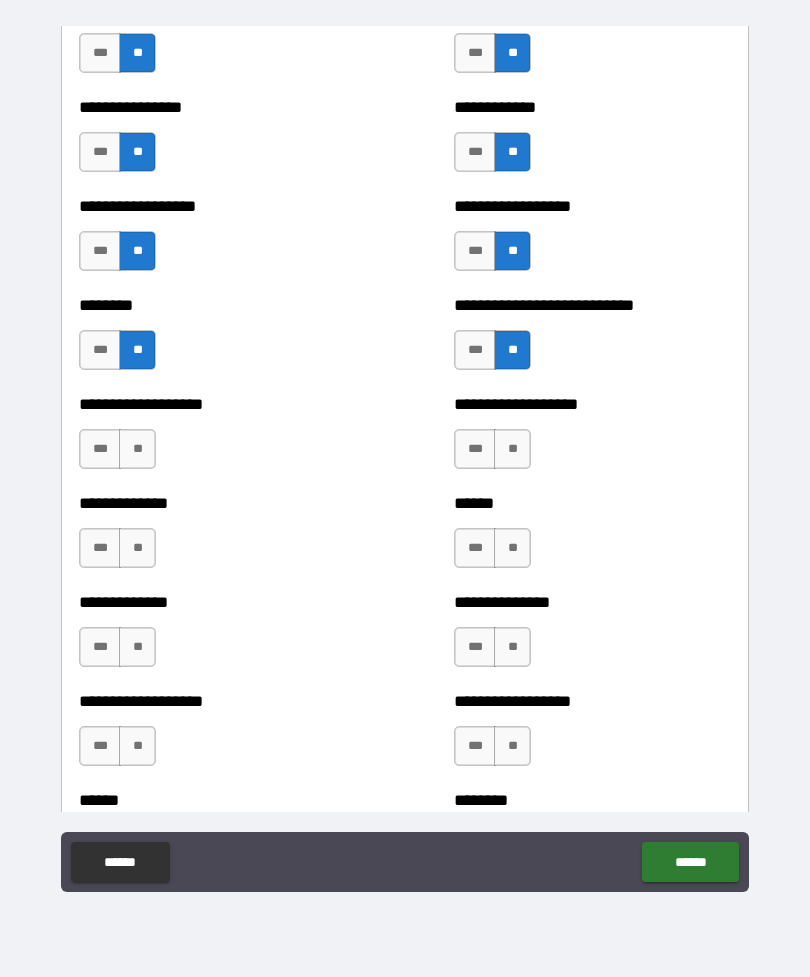 click on "**" at bounding box center (137, 449) 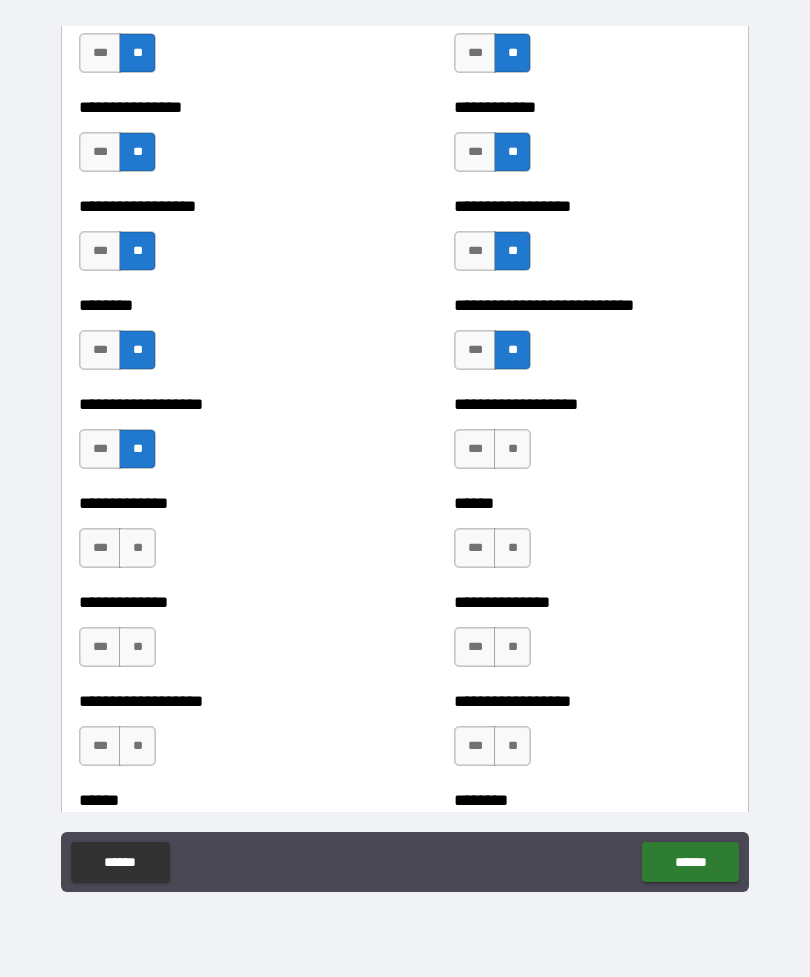 click on "**" at bounding box center [137, 548] 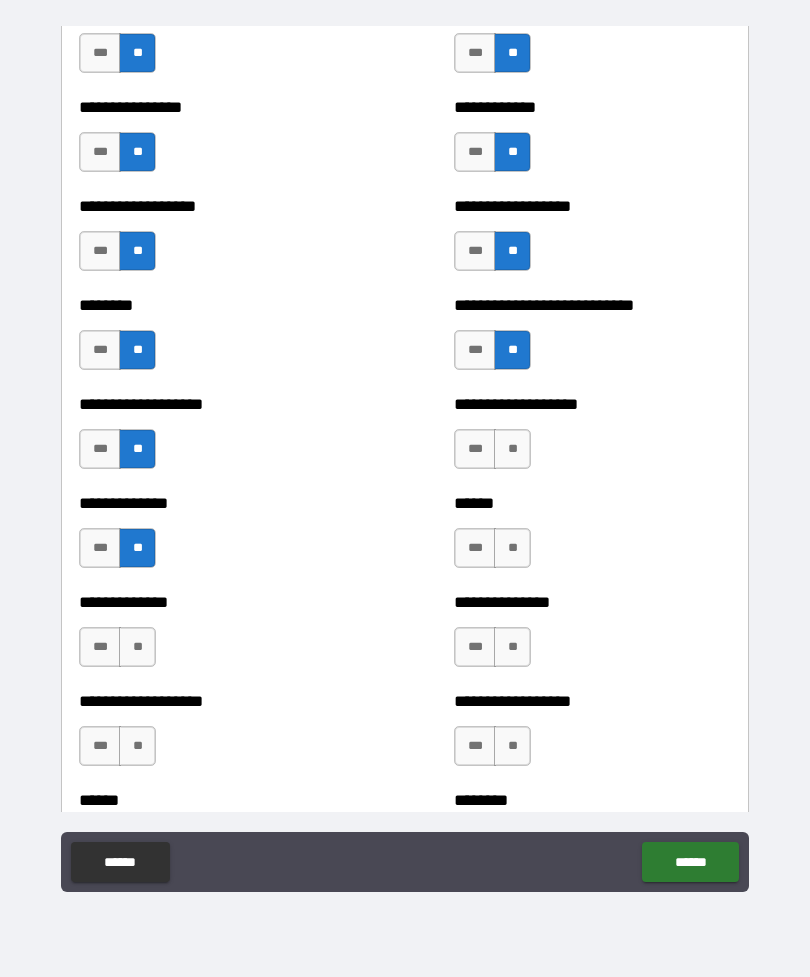 click on "**" at bounding box center [512, 449] 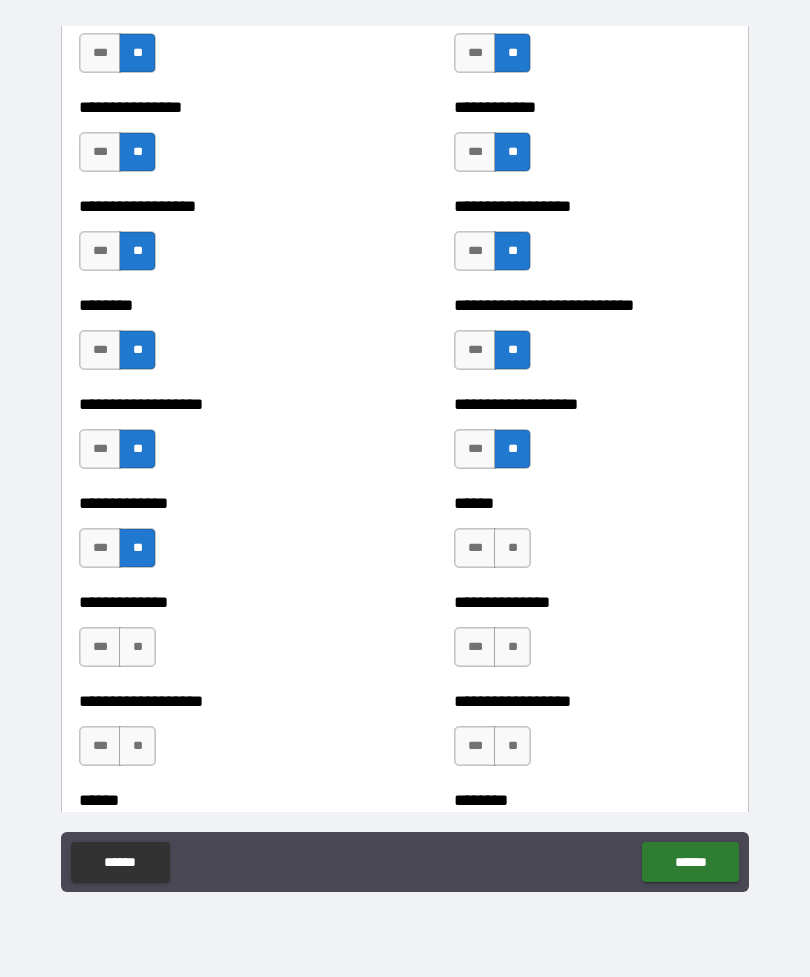 click on "**" at bounding box center (512, 548) 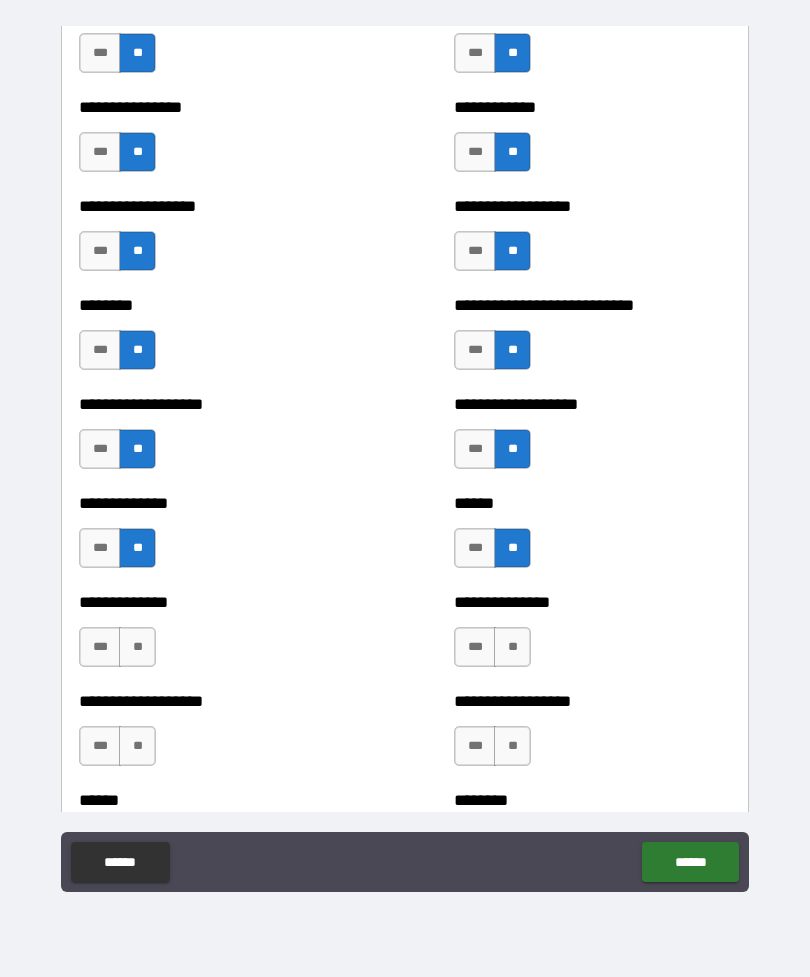 click on "**" at bounding box center (512, 647) 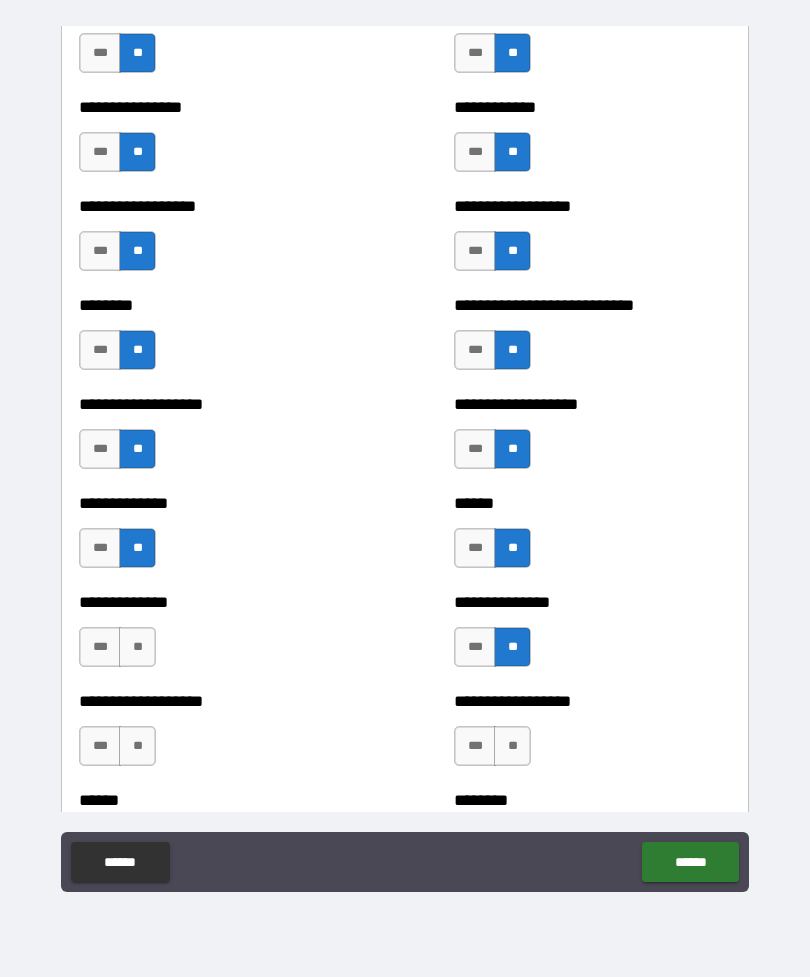 click on "**" at bounding box center (512, 746) 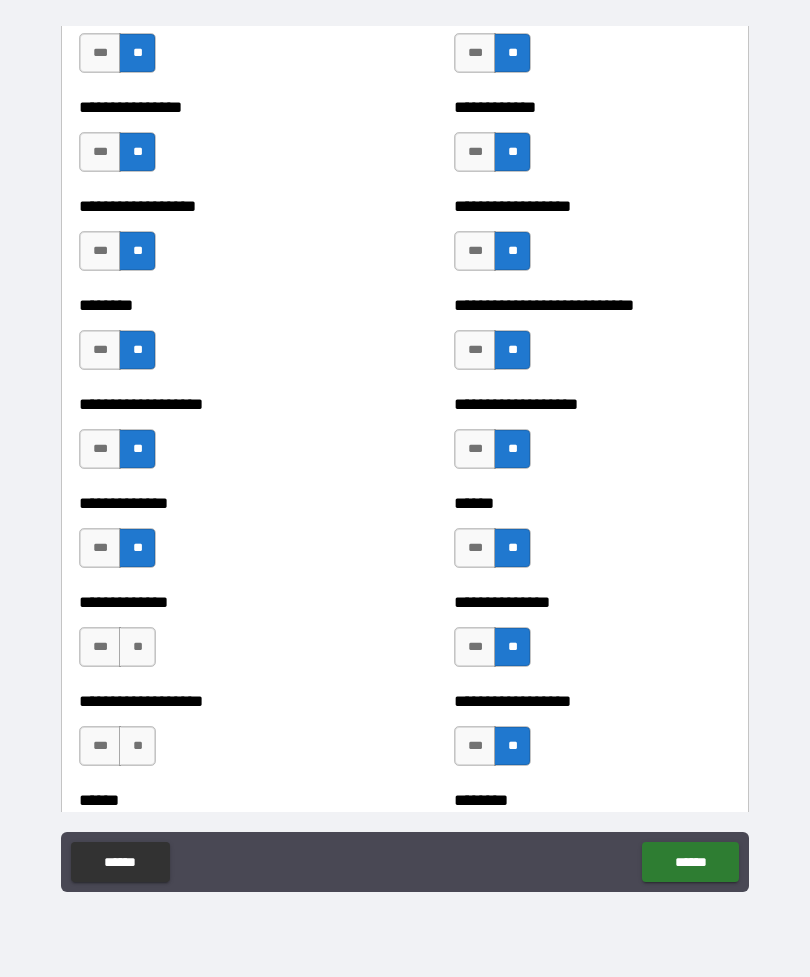 click on "**" at bounding box center (137, 746) 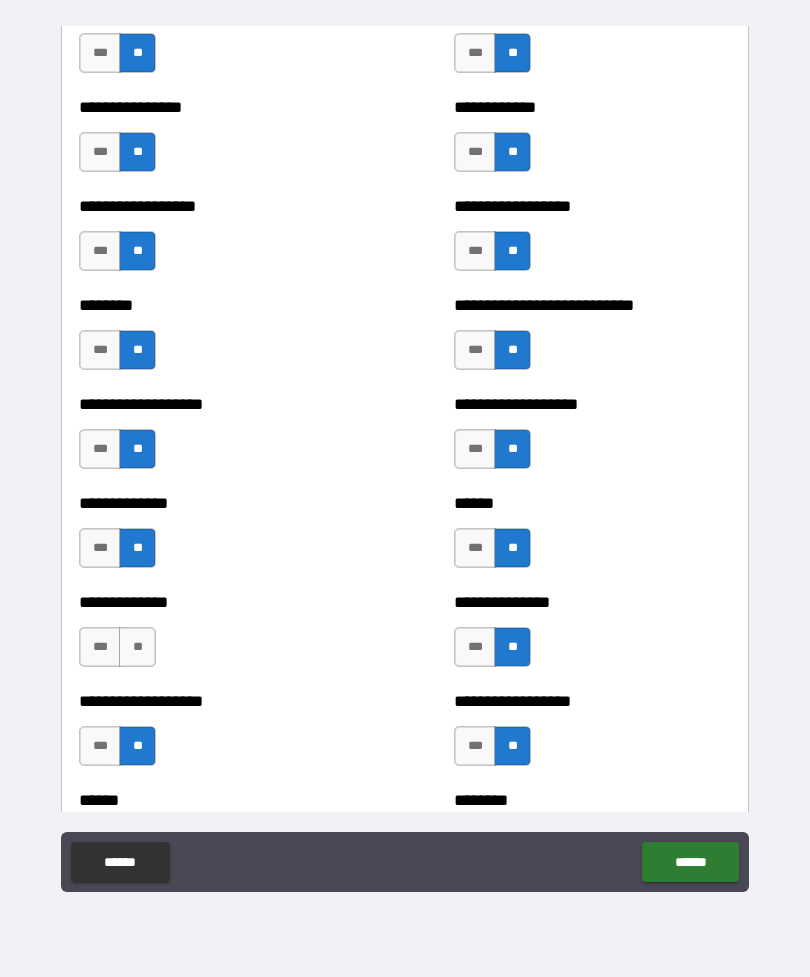 click on "**" at bounding box center [137, 647] 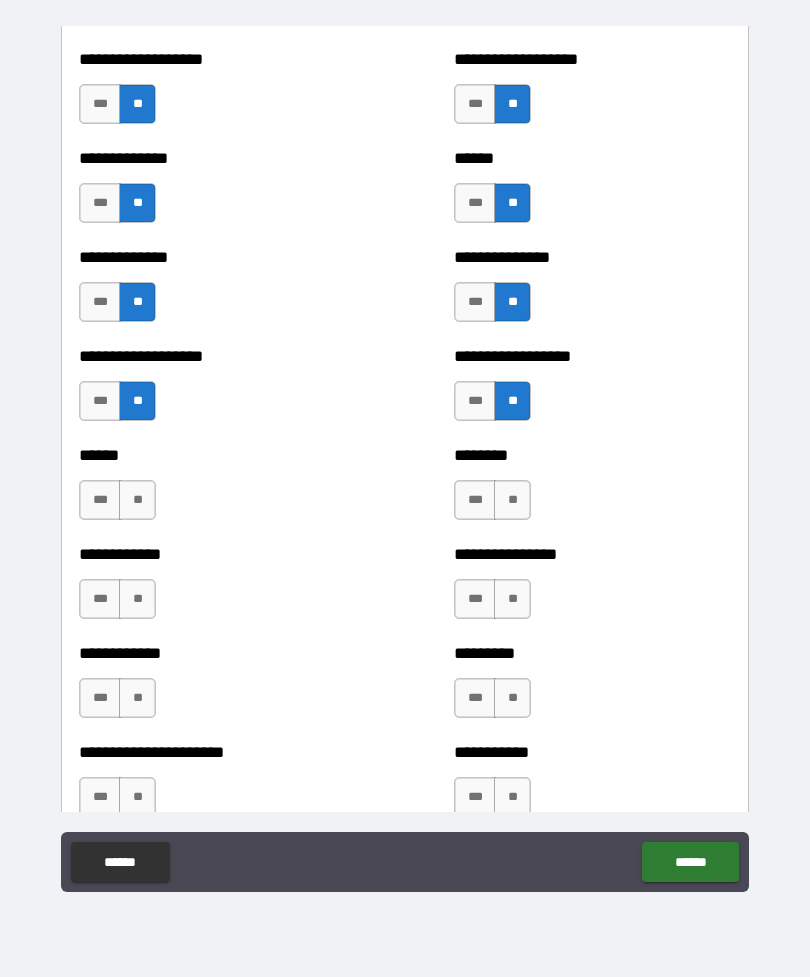 scroll, scrollTop: 4629, scrollLeft: 0, axis: vertical 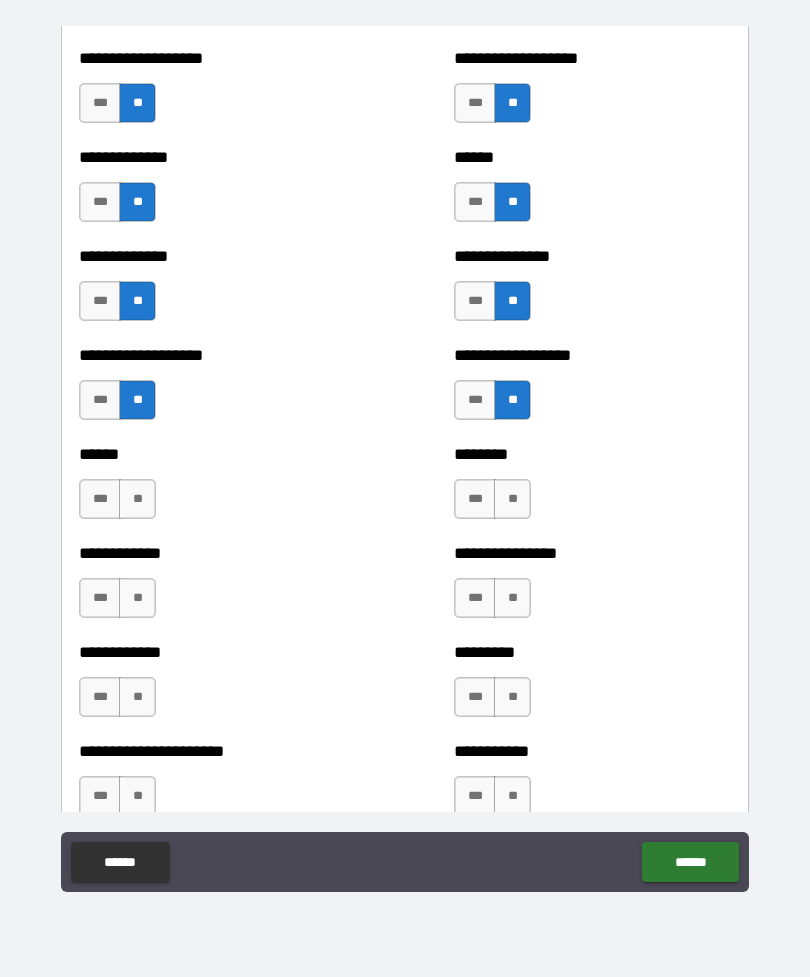 click on "**" at bounding box center [137, 499] 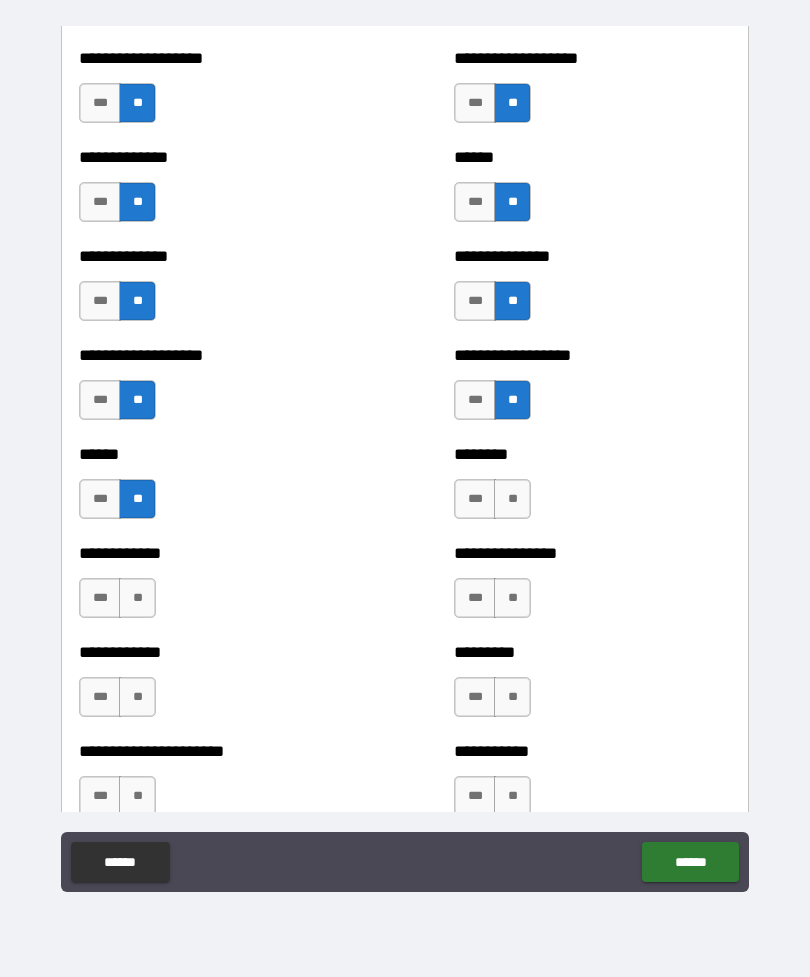 click on "**" at bounding box center [512, 499] 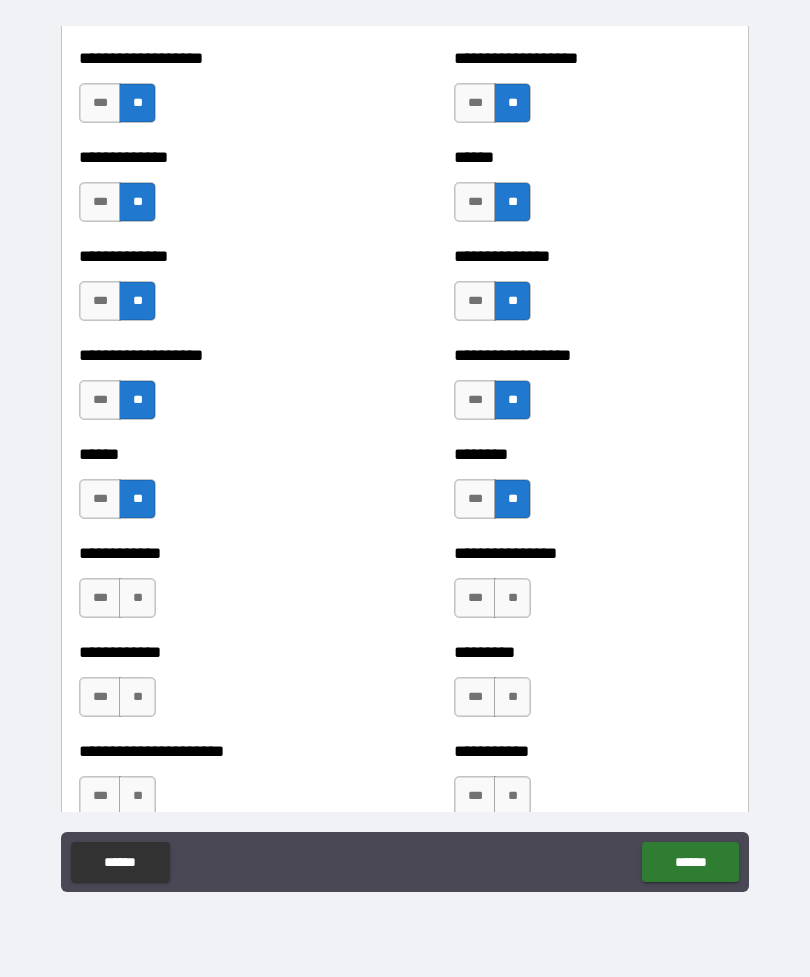 click on "**" at bounding box center (512, 598) 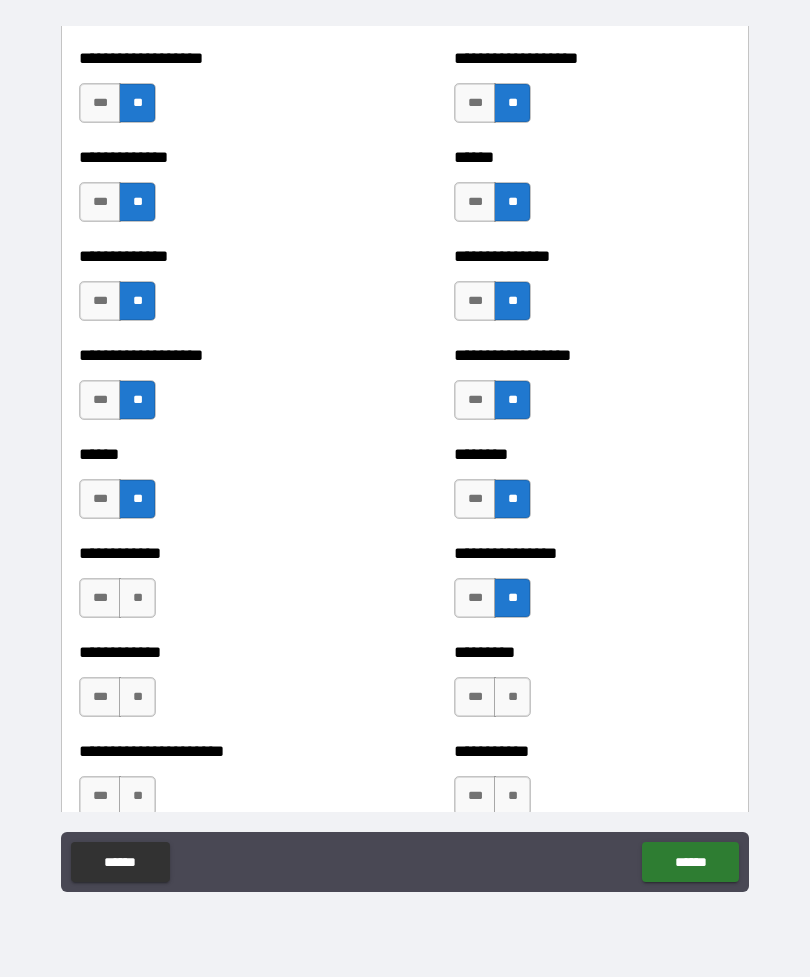 click on "**" at bounding box center (512, 697) 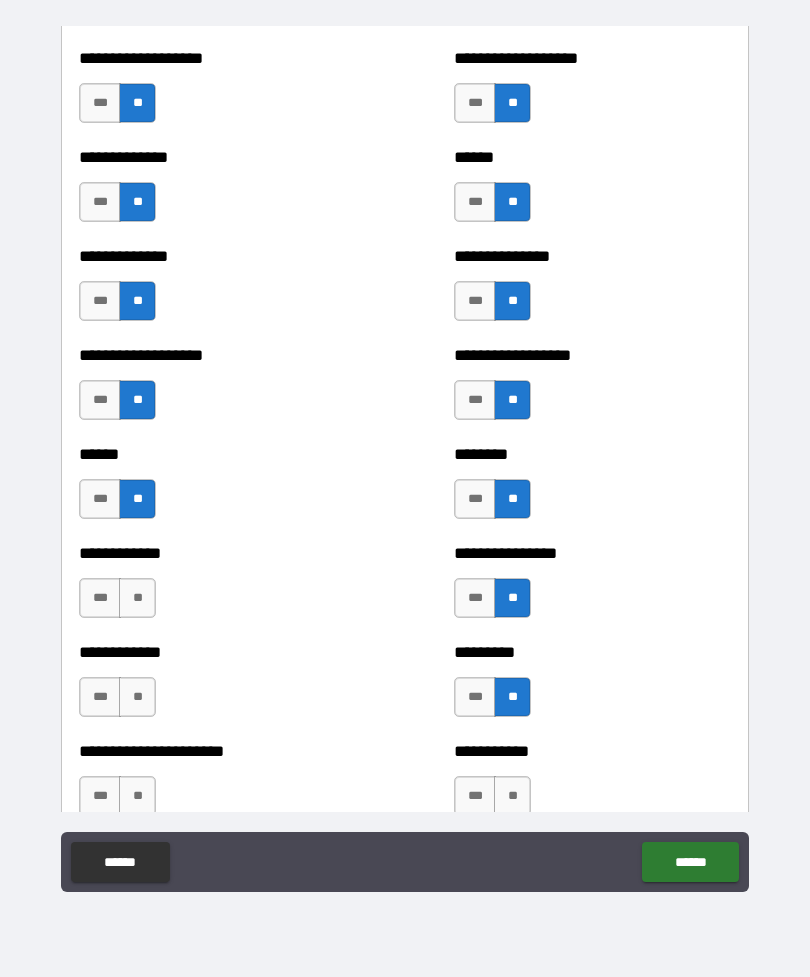 click on "**" at bounding box center [137, 697] 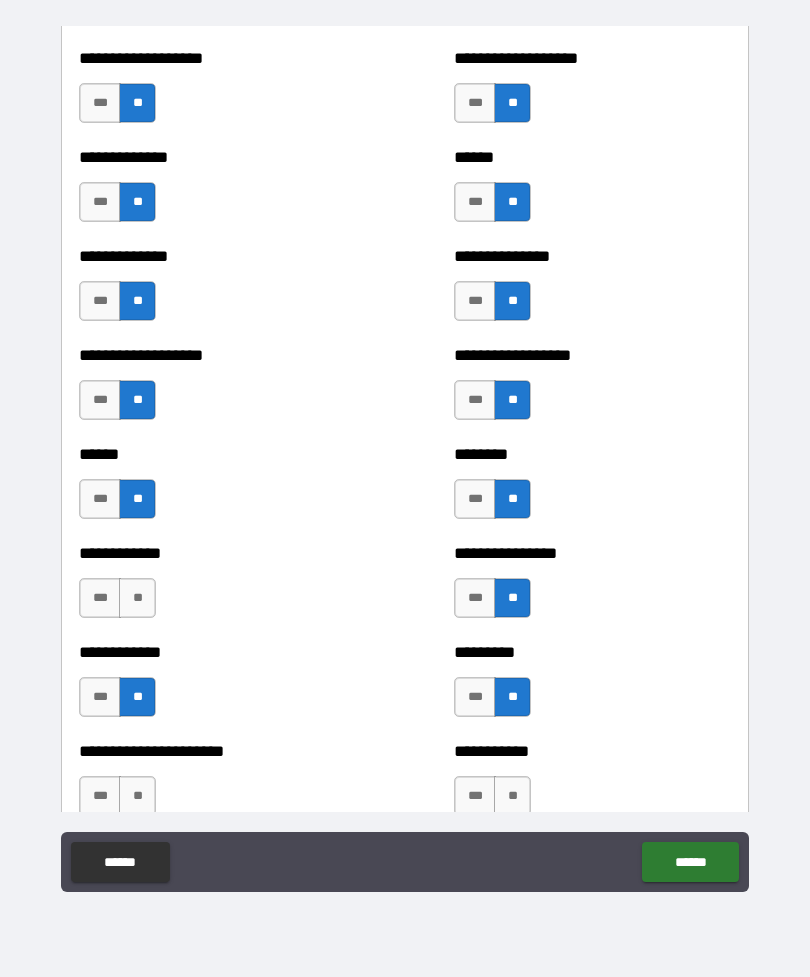 click on "**" at bounding box center [137, 598] 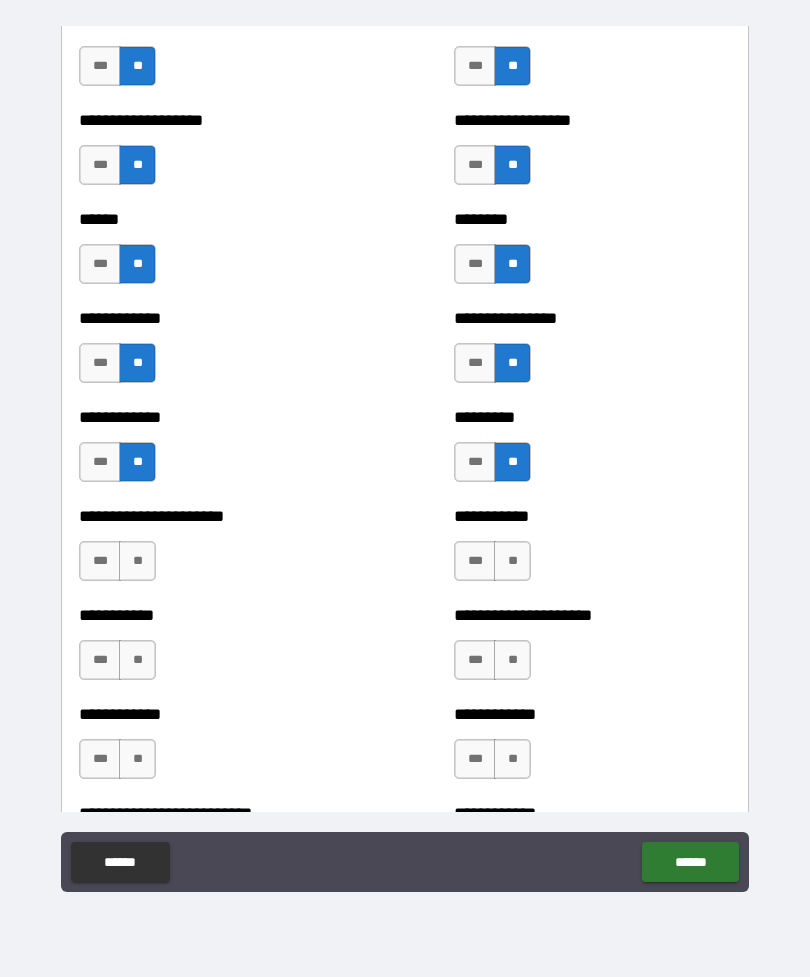 scroll, scrollTop: 4934, scrollLeft: 0, axis: vertical 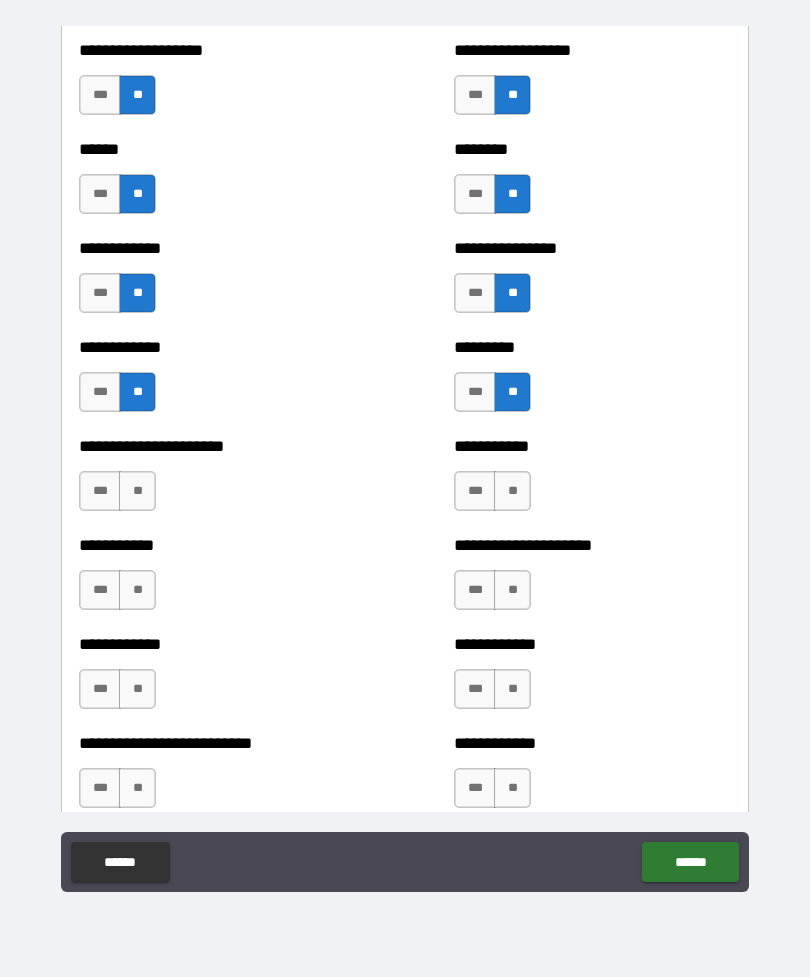 click on "**" at bounding box center [137, 491] 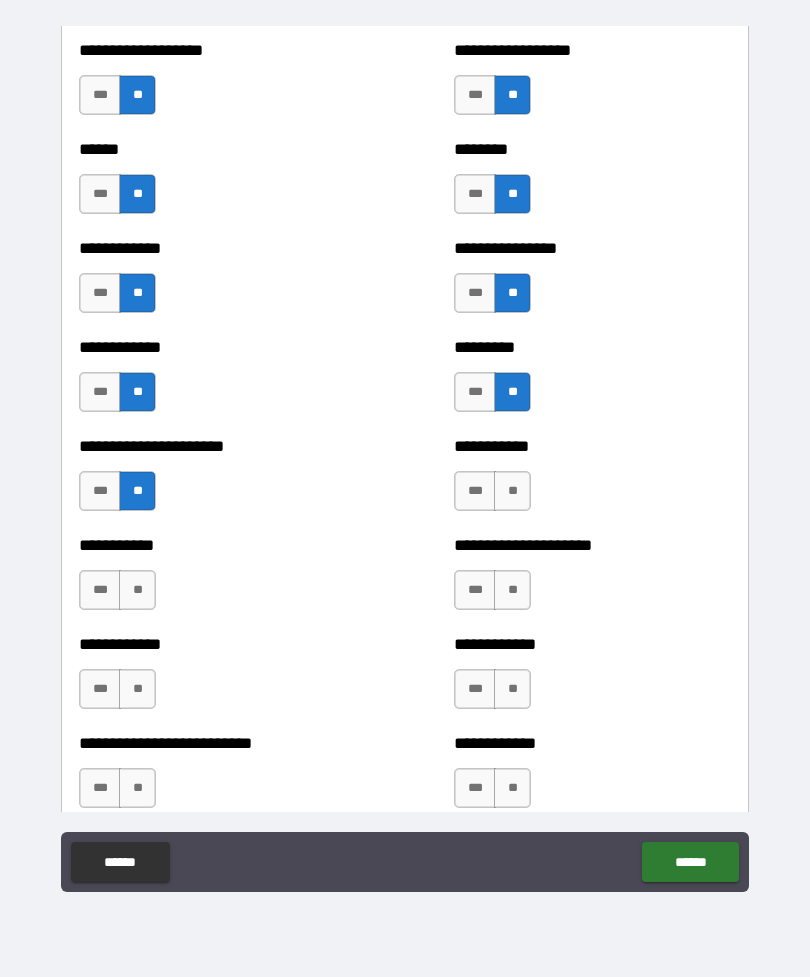 click on "**" at bounding box center (512, 491) 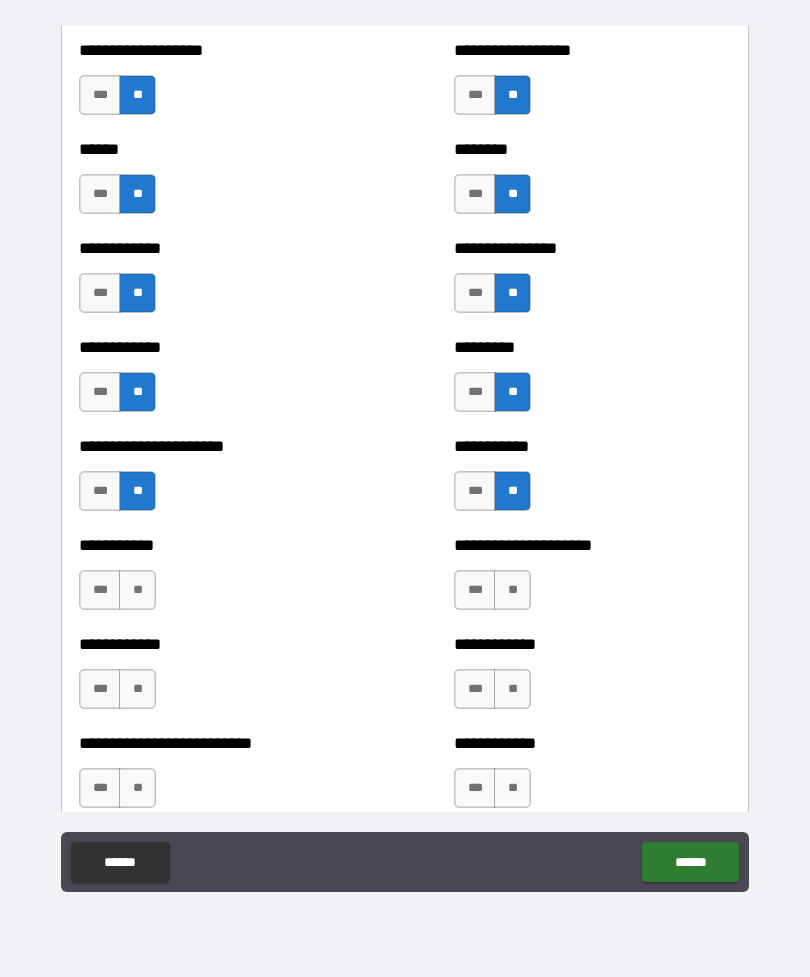 click on "**" at bounding box center [512, 590] 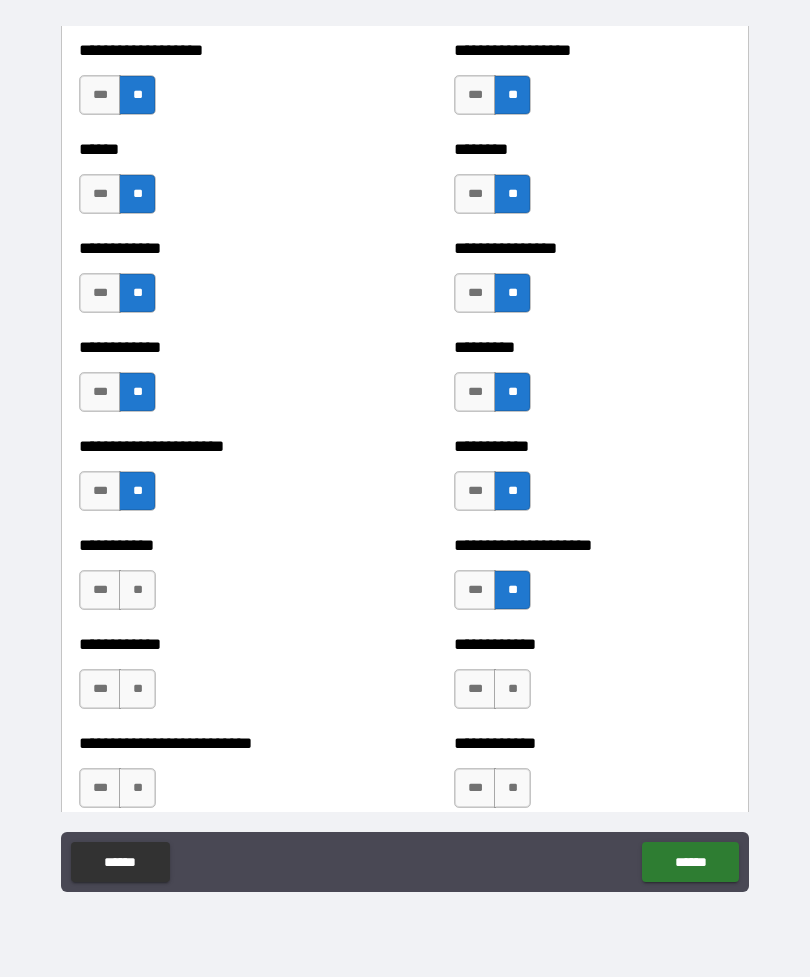 click on "**" at bounding box center [512, 689] 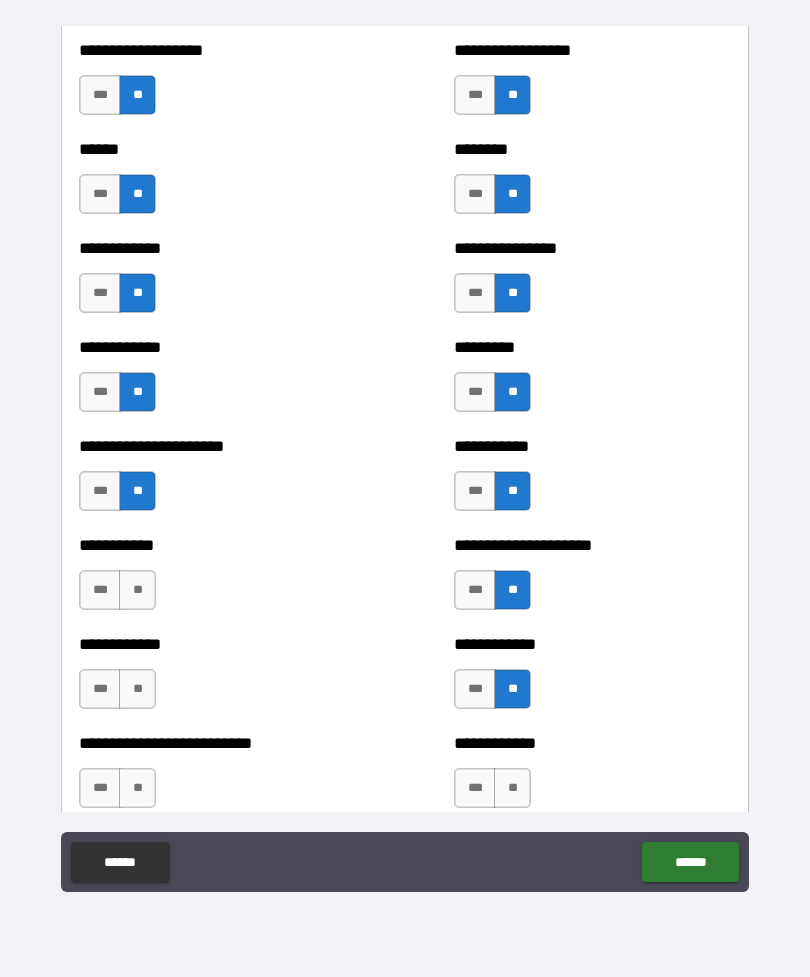 click on "**" at bounding box center (512, 788) 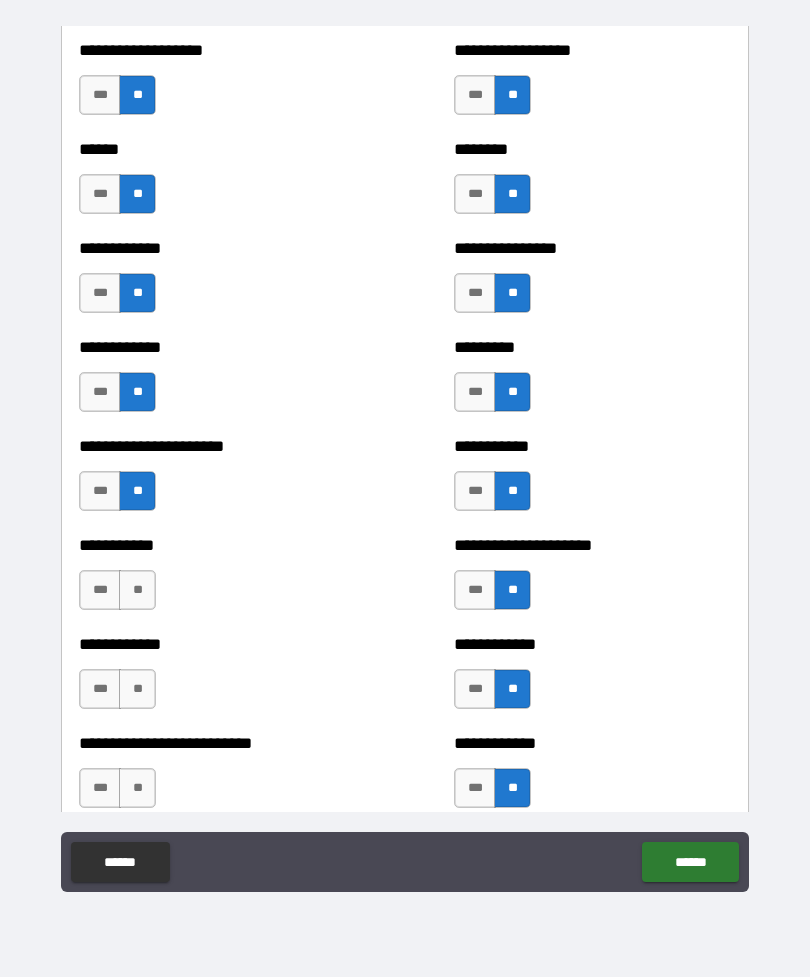 click on "**" at bounding box center [137, 788] 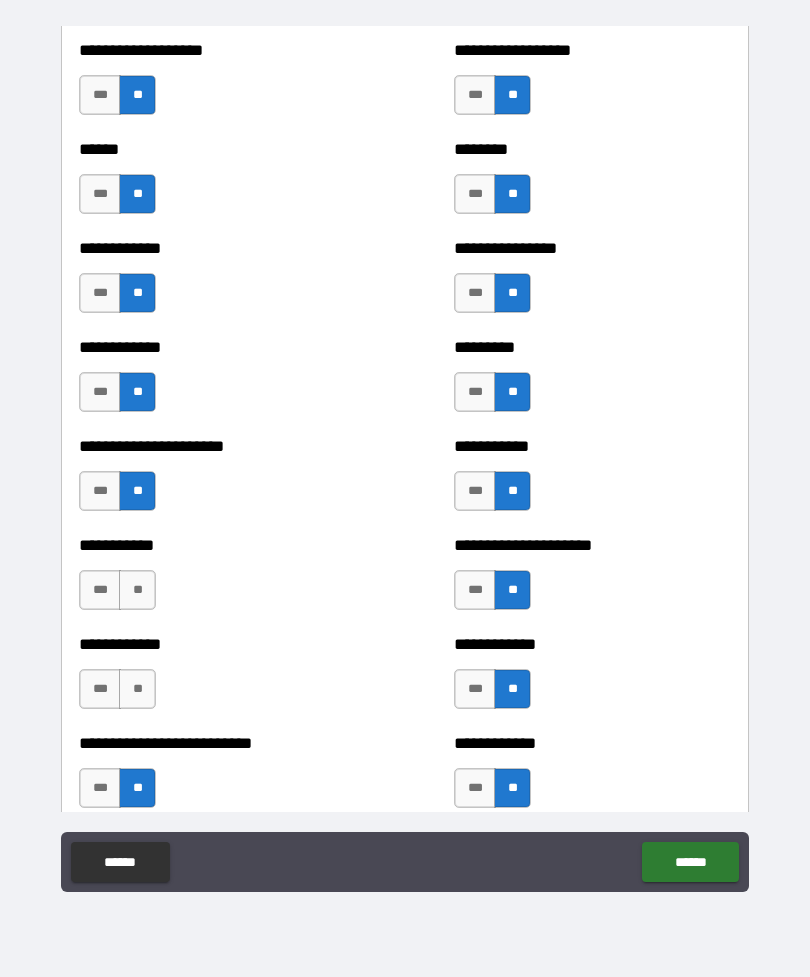 click on "**" at bounding box center [137, 689] 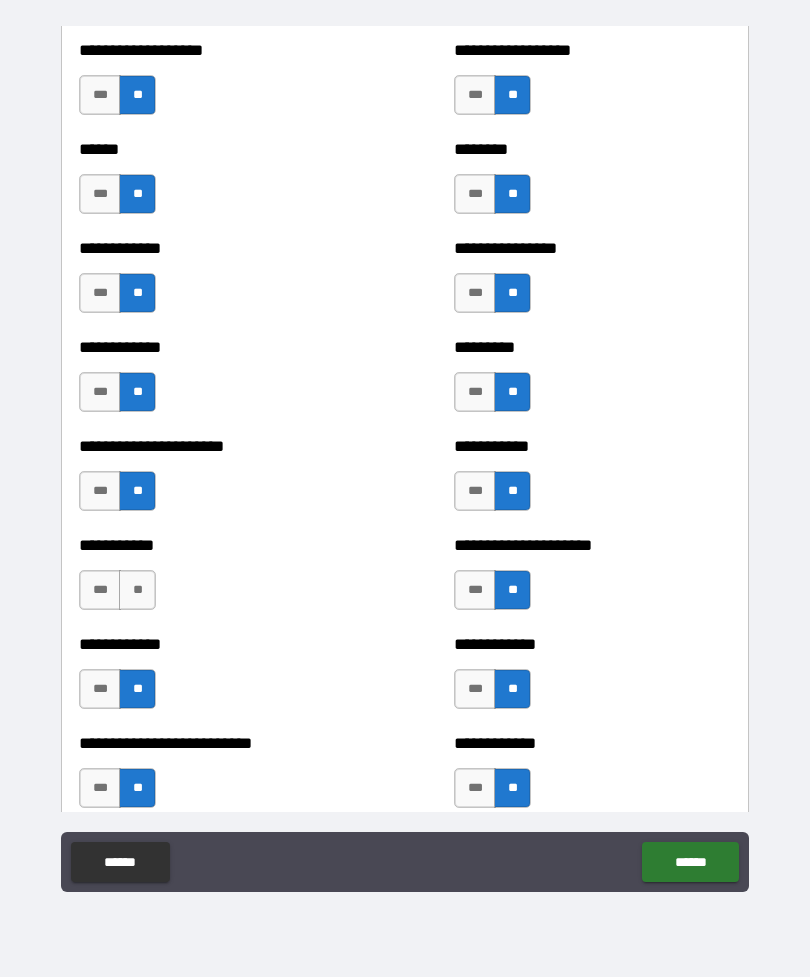 click on "**" at bounding box center [137, 590] 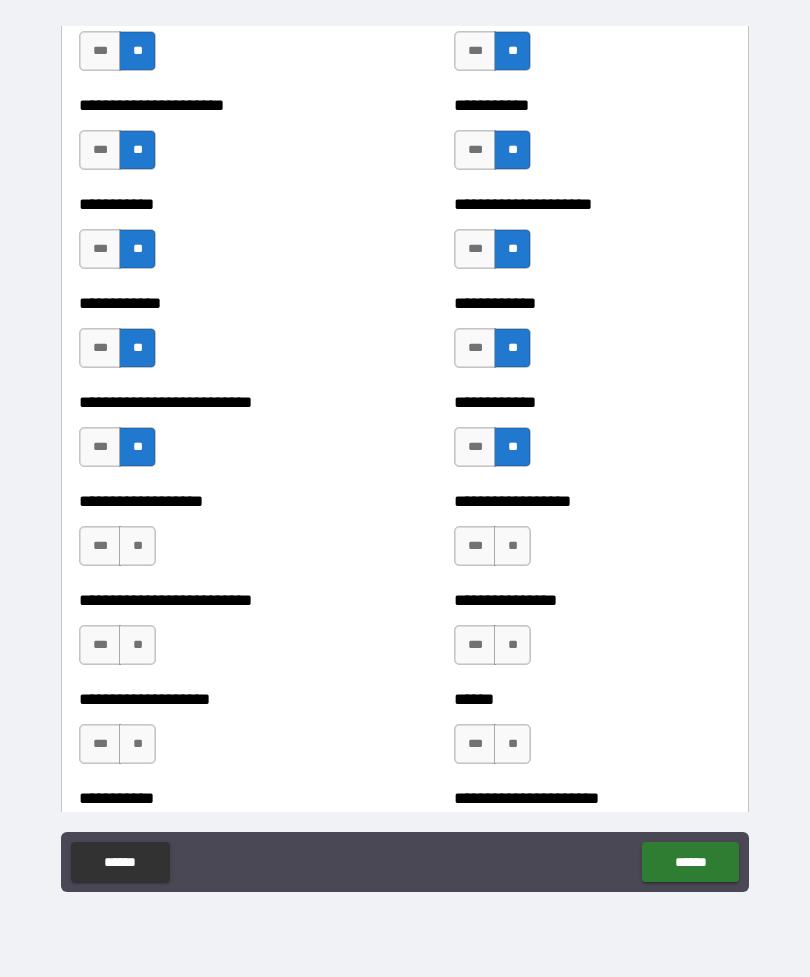 scroll, scrollTop: 5315, scrollLeft: 0, axis: vertical 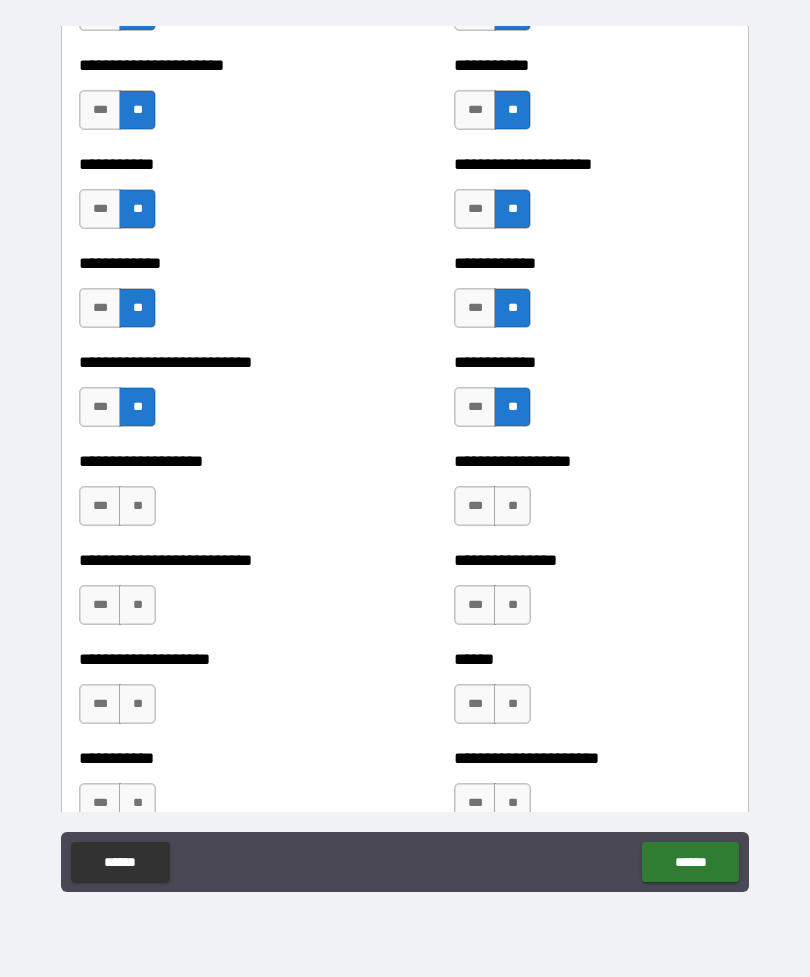 click on "**" at bounding box center [137, 506] 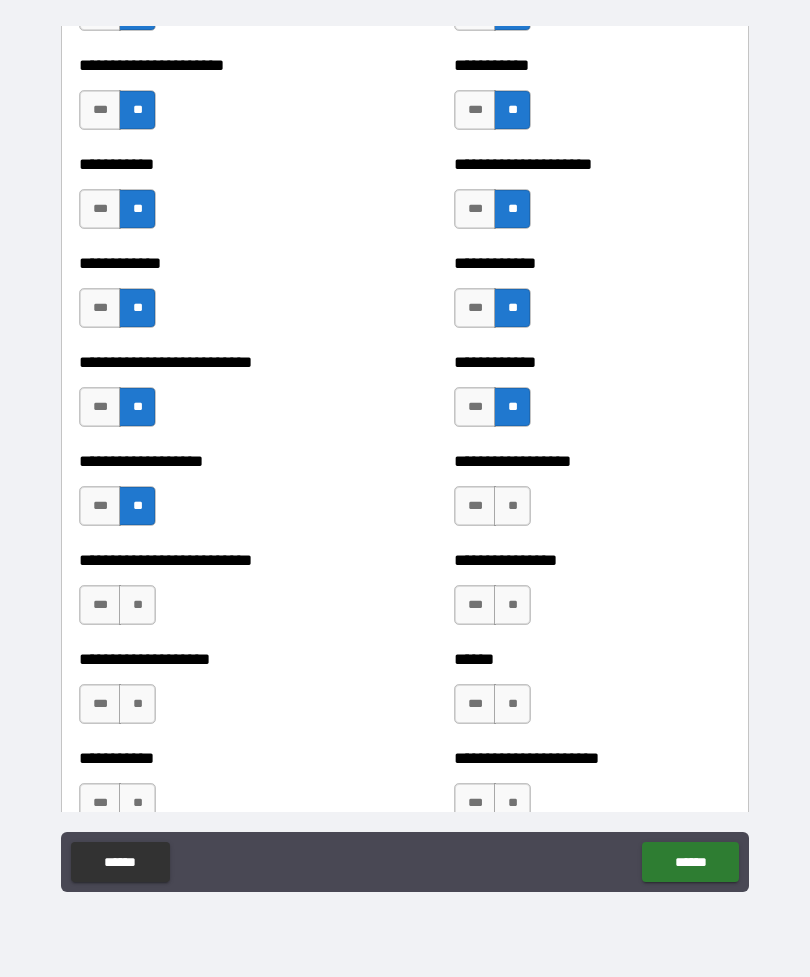 click on "**" at bounding box center (512, 506) 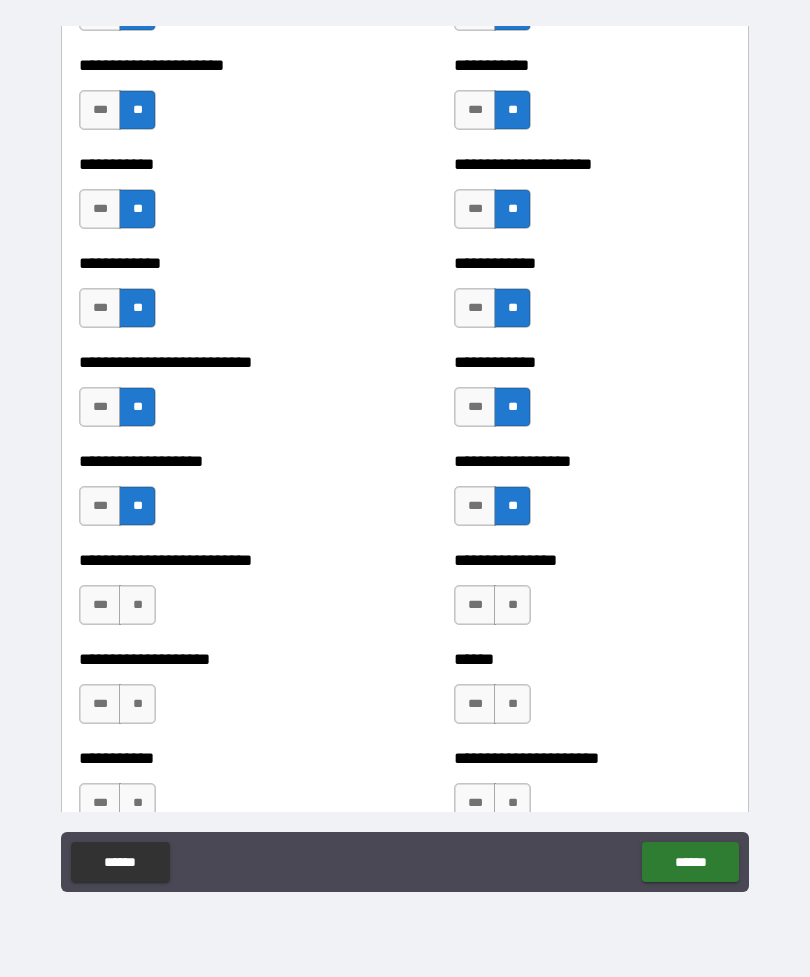 click on "**" at bounding box center [512, 605] 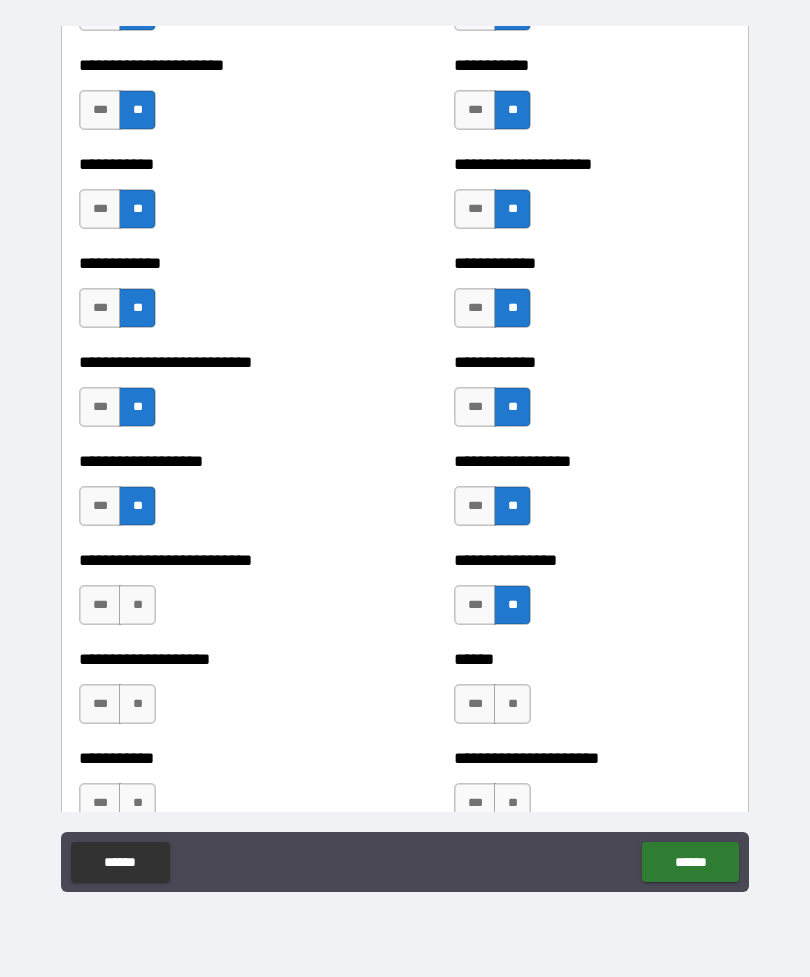 click on "**" at bounding box center (512, 704) 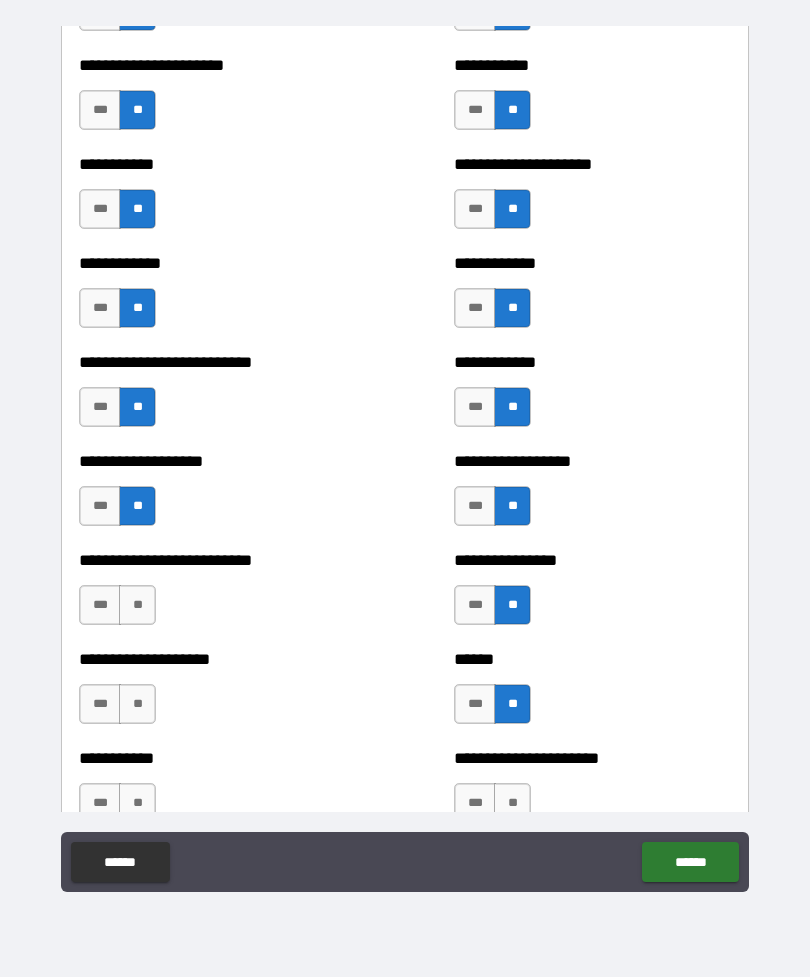 click on "**" at bounding box center [137, 704] 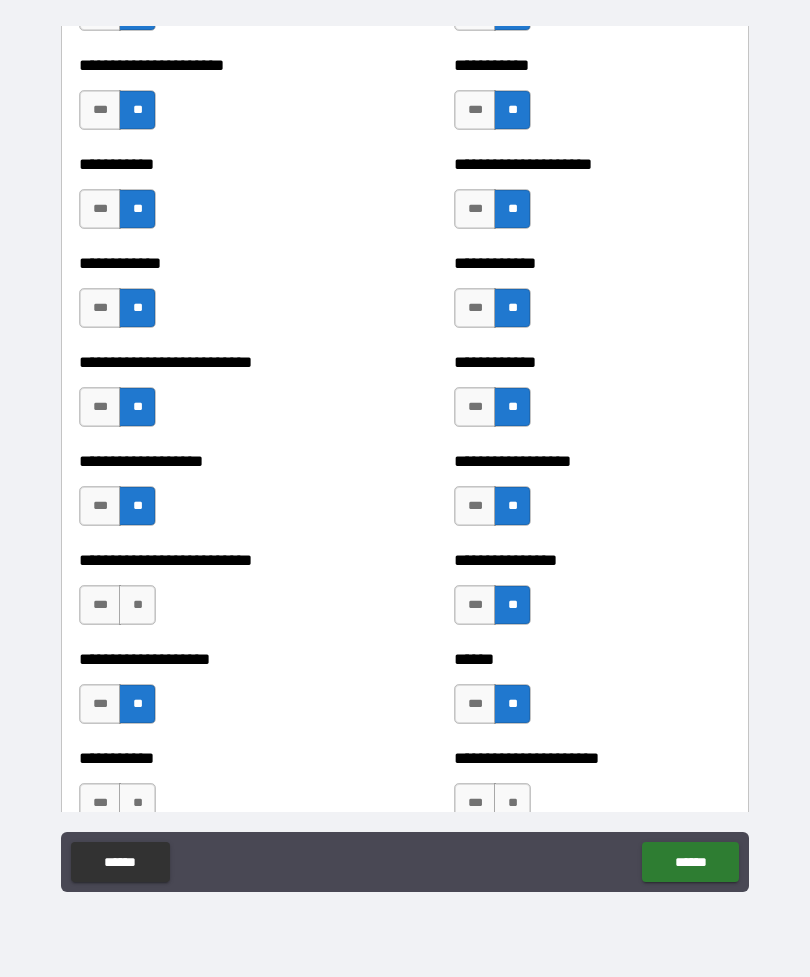 click on "**" at bounding box center [137, 605] 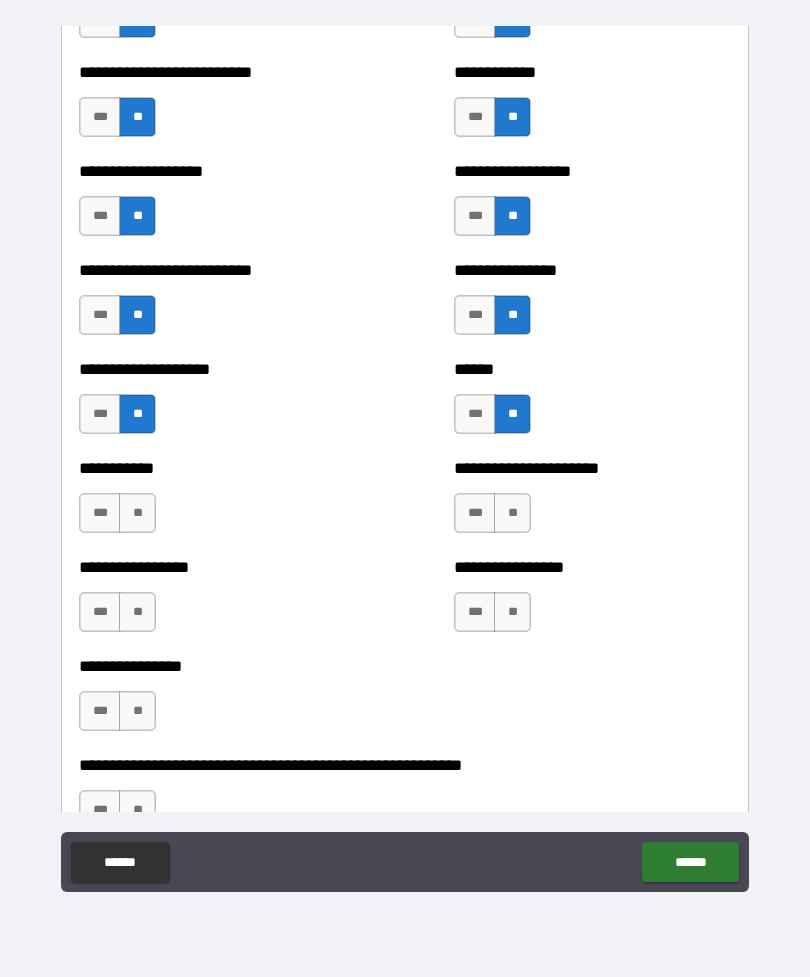 scroll, scrollTop: 5638, scrollLeft: 0, axis: vertical 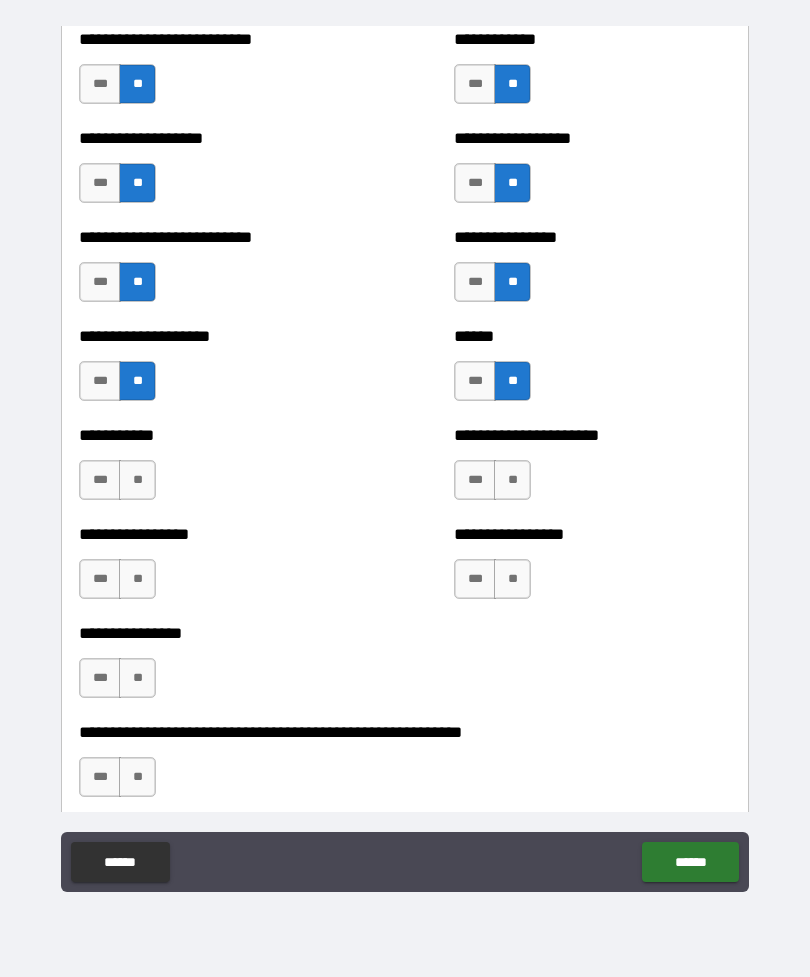 click on "**" at bounding box center [137, 480] 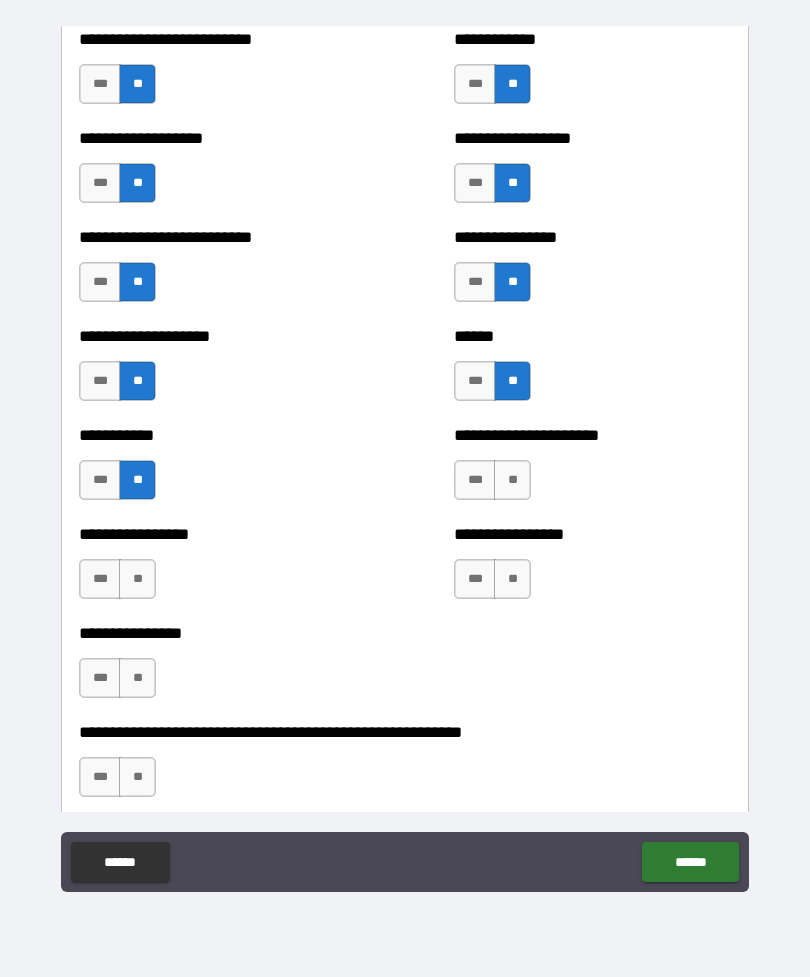 click on "**" at bounding box center (137, 579) 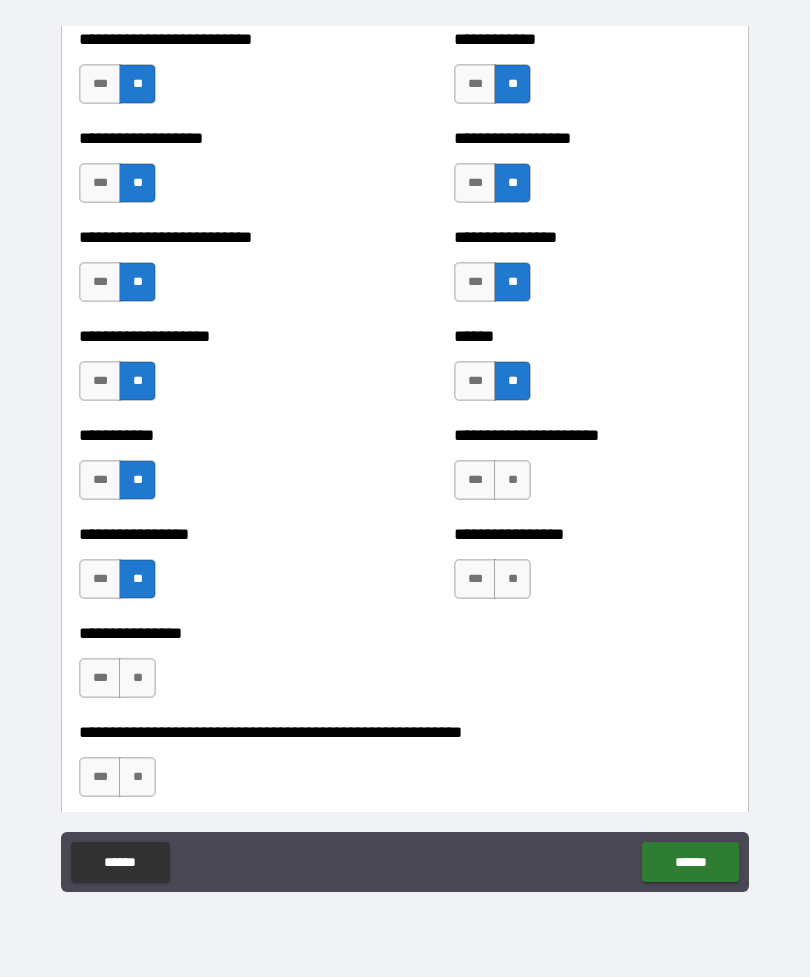 click on "**" at bounding box center (512, 480) 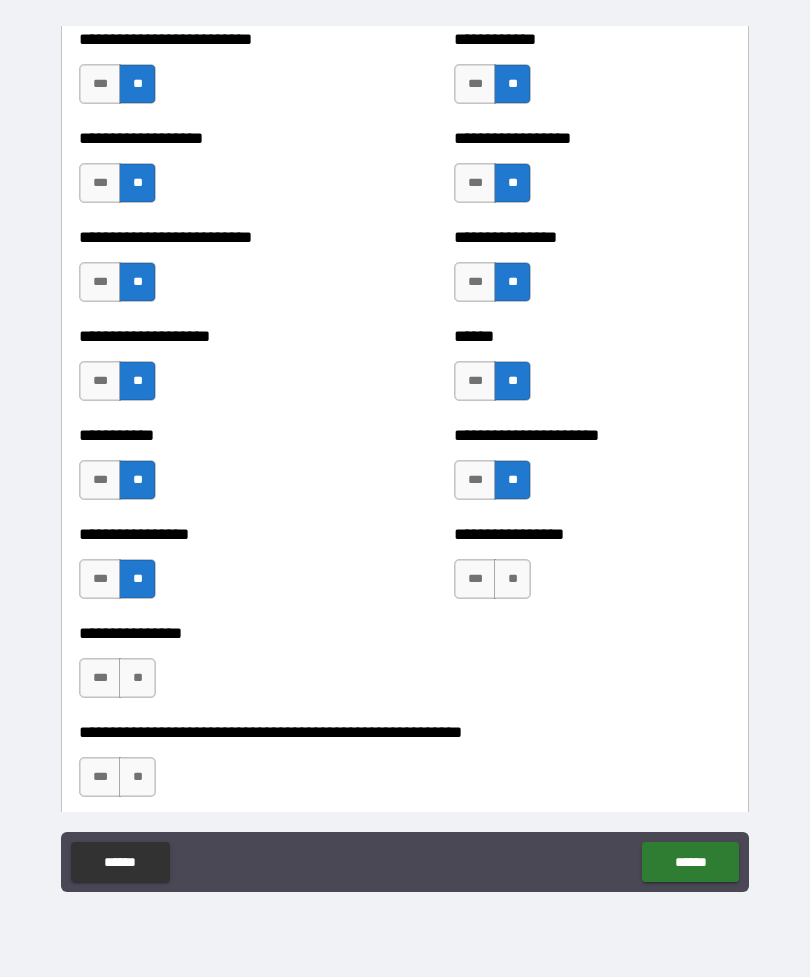 click on "**" at bounding box center (512, 579) 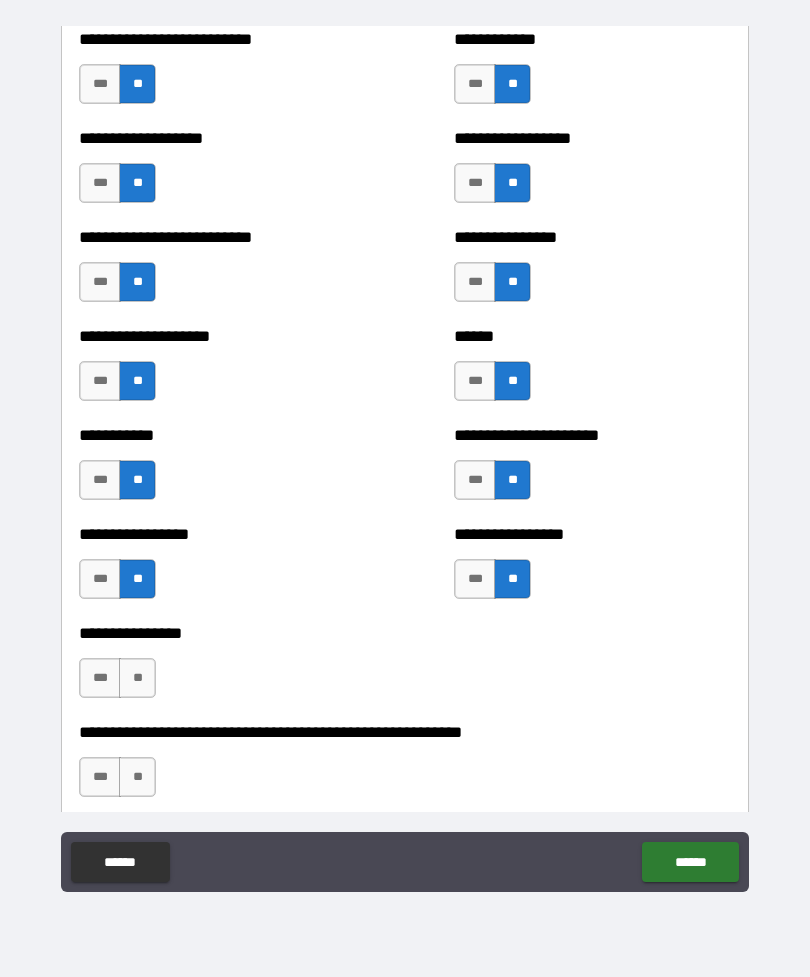 click on "**" at bounding box center [137, 678] 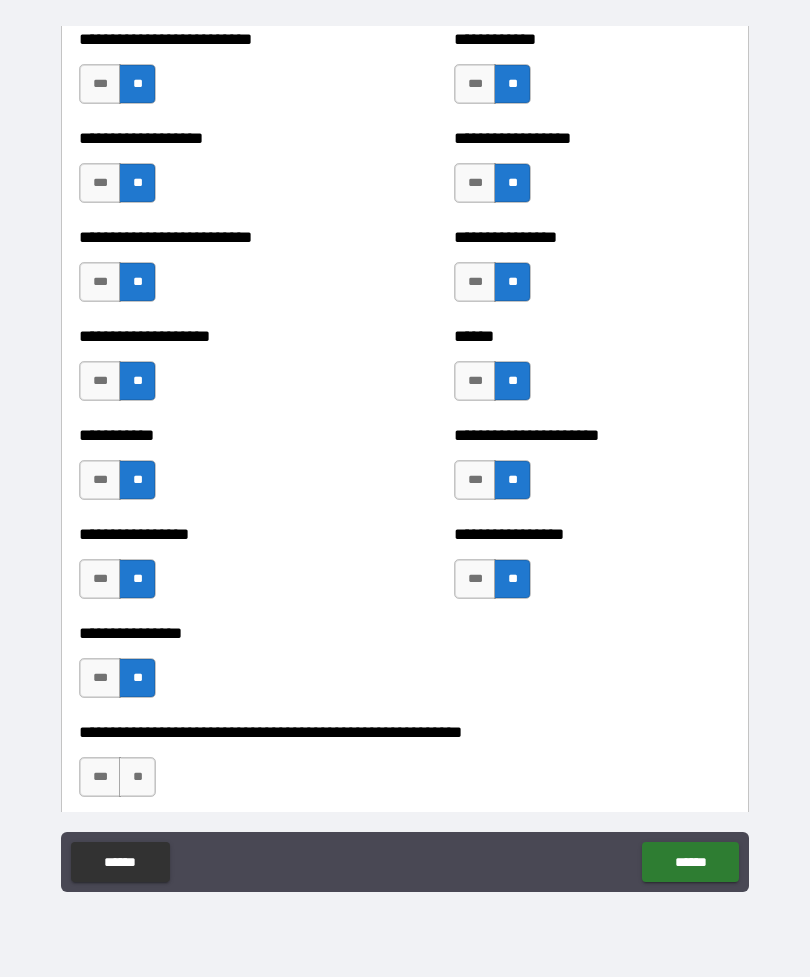 click on "**" at bounding box center [137, 777] 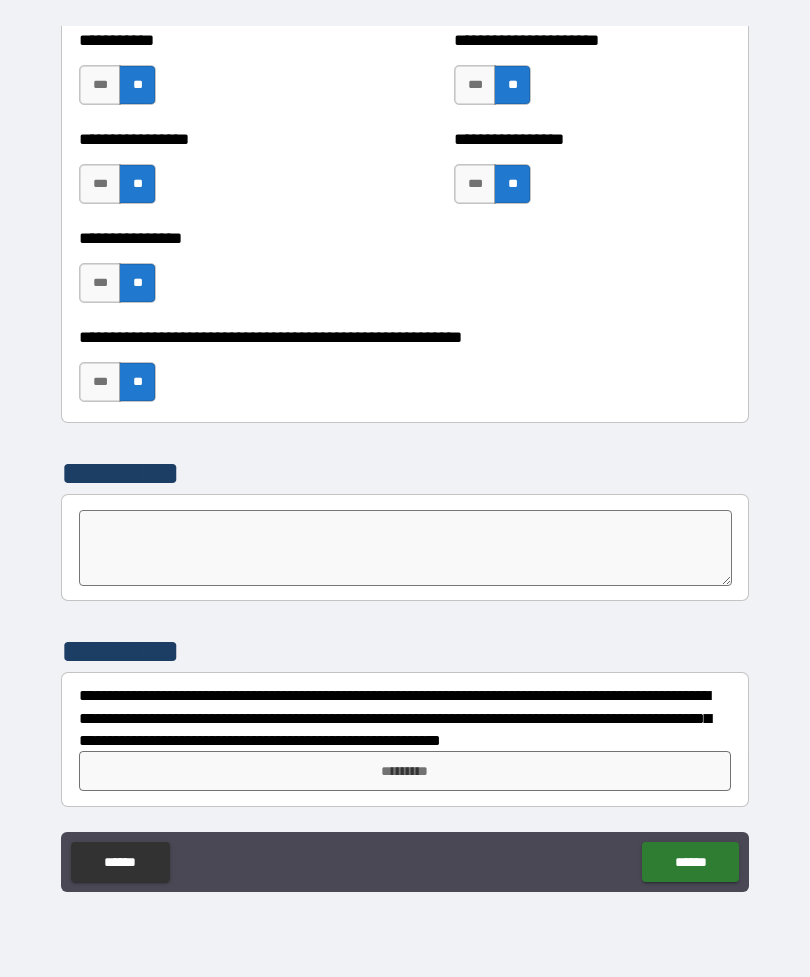 scroll, scrollTop: 6033, scrollLeft: 0, axis: vertical 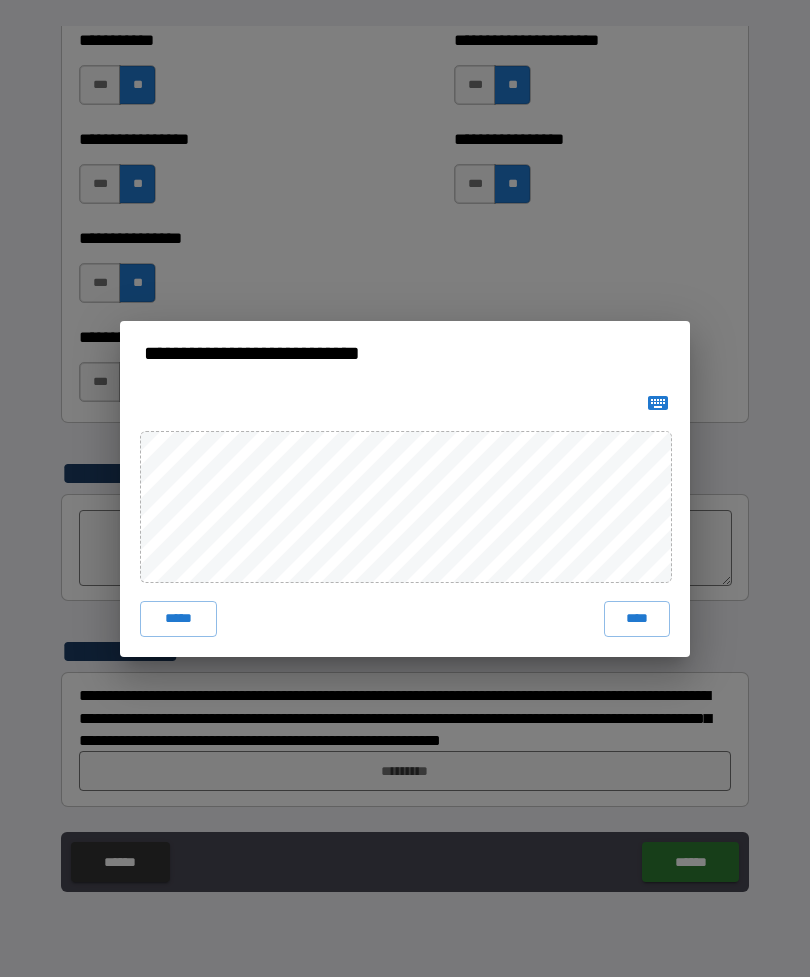 click on "****" at bounding box center [637, 619] 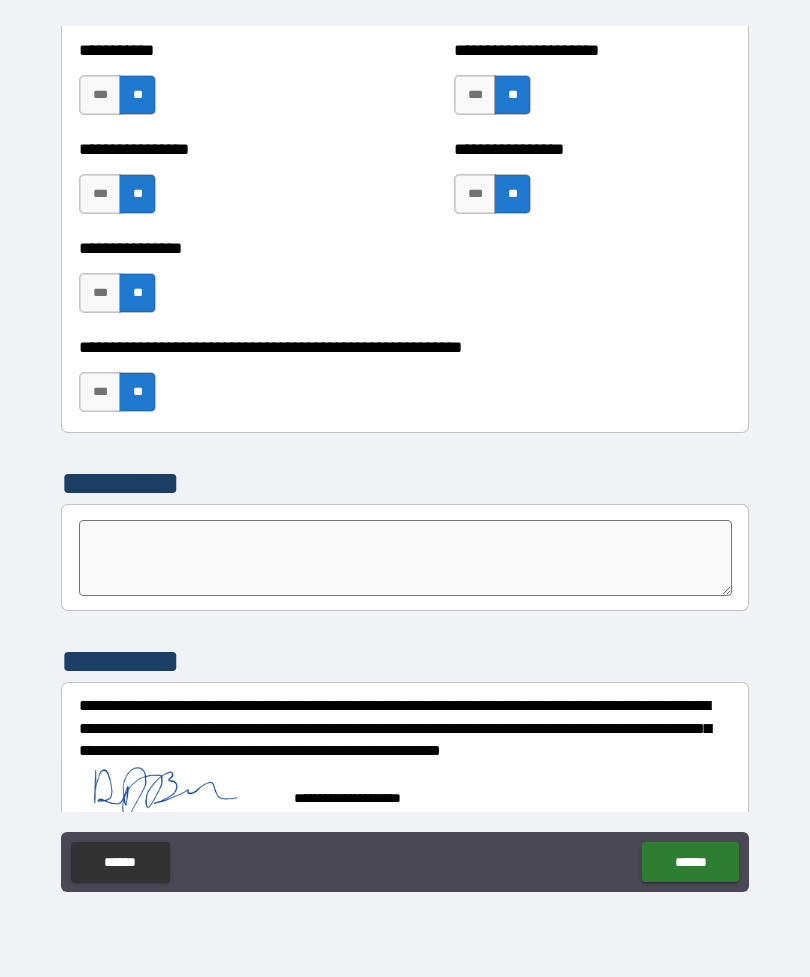 click on "******" at bounding box center [690, 862] 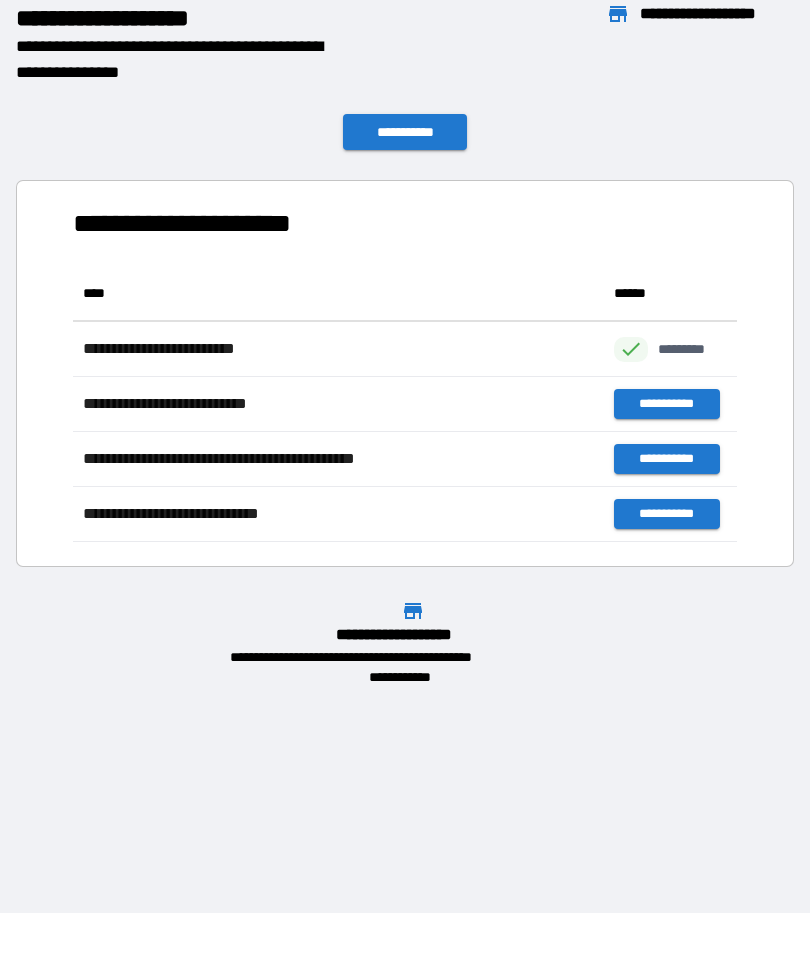 scroll, scrollTop: 1, scrollLeft: 1, axis: both 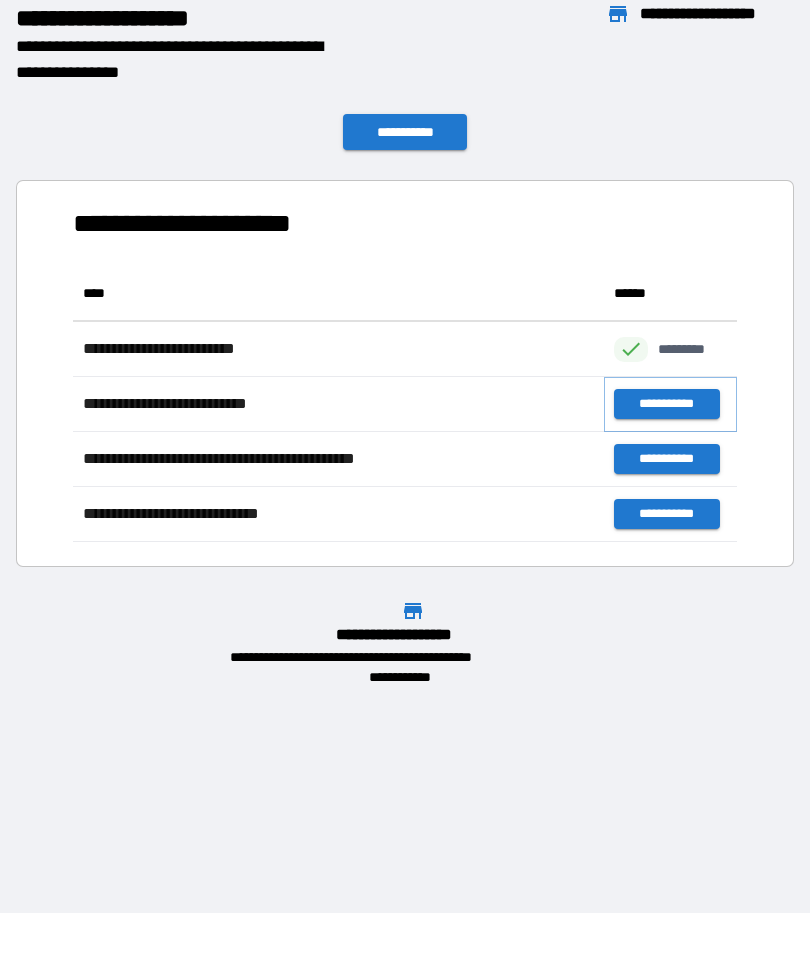click on "**********" at bounding box center [666, 404] 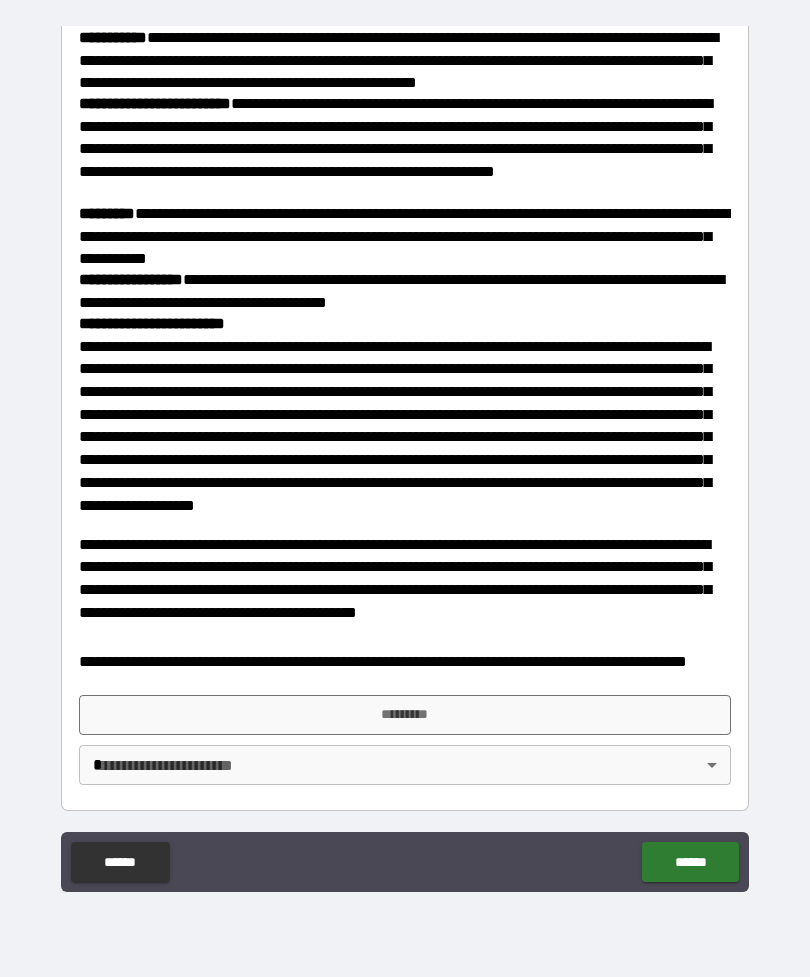 scroll, scrollTop: 2036, scrollLeft: 0, axis: vertical 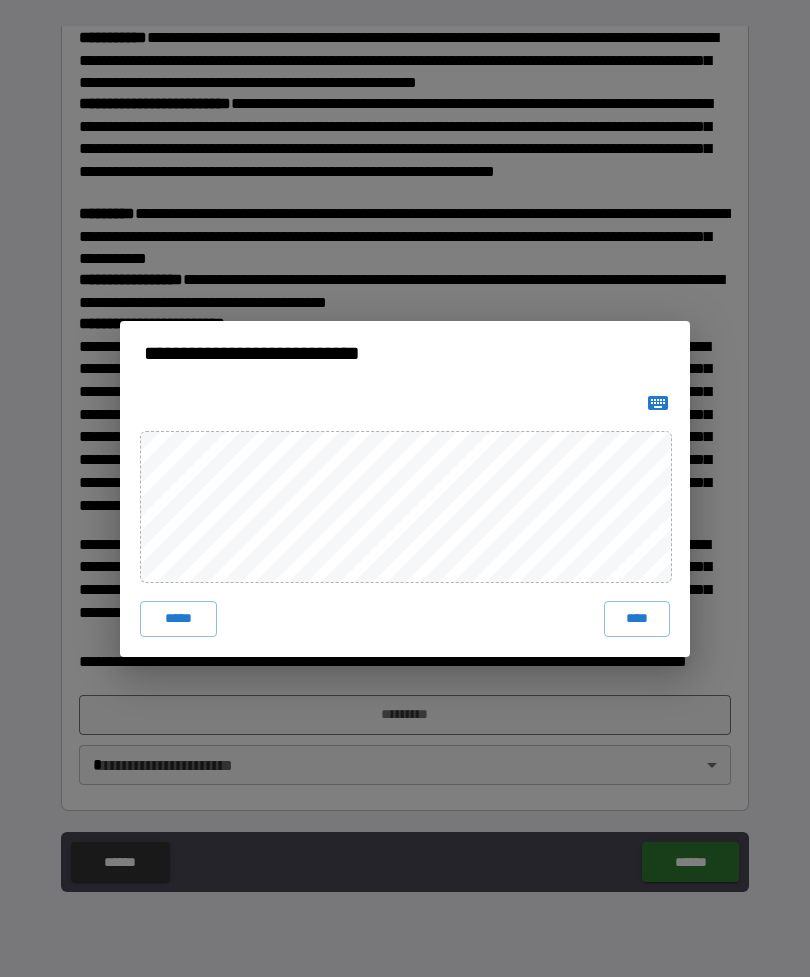 click on "****" at bounding box center (637, 619) 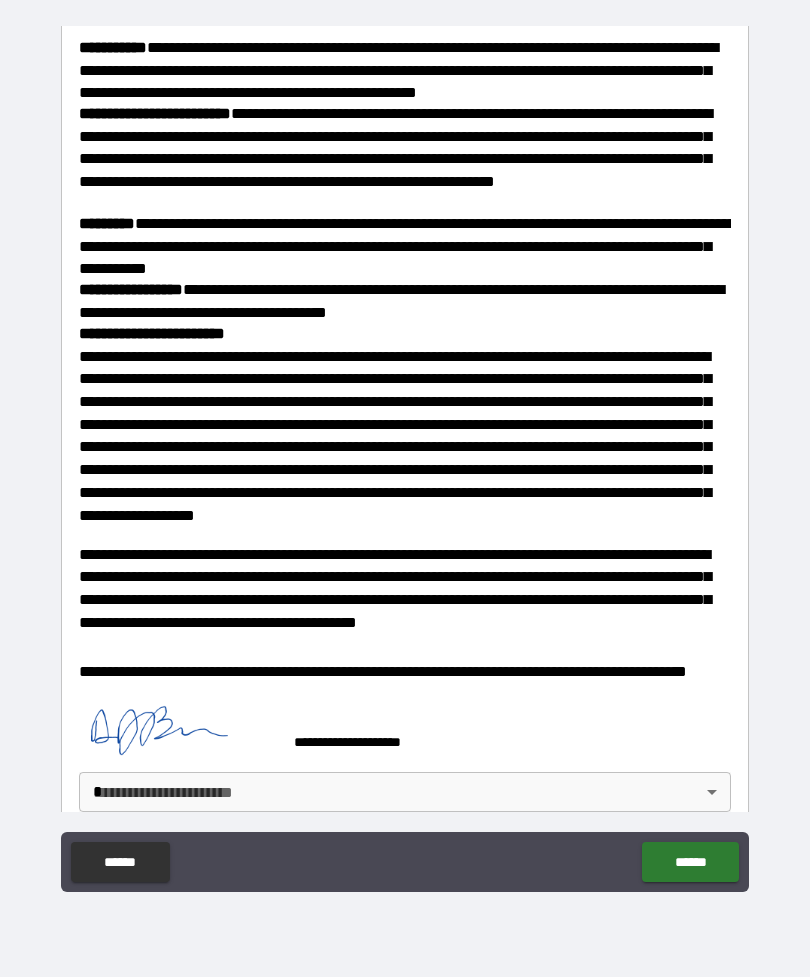 click on "******" at bounding box center [690, 862] 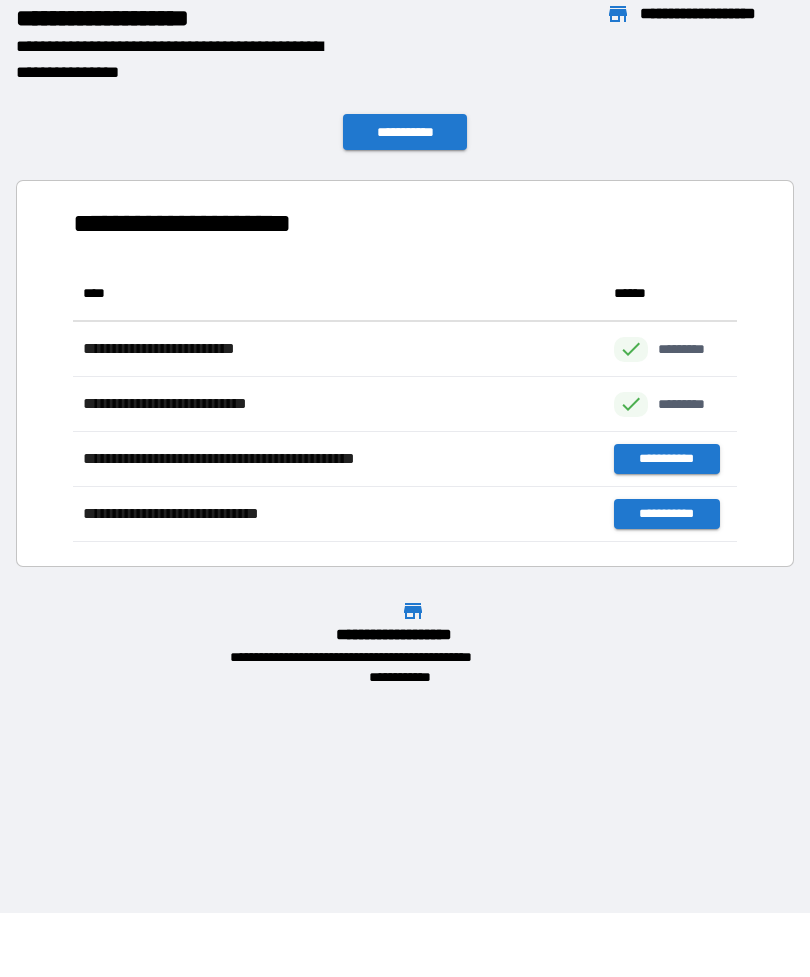 scroll, scrollTop: 1, scrollLeft: 1, axis: both 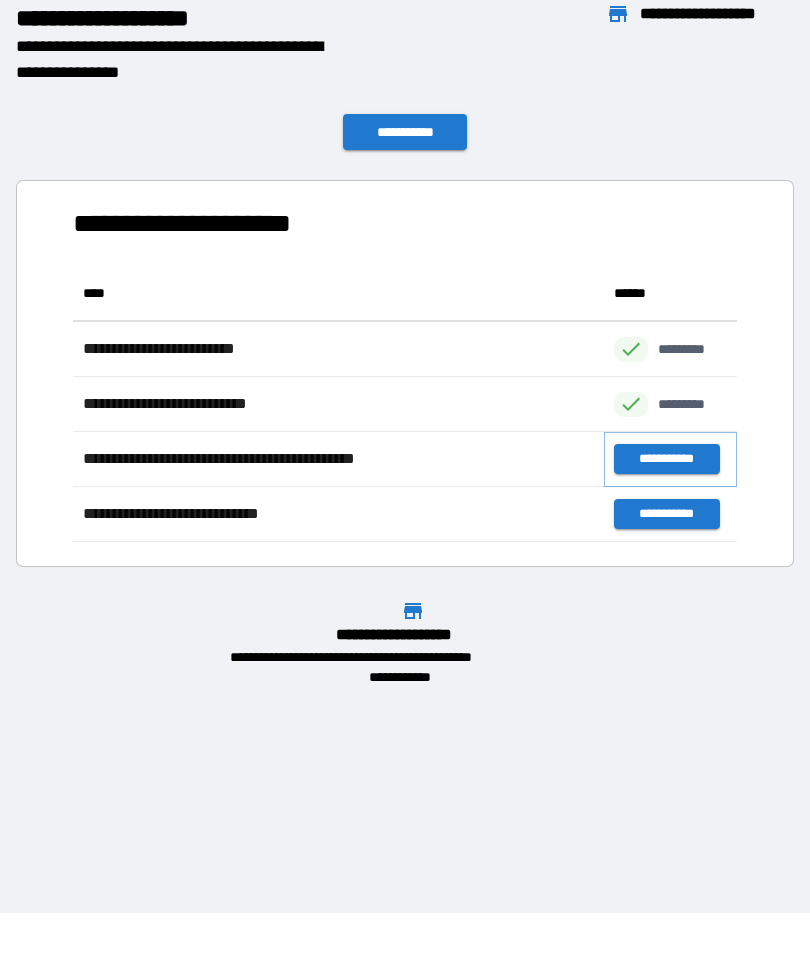 click on "**********" at bounding box center [666, 459] 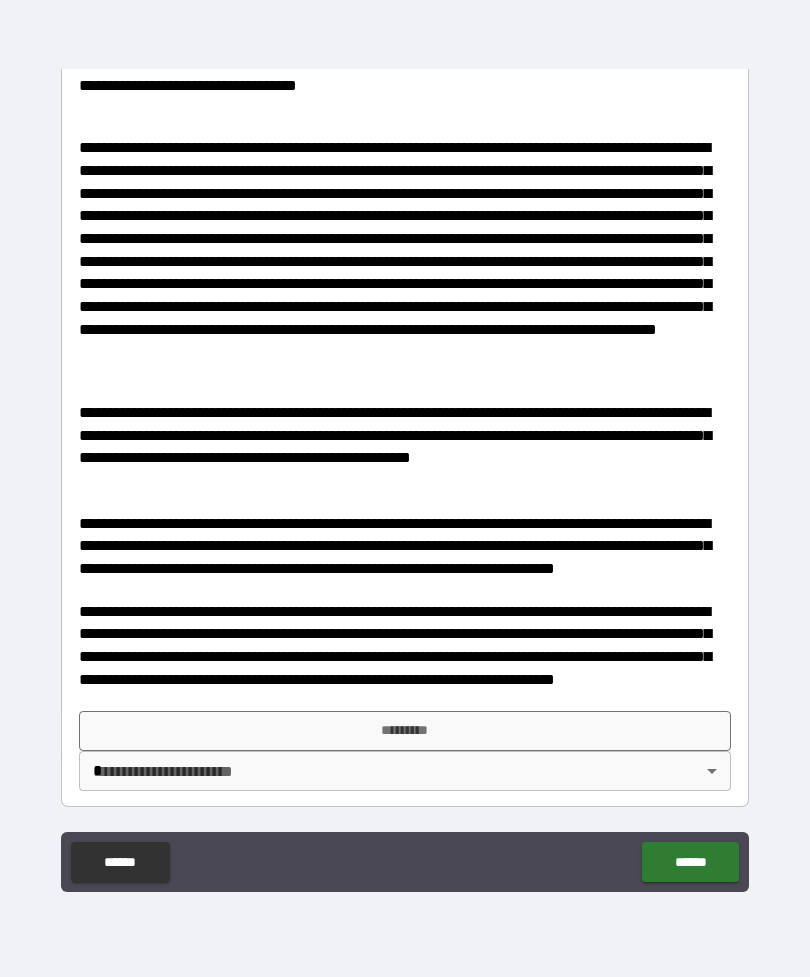 scroll, scrollTop: 597, scrollLeft: 0, axis: vertical 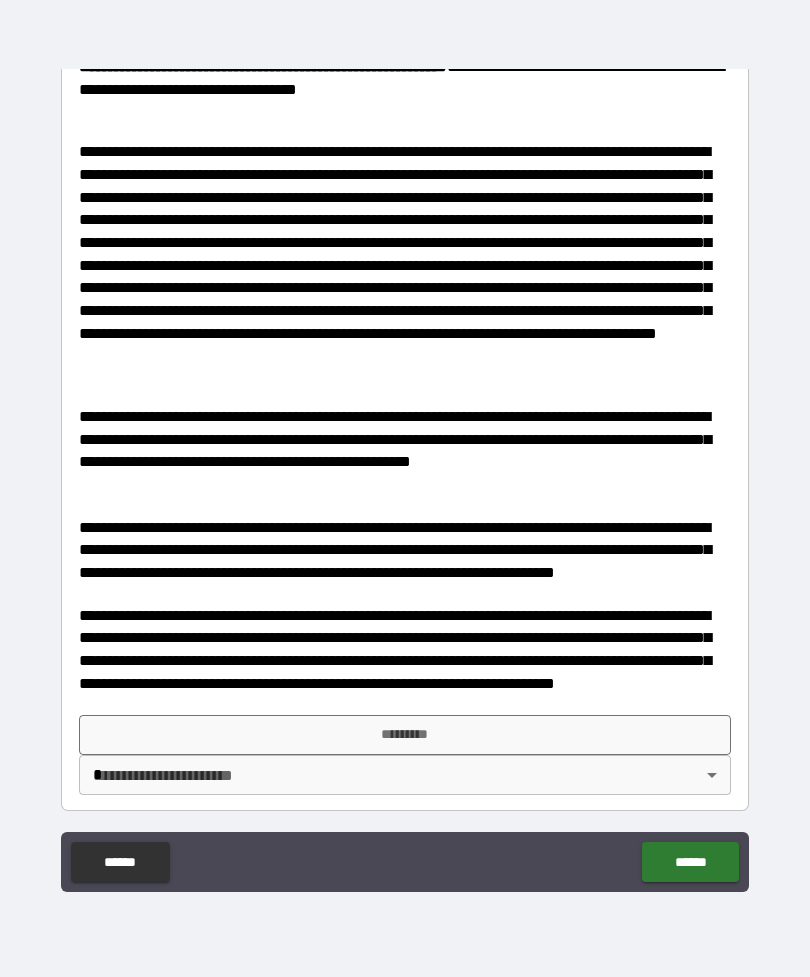 click on "**********" at bounding box center [405, 456] 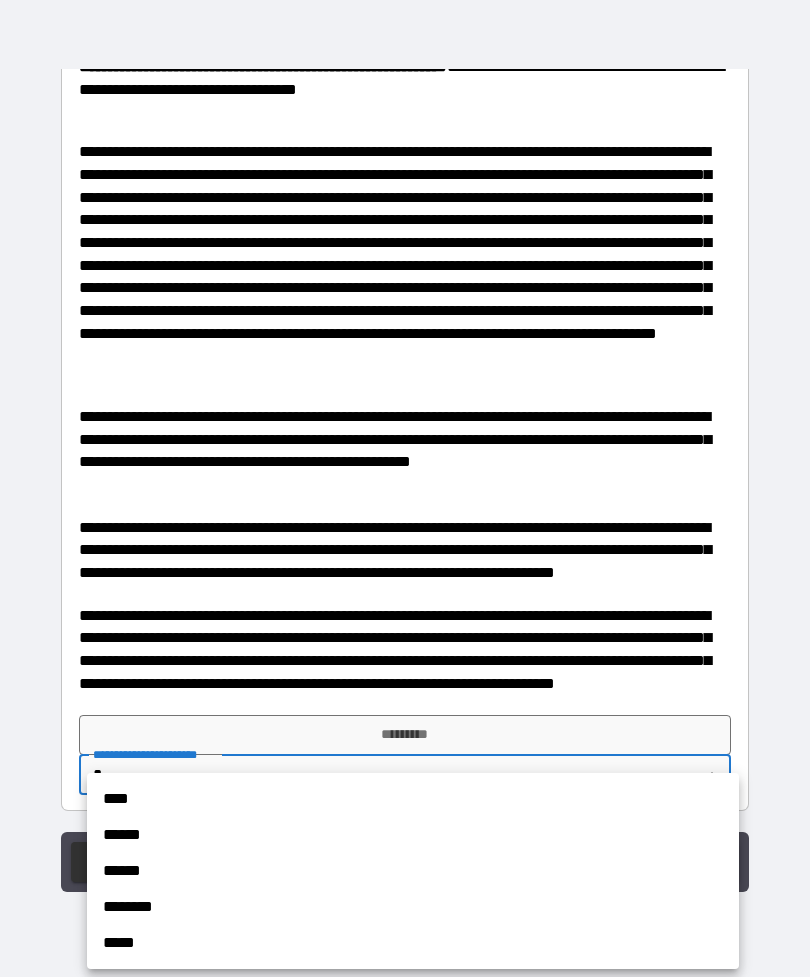 click on "****" at bounding box center (413, 799) 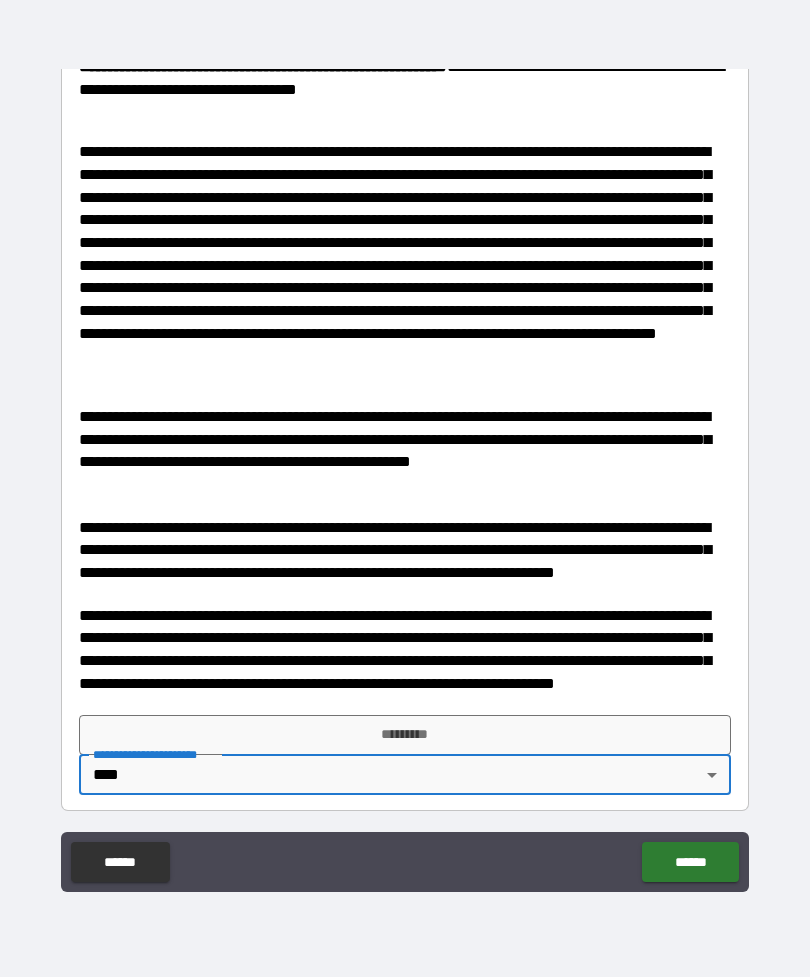 click on "*********" at bounding box center [405, 735] 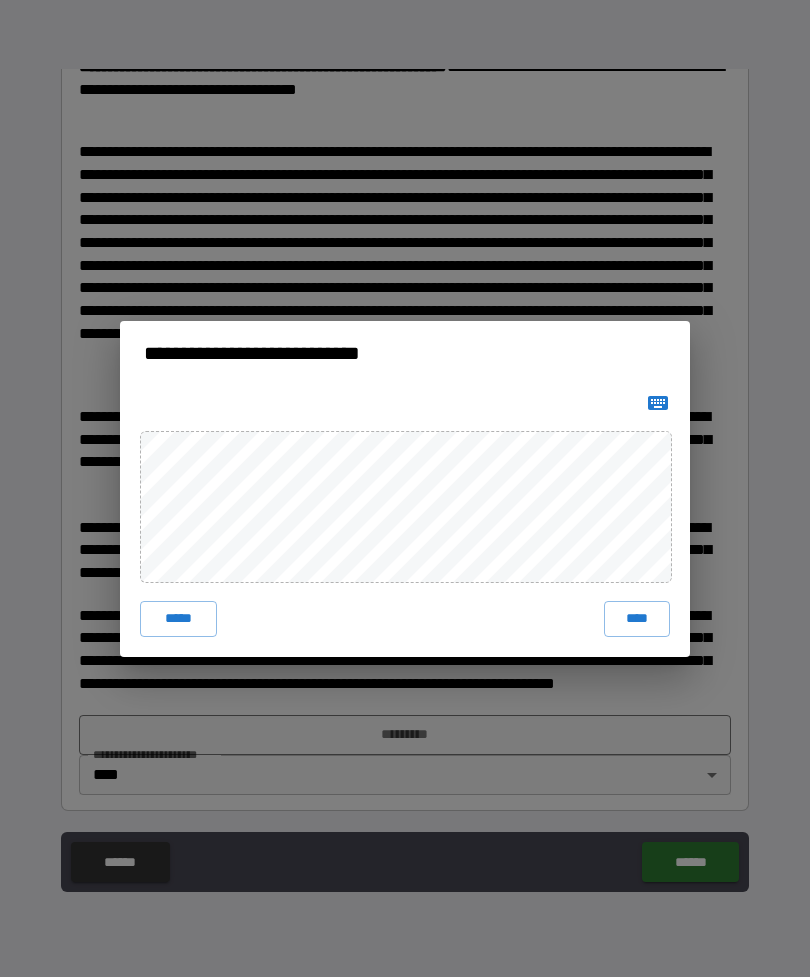 click on "****" at bounding box center (637, 619) 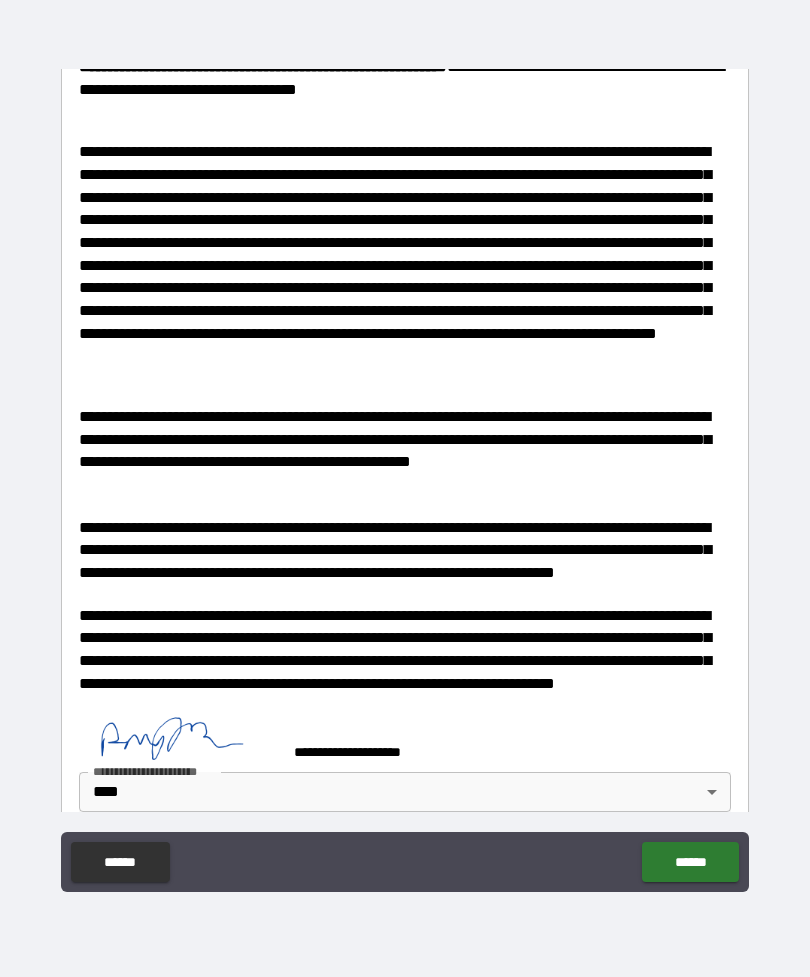 click on "******" at bounding box center (690, 862) 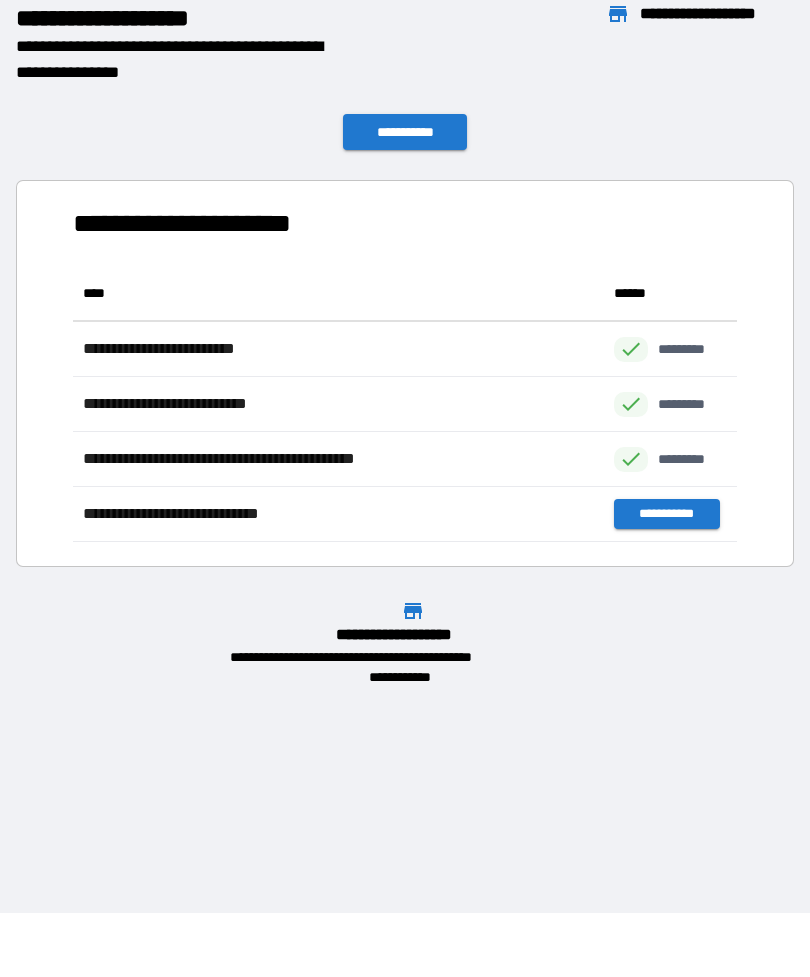 scroll, scrollTop: 276, scrollLeft: 664, axis: both 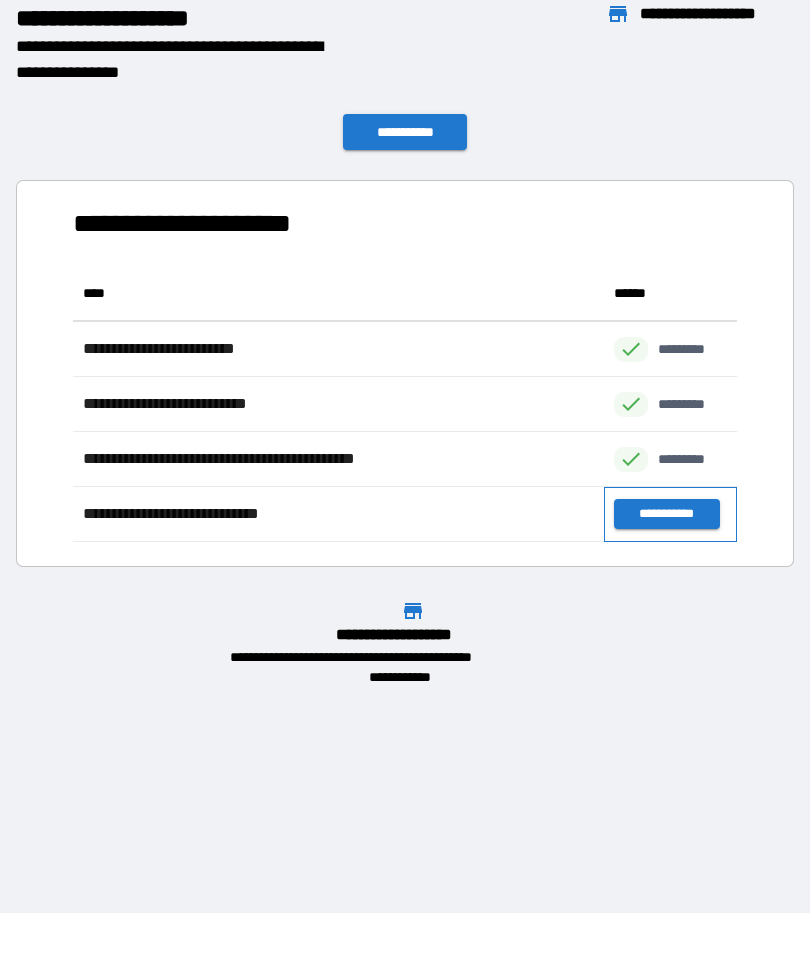 click on "**********" at bounding box center [670, 514] 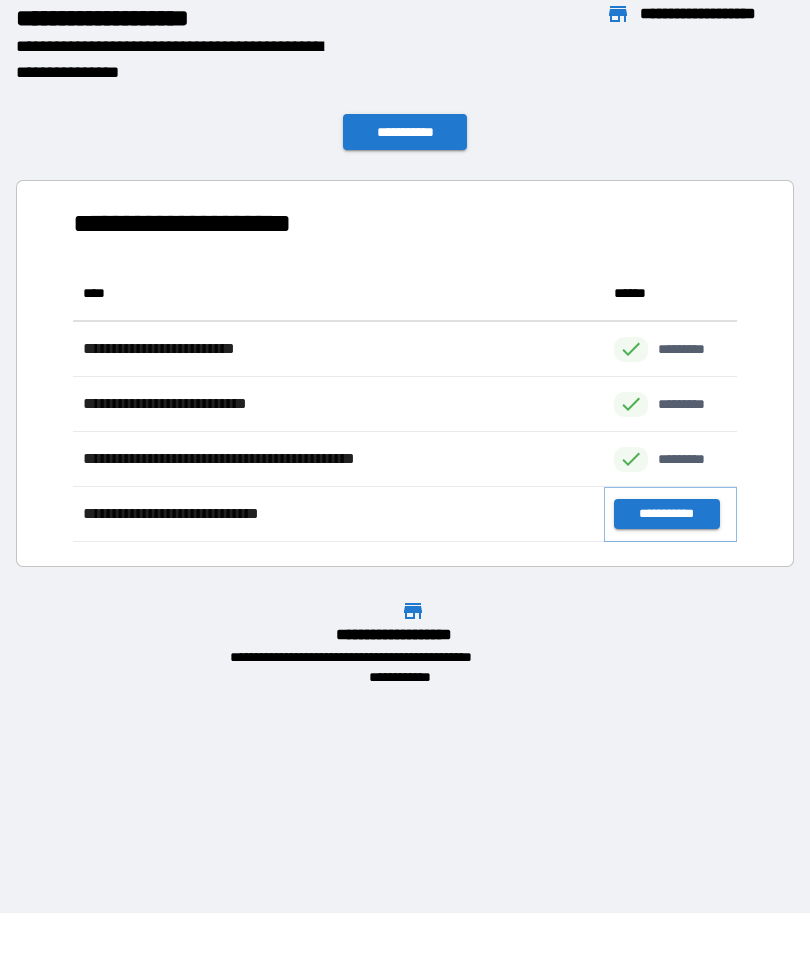 click on "**********" at bounding box center [666, 514] 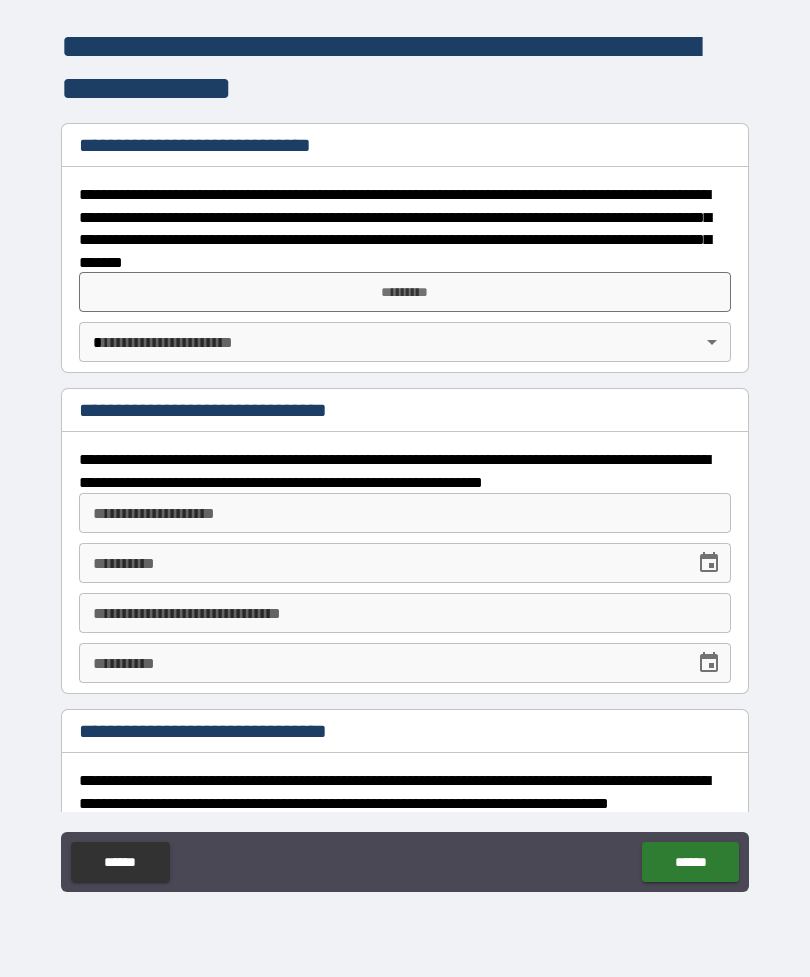 click on "*********" at bounding box center (405, 292) 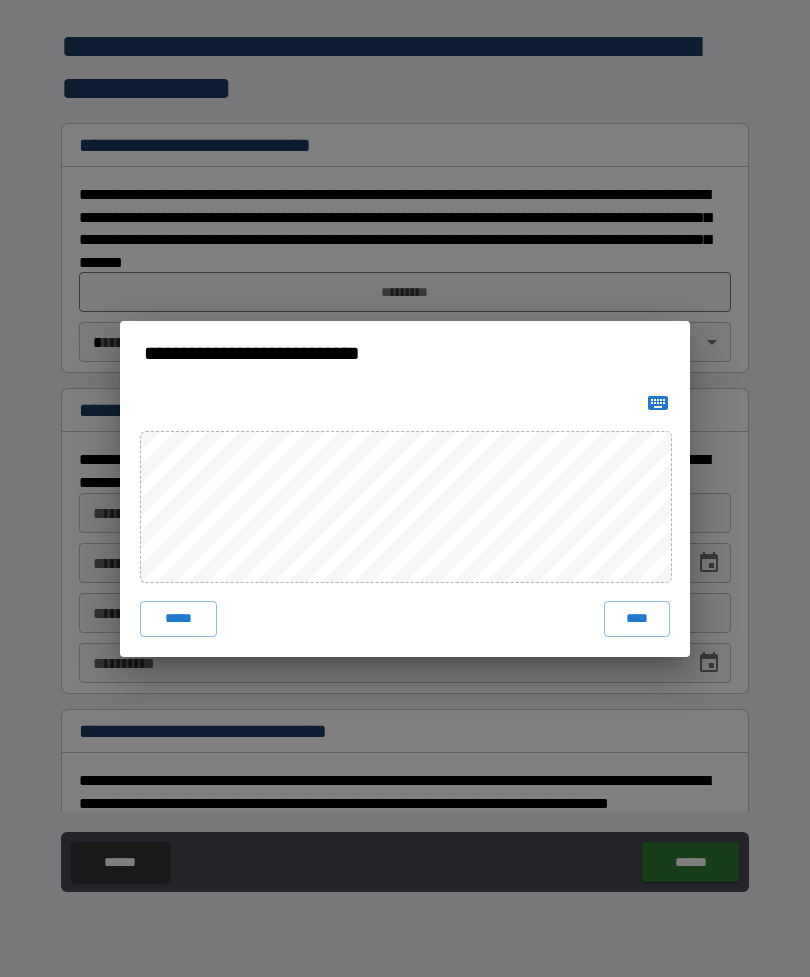 click on "****" at bounding box center [637, 619] 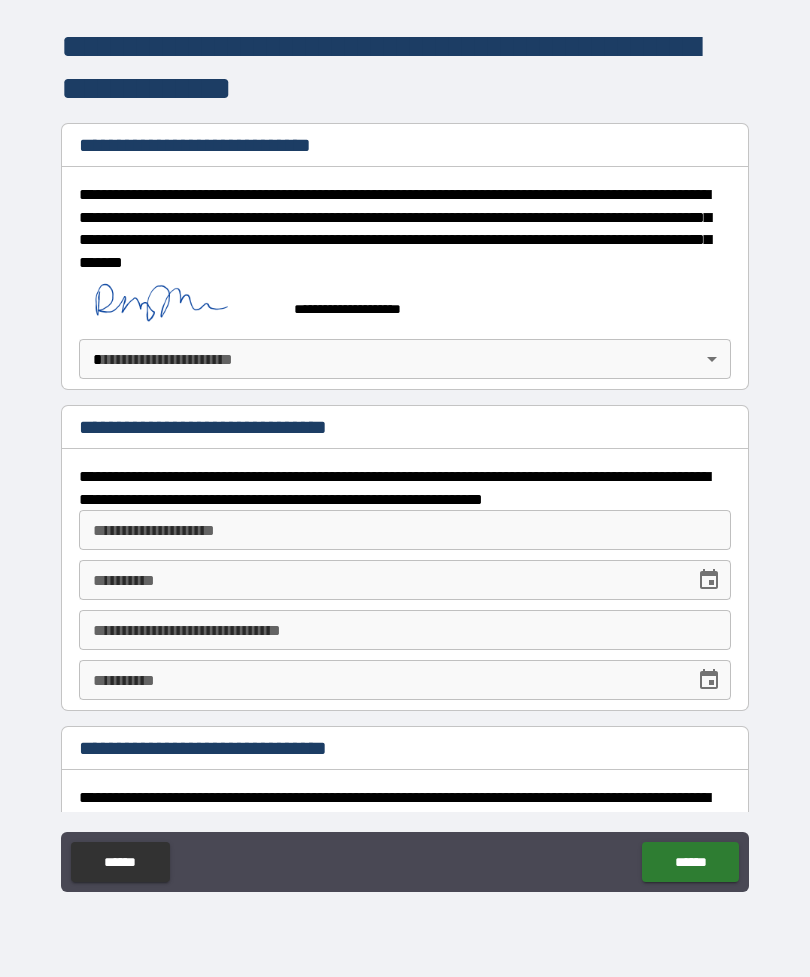 click on "**********" at bounding box center [405, 456] 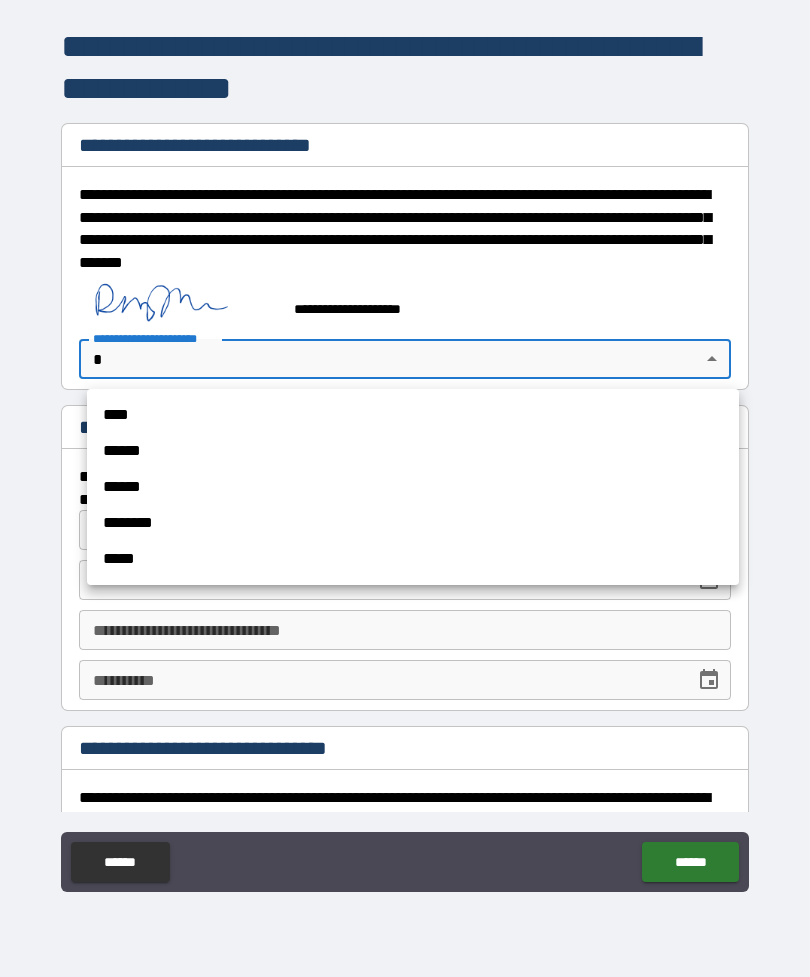 click on "****" at bounding box center [413, 415] 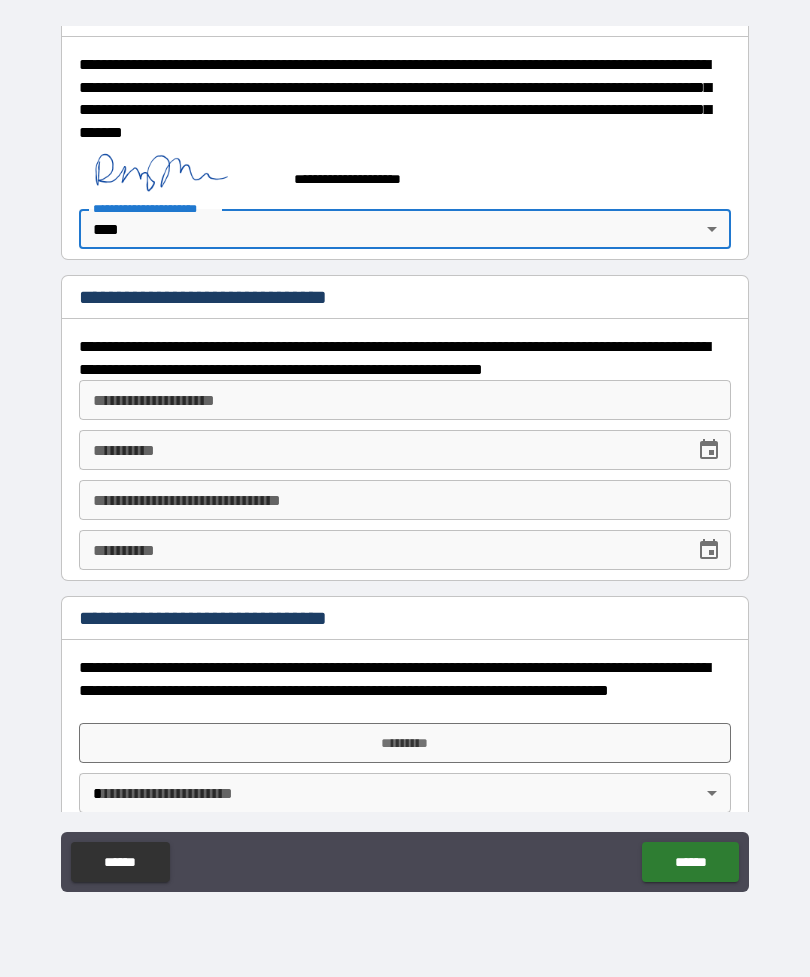 scroll, scrollTop: 132, scrollLeft: 0, axis: vertical 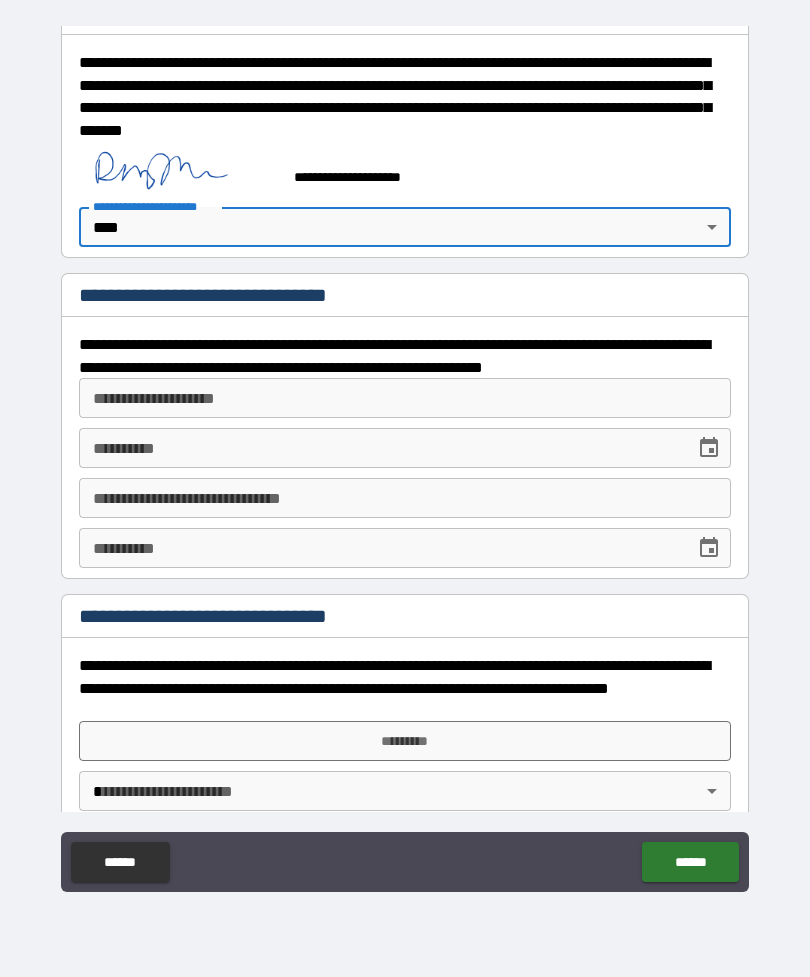click on "**********" at bounding box center (405, 398) 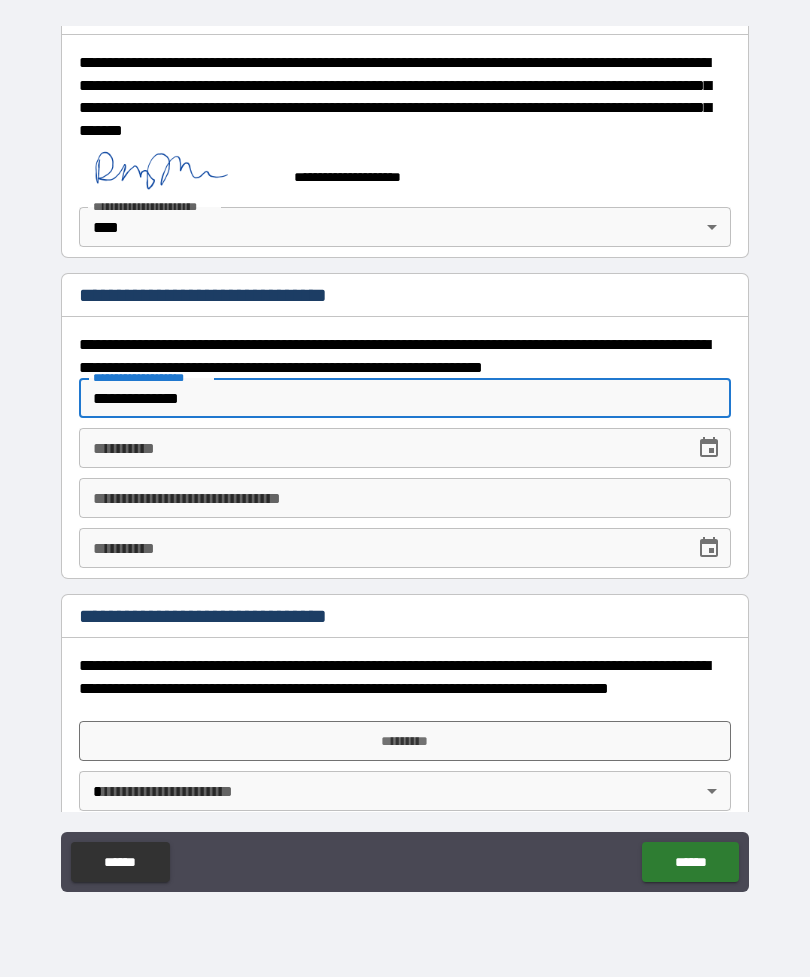 type on "**********" 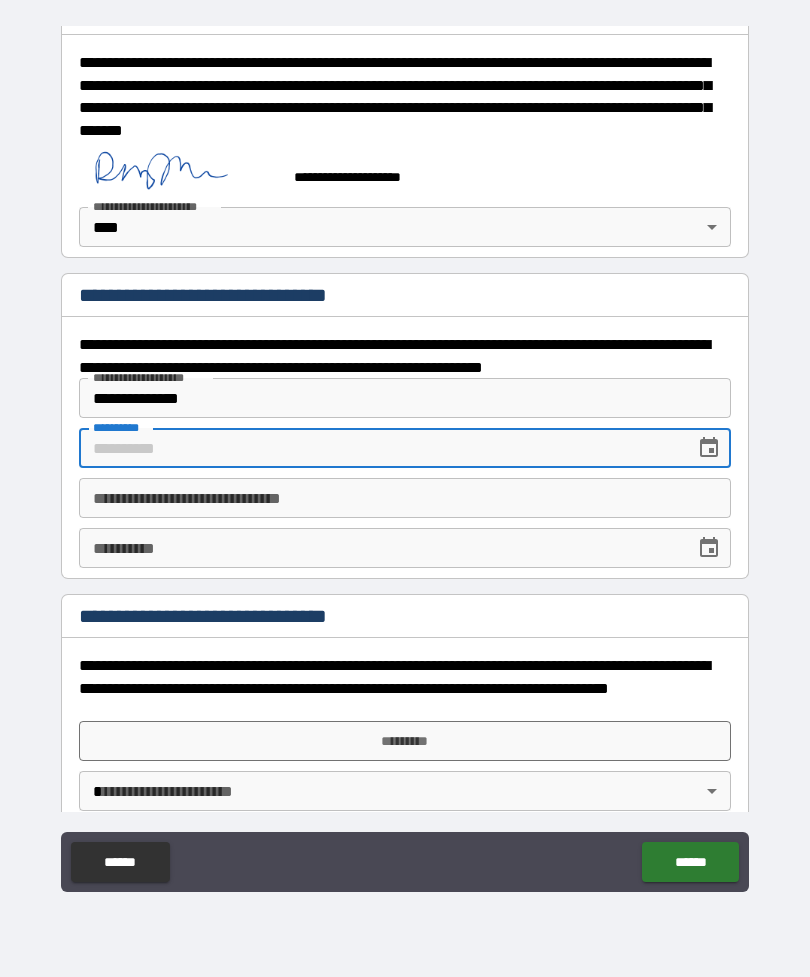 type on "*" 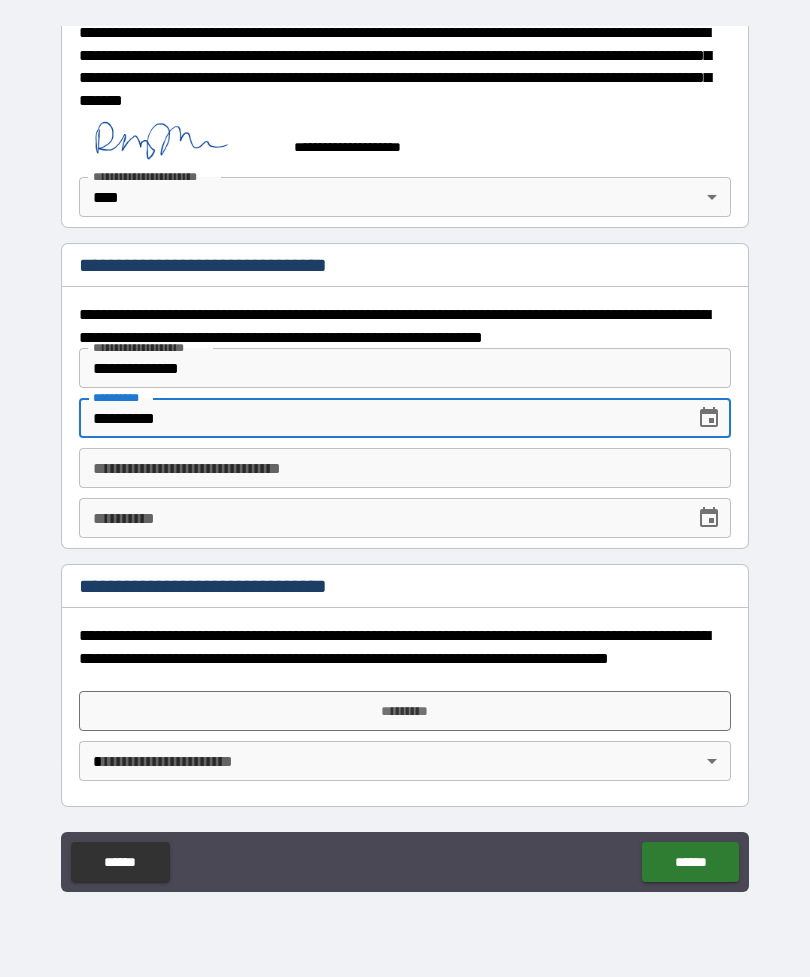 scroll, scrollTop: 162, scrollLeft: 0, axis: vertical 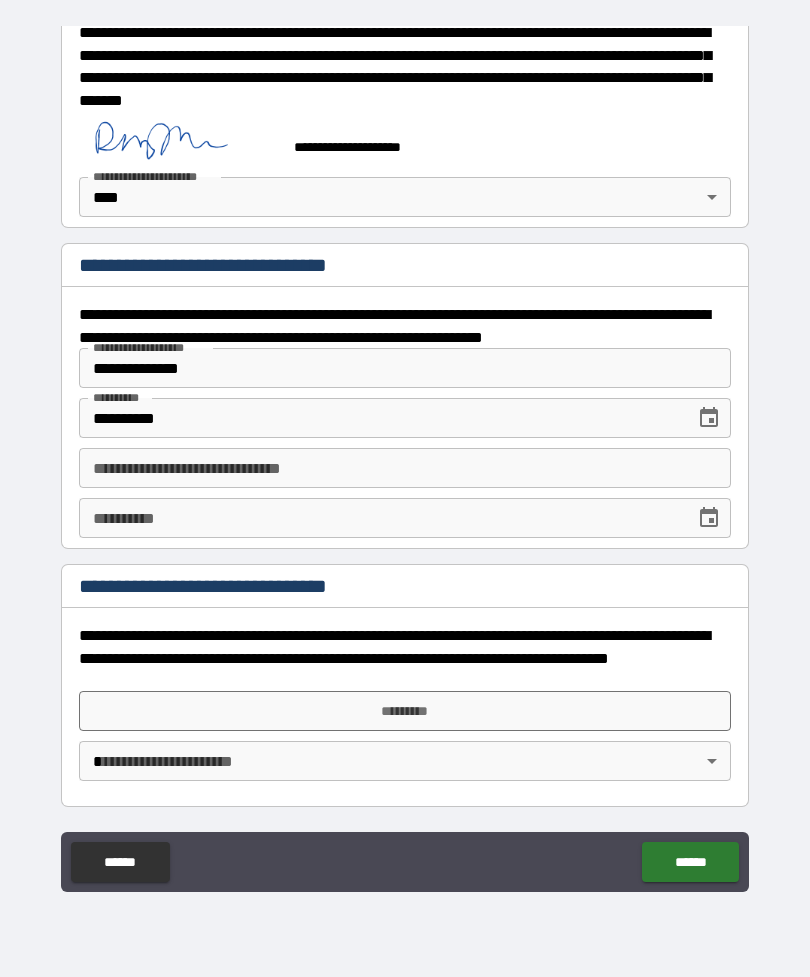 click on "*********" at bounding box center [405, 711] 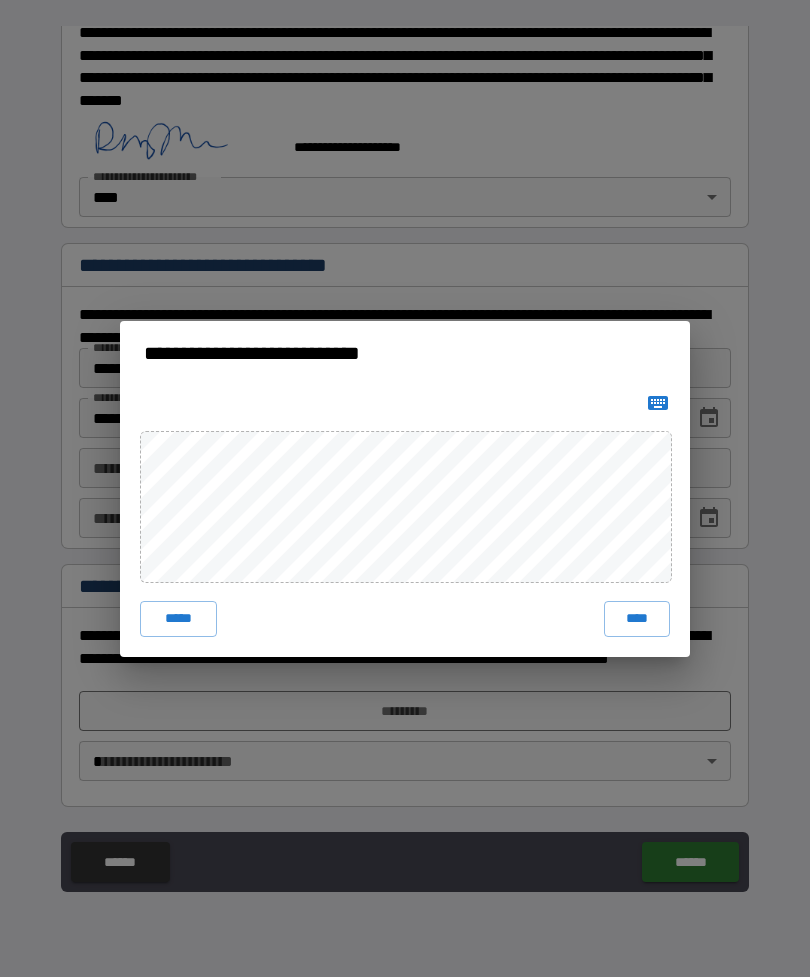 click on "****" at bounding box center (637, 619) 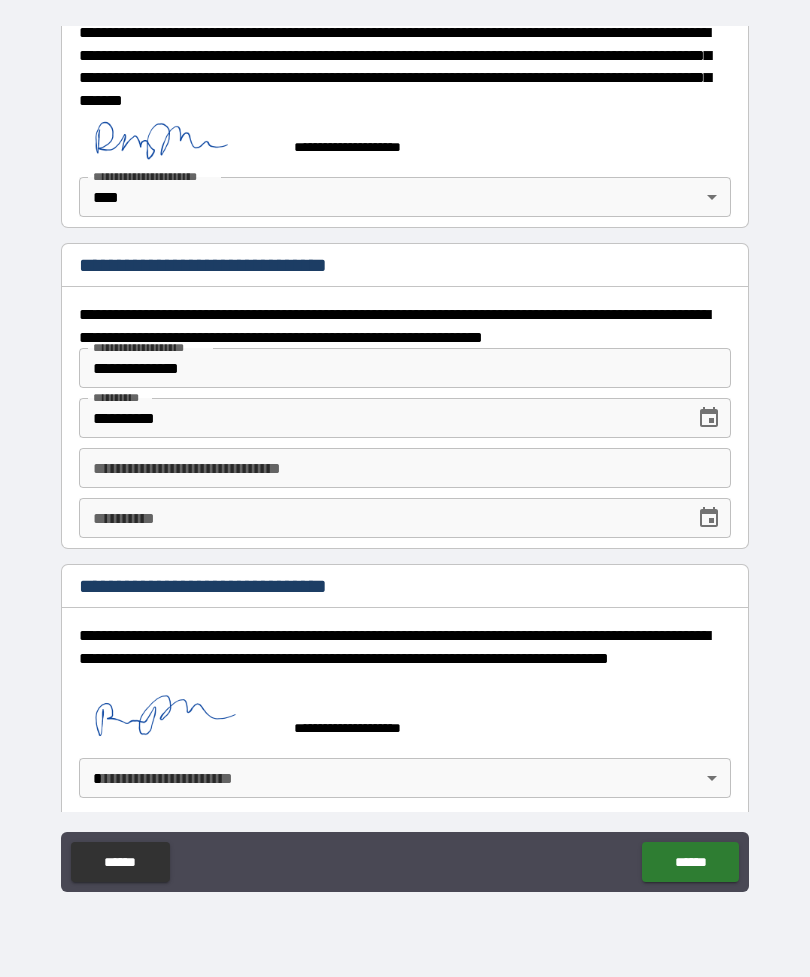 scroll, scrollTop: 152, scrollLeft: 0, axis: vertical 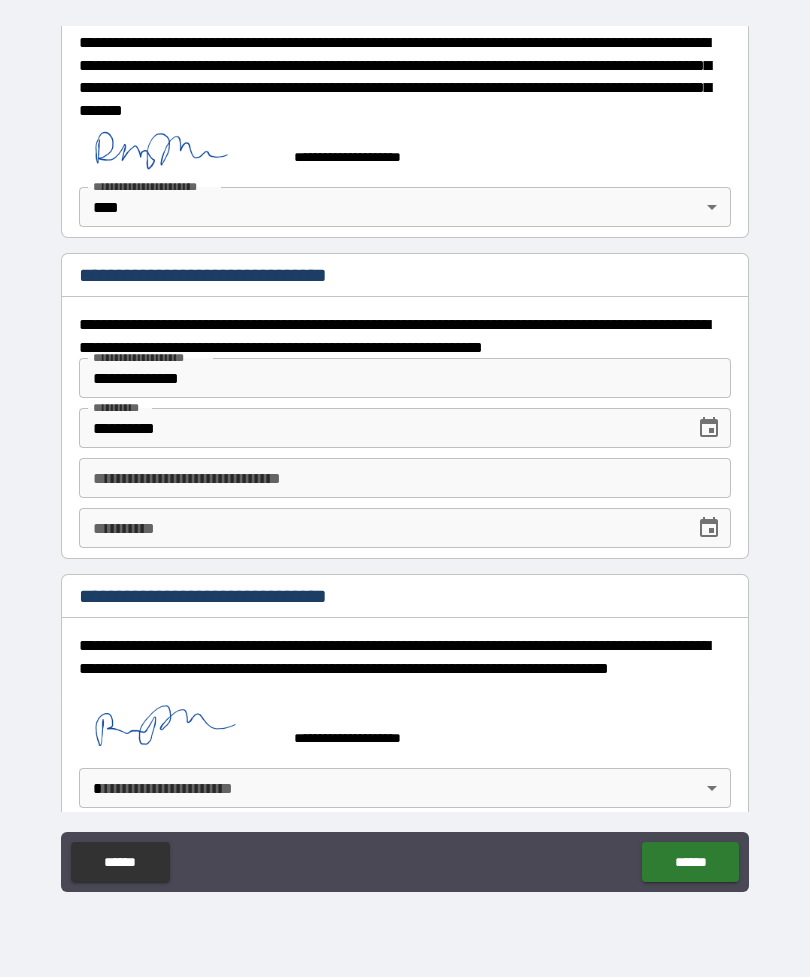 click on "**********" at bounding box center [405, 456] 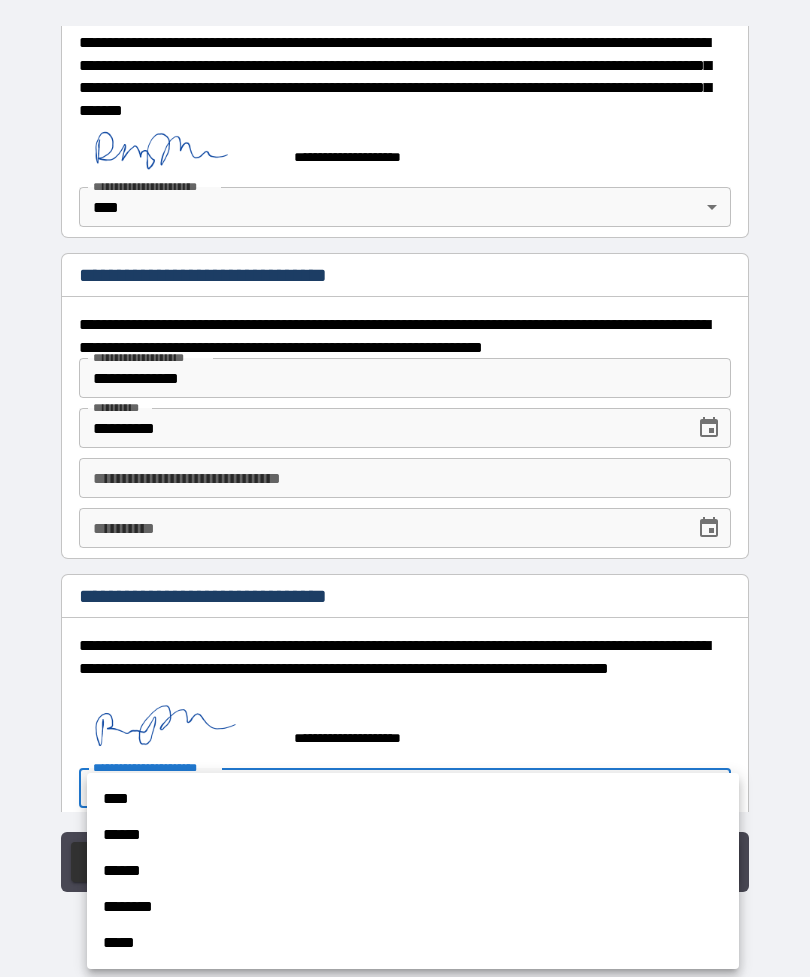 click on "****" at bounding box center [413, 799] 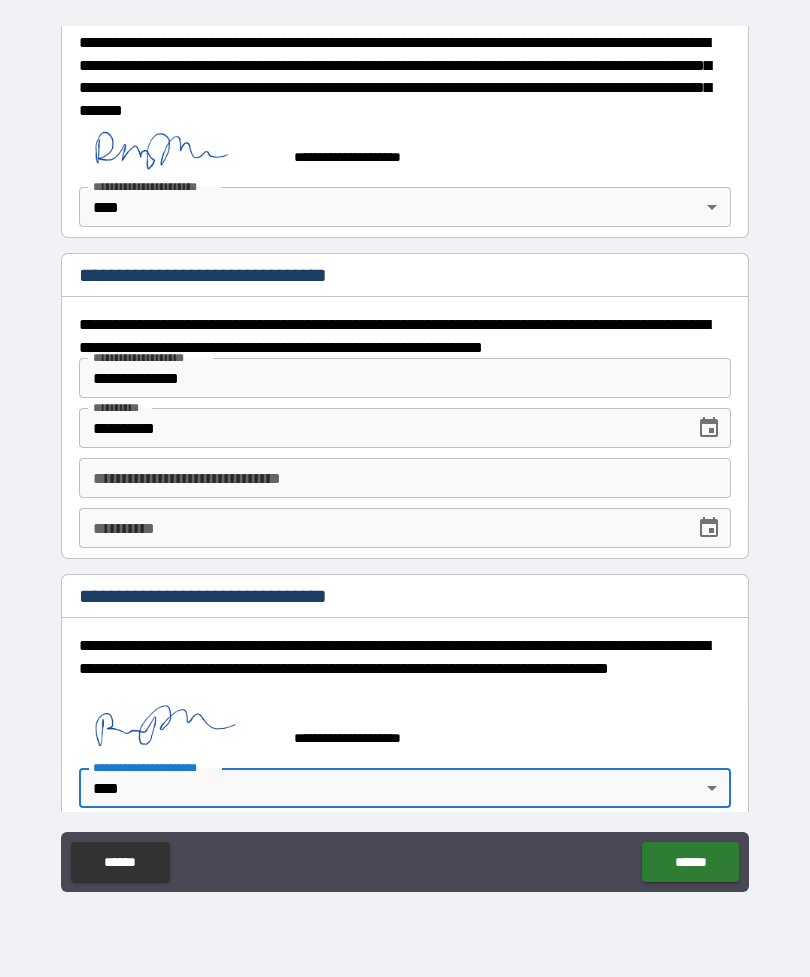 type on "*" 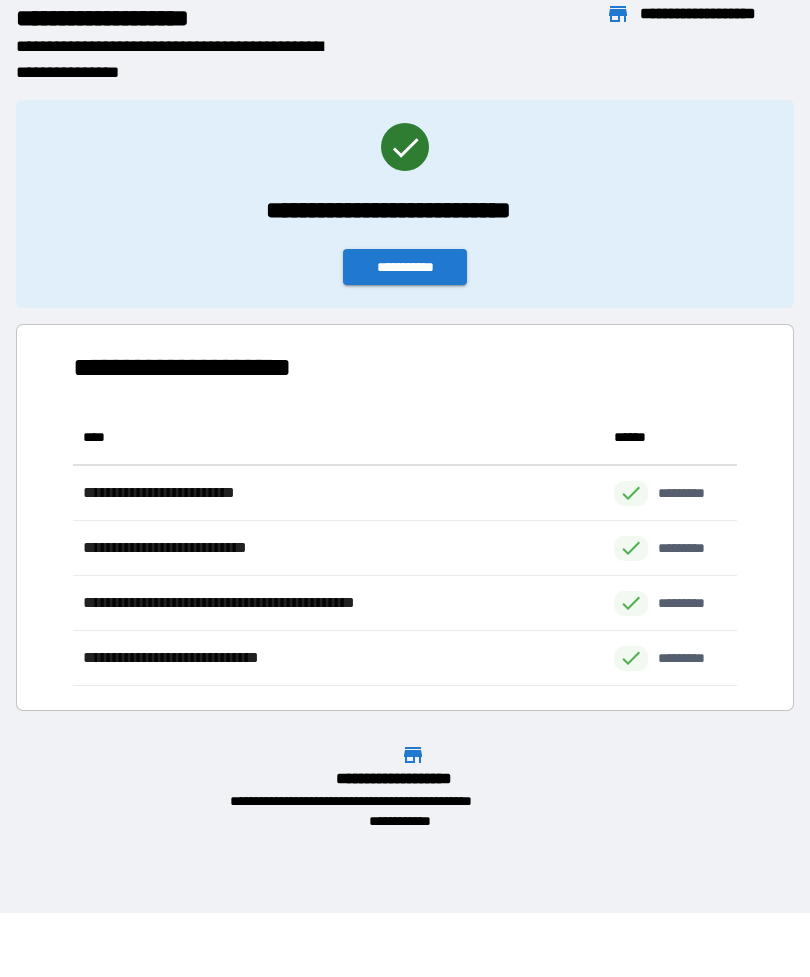 scroll, scrollTop: 276, scrollLeft: 664, axis: both 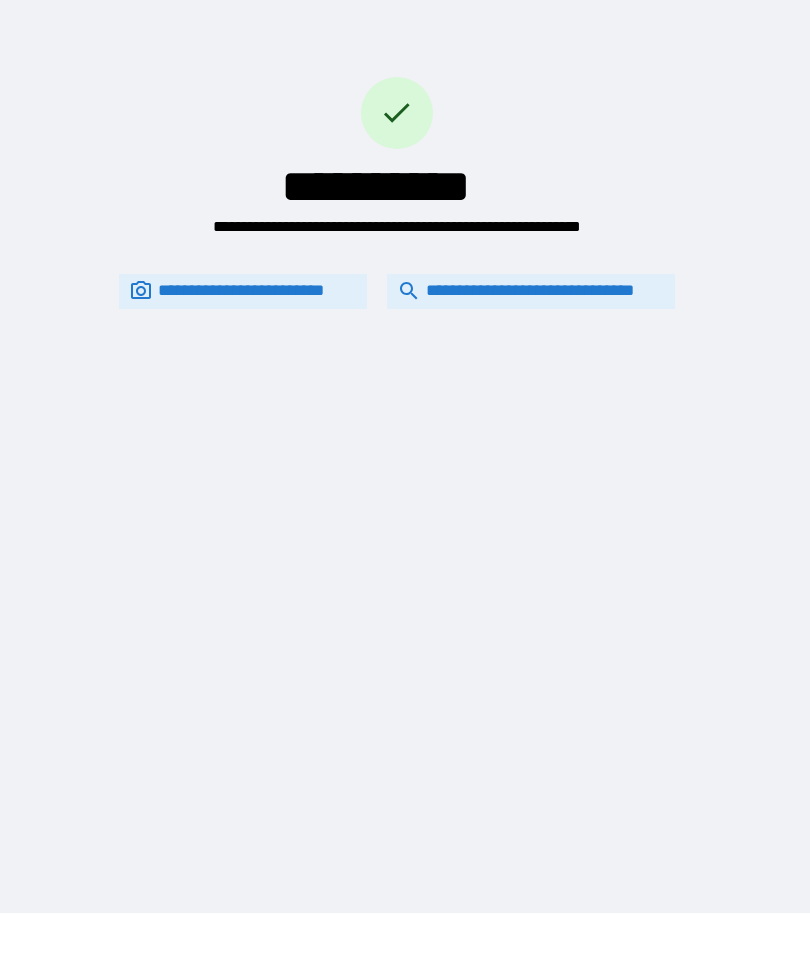 click on "**********" at bounding box center (531, 291) 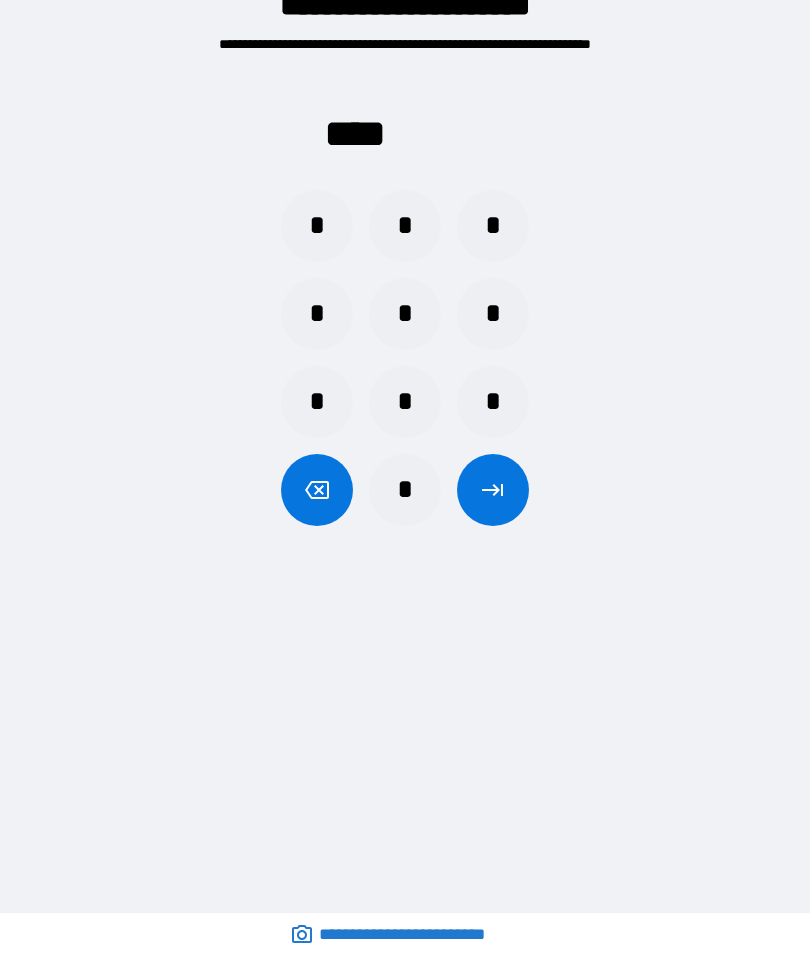 click on "*" at bounding box center (405, 490) 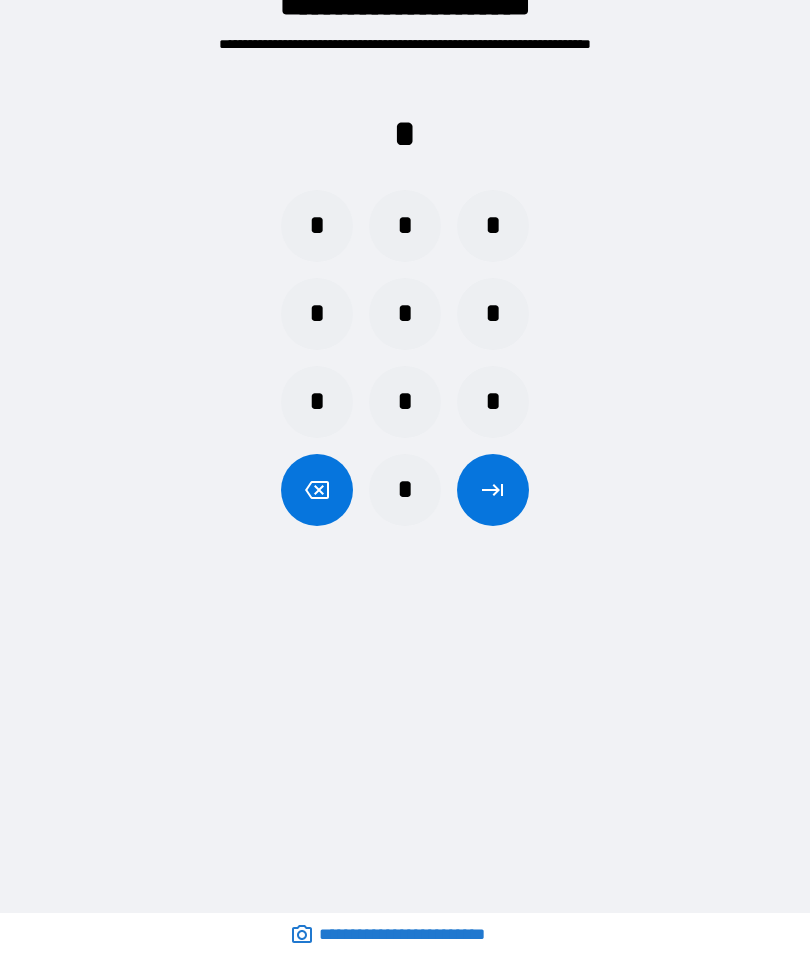 click on "*" at bounding box center (405, 226) 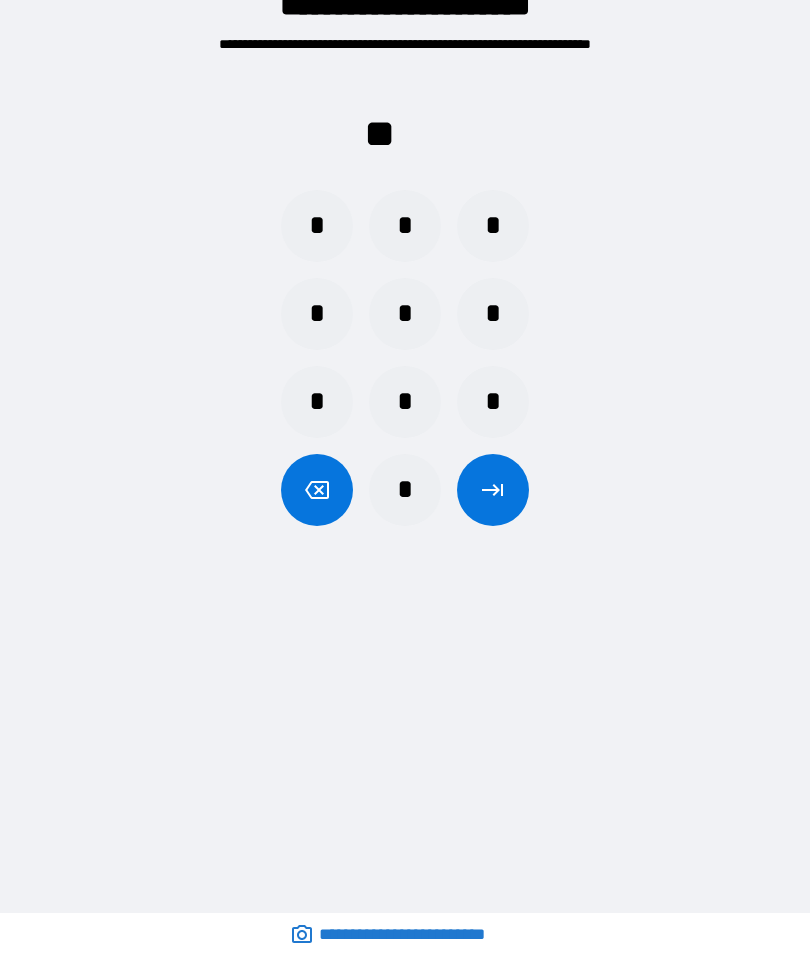 click on "*" at bounding box center (405, 490) 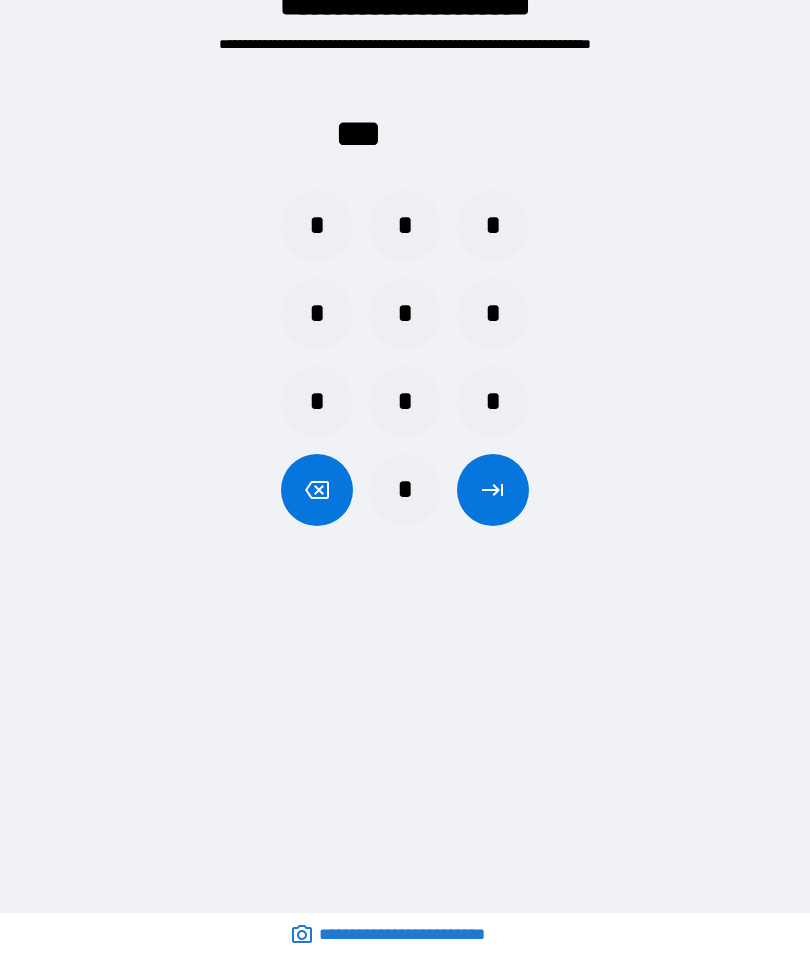 click on "*" at bounding box center [405, 314] 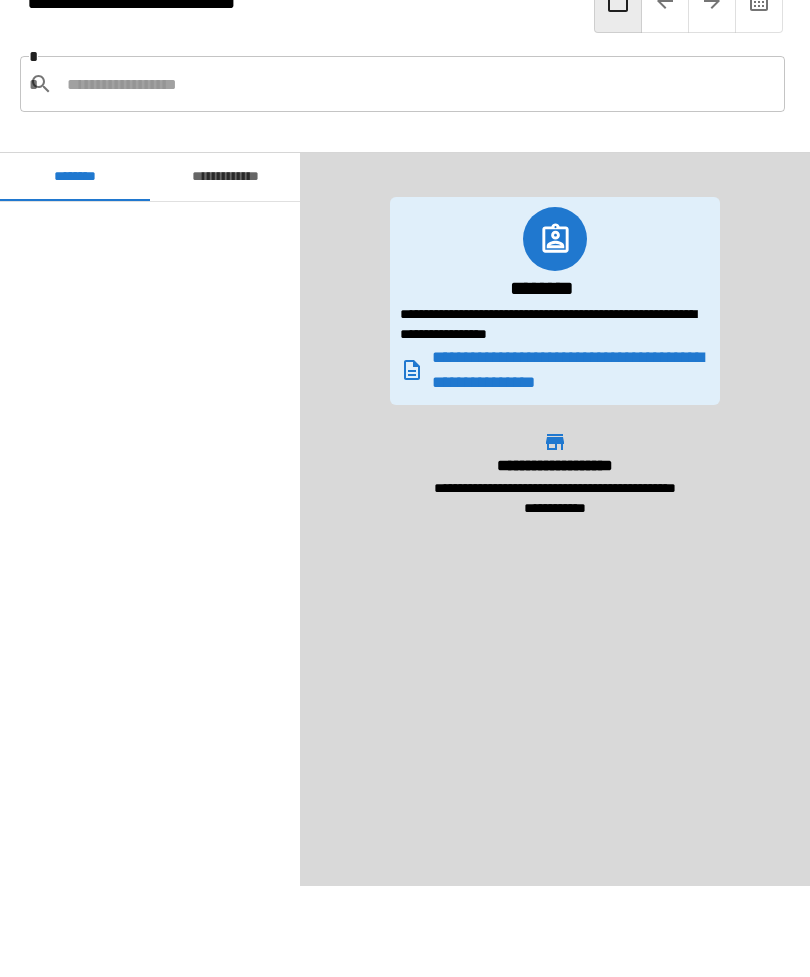 scroll, scrollTop: 840, scrollLeft: 0, axis: vertical 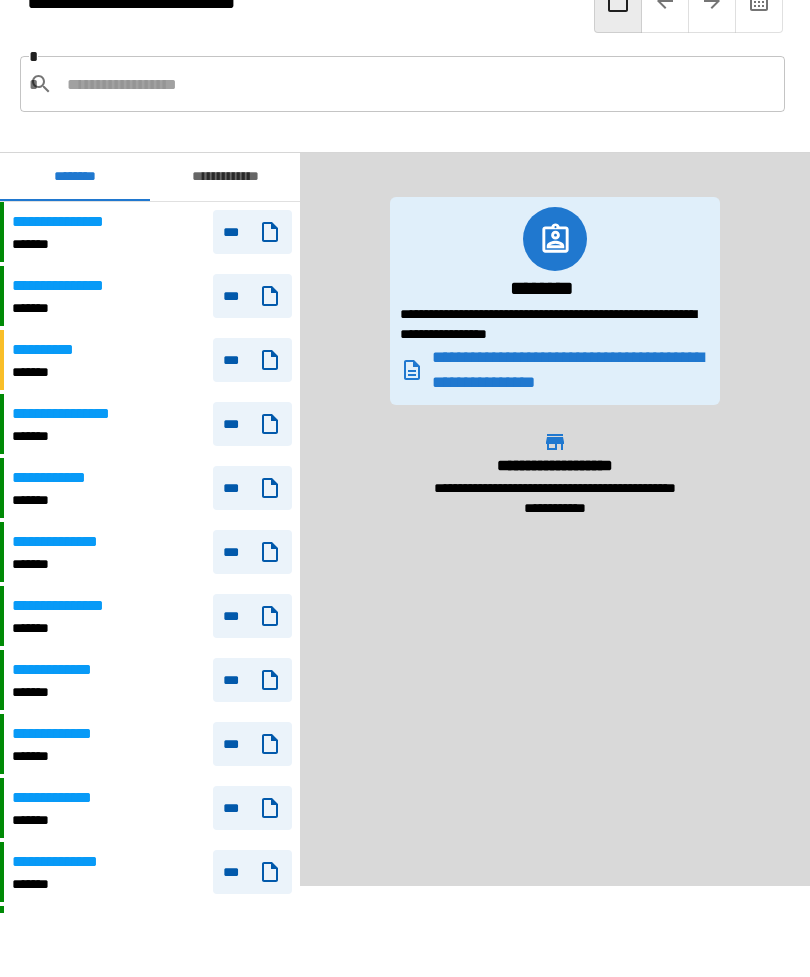 click on "***" at bounding box center (252, 296) 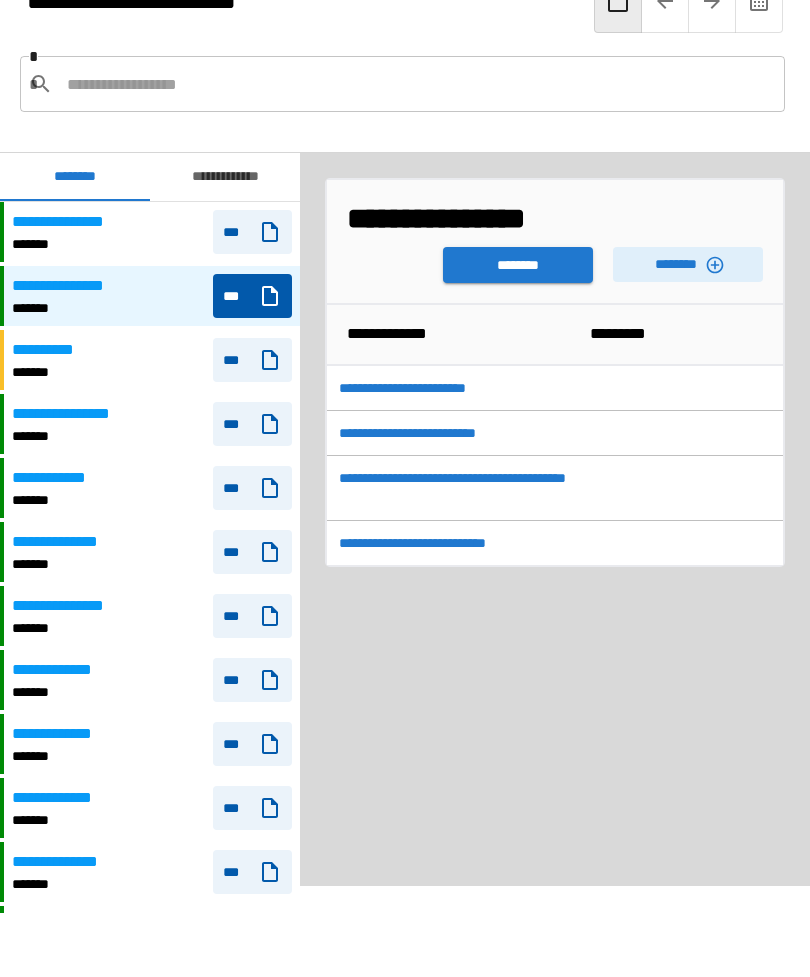 click on "********" at bounding box center [518, 265] 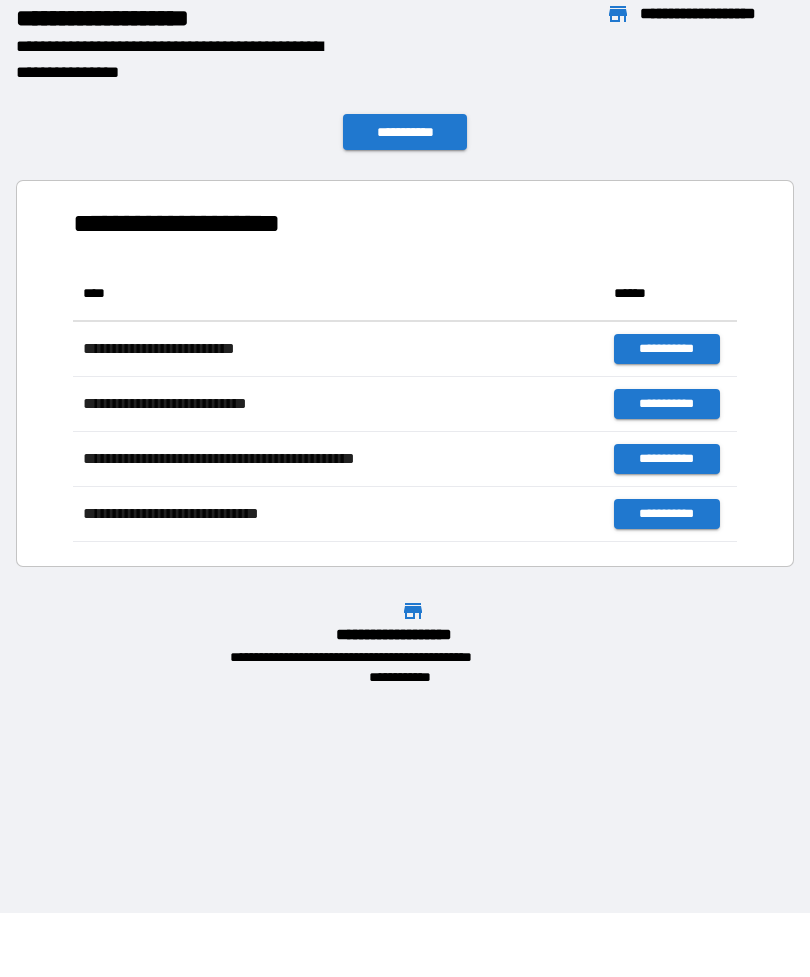 scroll, scrollTop: 1, scrollLeft: 1, axis: both 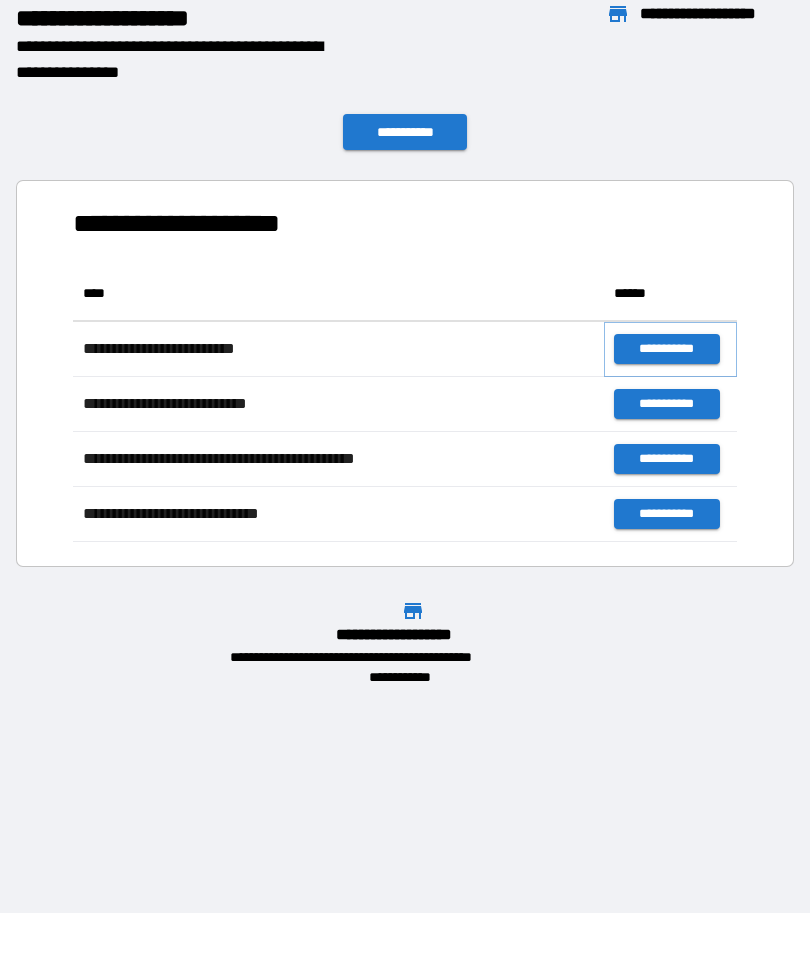 click on "**********" at bounding box center (666, 349) 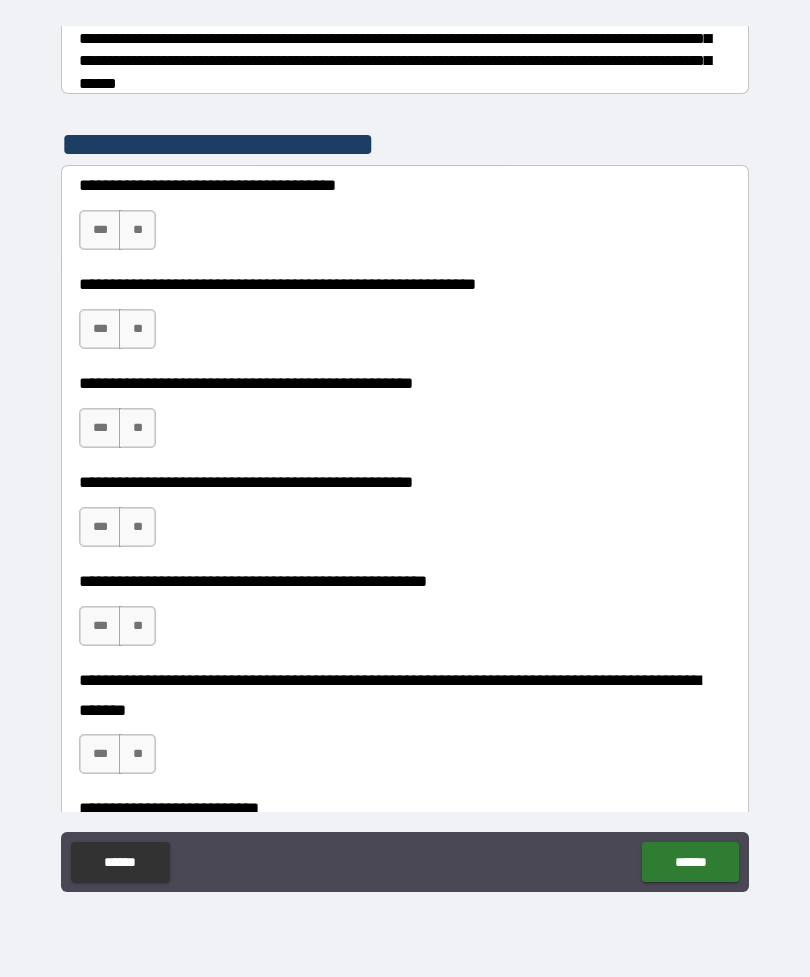 scroll, scrollTop: 356, scrollLeft: 0, axis: vertical 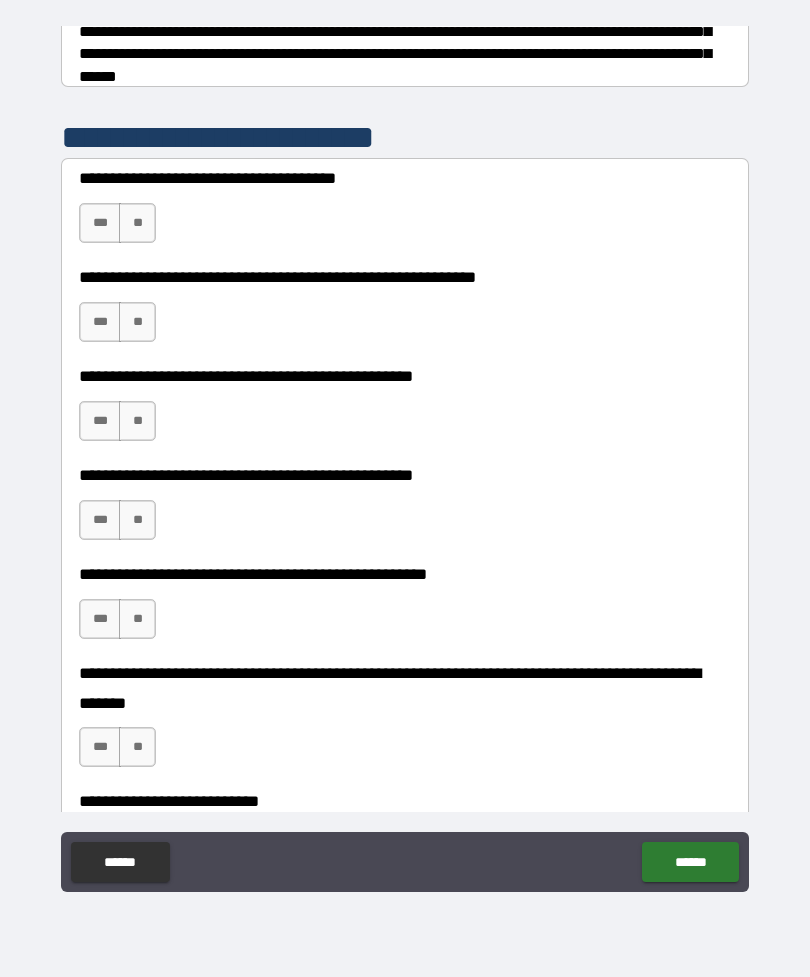 click on "**" at bounding box center [137, 223] 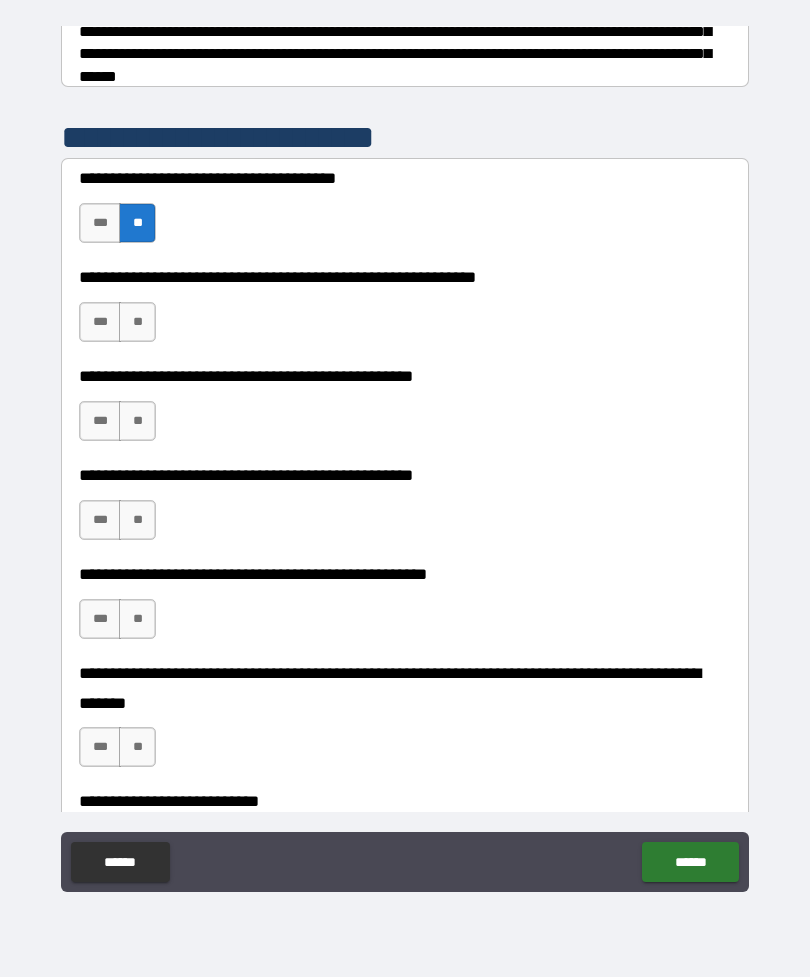 click on "**" at bounding box center [137, 322] 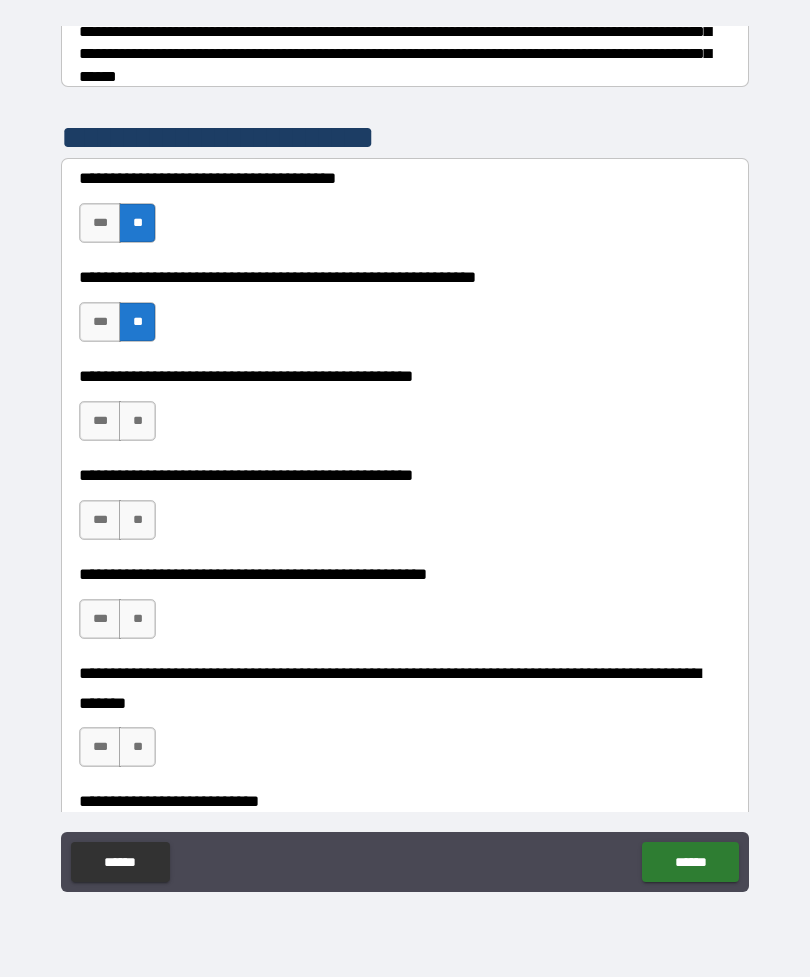 click on "**" at bounding box center [137, 421] 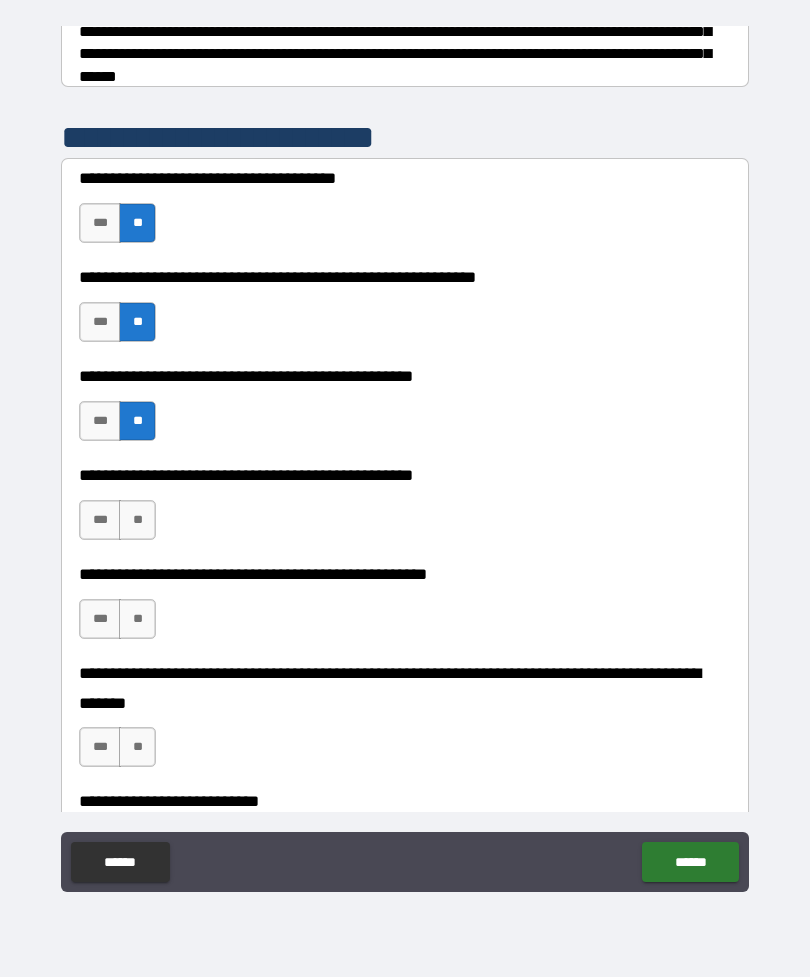click on "**" at bounding box center (137, 520) 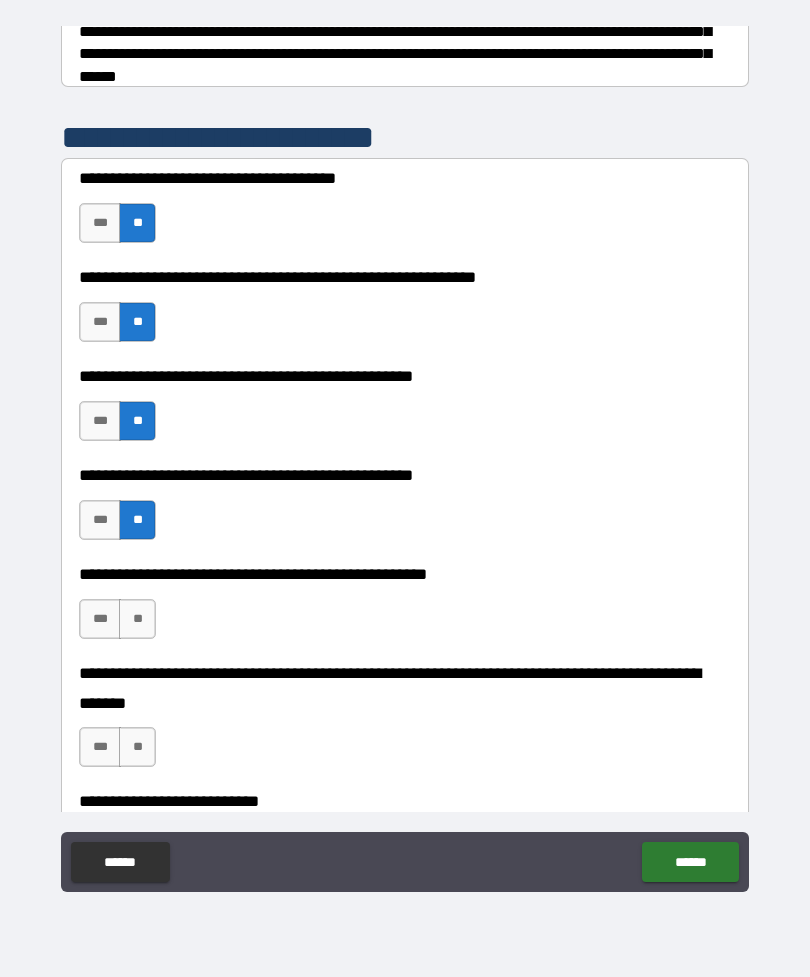 click on "**" at bounding box center [137, 619] 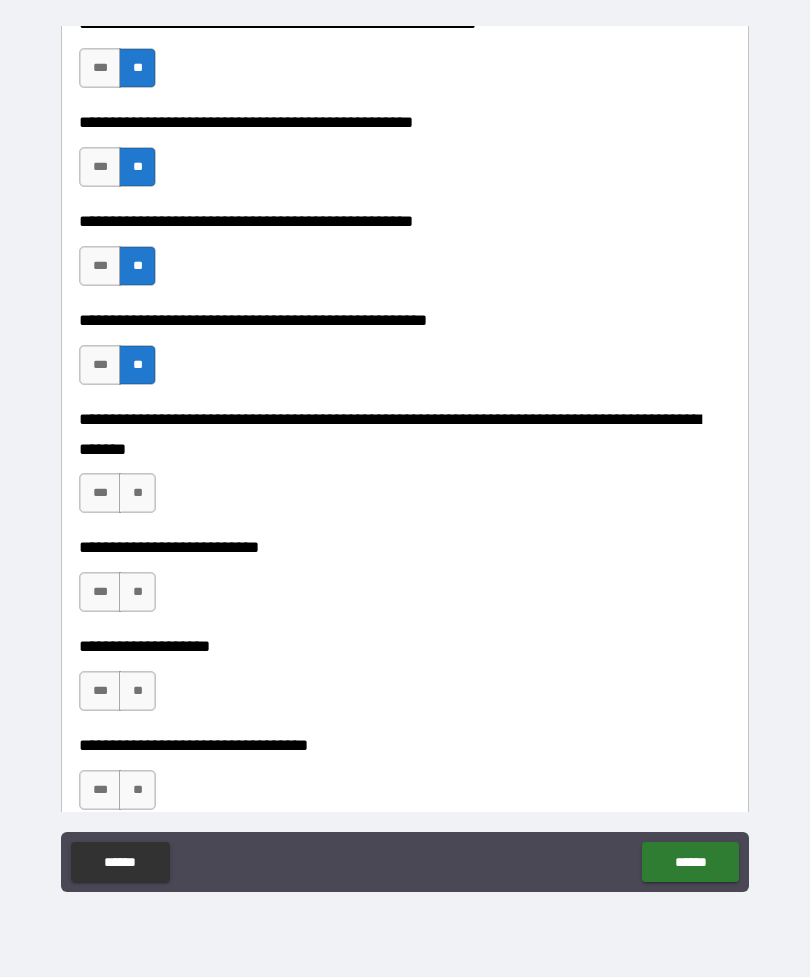 scroll, scrollTop: 611, scrollLeft: 0, axis: vertical 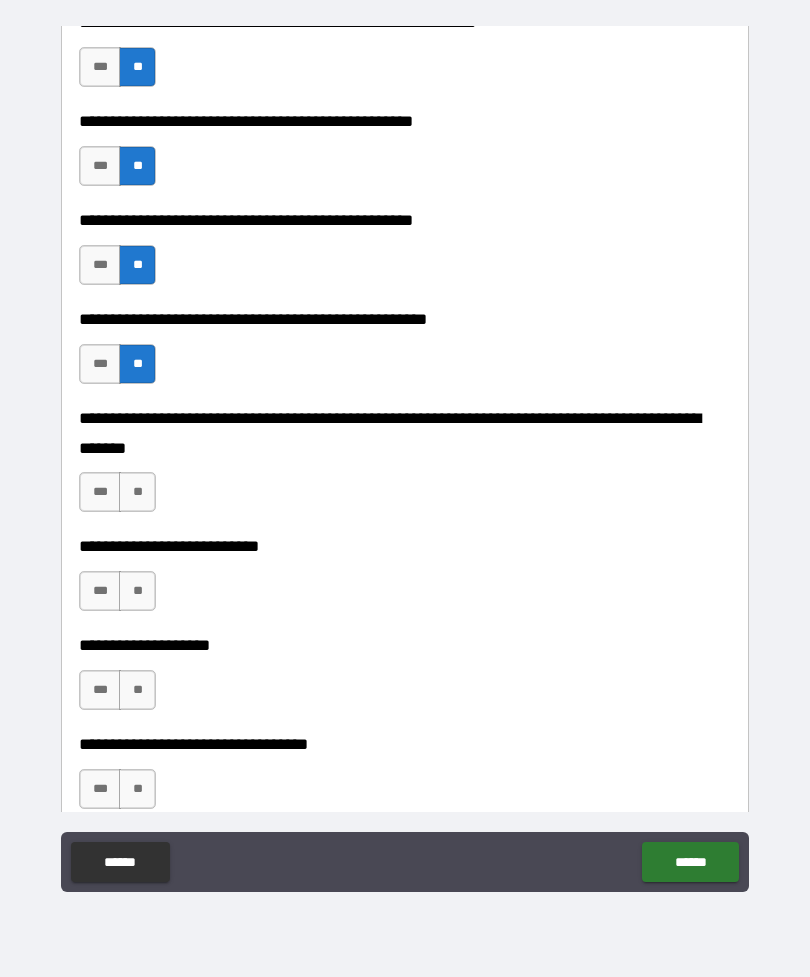 click on "**" at bounding box center (137, 492) 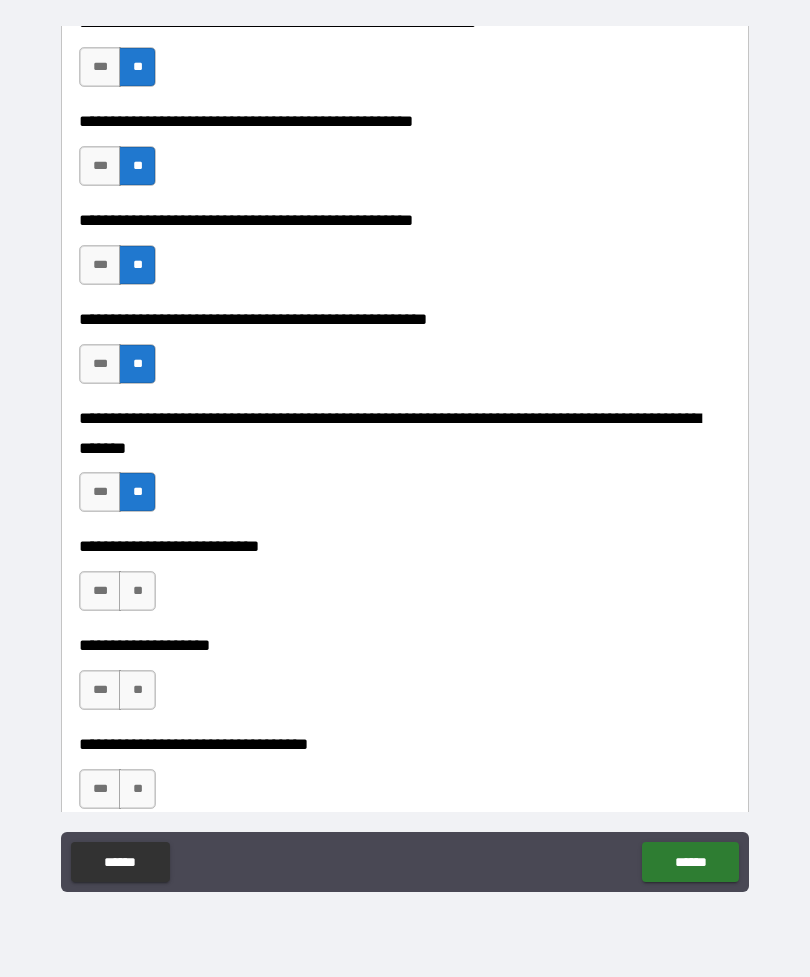 click on "**" at bounding box center (137, 591) 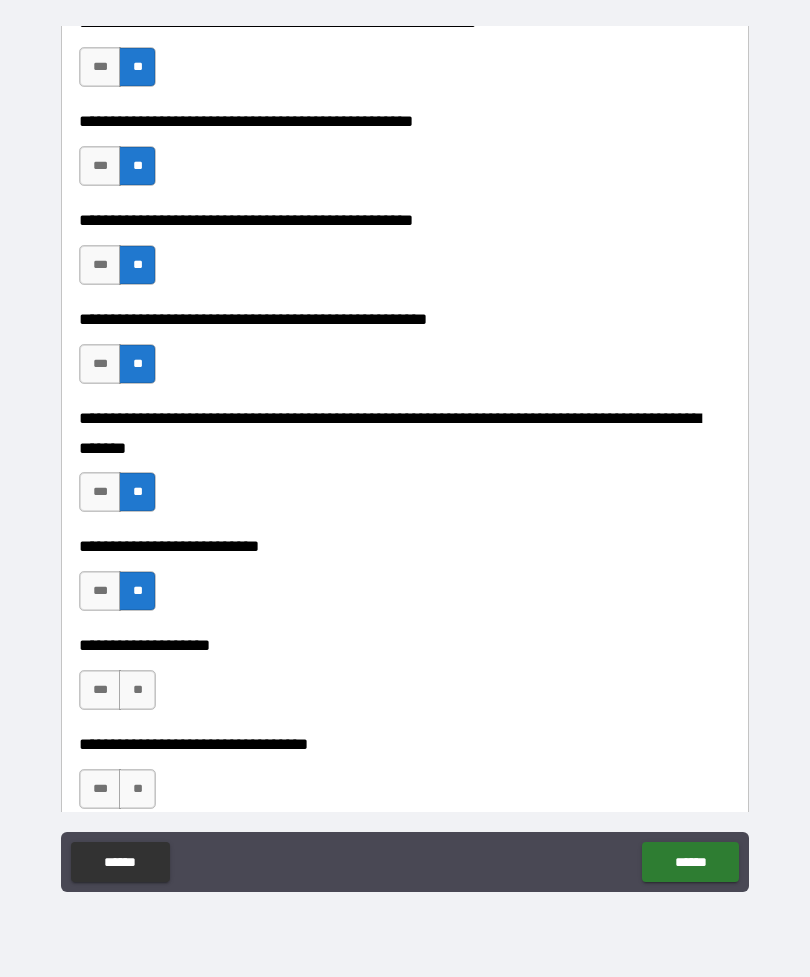 click on "**" at bounding box center [137, 690] 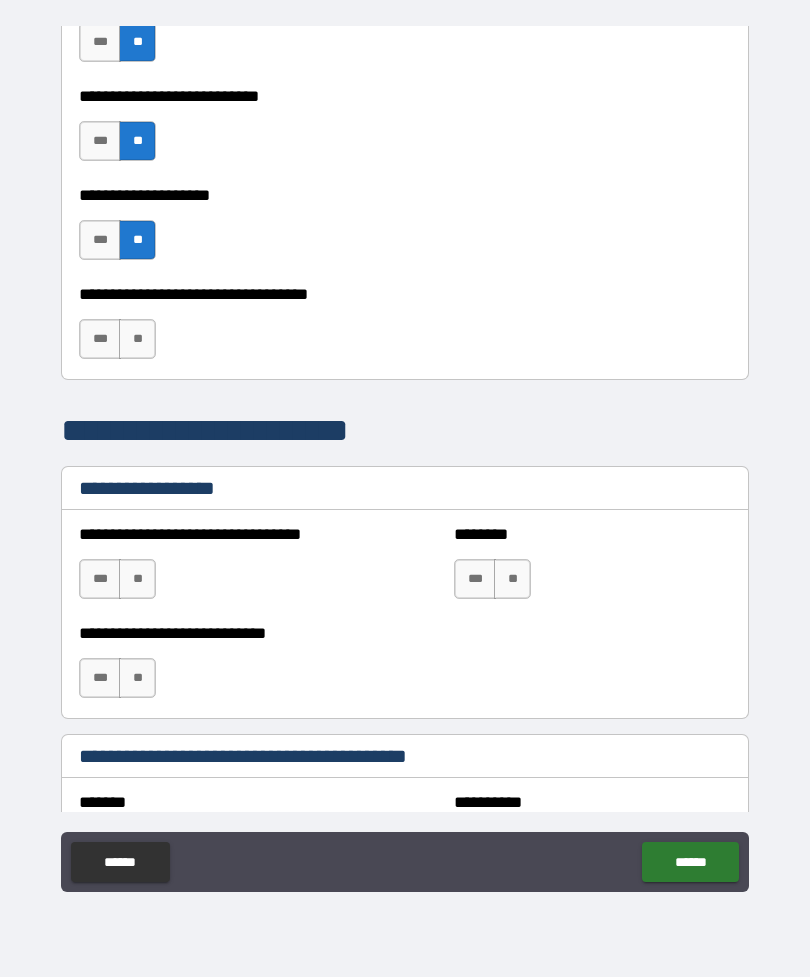 scroll, scrollTop: 1074, scrollLeft: 0, axis: vertical 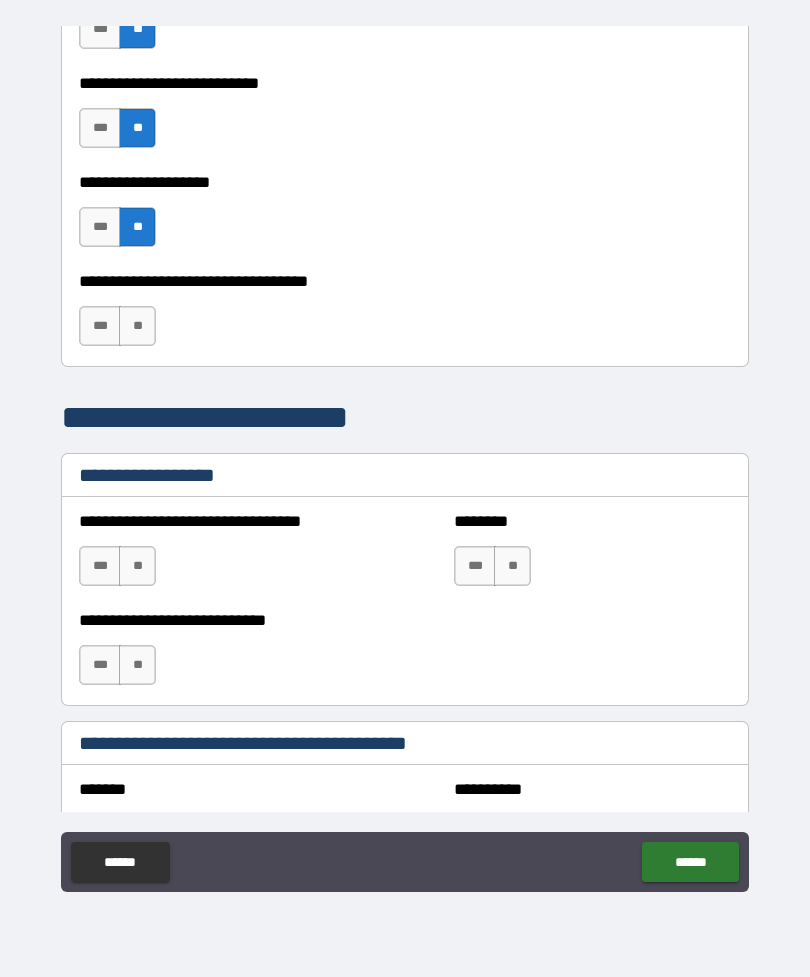 click on "**" at bounding box center [137, 326] 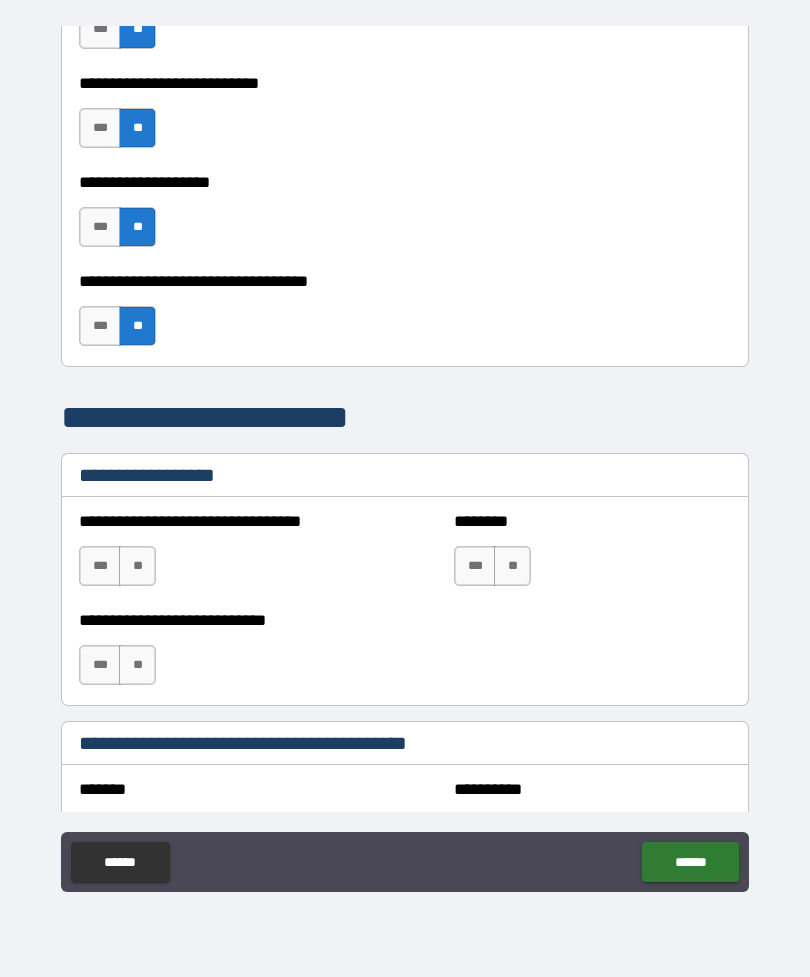 click on "**" at bounding box center (137, 566) 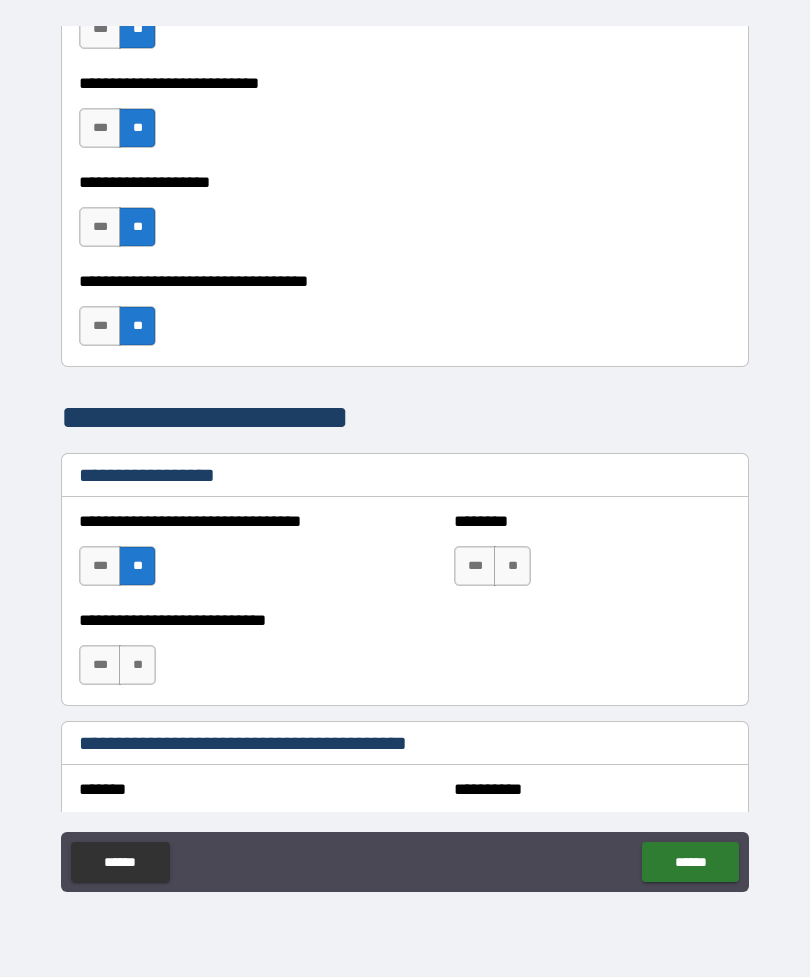 click on "**" at bounding box center [512, 566] 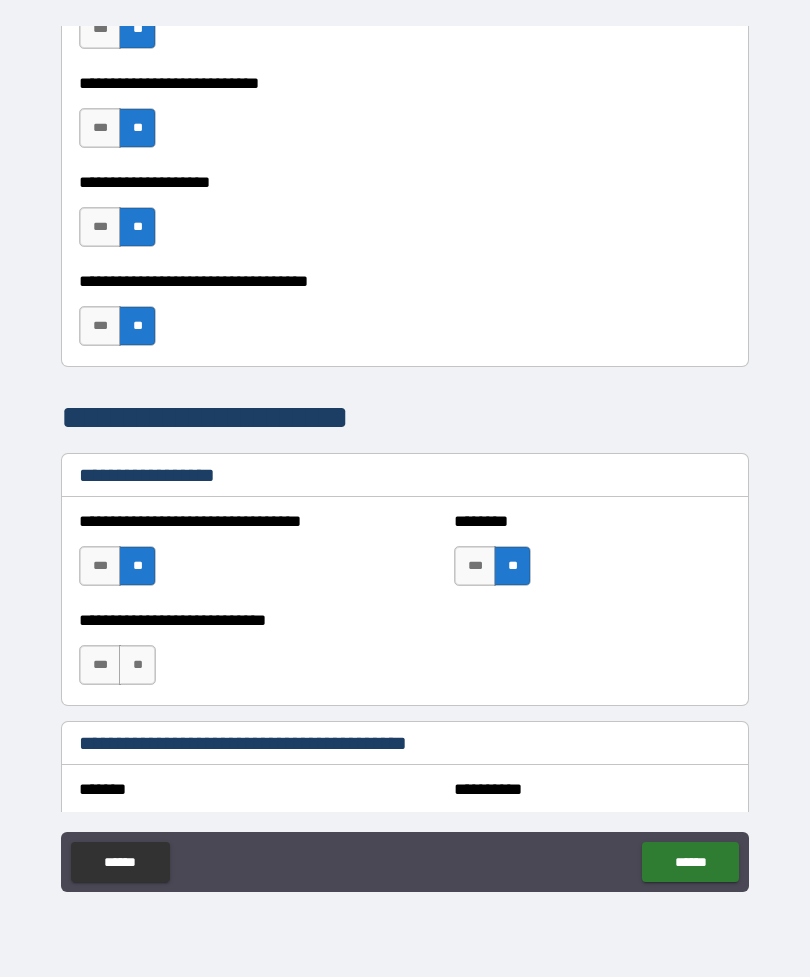click on "**" at bounding box center [137, 665] 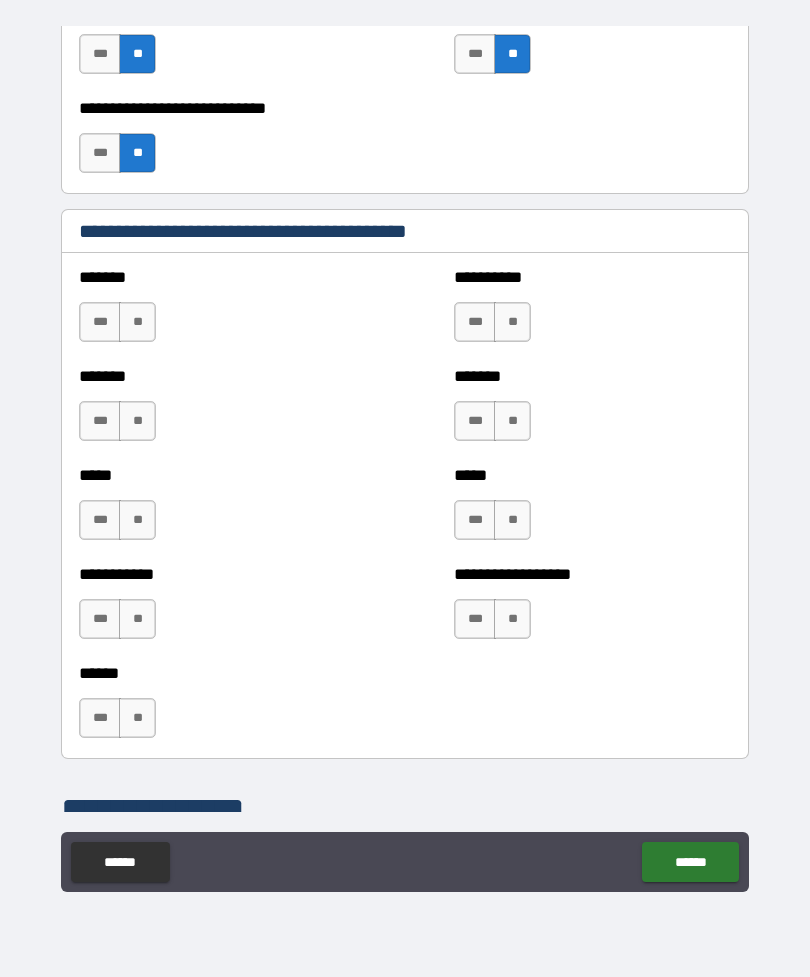 scroll, scrollTop: 1626, scrollLeft: 0, axis: vertical 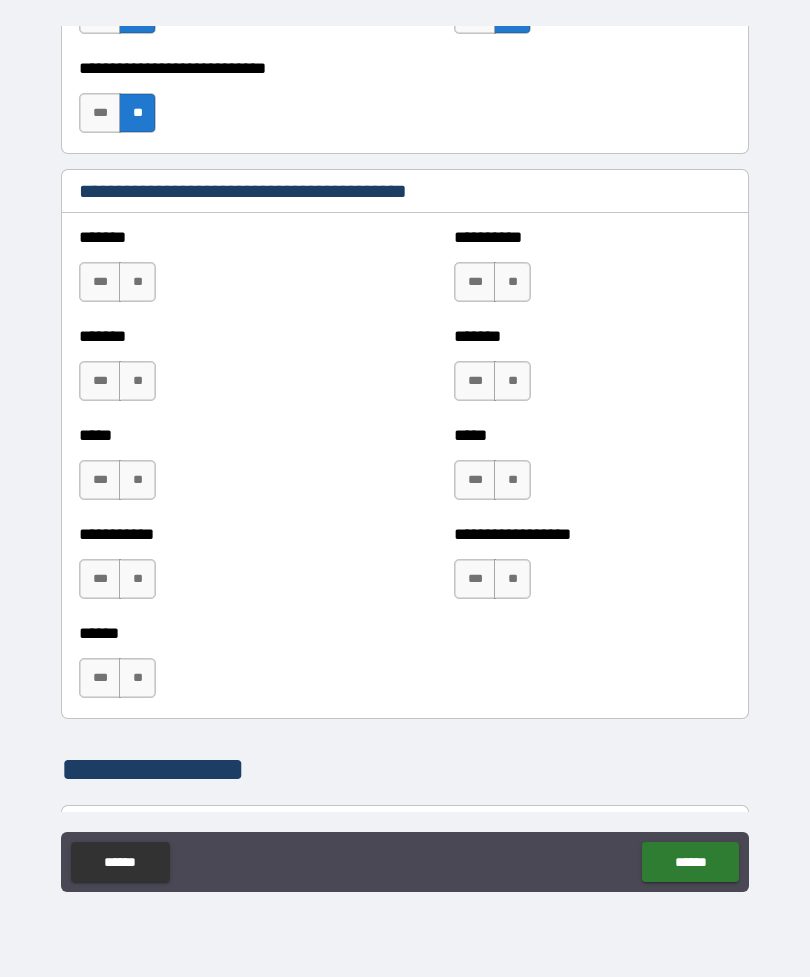 click on "***" at bounding box center (475, 282) 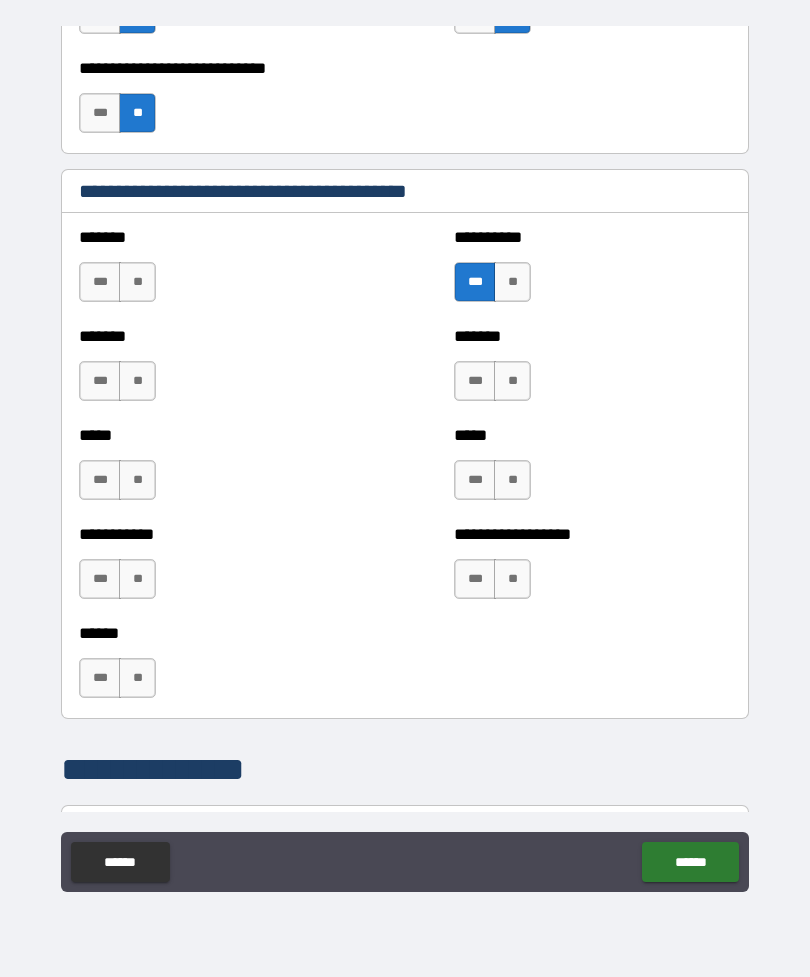 click on "**" at bounding box center [137, 282] 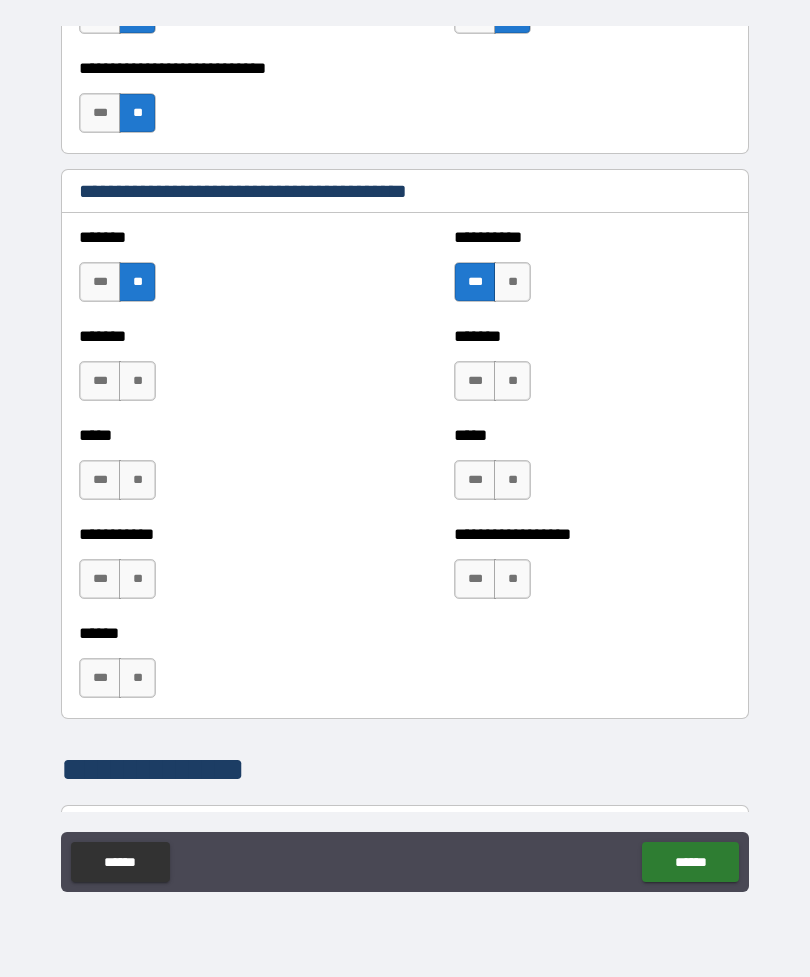 click on "**" at bounding box center (137, 381) 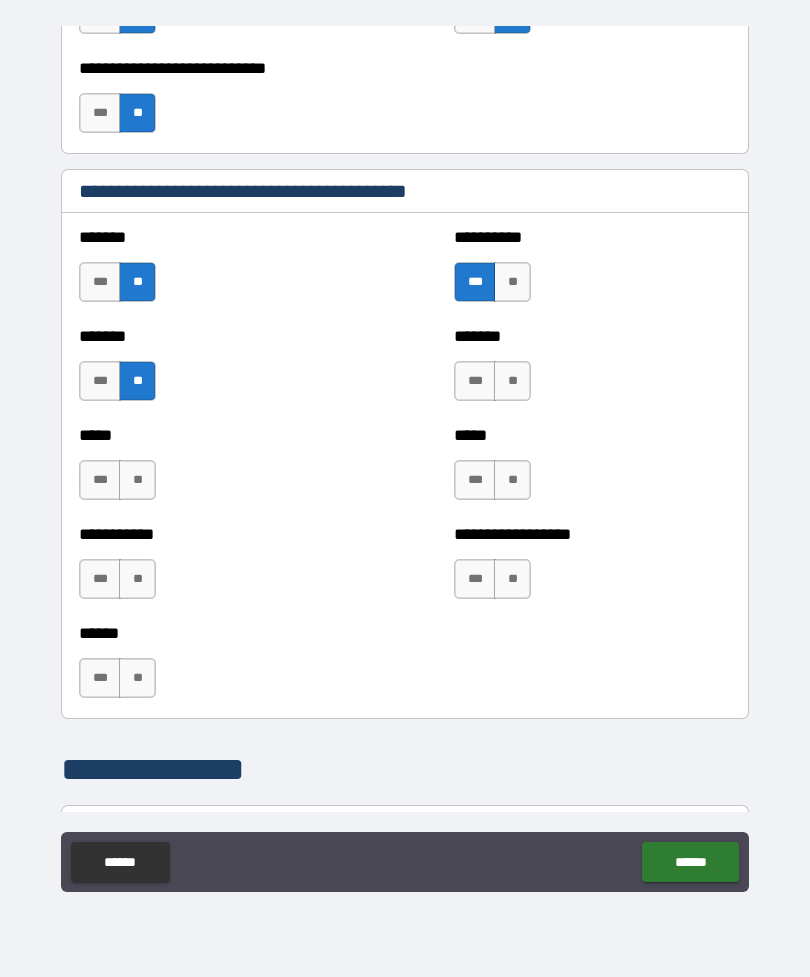 click on "**" at bounding box center [137, 480] 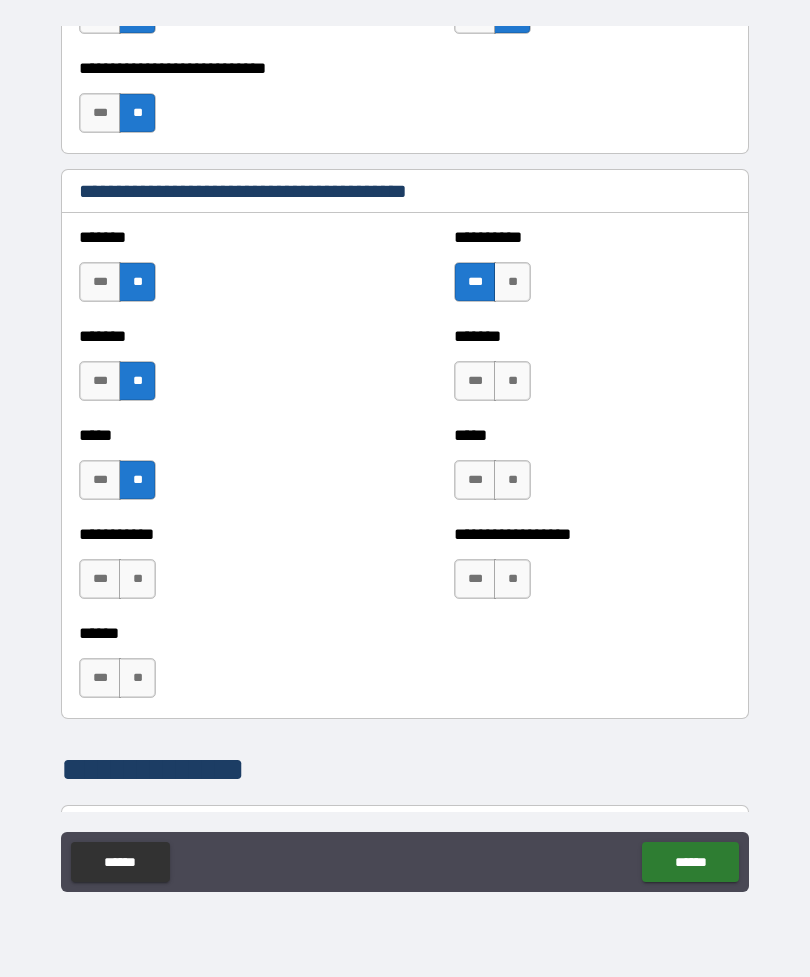 click on "**" at bounding box center [137, 579] 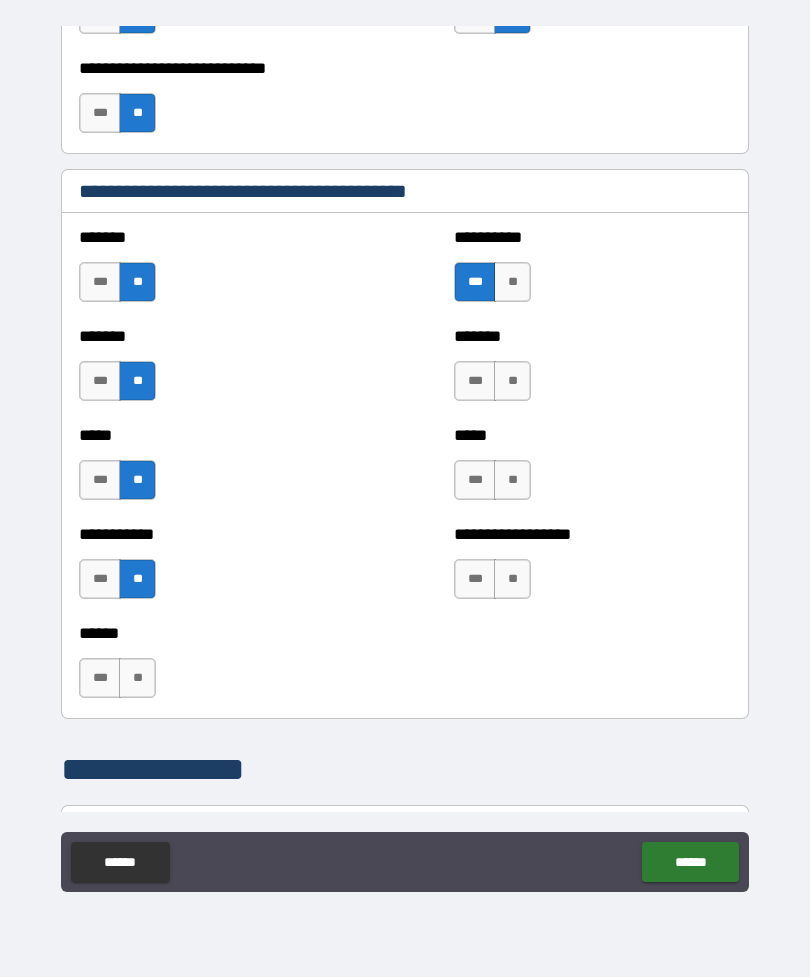 click on "**" at bounding box center [137, 678] 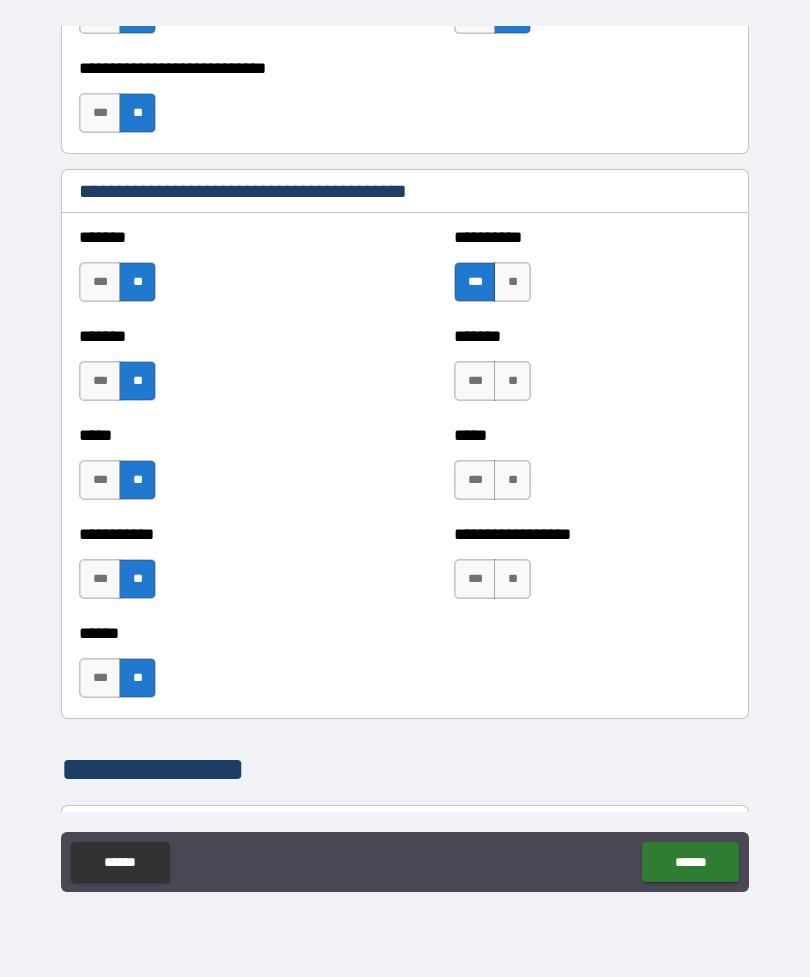 click on "**" at bounding box center (512, 381) 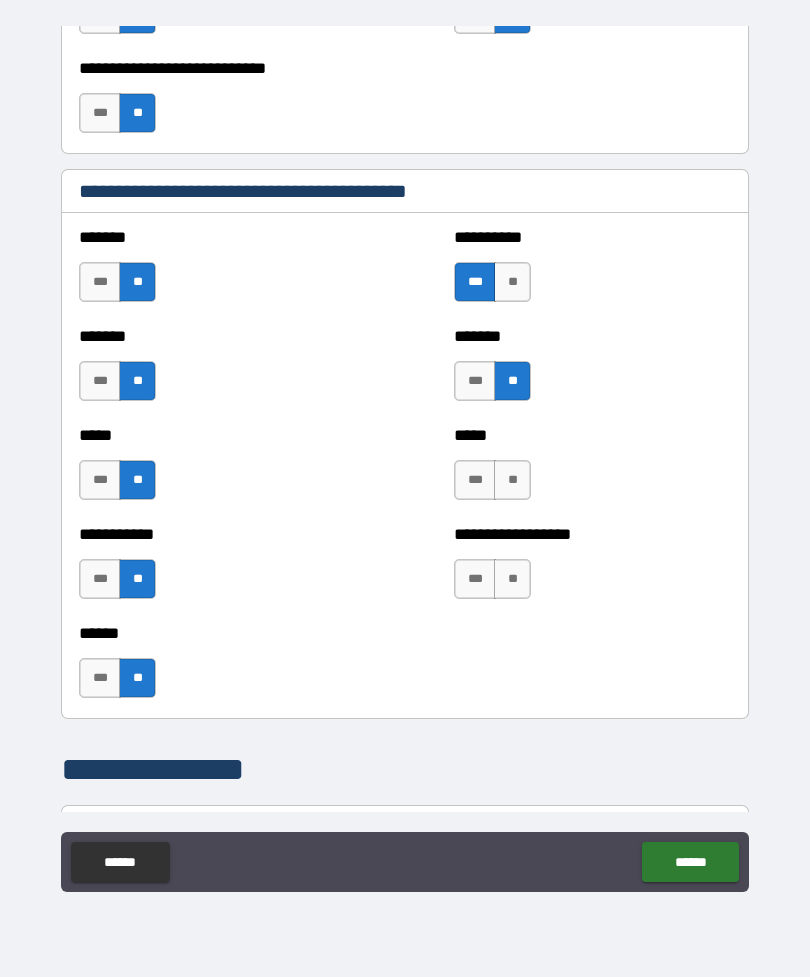 click on "**" at bounding box center [512, 480] 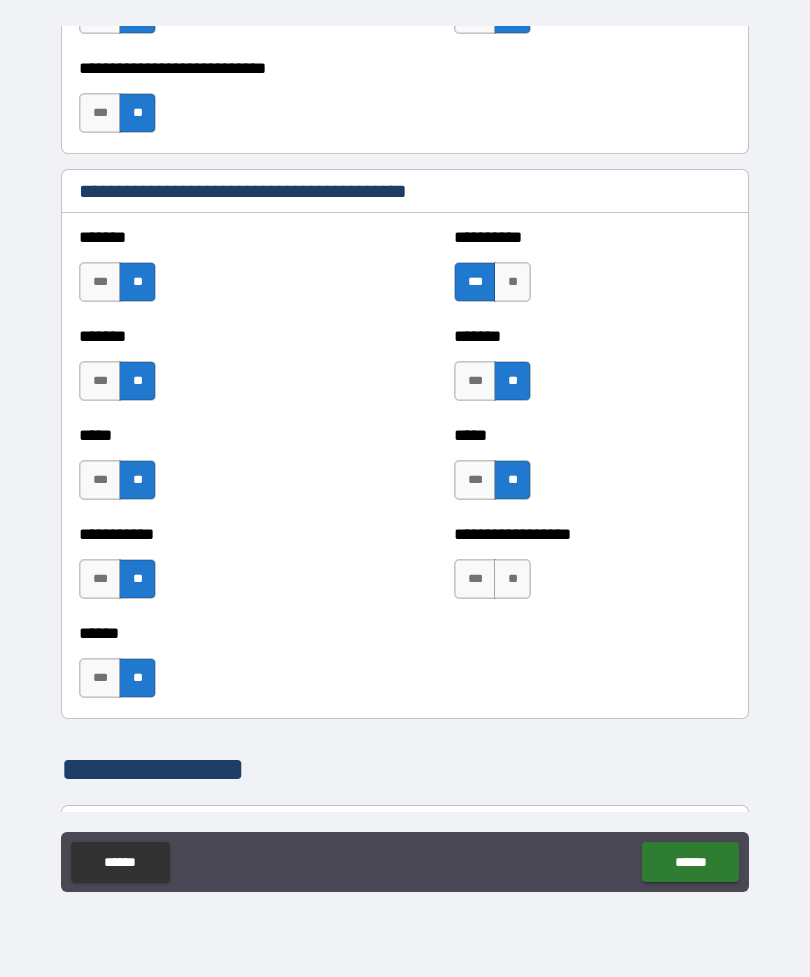 click on "**" at bounding box center (512, 579) 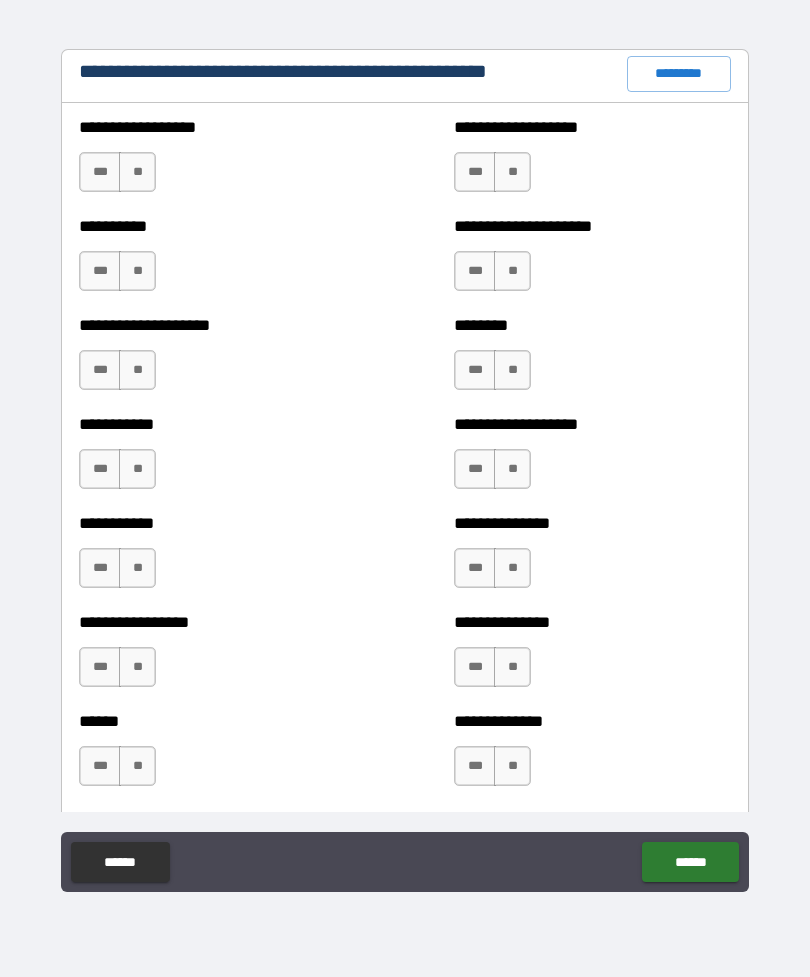 scroll, scrollTop: 2384, scrollLeft: 0, axis: vertical 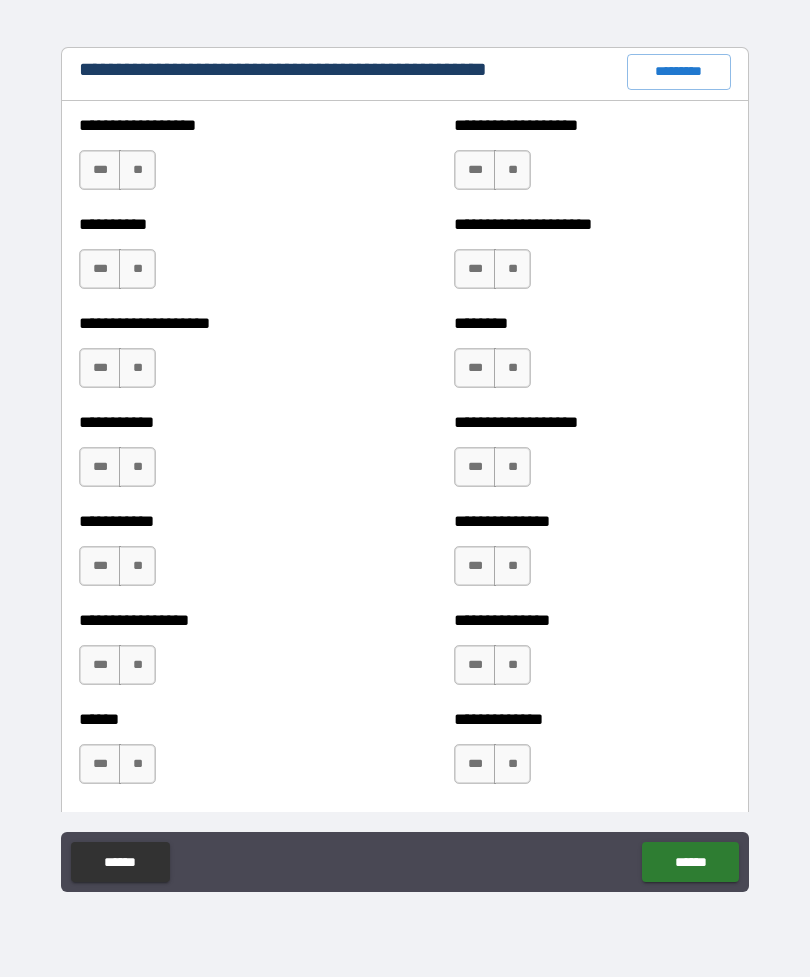 click on "**" at bounding box center (137, 170) 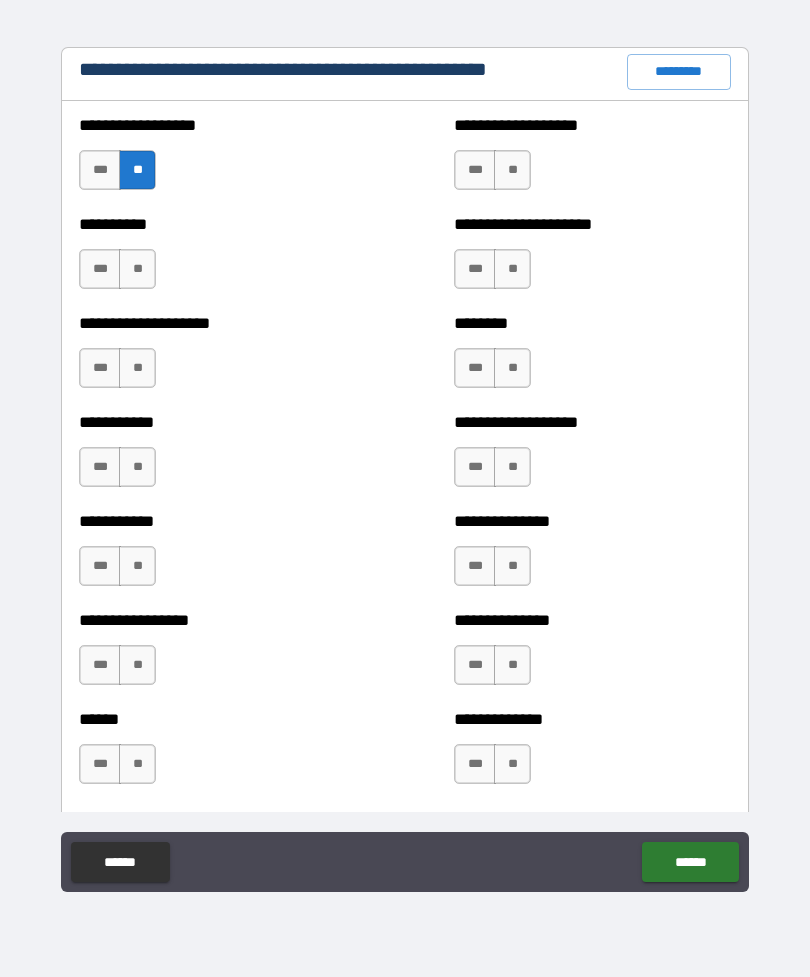 click on "**" at bounding box center [137, 269] 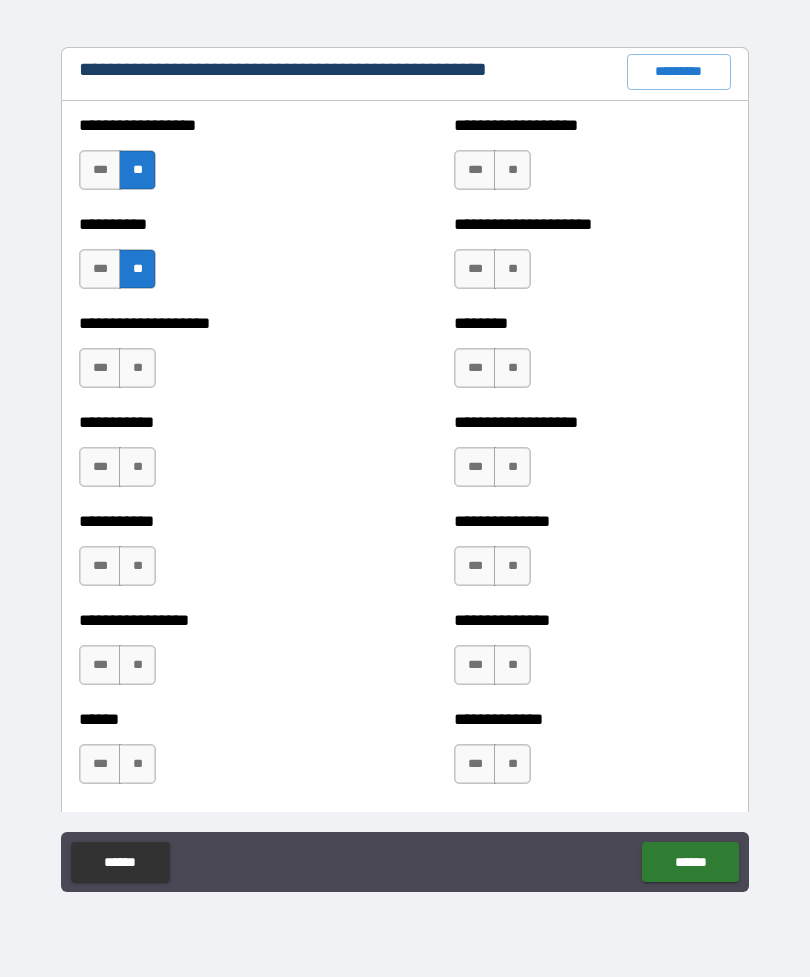 click on "**" at bounding box center (137, 368) 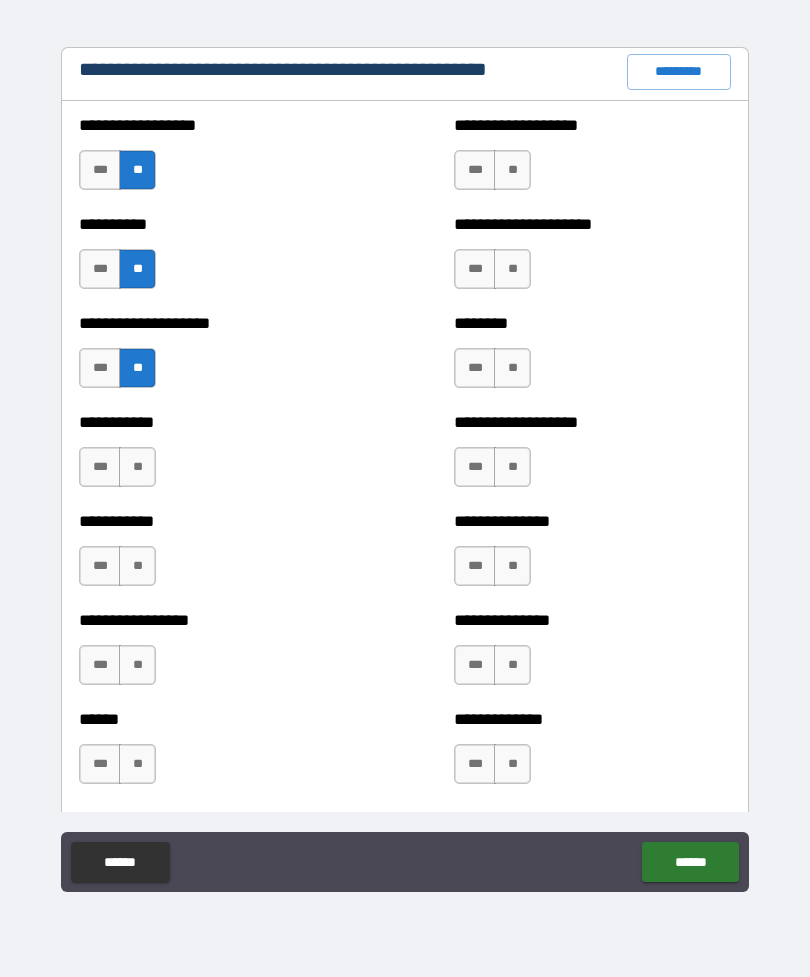 click on "**" at bounding box center [137, 467] 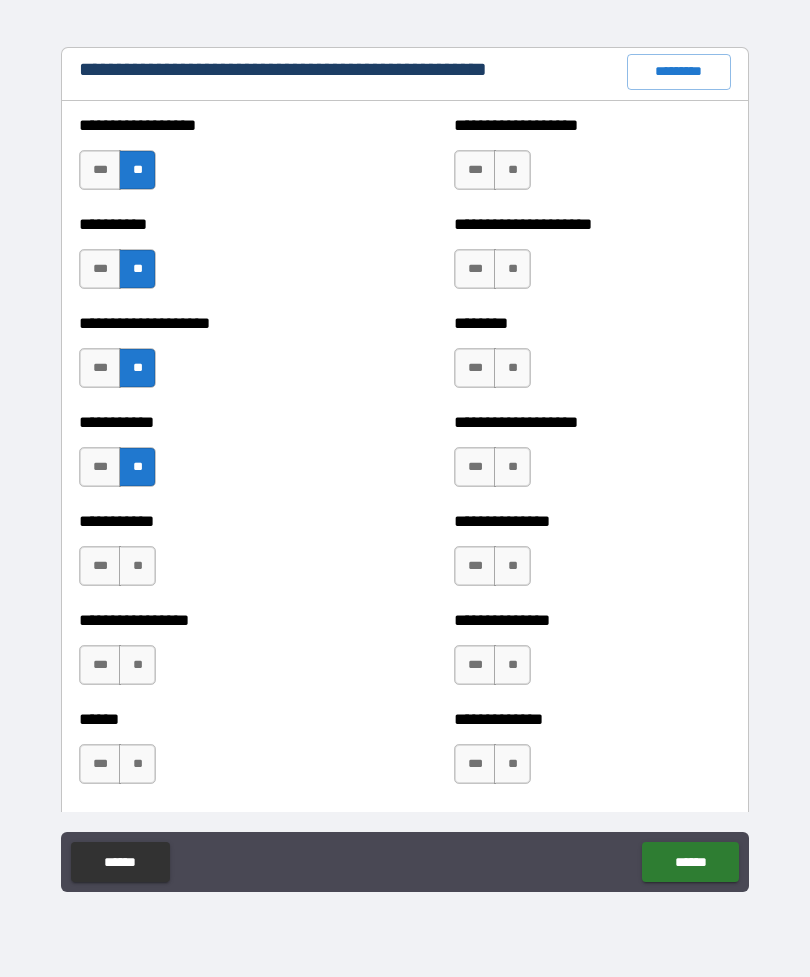 click on "**" at bounding box center (137, 566) 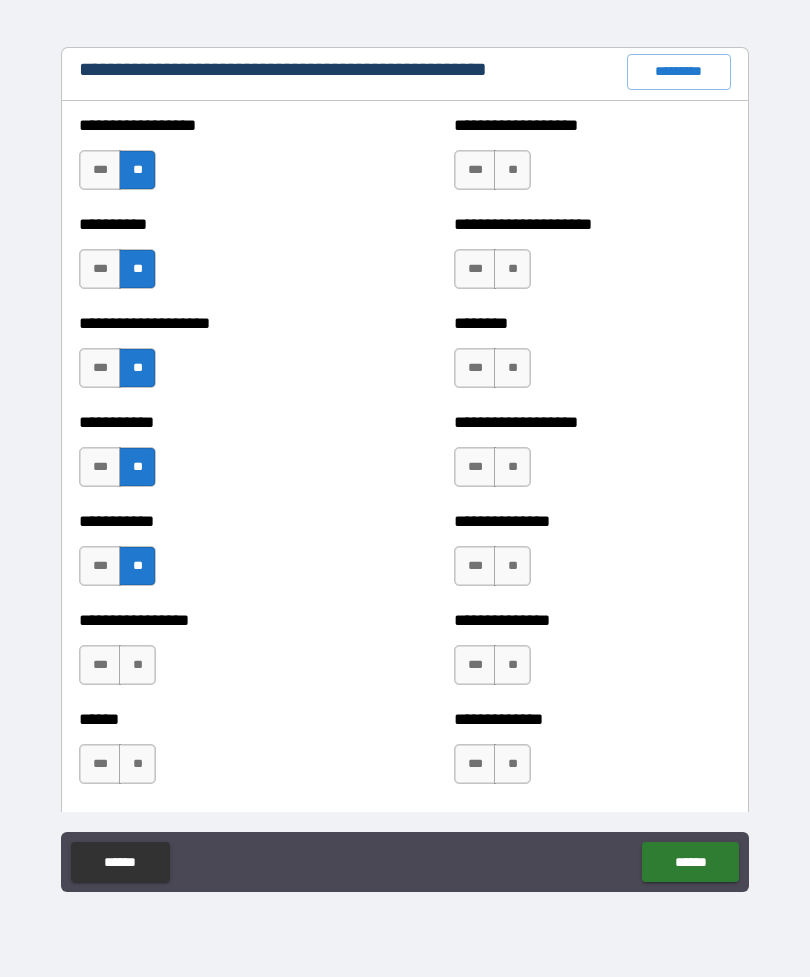 click on "**" at bounding box center (137, 665) 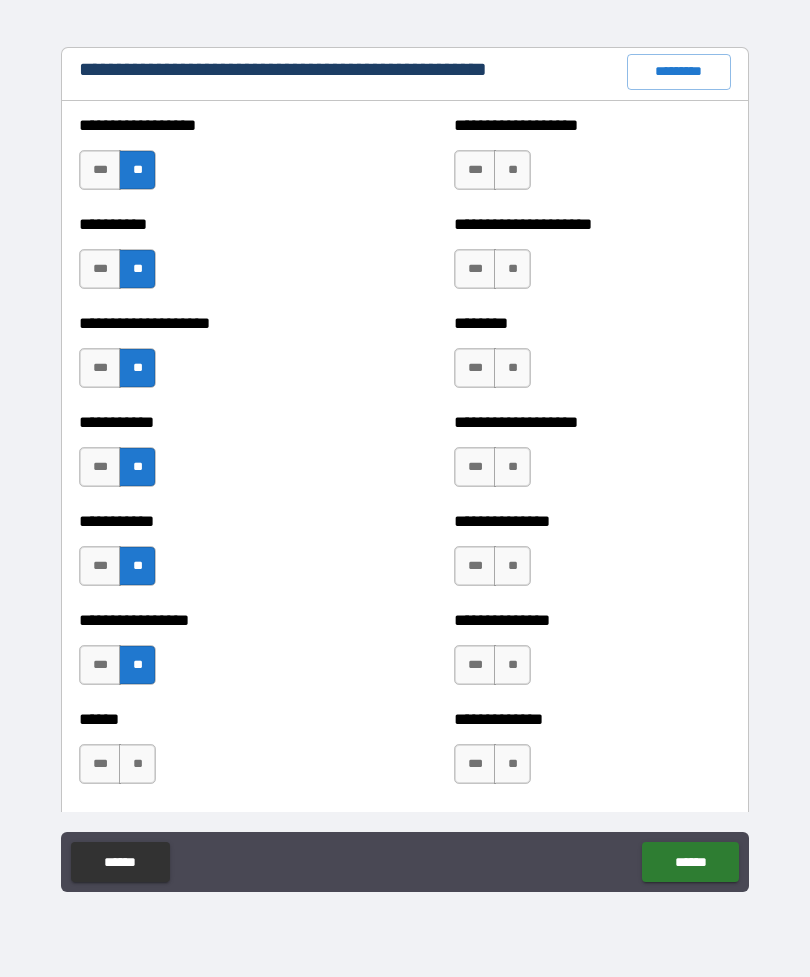 click on "**" at bounding box center [137, 764] 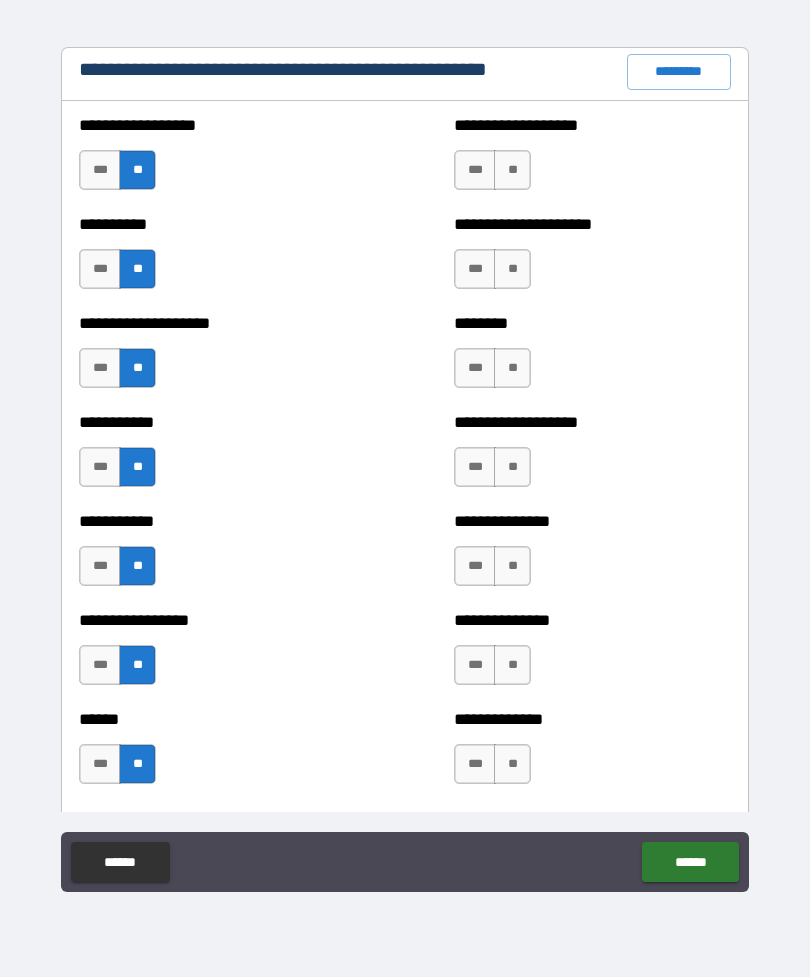click on "**" at bounding box center [512, 170] 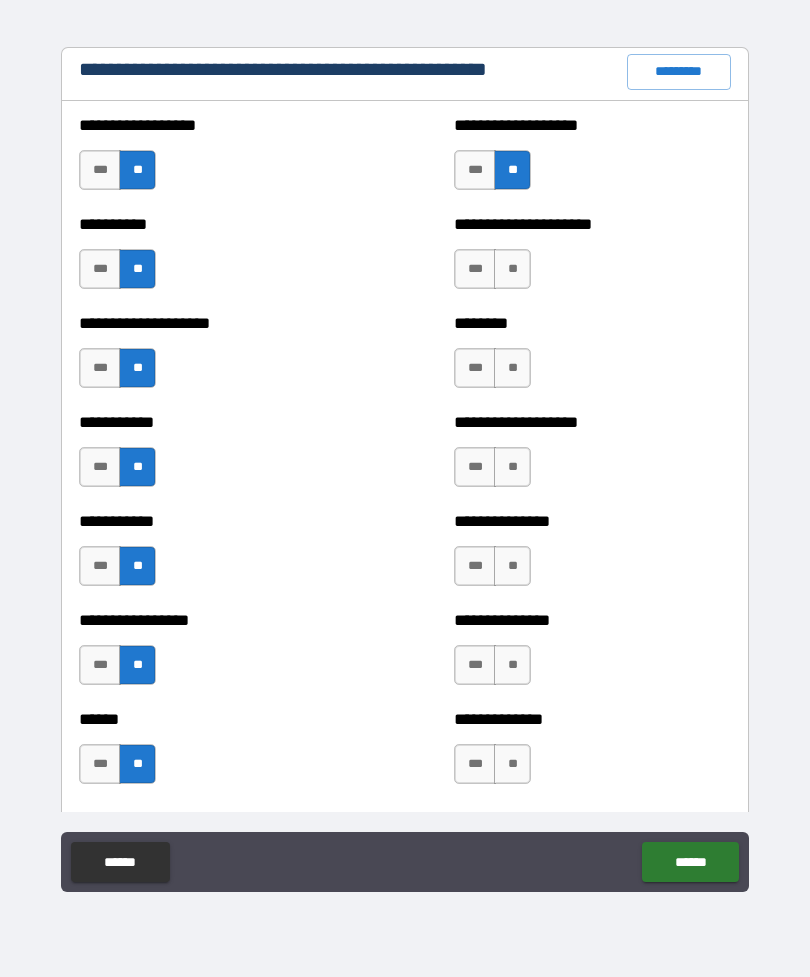click on "**" at bounding box center (512, 269) 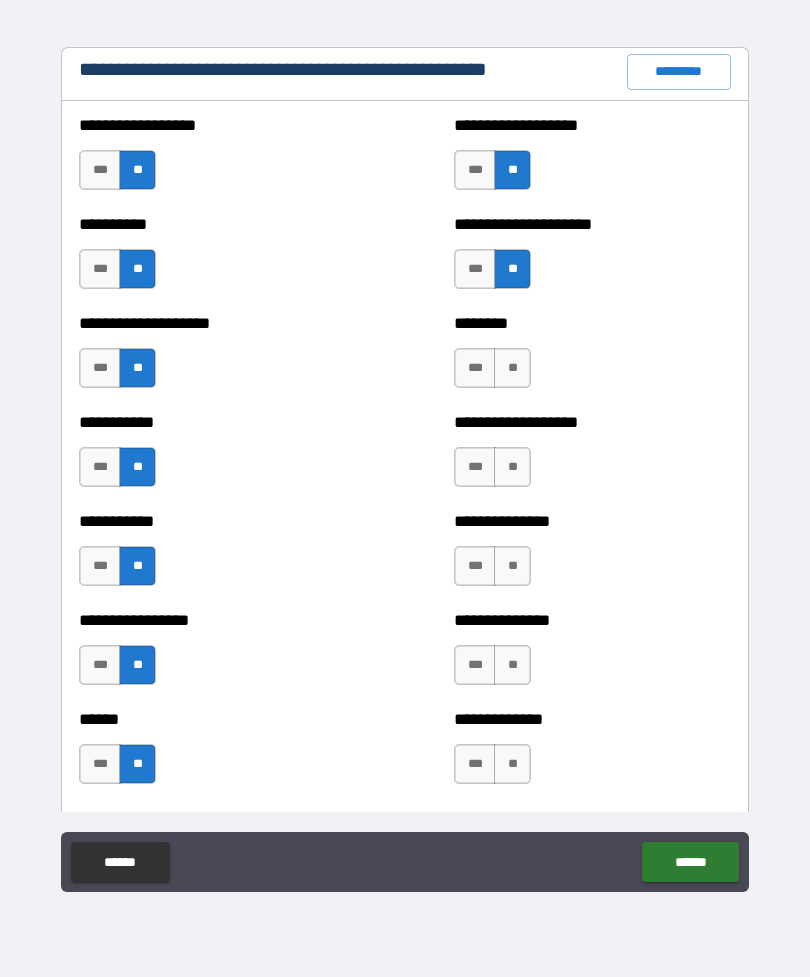 click on "**" at bounding box center [512, 368] 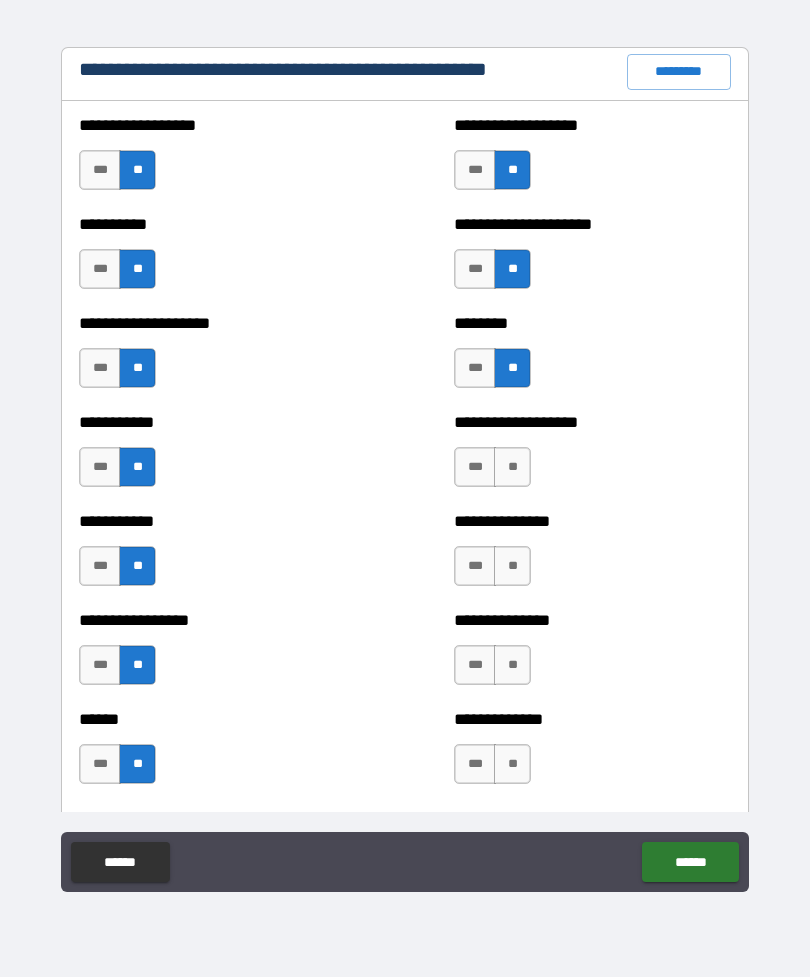 click on "**" at bounding box center [512, 467] 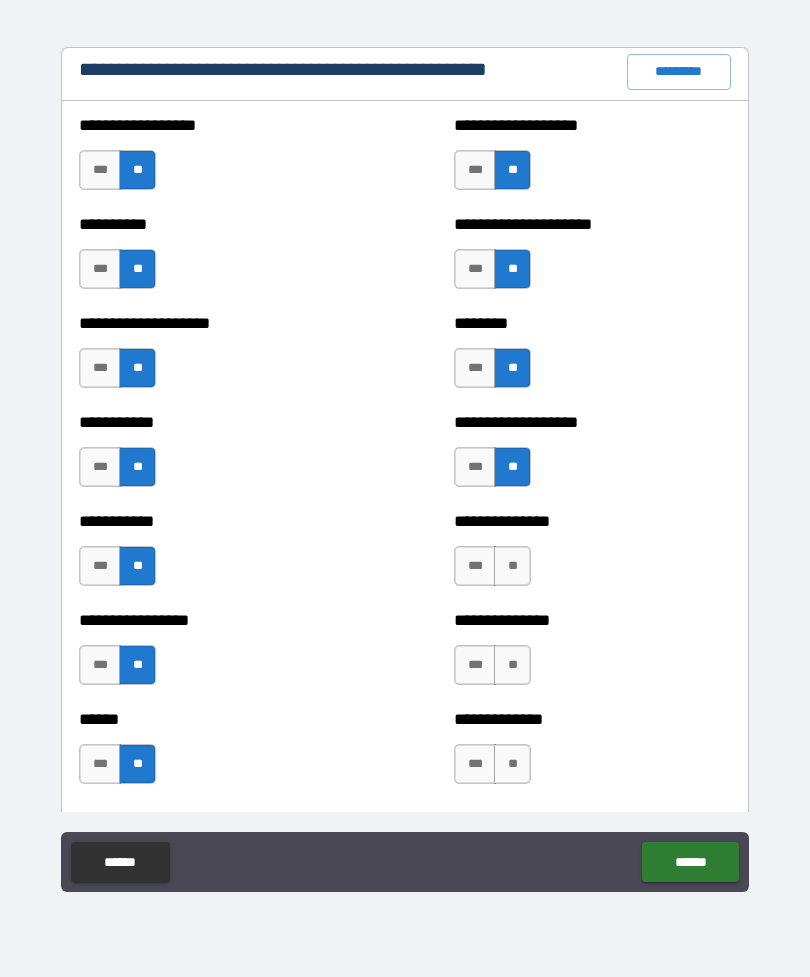 click on "**" at bounding box center [512, 566] 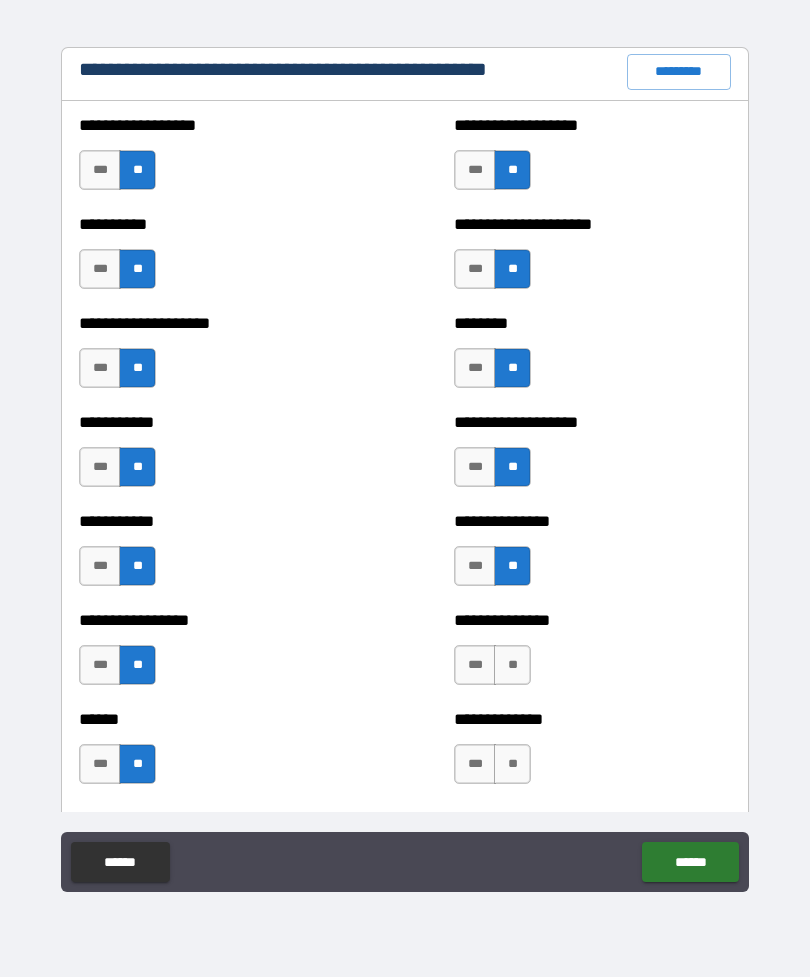 click on "**" at bounding box center (512, 665) 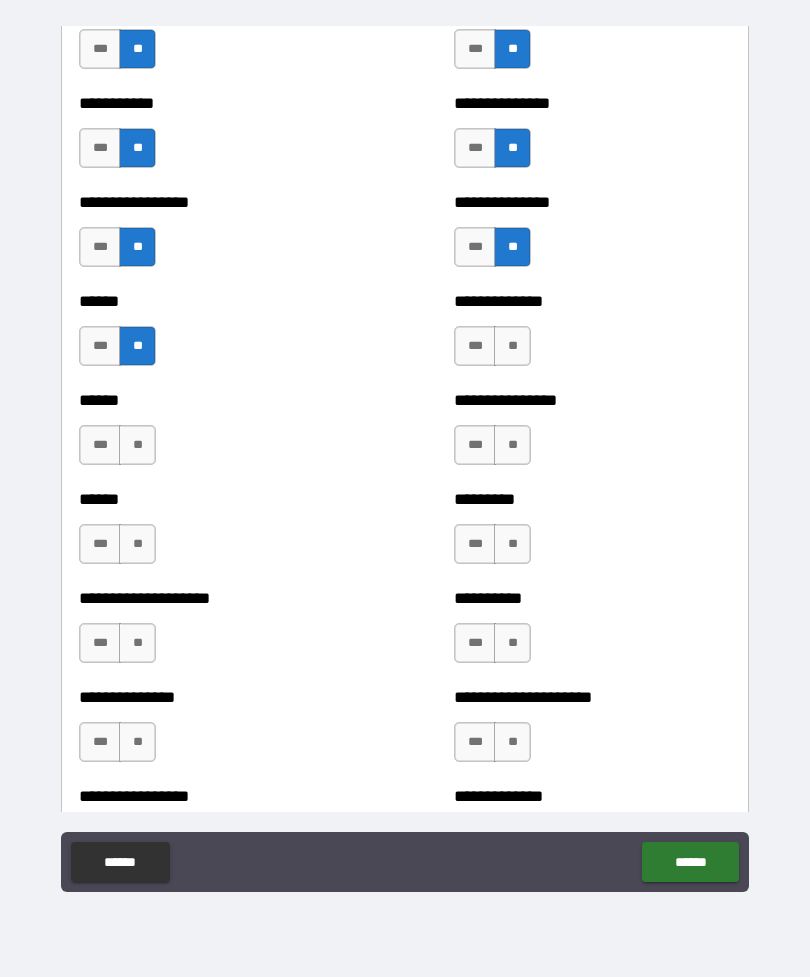 scroll, scrollTop: 2808, scrollLeft: 0, axis: vertical 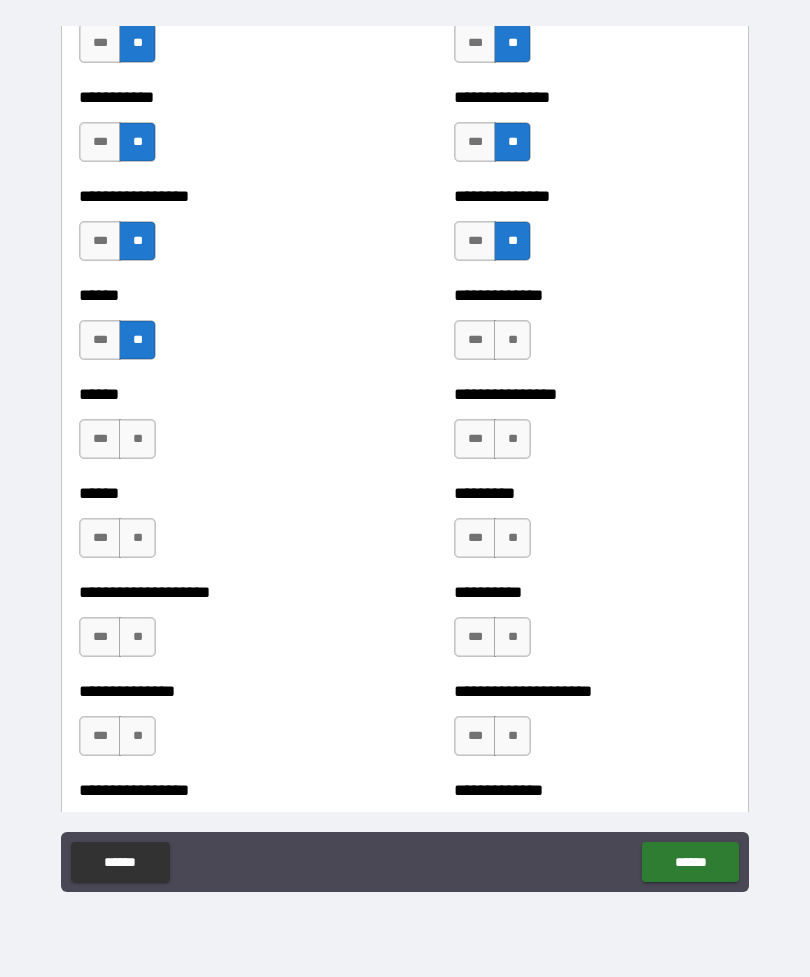 click on "**" at bounding box center [512, 340] 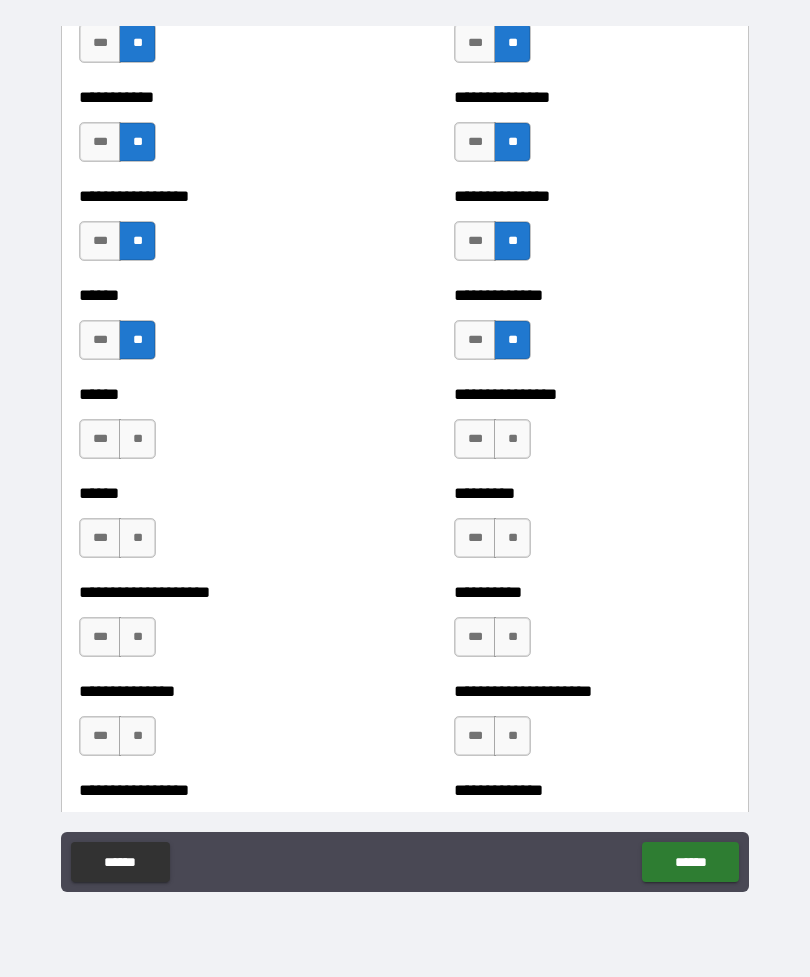 click on "**" at bounding box center [512, 439] 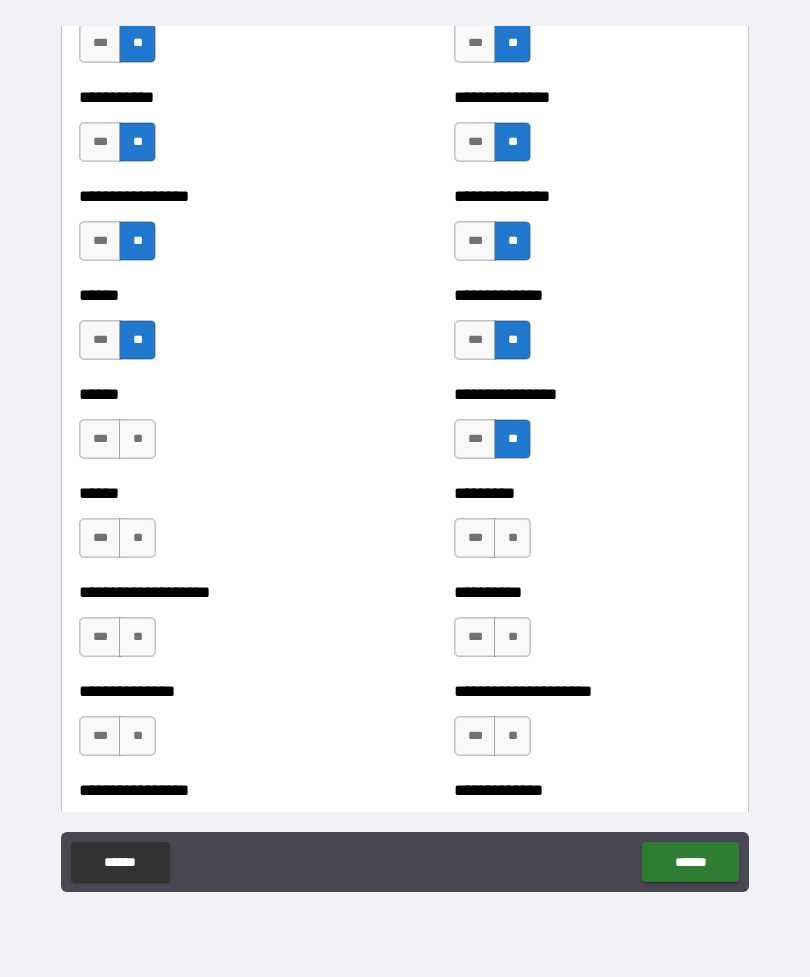 click on "**" at bounding box center [512, 538] 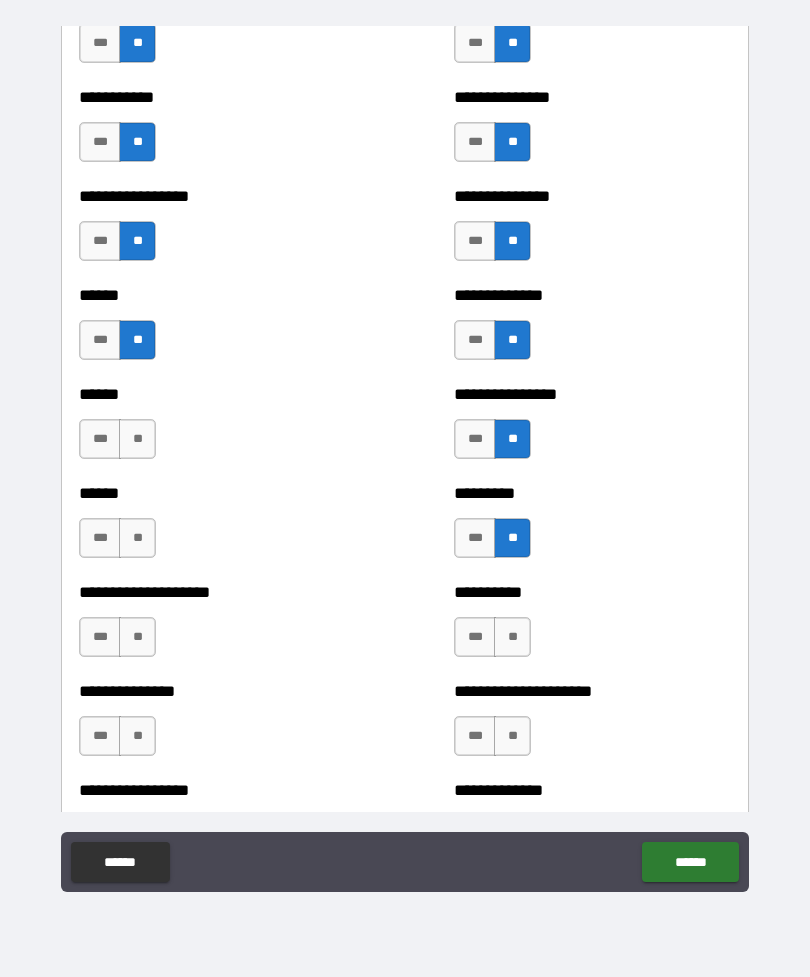click on "**" at bounding box center (137, 538) 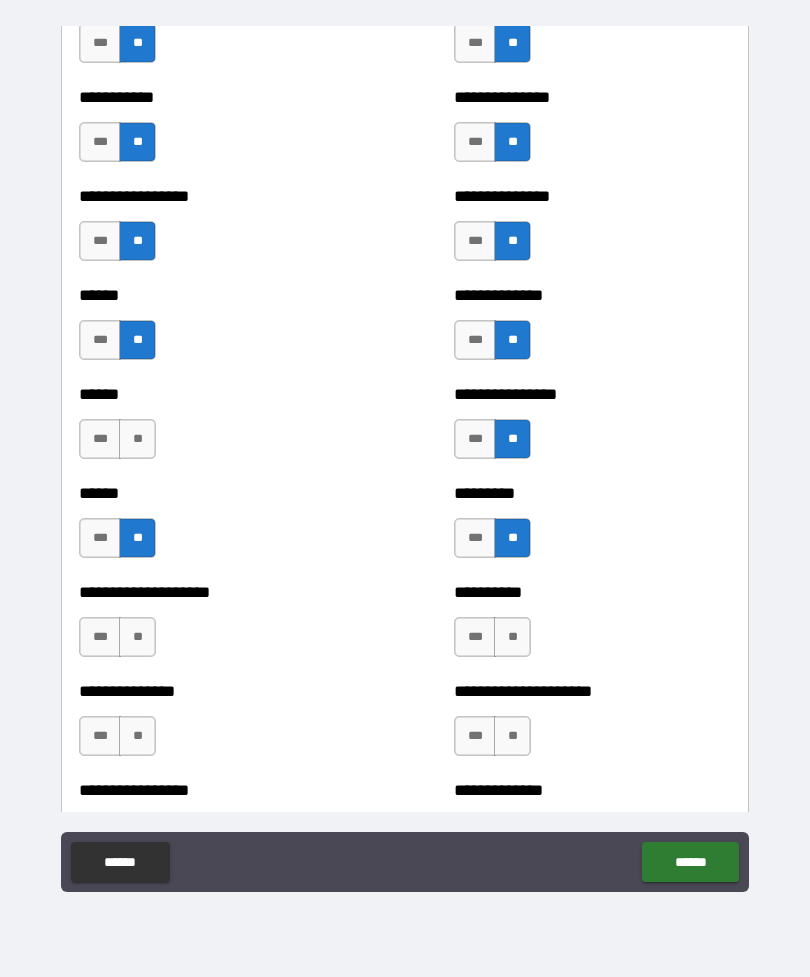 click on "**" at bounding box center (137, 637) 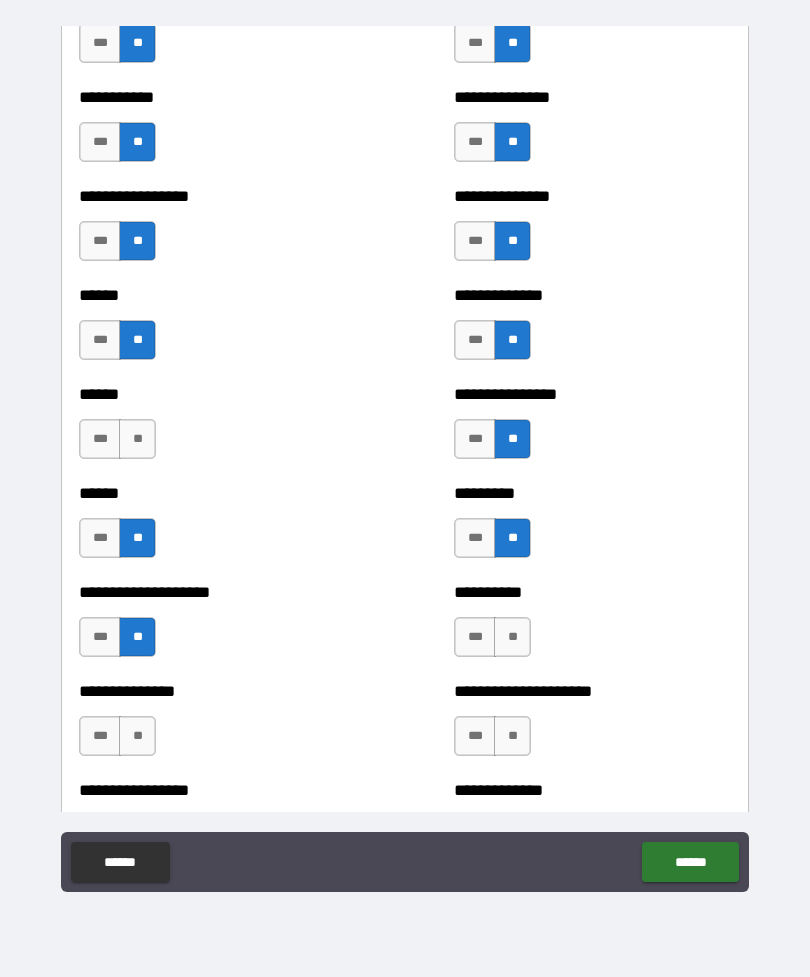 click on "**" at bounding box center [137, 439] 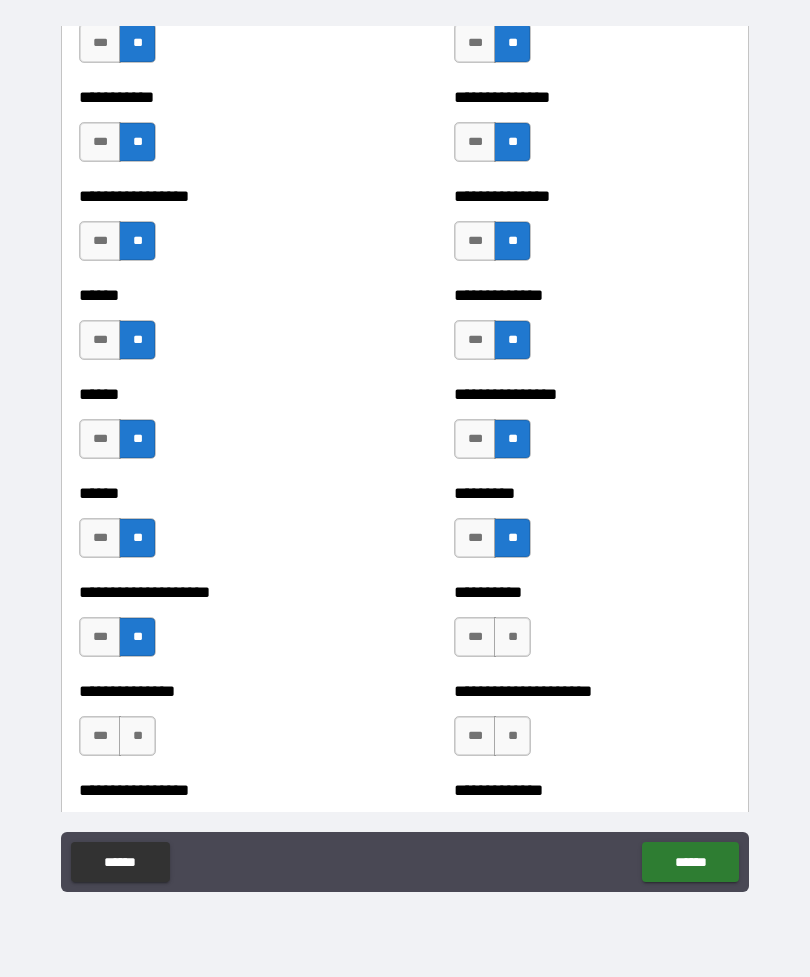 click on "**" at bounding box center [137, 736] 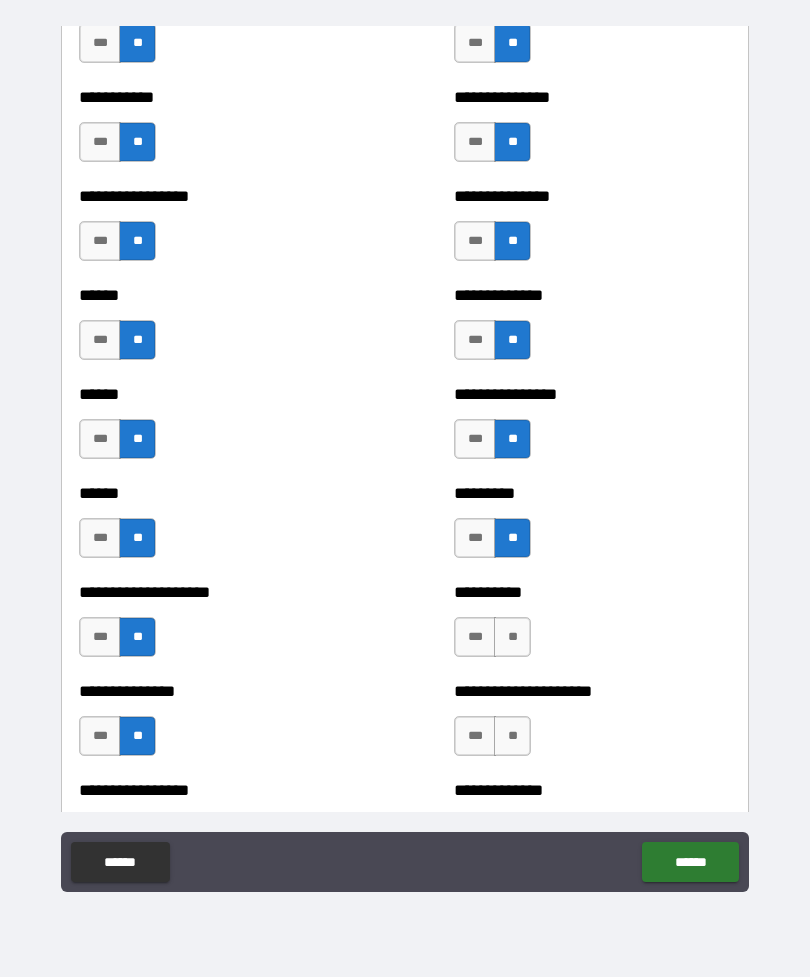 click on "**" at bounding box center (512, 637) 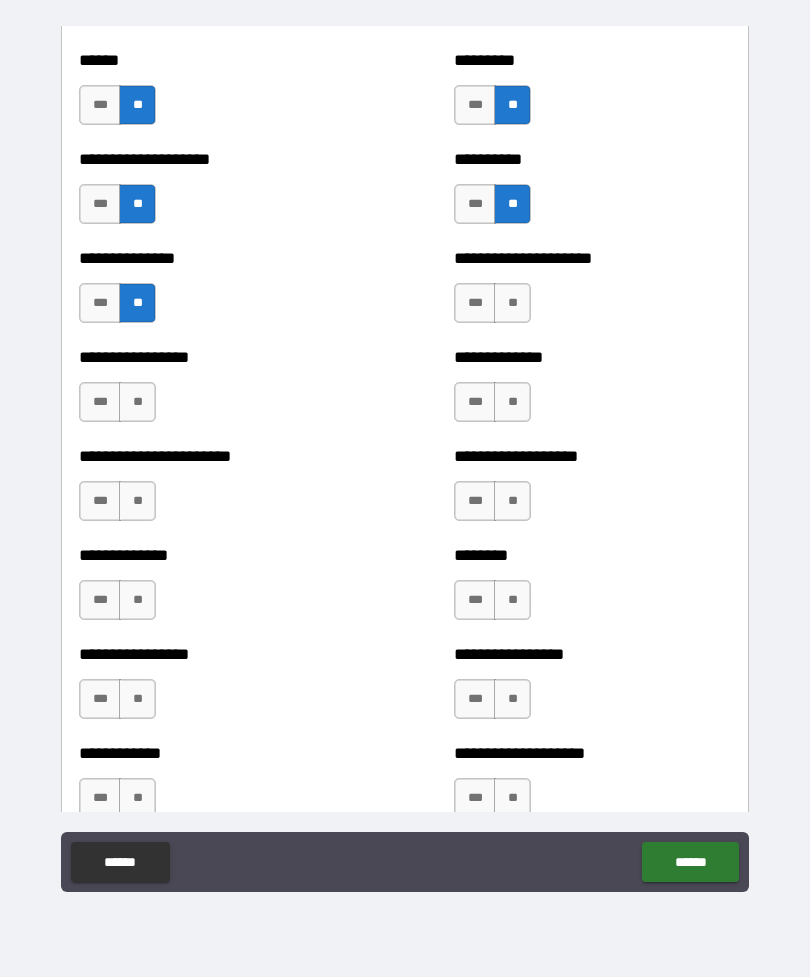 scroll, scrollTop: 3242, scrollLeft: 0, axis: vertical 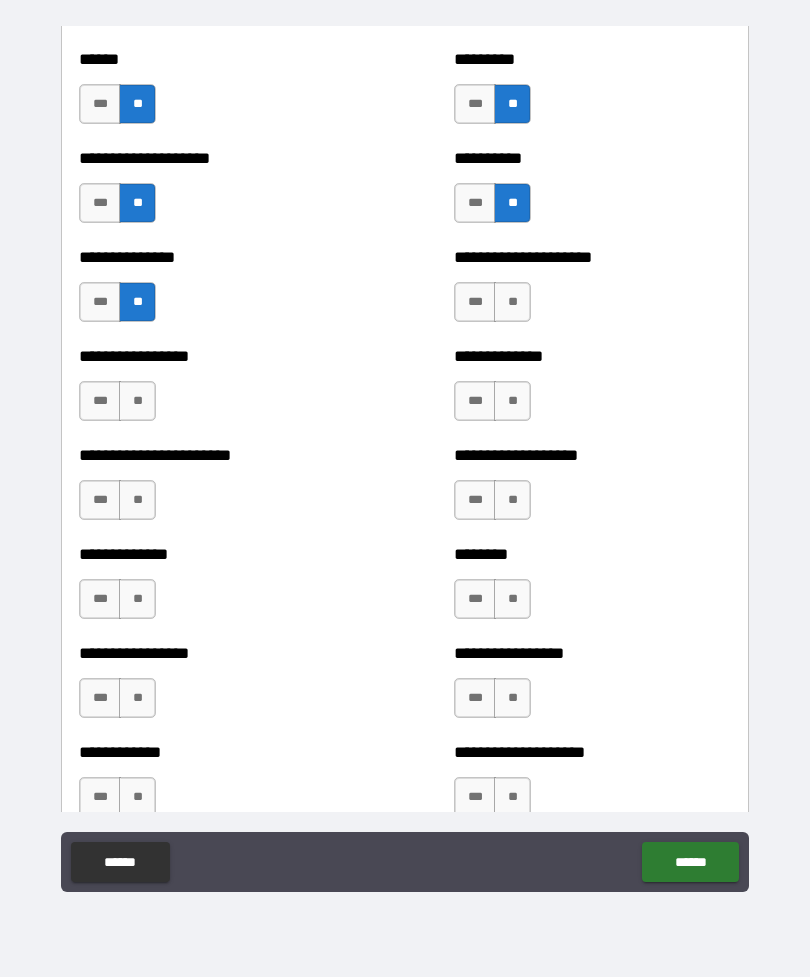 click on "**" at bounding box center [512, 401] 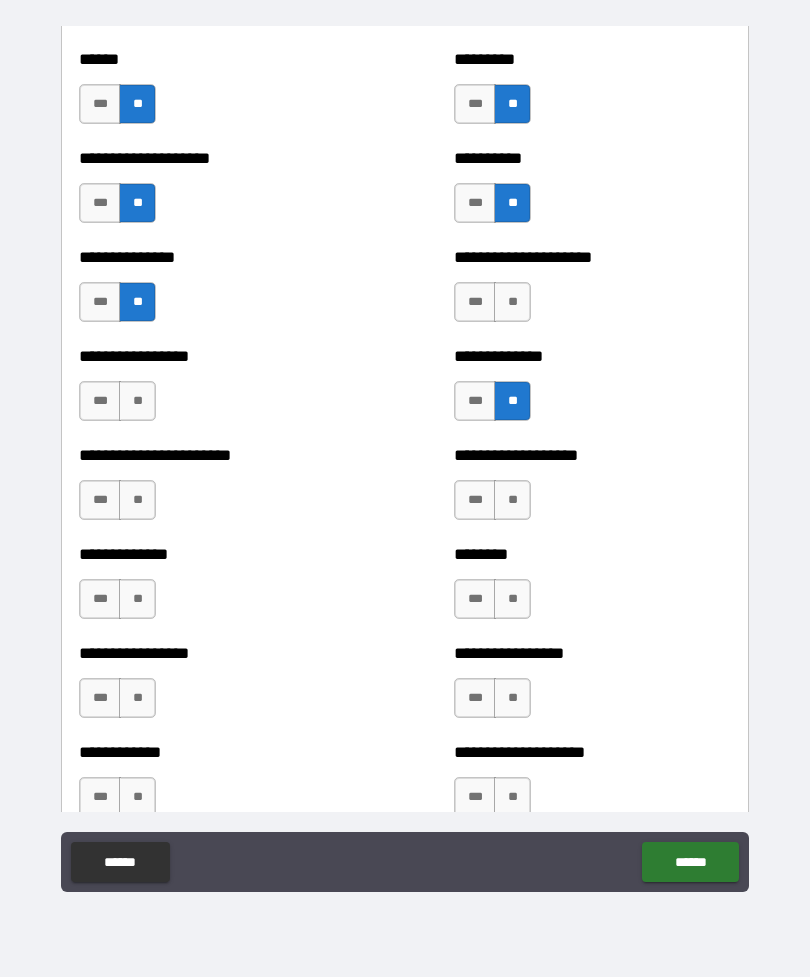 click on "**" at bounding box center (137, 401) 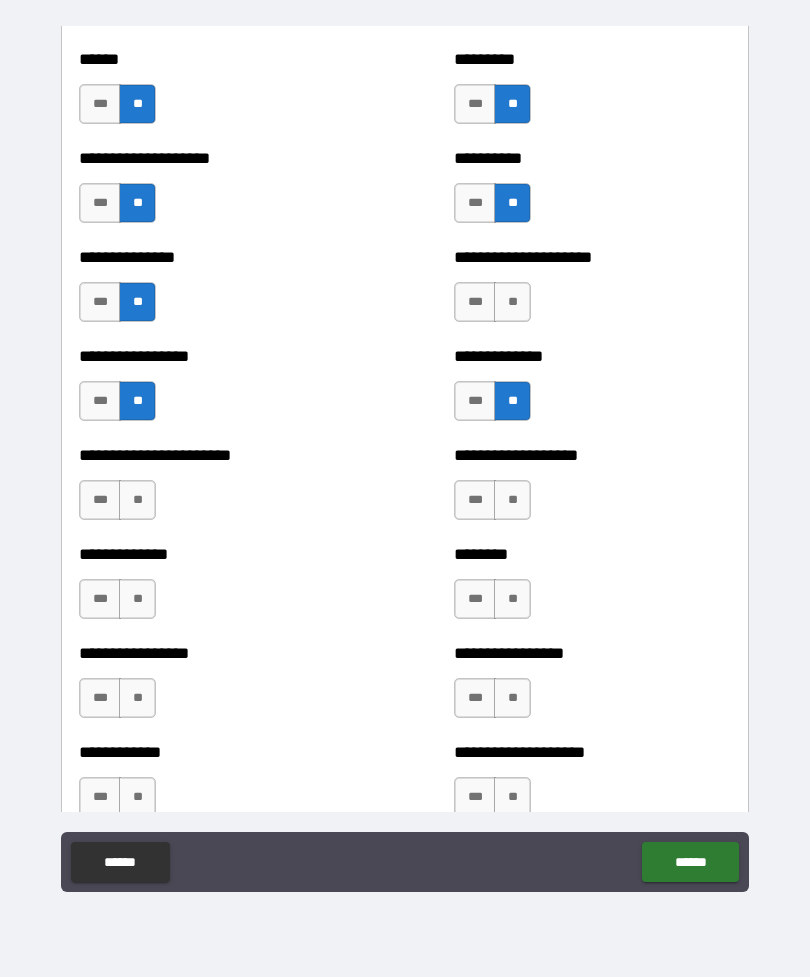 click on "**" at bounding box center (137, 500) 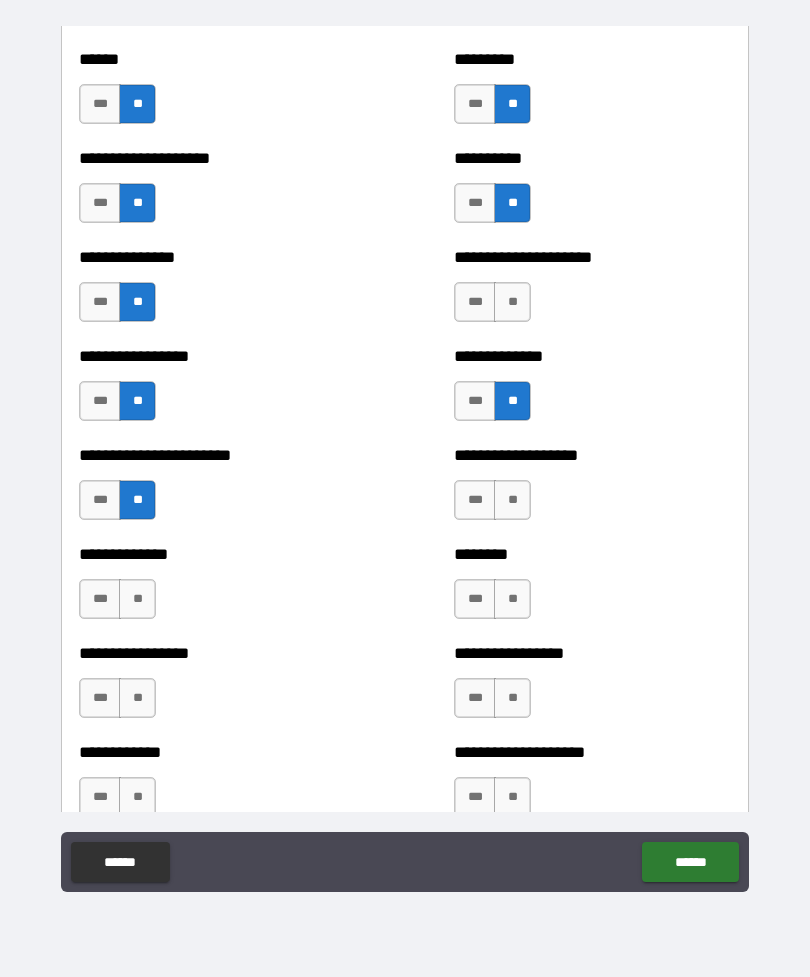 click on "**" at bounding box center [137, 599] 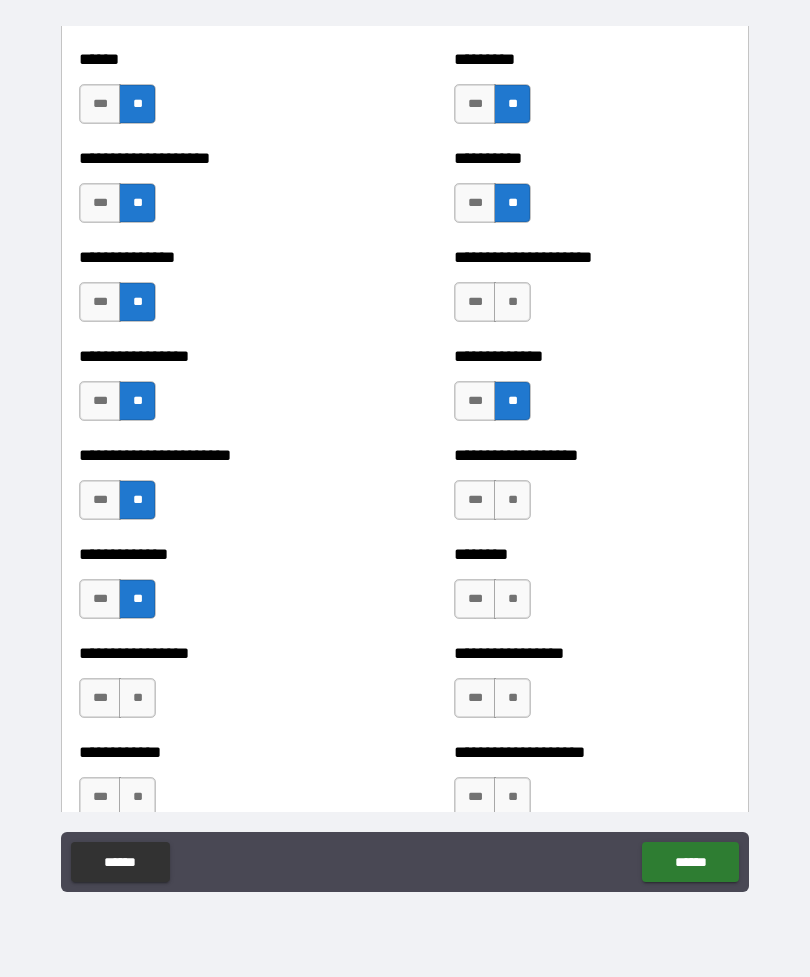 click on "**" at bounding box center [137, 698] 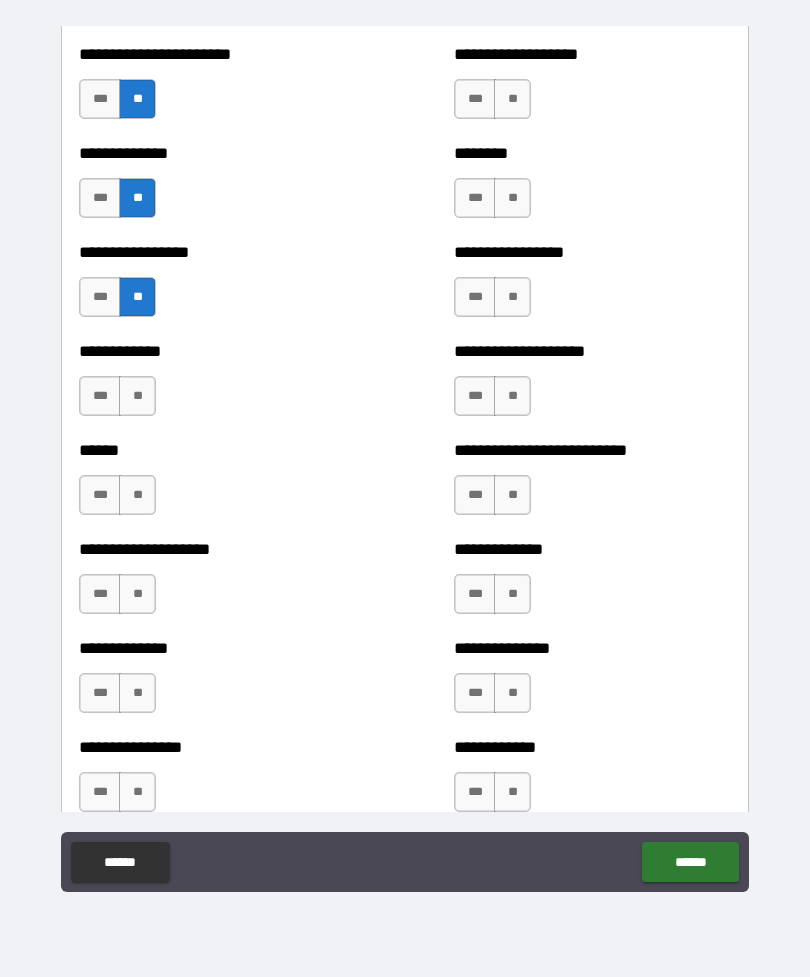 scroll, scrollTop: 3671, scrollLeft: 0, axis: vertical 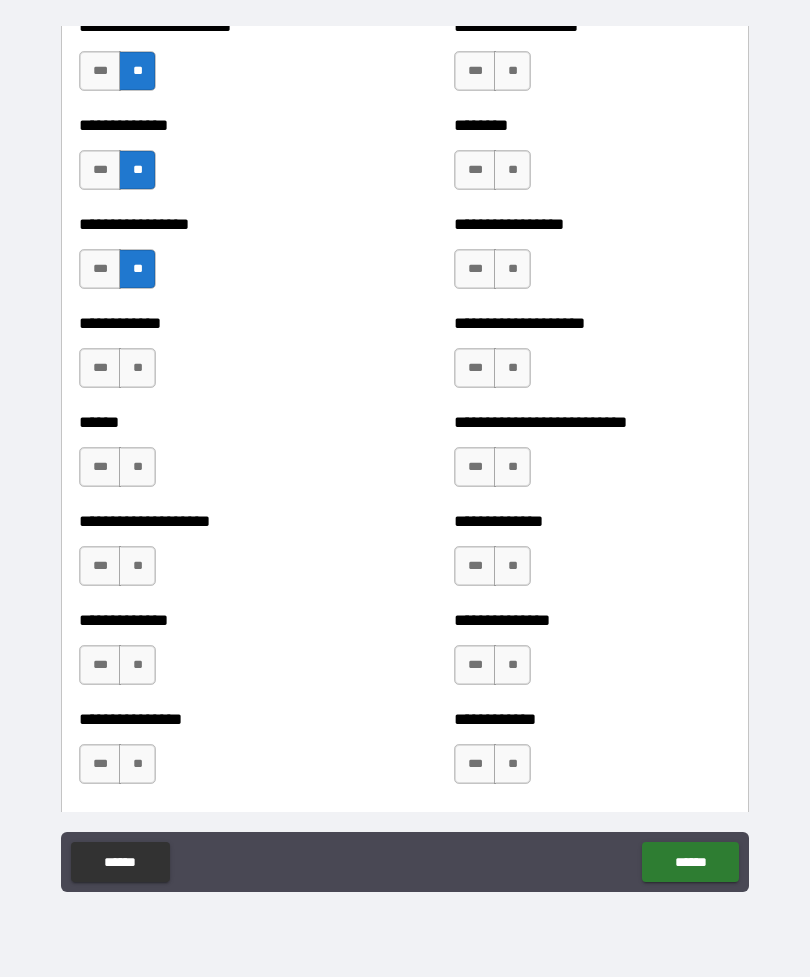 click on "**" at bounding box center (137, 368) 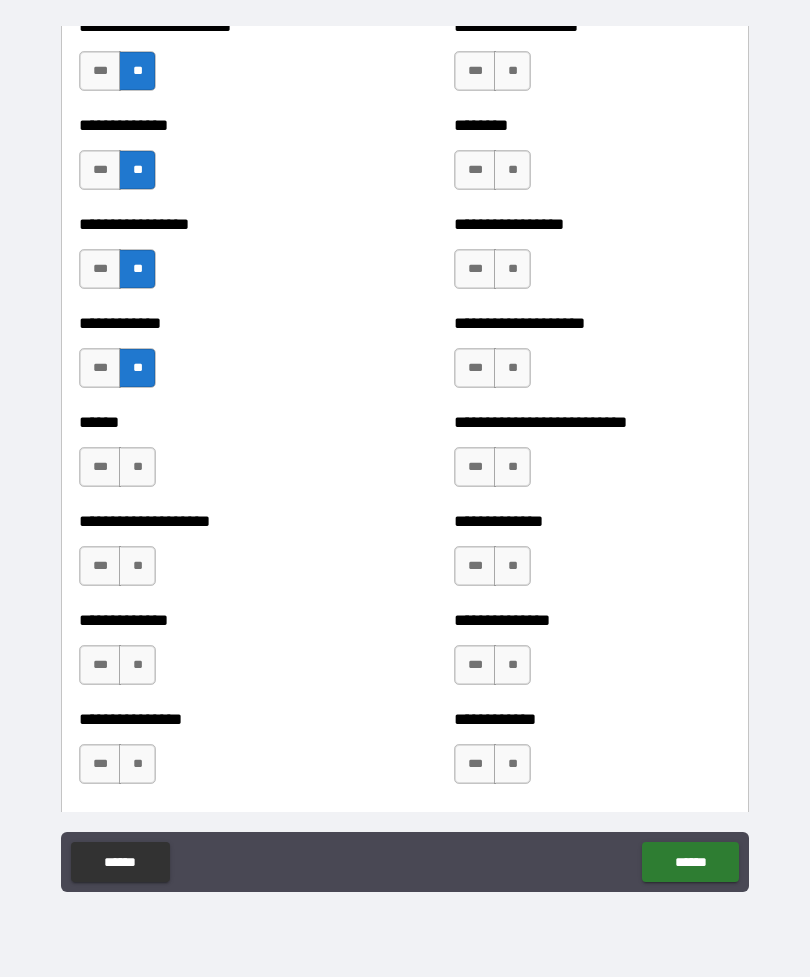 click on "**" at bounding box center (137, 467) 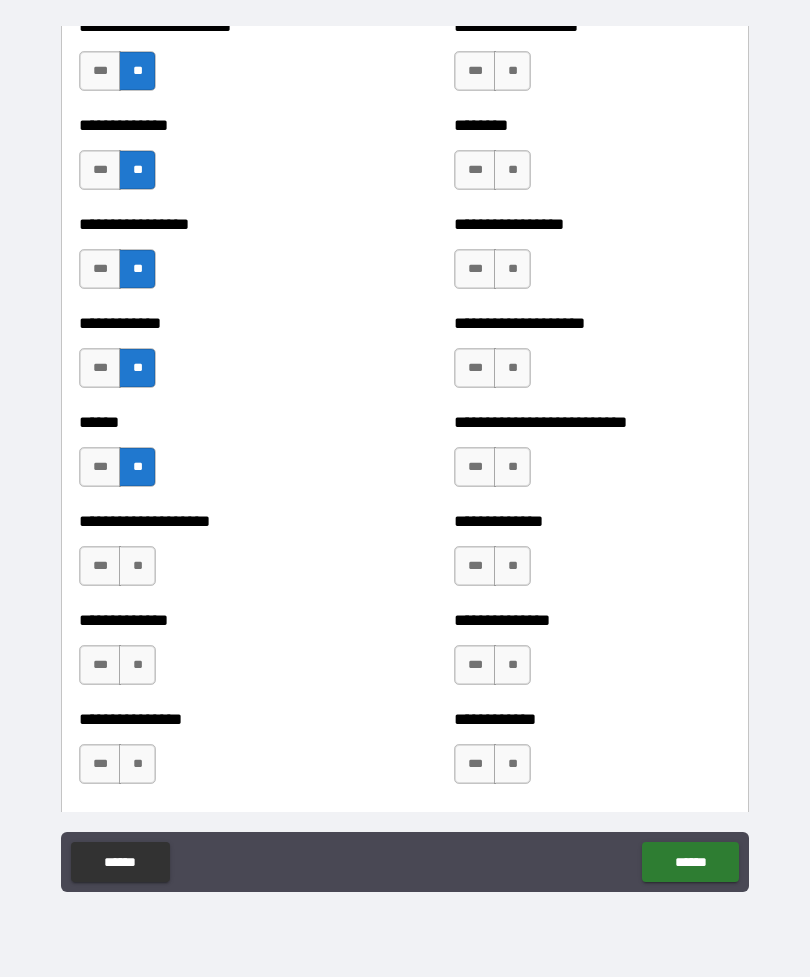 click on "**" at bounding box center [137, 566] 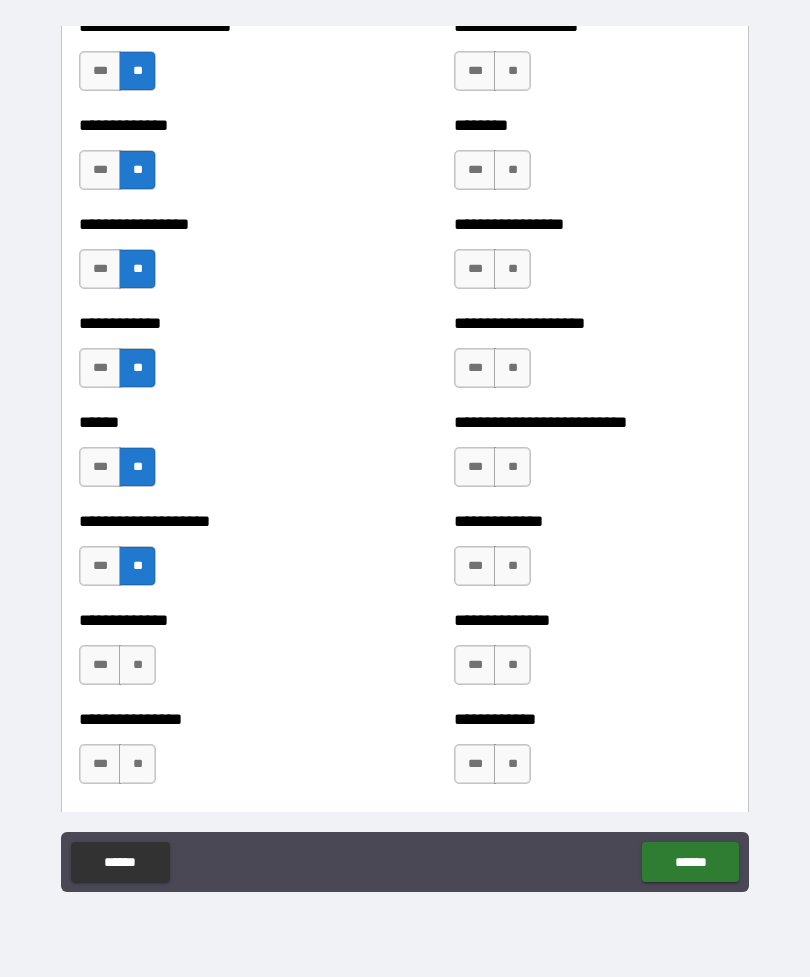 click on "**" at bounding box center [137, 665] 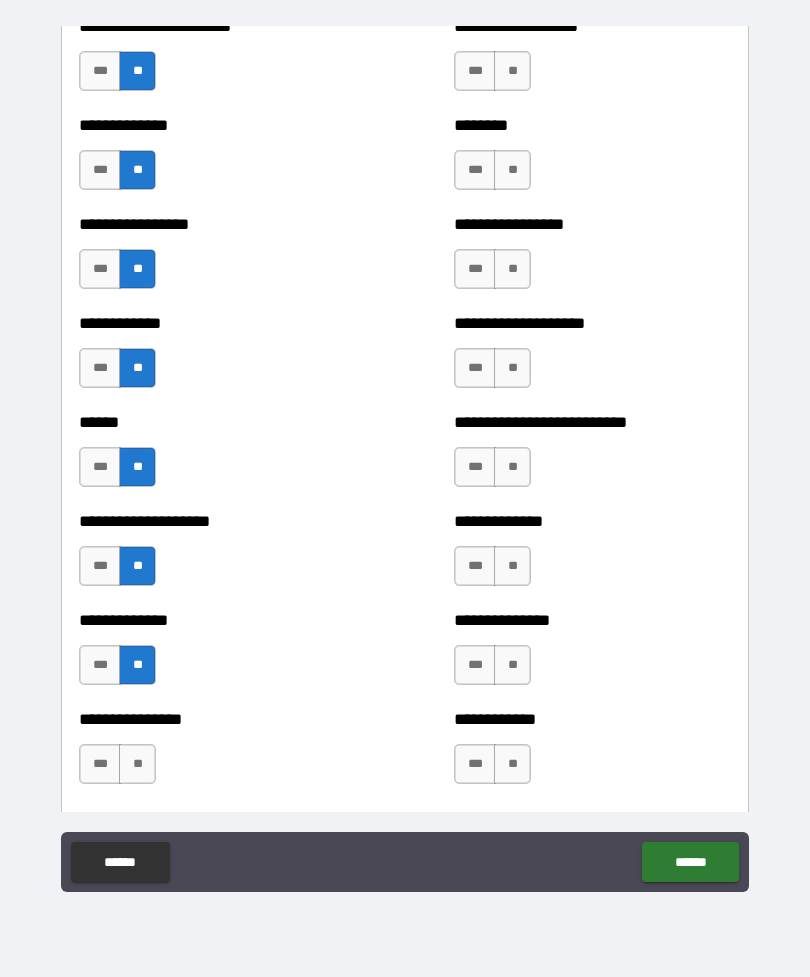 scroll, scrollTop: 3854, scrollLeft: 0, axis: vertical 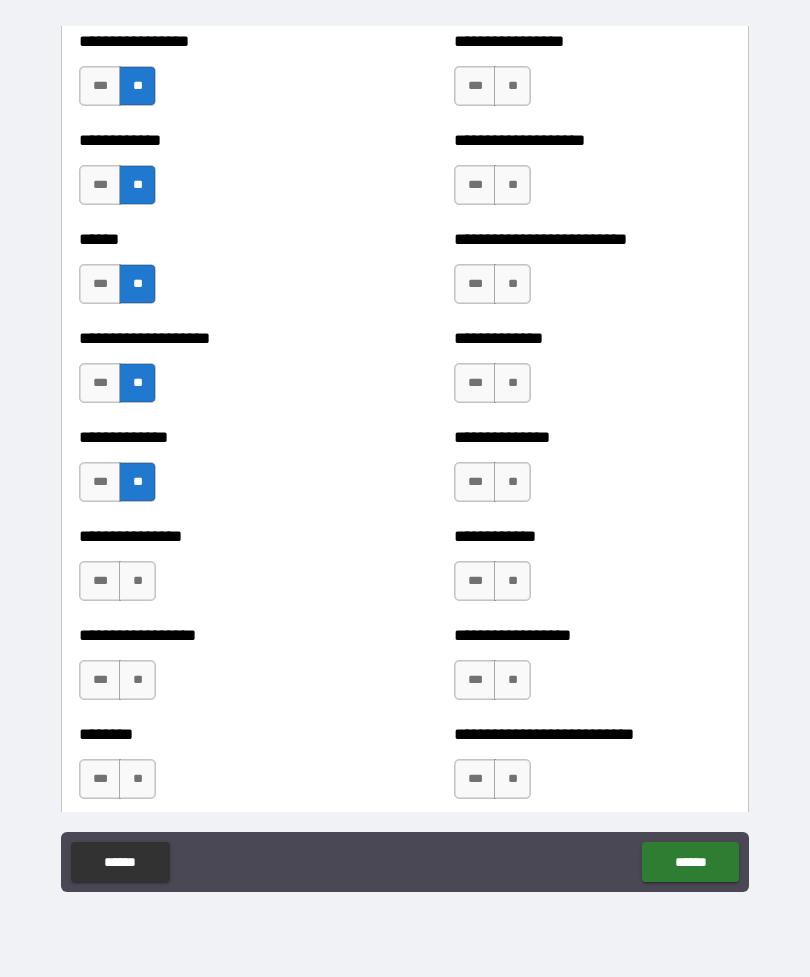 click on "**" at bounding box center (137, 581) 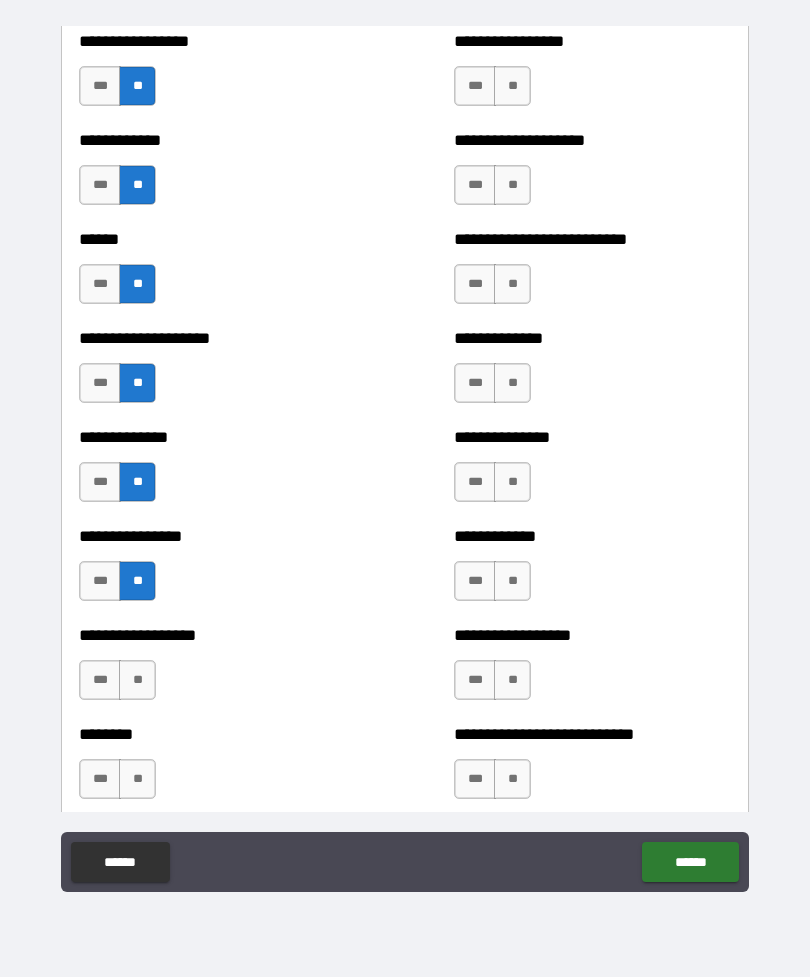 click on "**" at bounding box center [137, 680] 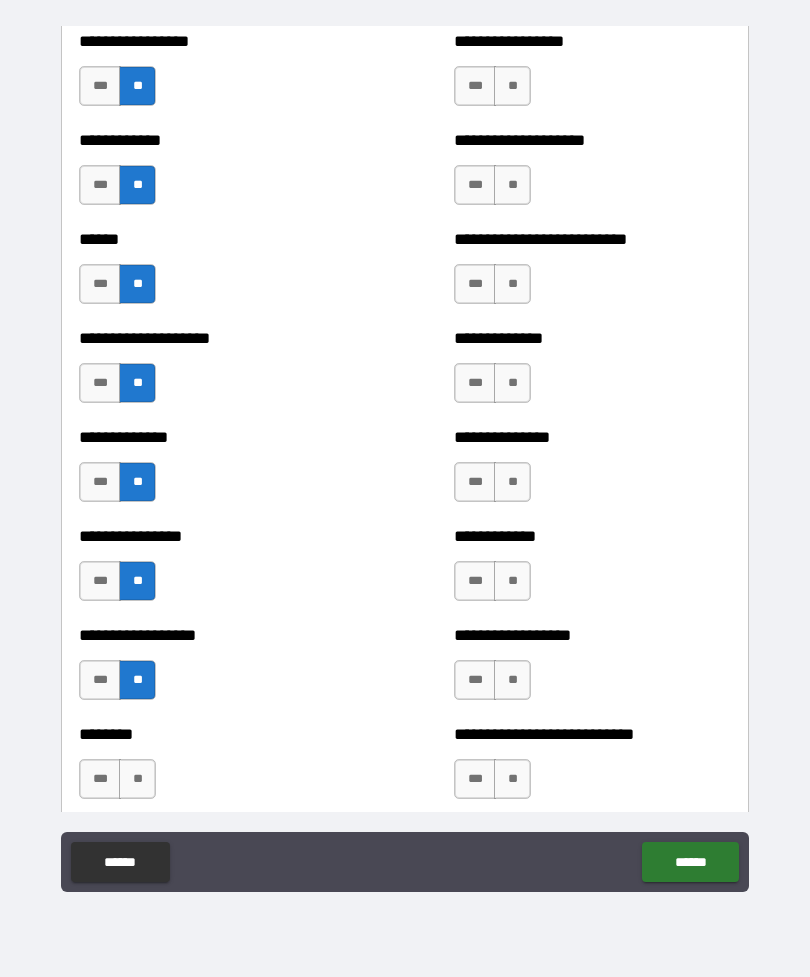 click on "**" at bounding box center (137, 779) 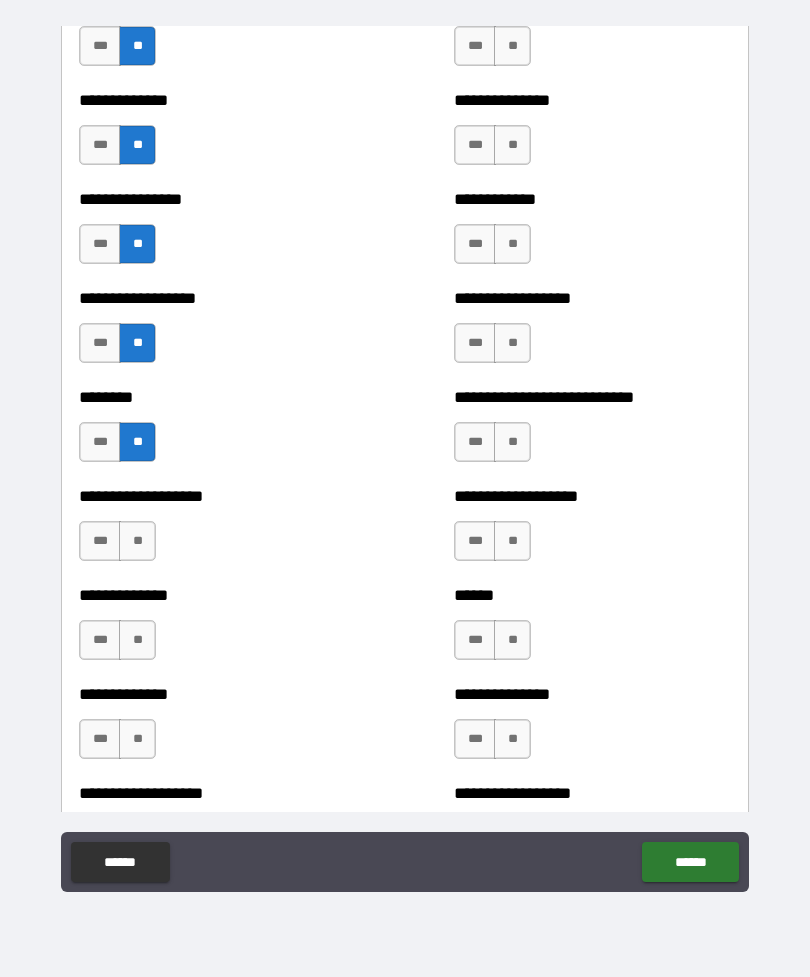 scroll, scrollTop: 4198, scrollLeft: 0, axis: vertical 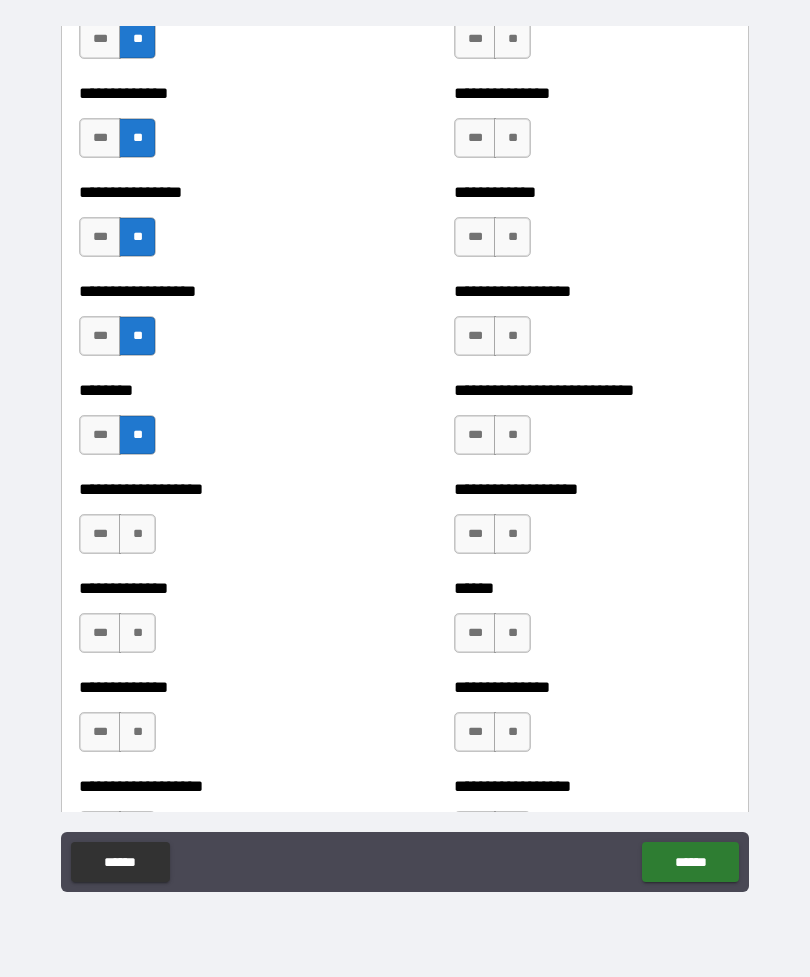 click on "**" at bounding box center [137, 534] 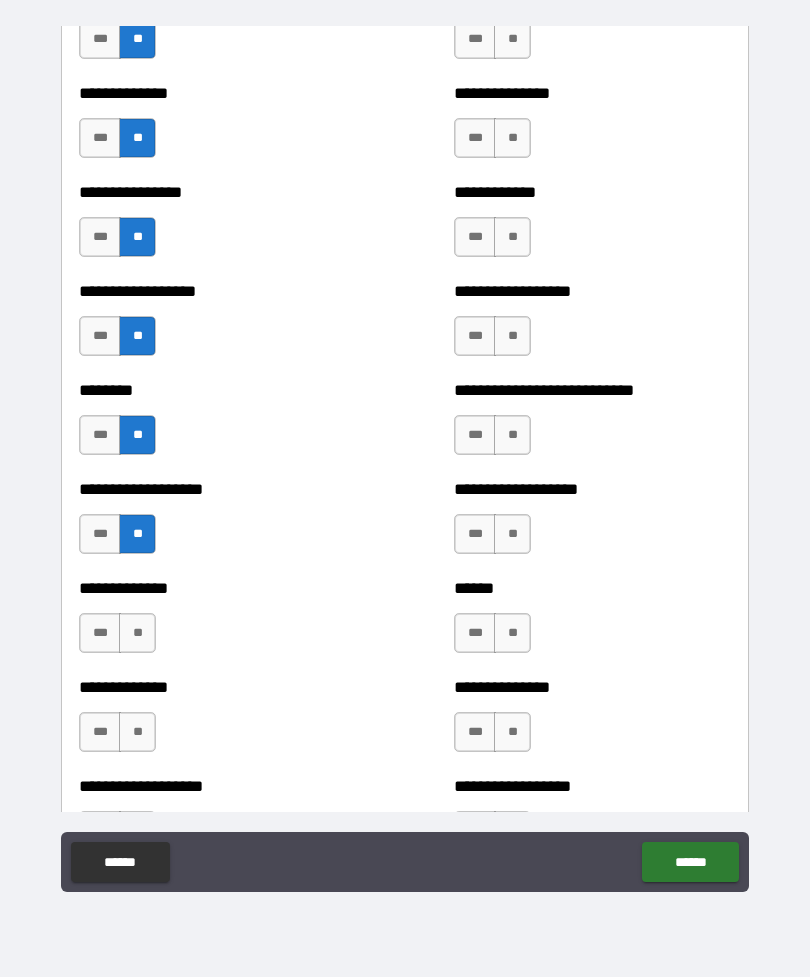 click on "**" at bounding box center (137, 633) 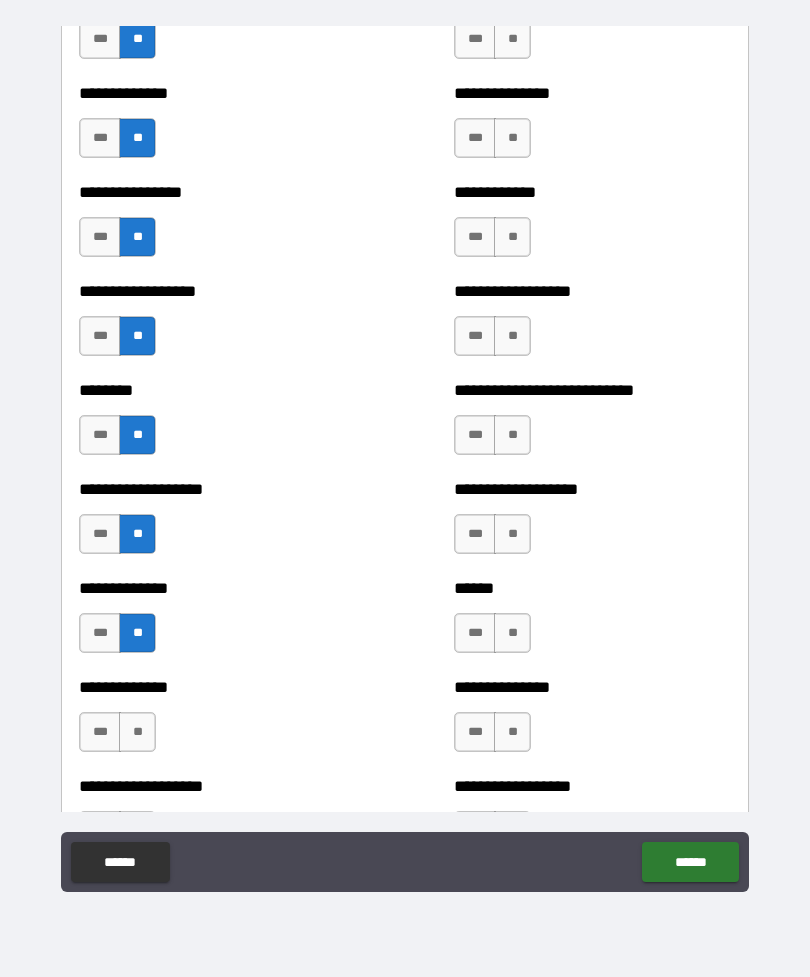 click on "**" at bounding box center [137, 732] 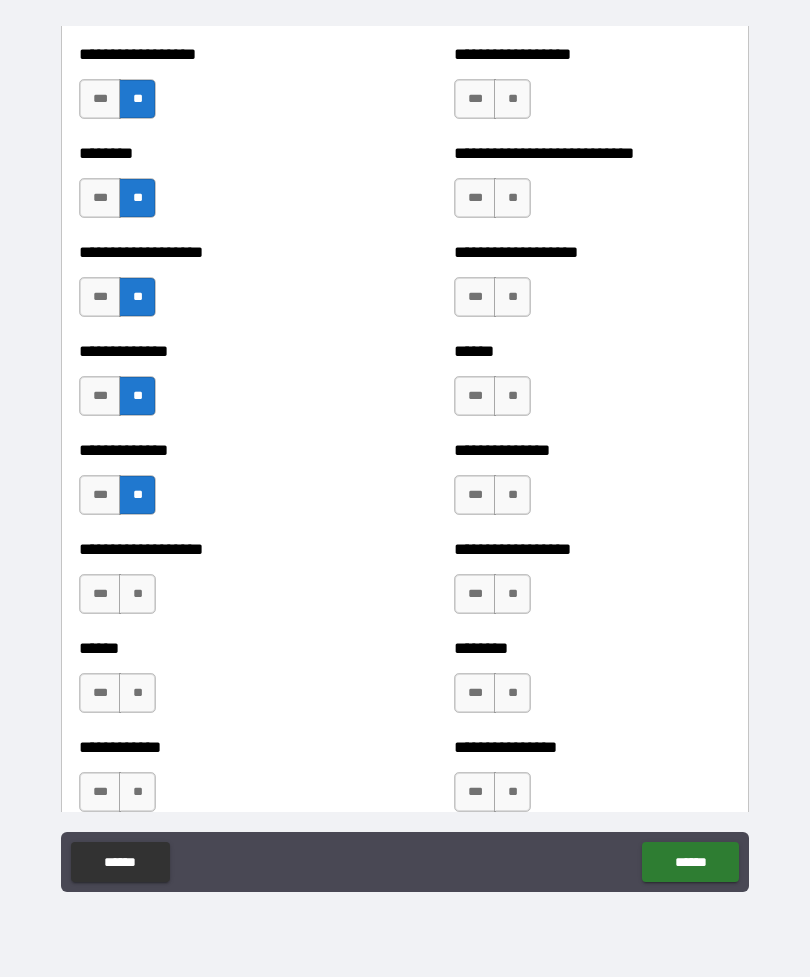 scroll, scrollTop: 4515, scrollLeft: 0, axis: vertical 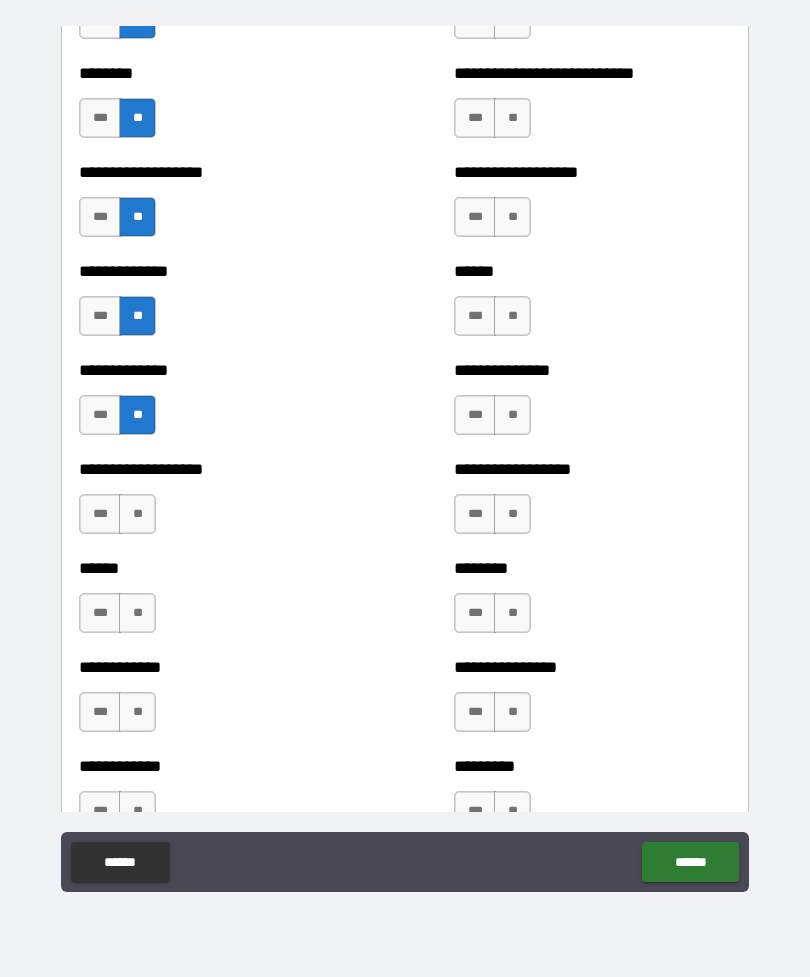 click on "**" at bounding box center (137, 514) 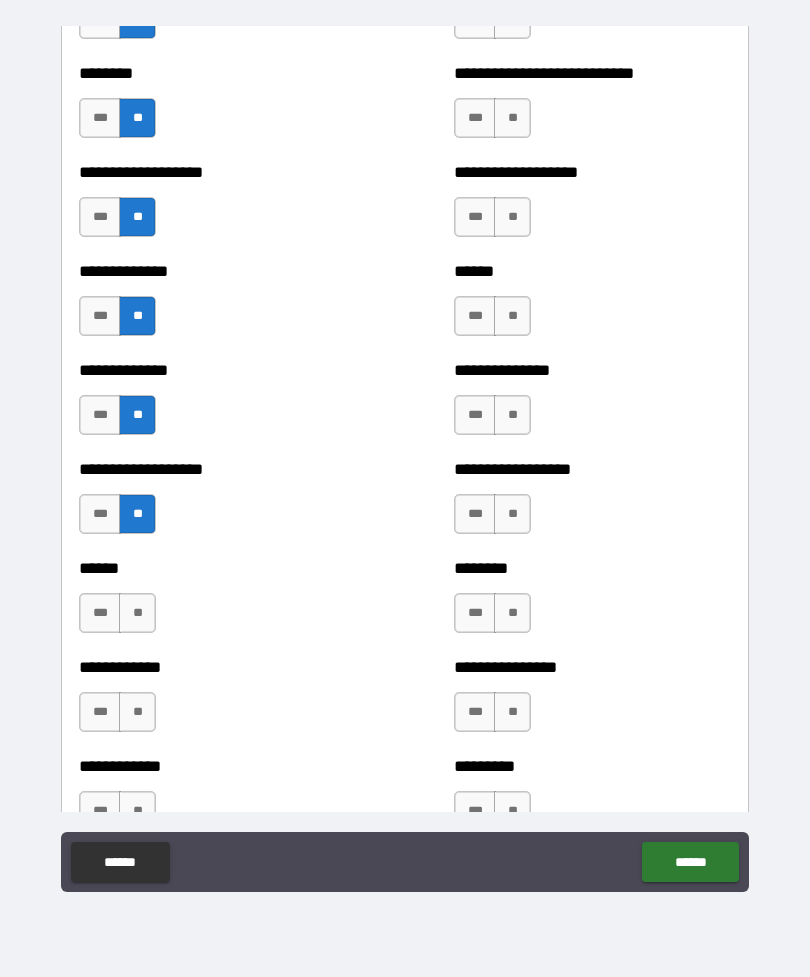 click on "**" at bounding box center (137, 613) 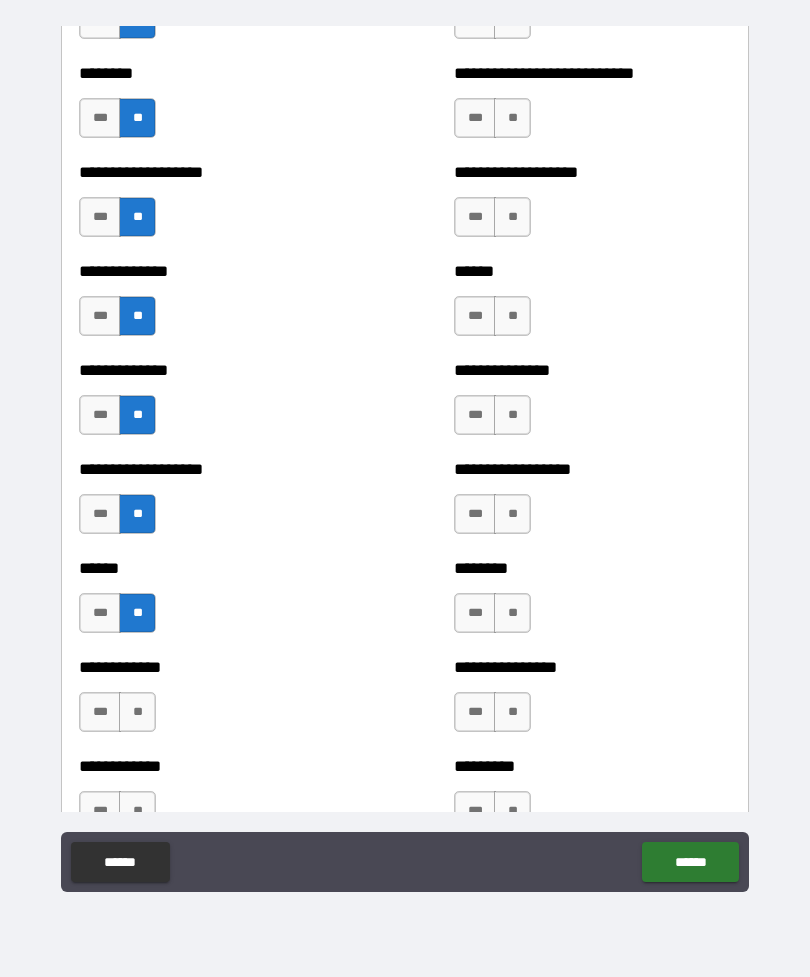 click on "**" at bounding box center [137, 712] 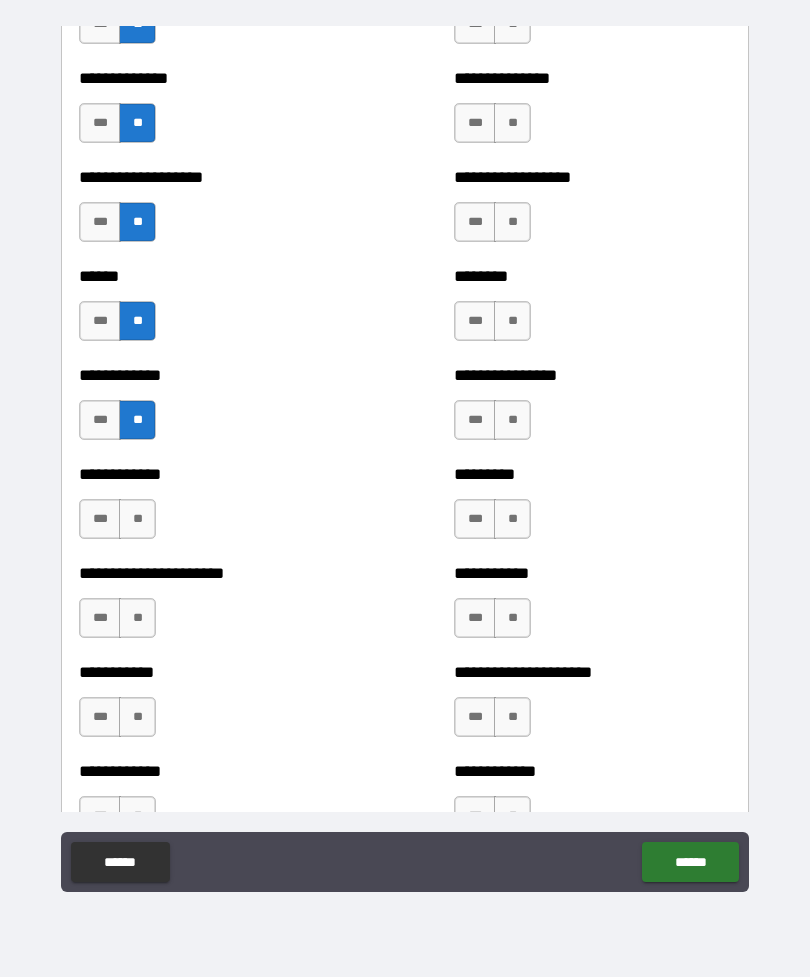 scroll, scrollTop: 4812, scrollLeft: 0, axis: vertical 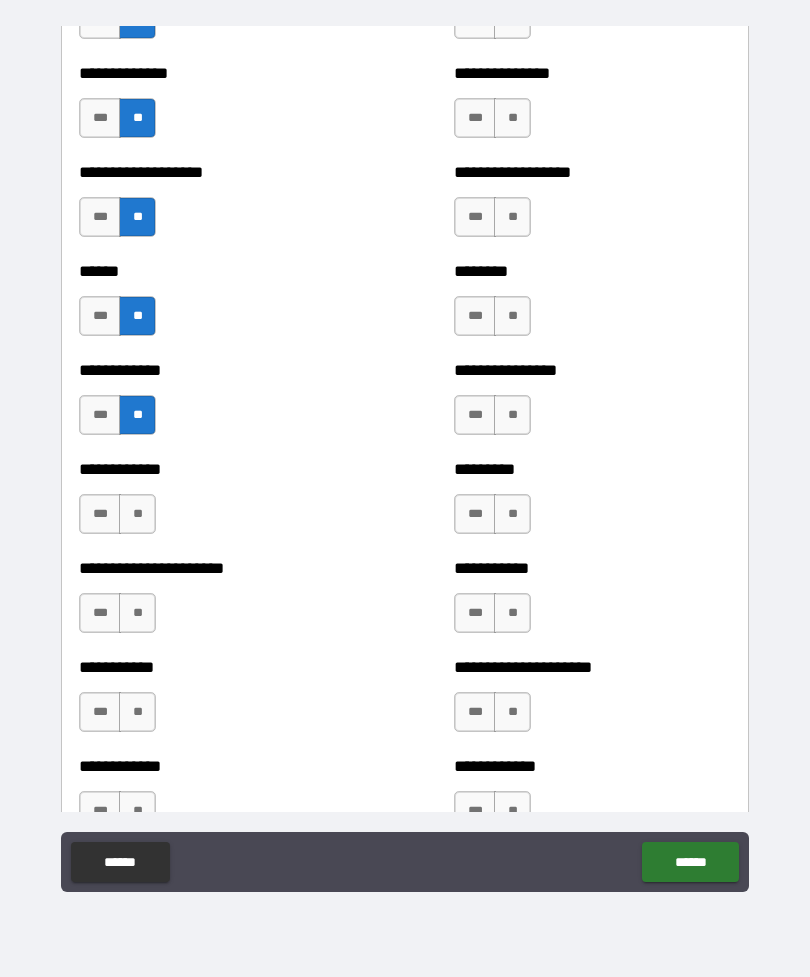 click on "**" at bounding box center (137, 514) 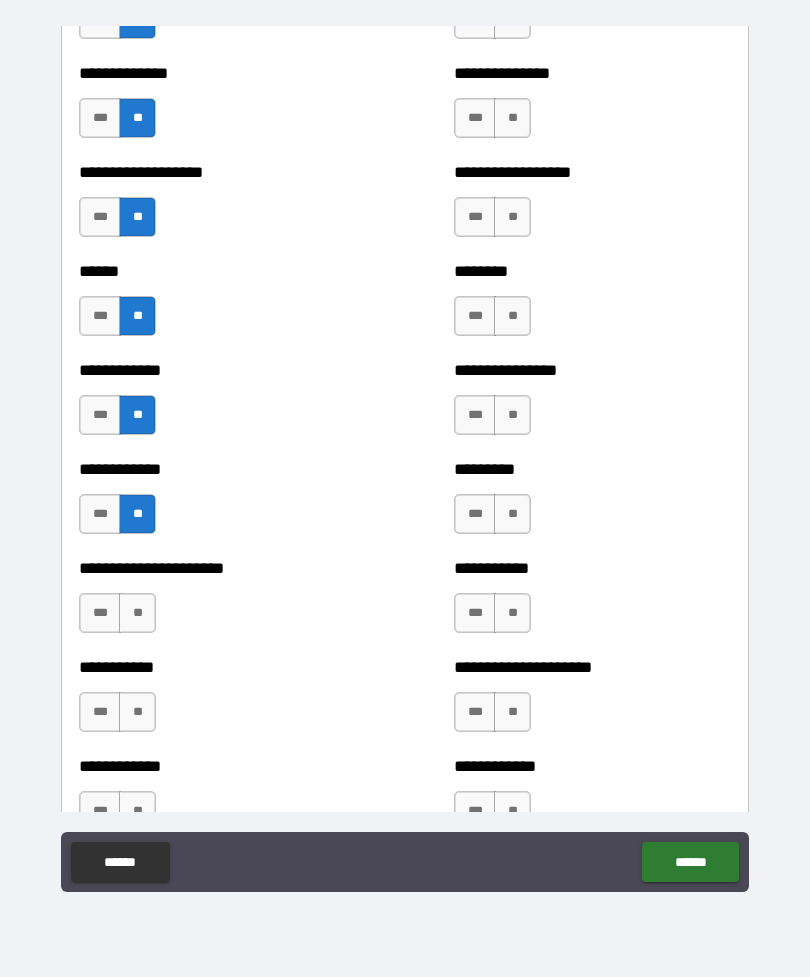 click on "**" at bounding box center (137, 613) 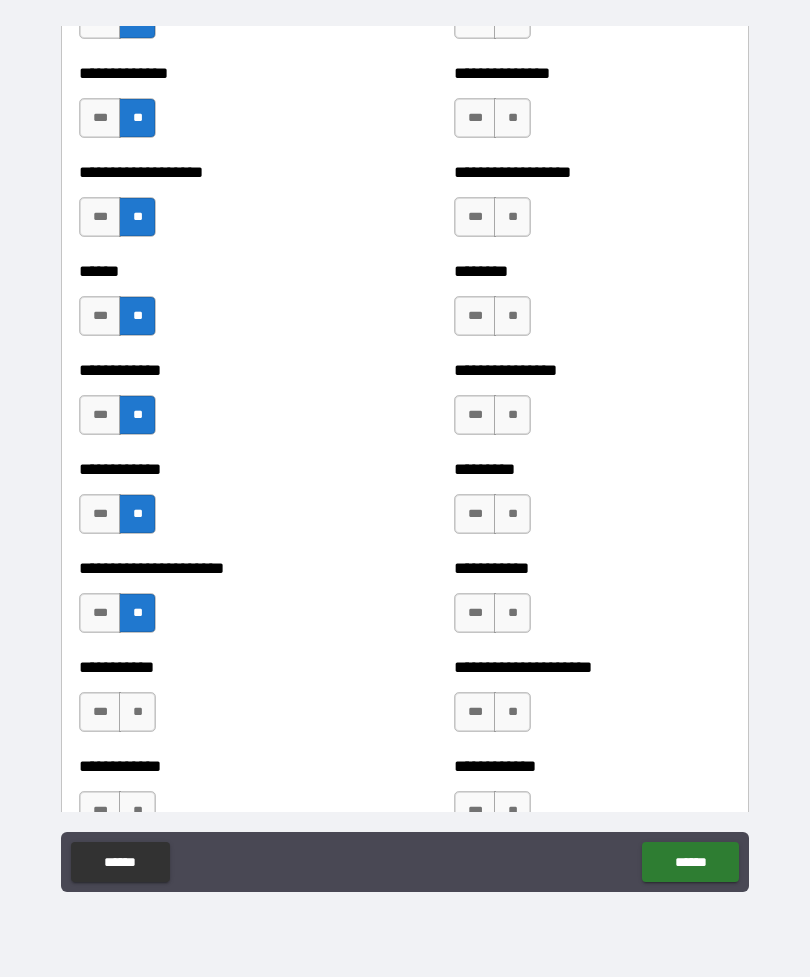 click on "**" at bounding box center [137, 712] 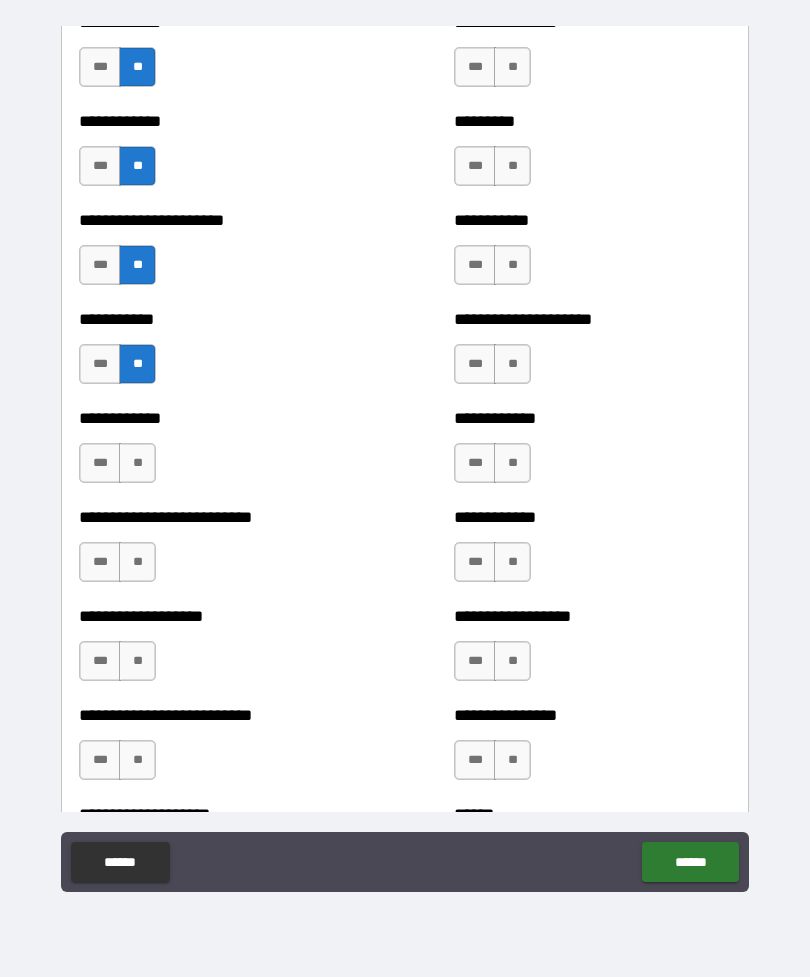 scroll, scrollTop: 5170, scrollLeft: 0, axis: vertical 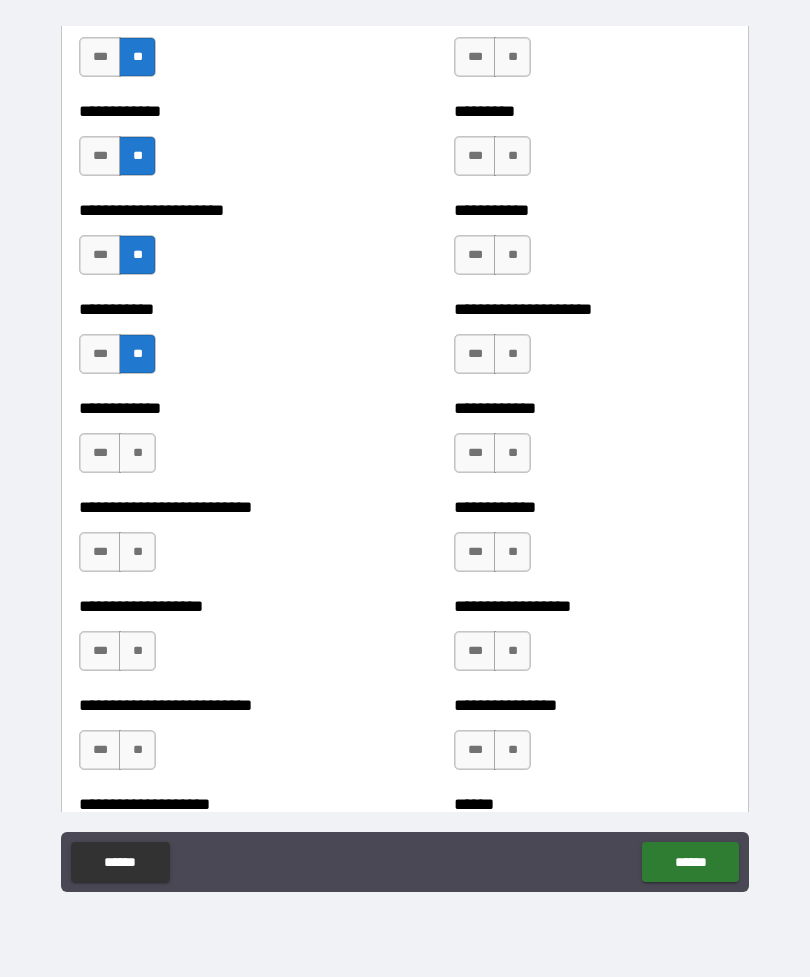 click on "**" at bounding box center [137, 453] 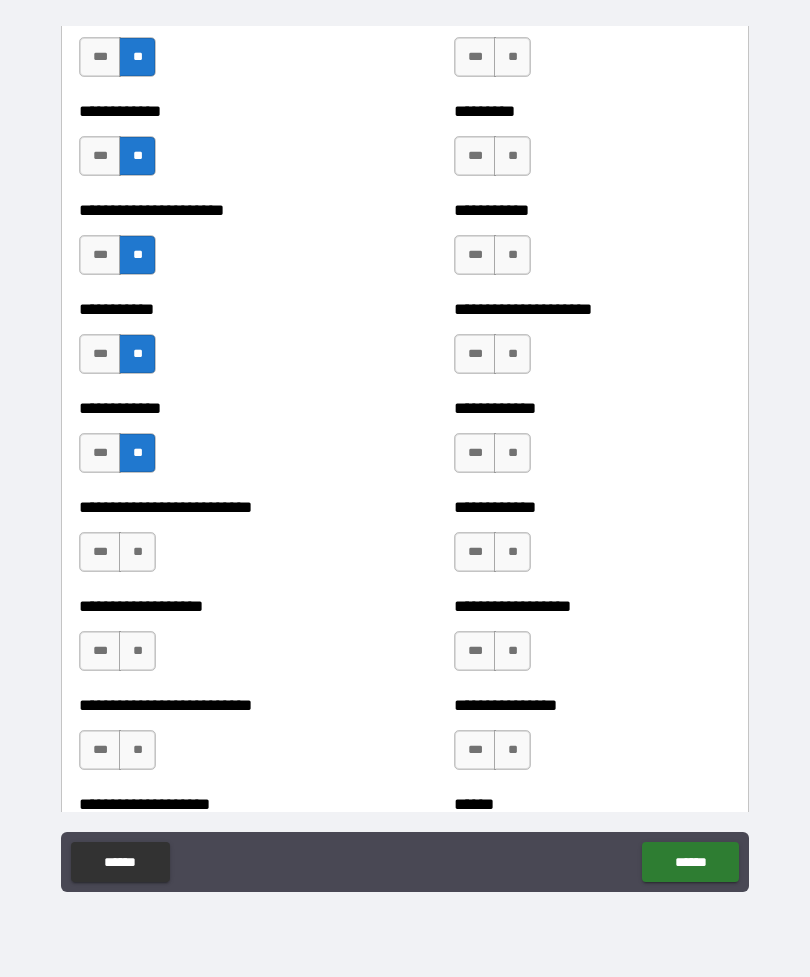 click on "**" at bounding box center [137, 552] 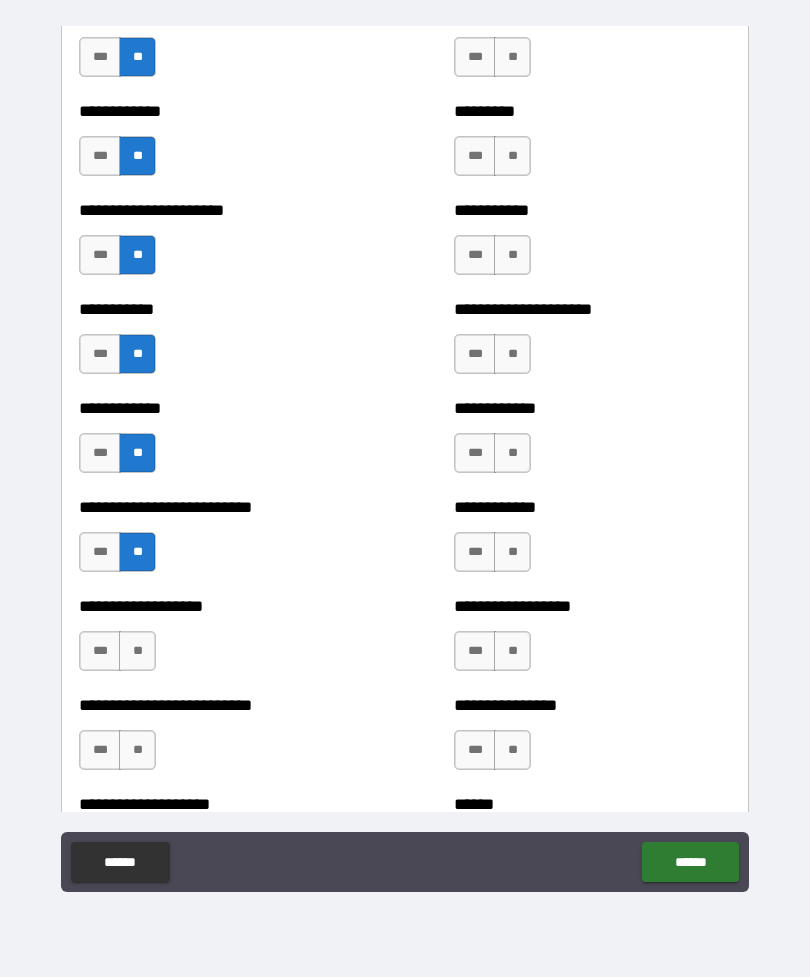 click on "**" at bounding box center (137, 651) 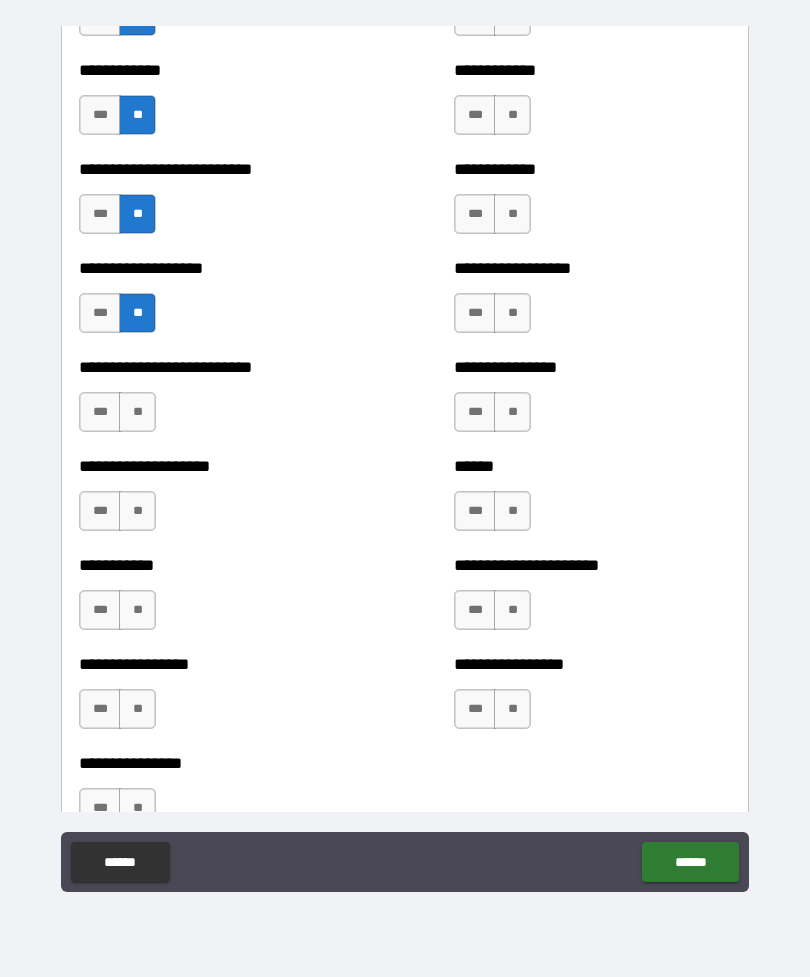 scroll, scrollTop: 5510, scrollLeft: 0, axis: vertical 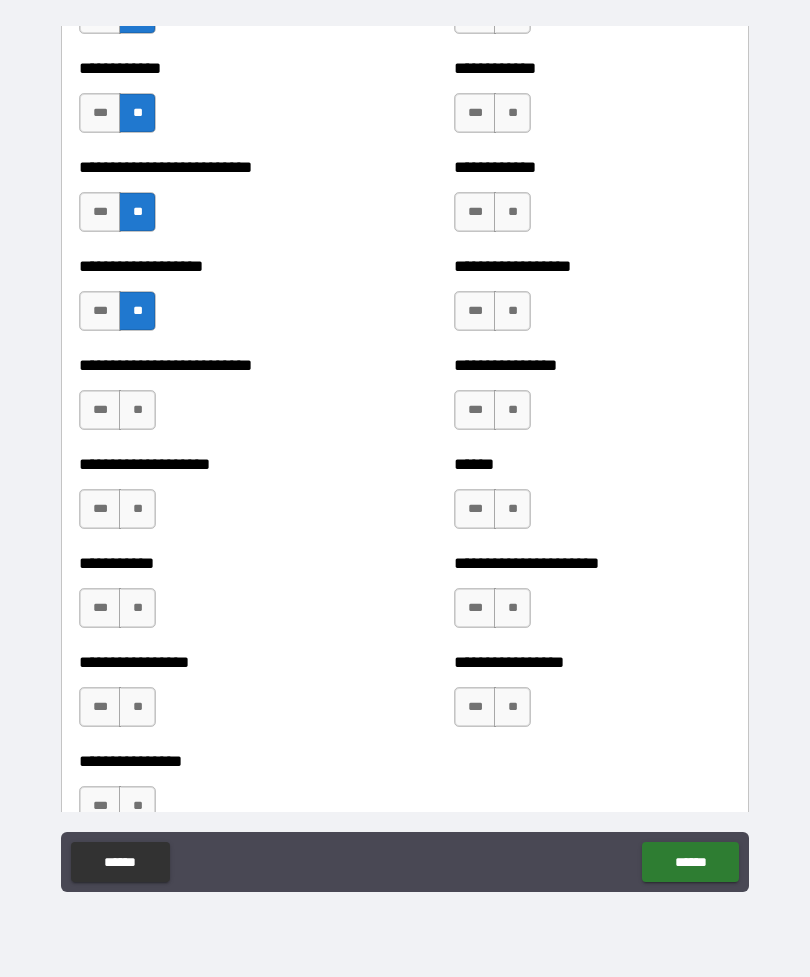 click on "**" at bounding box center (137, 410) 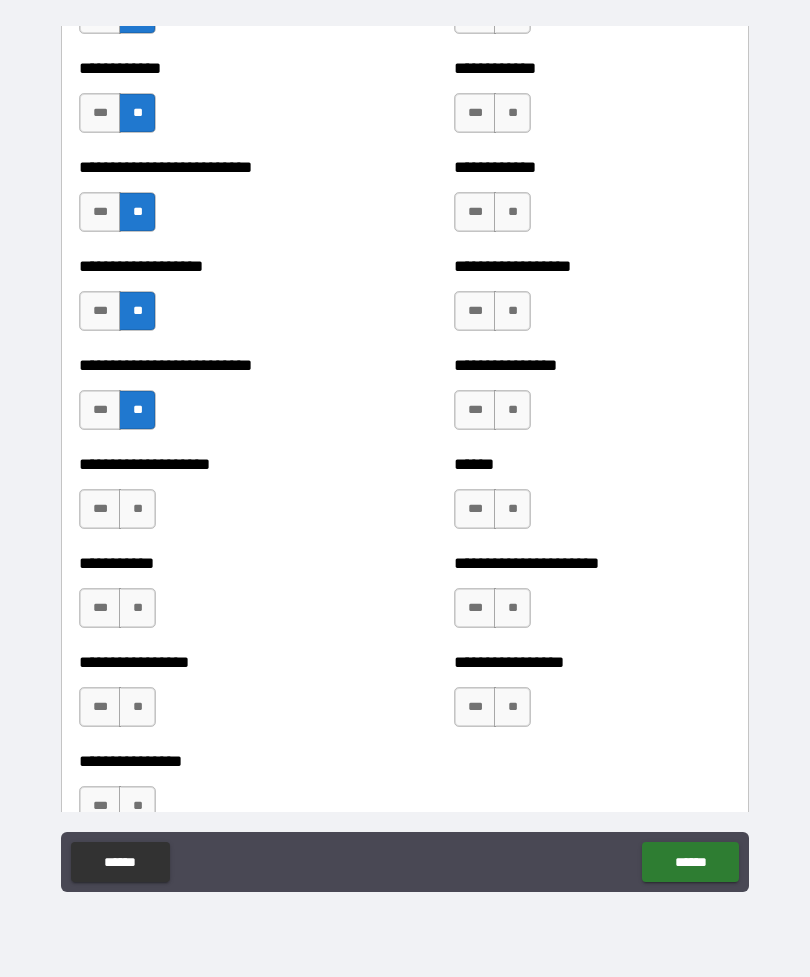 click on "**" at bounding box center [137, 509] 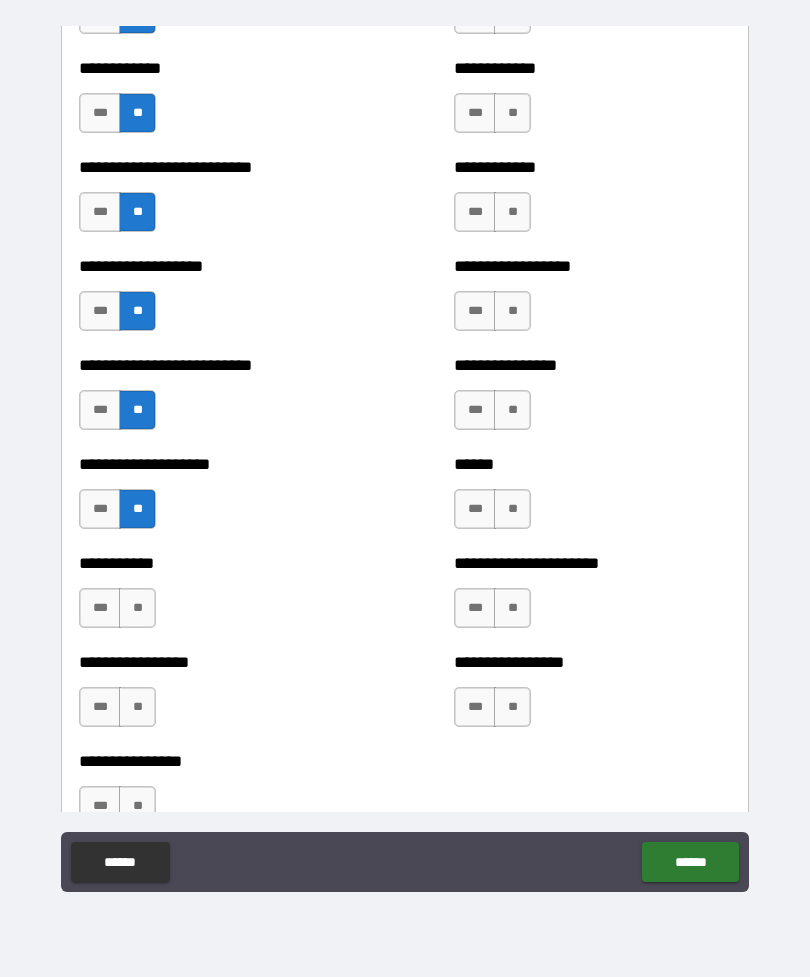 click on "**" at bounding box center [137, 608] 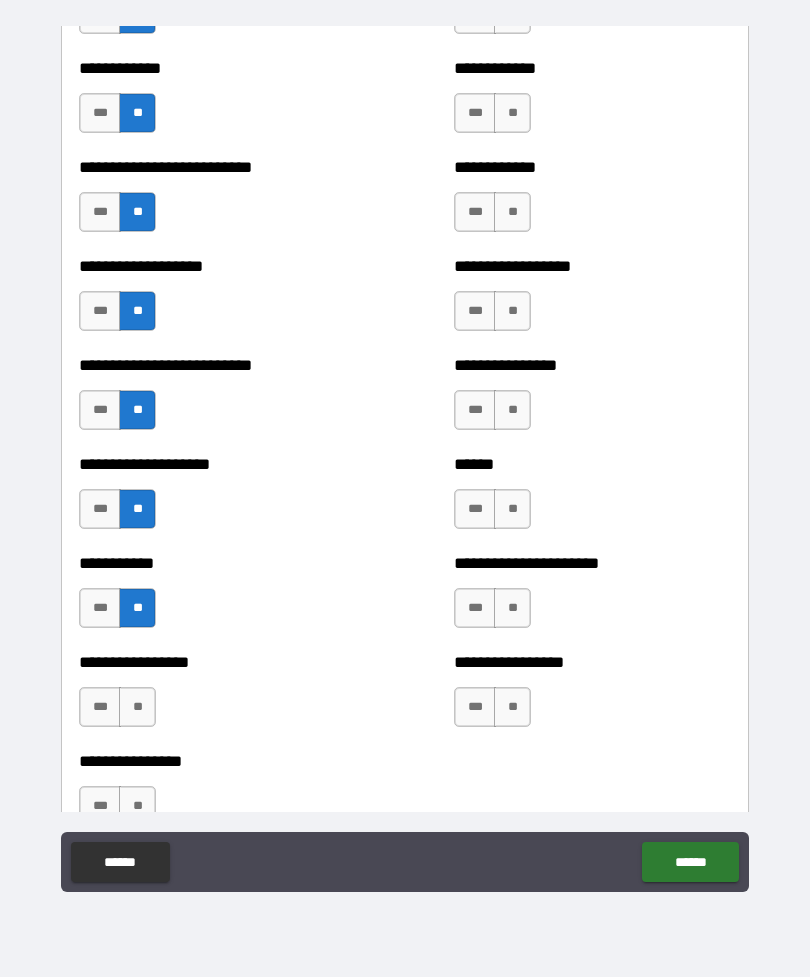 click on "**" at bounding box center (137, 707) 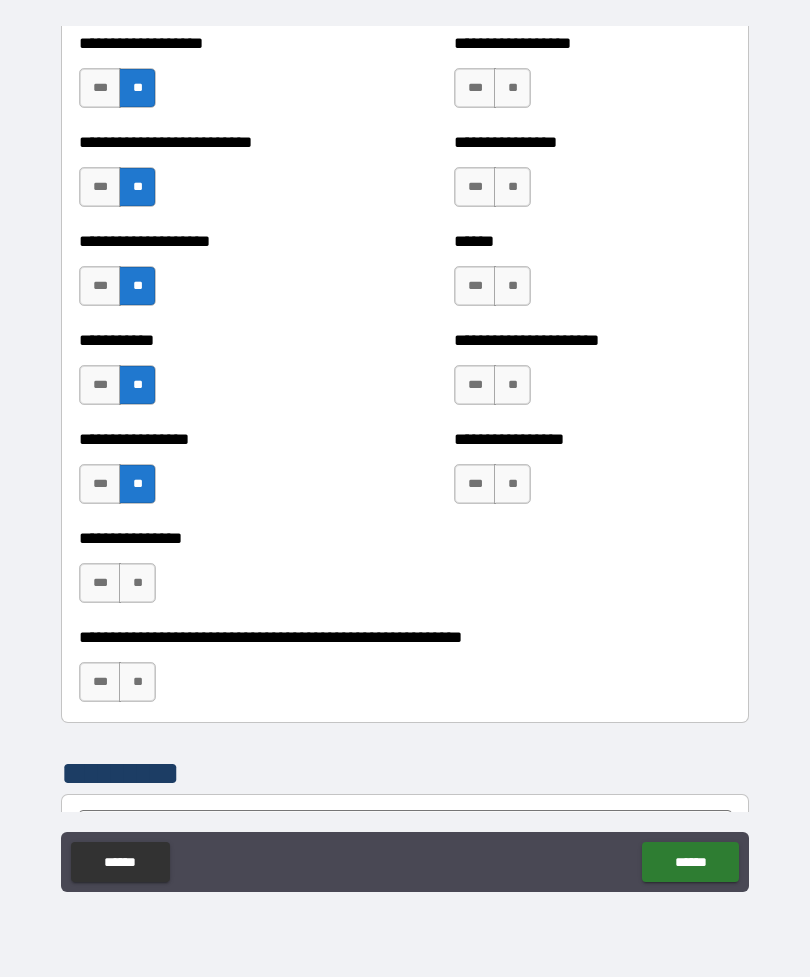 scroll, scrollTop: 5760, scrollLeft: 0, axis: vertical 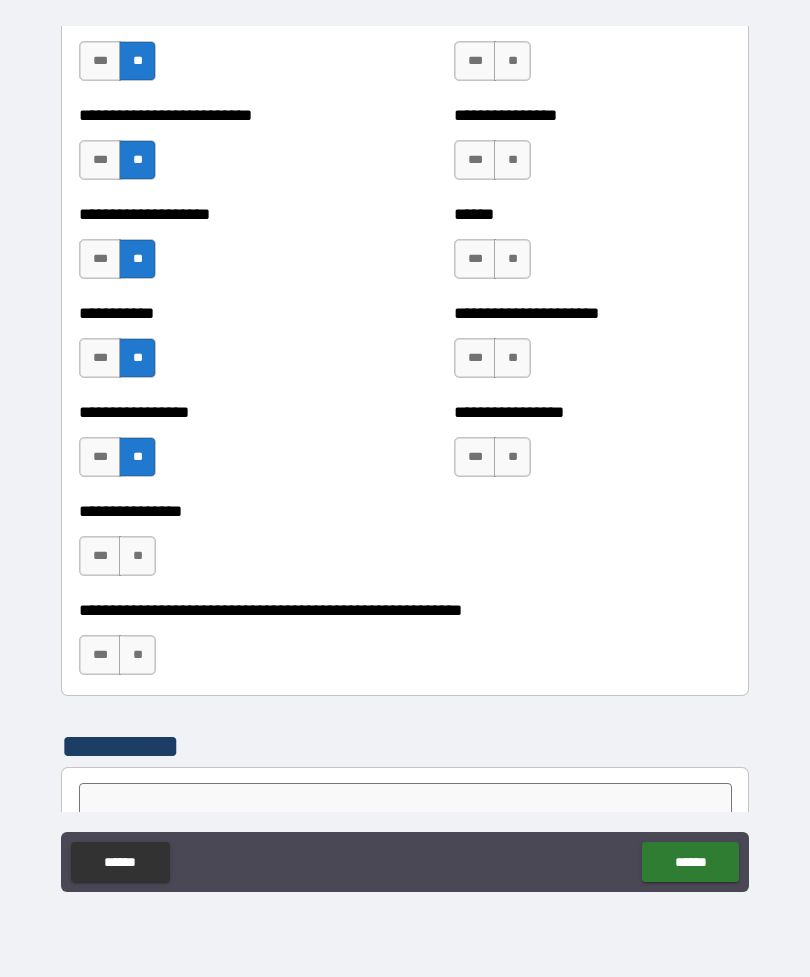 click on "**" at bounding box center (137, 556) 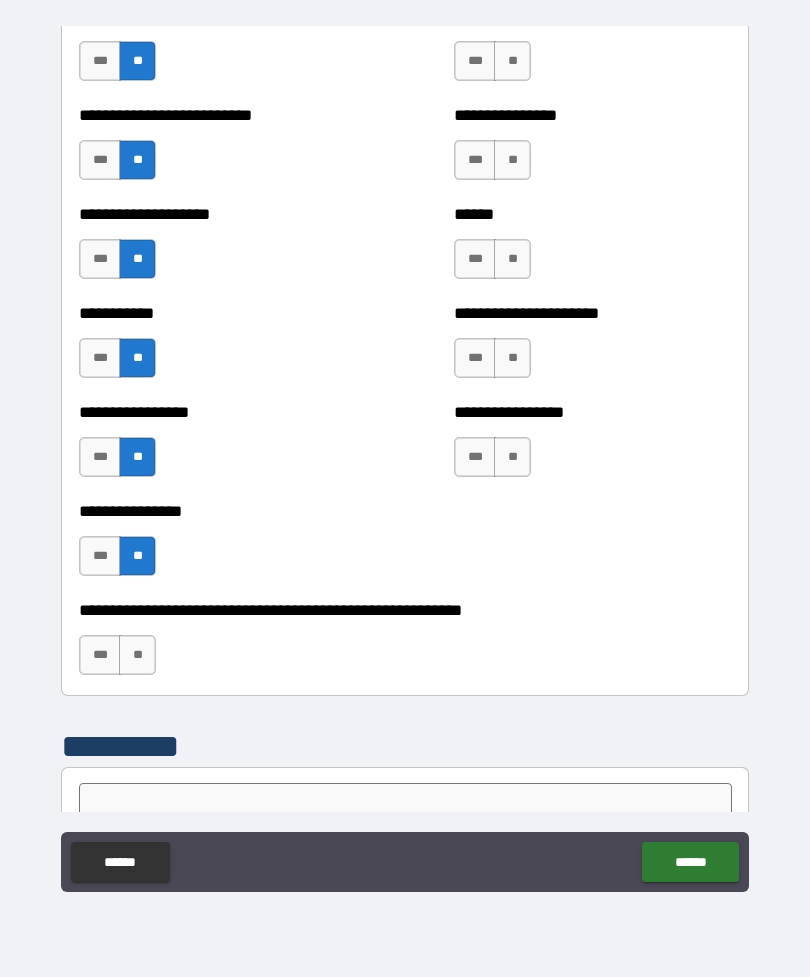 click on "**" at bounding box center [137, 655] 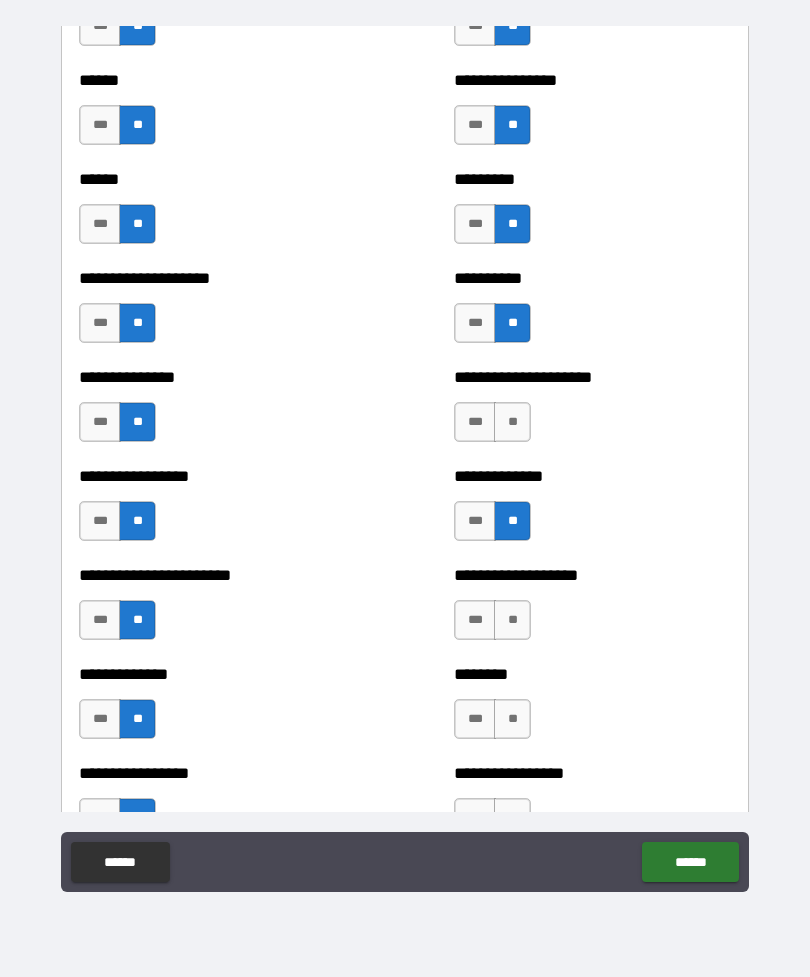 scroll, scrollTop: 2990, scrollLeft: 0, axis: vertical 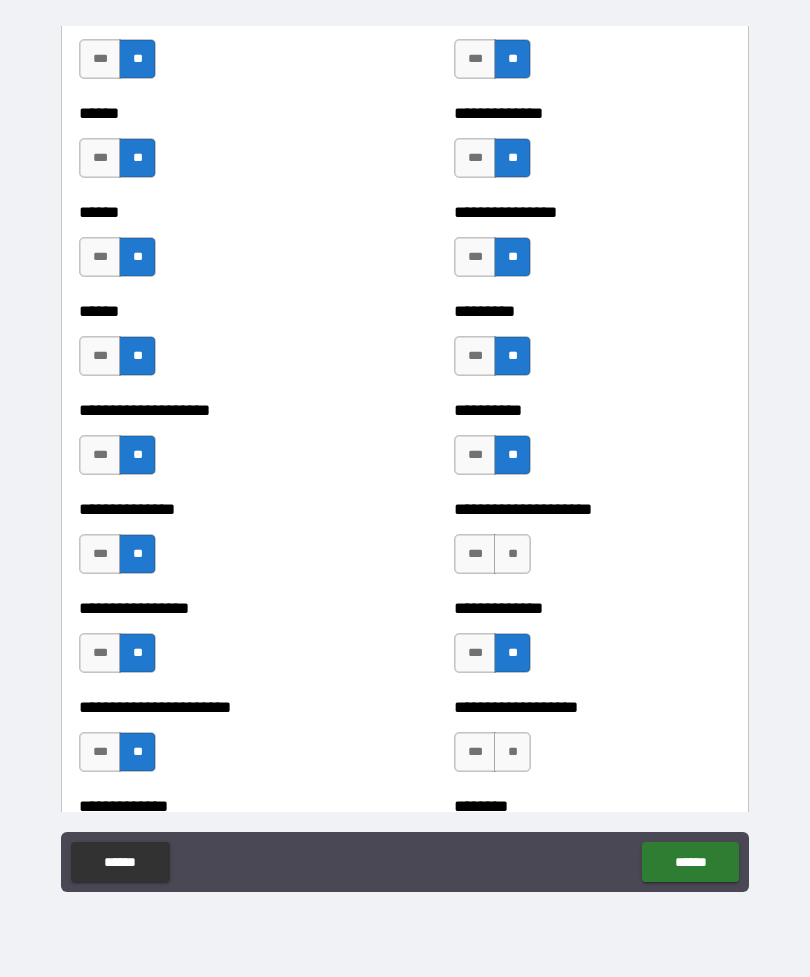 click on "**" at bounding box center (512, 554) 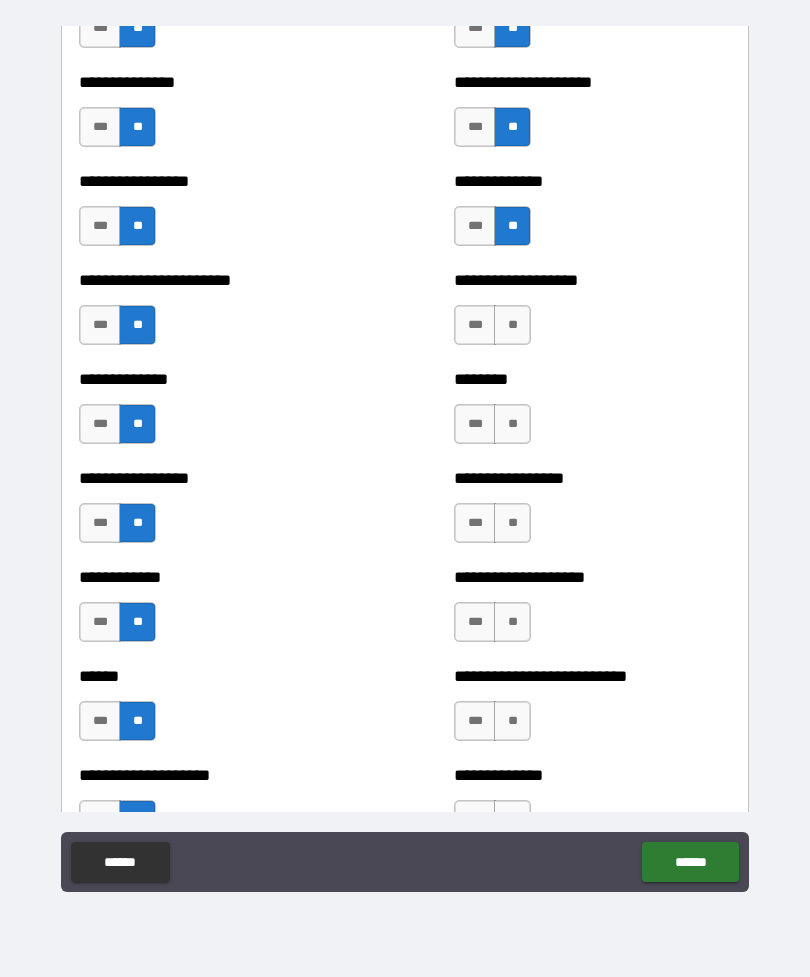 scroll, scrollTop: 3419, scrollLeft: 0, axis: vertical 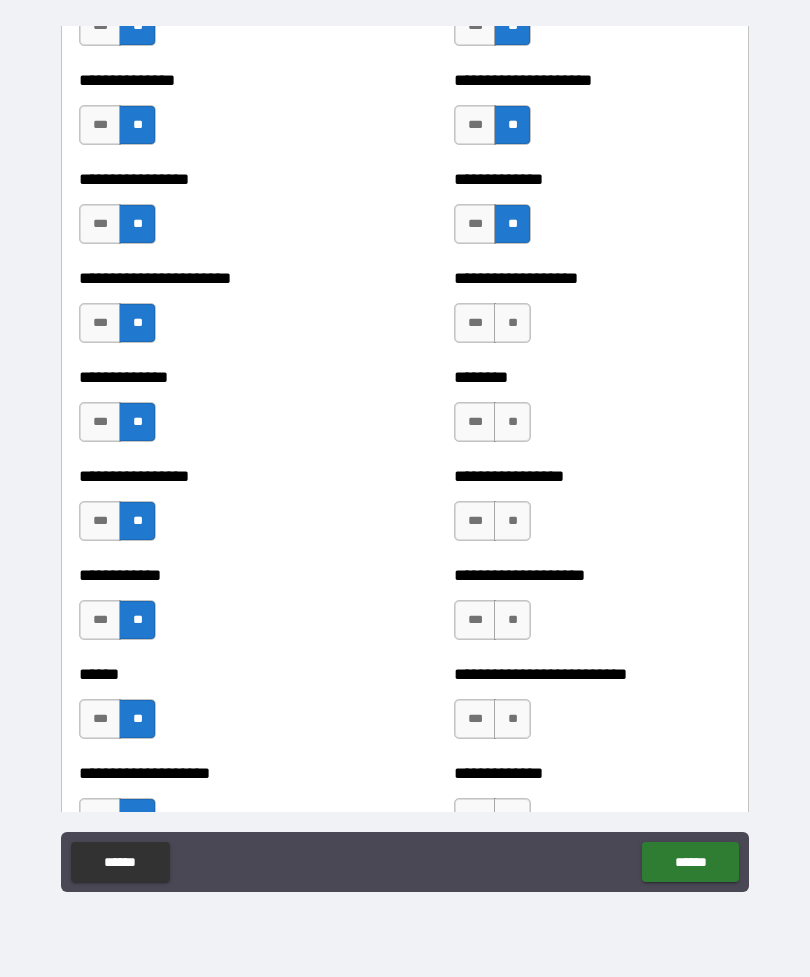 click on "**" at bounding box center [512, 323] 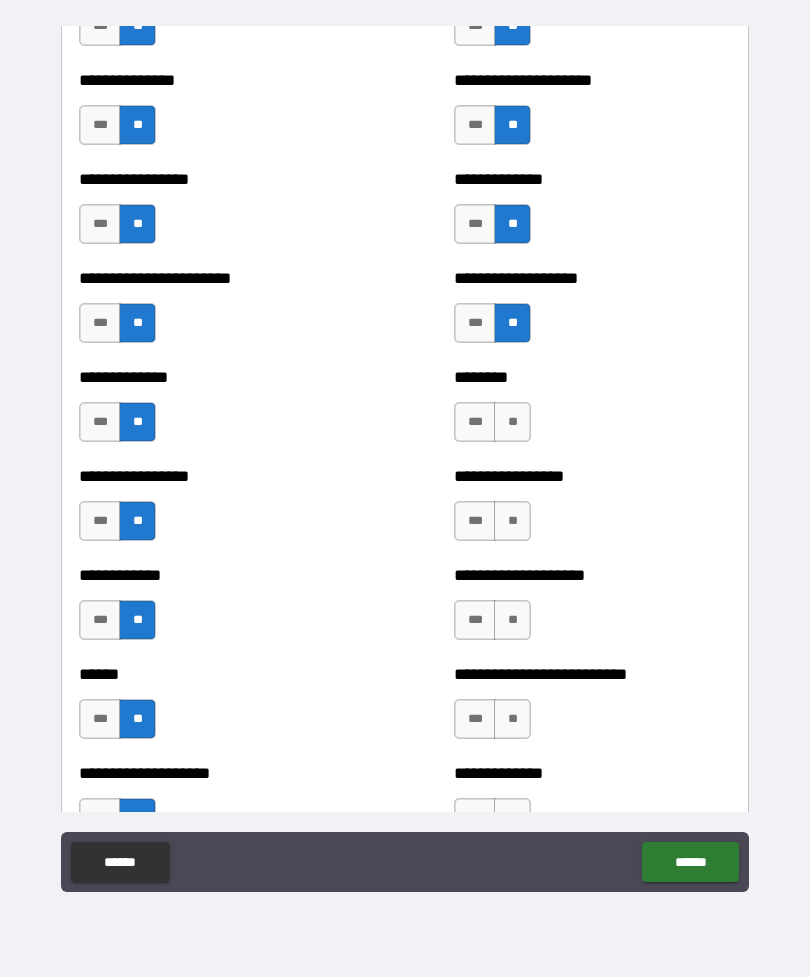 click on "**" at bounding box center [512, 521] 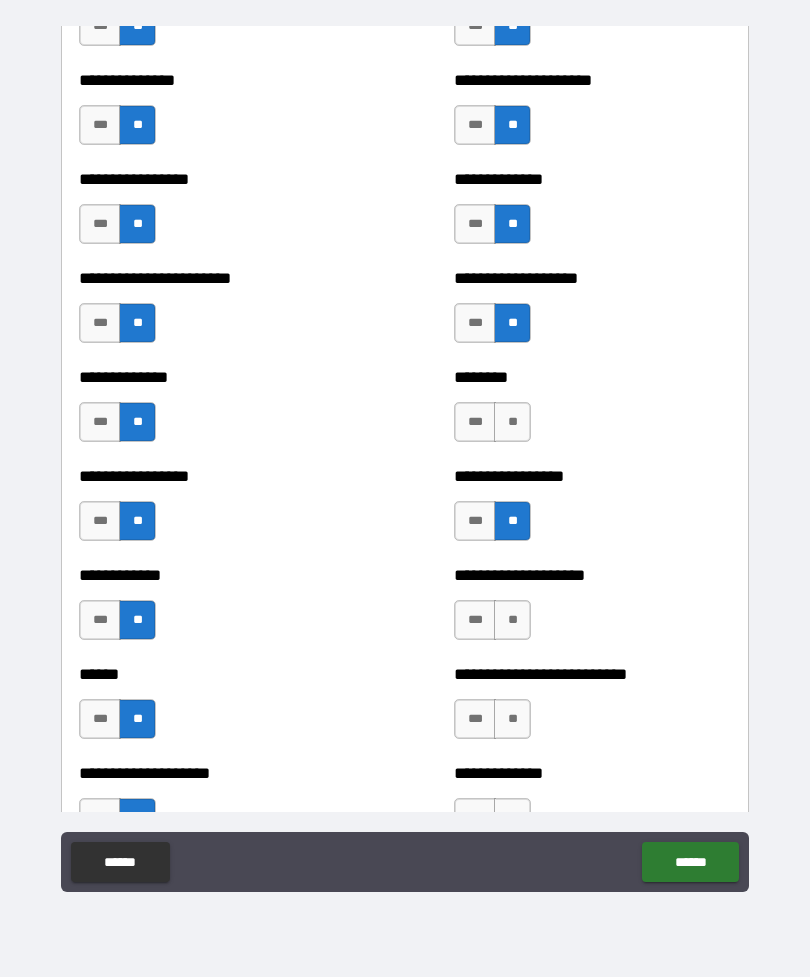 click on "**" at bounding box center [512, 620] 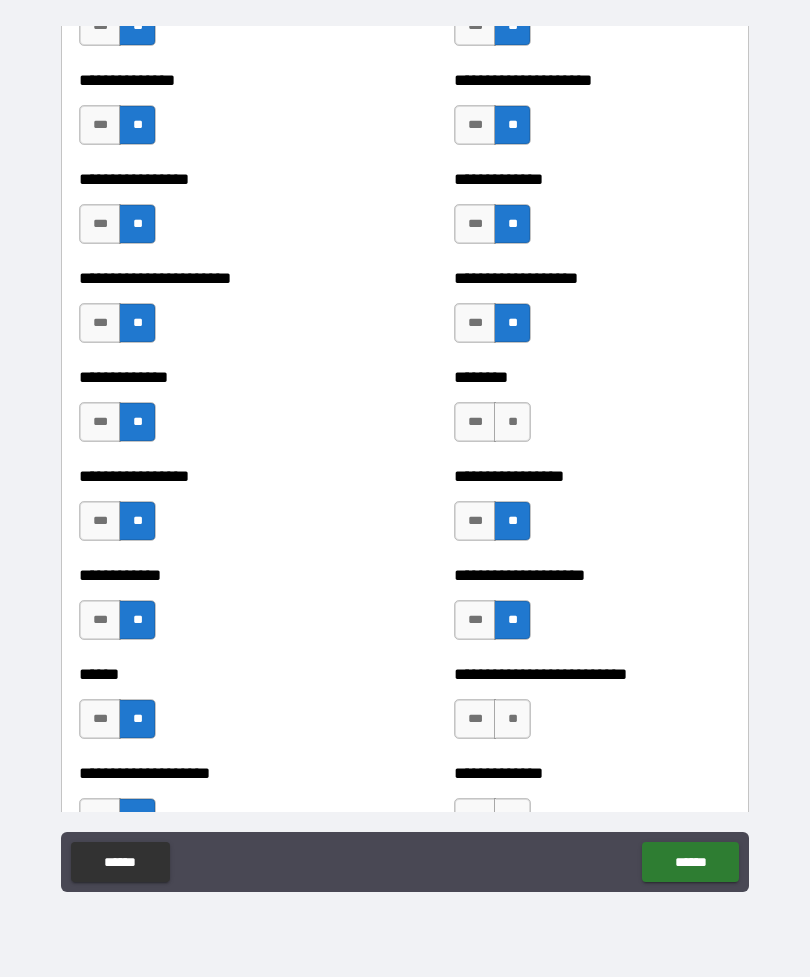 click on "**" at bounding box center [512, 422] 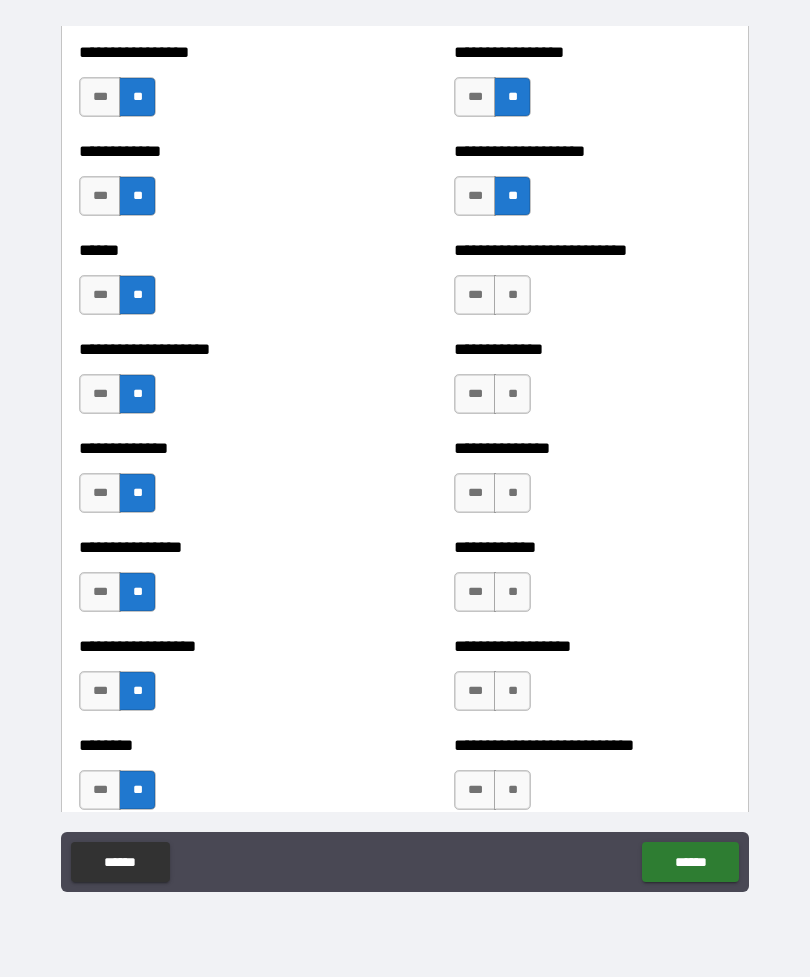 scroll, scrollTop: 3847, scrollLeft: 0, axis: vertical 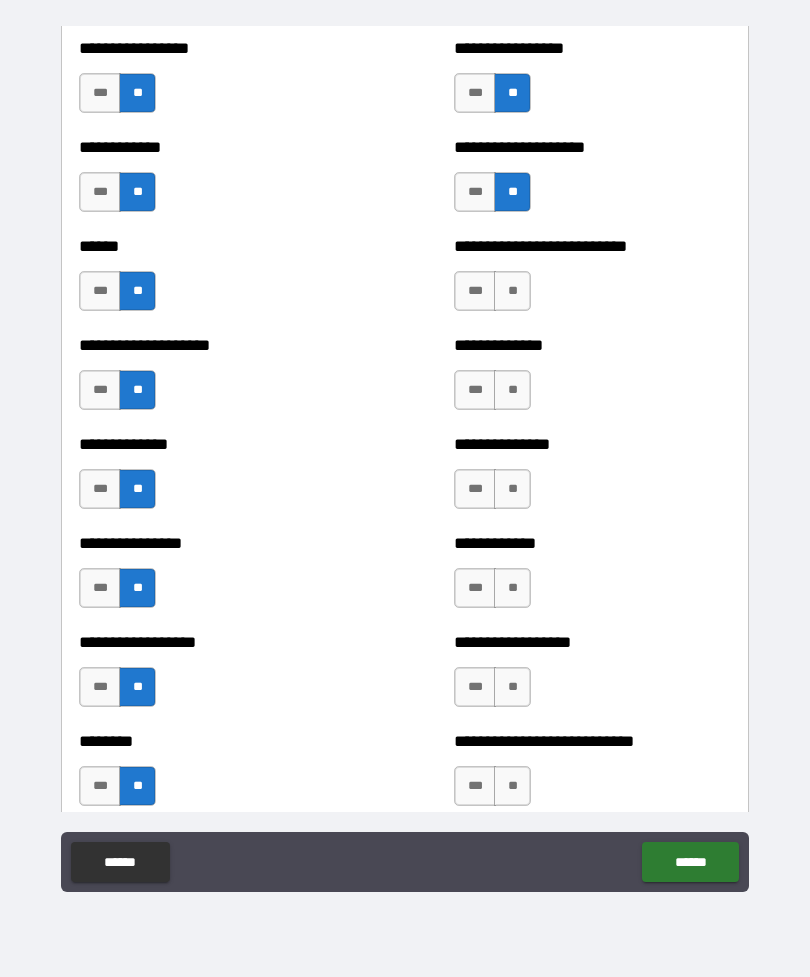 click on "**" at bounding box center [512, 291] 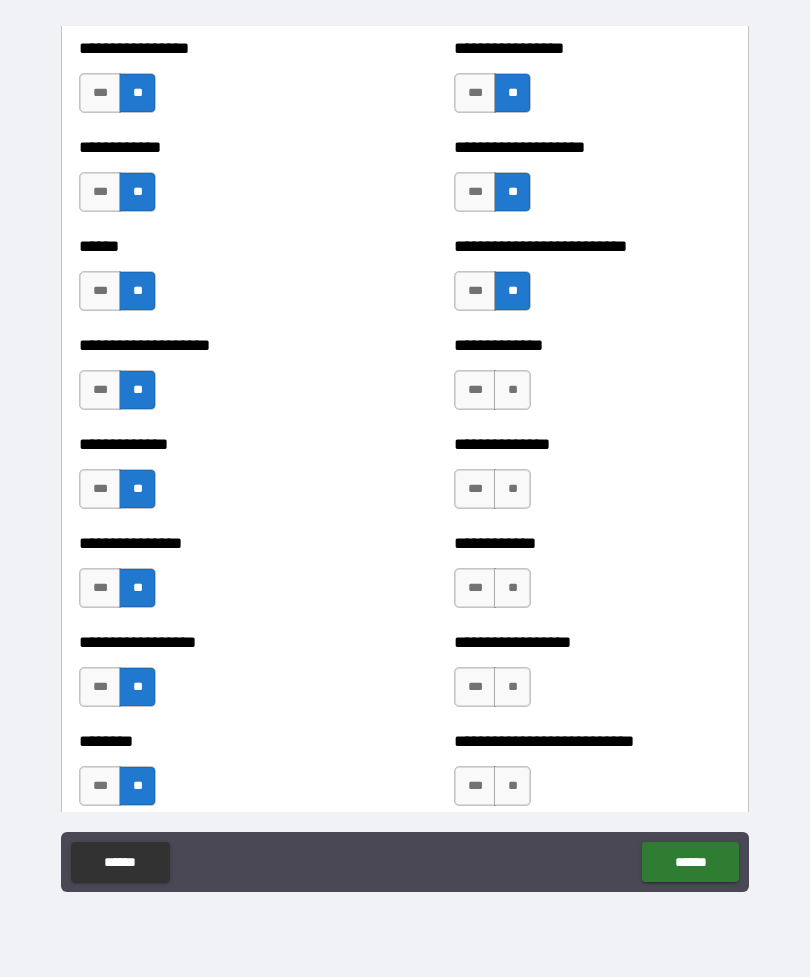 click on "**" at bounding box center (512, 390) 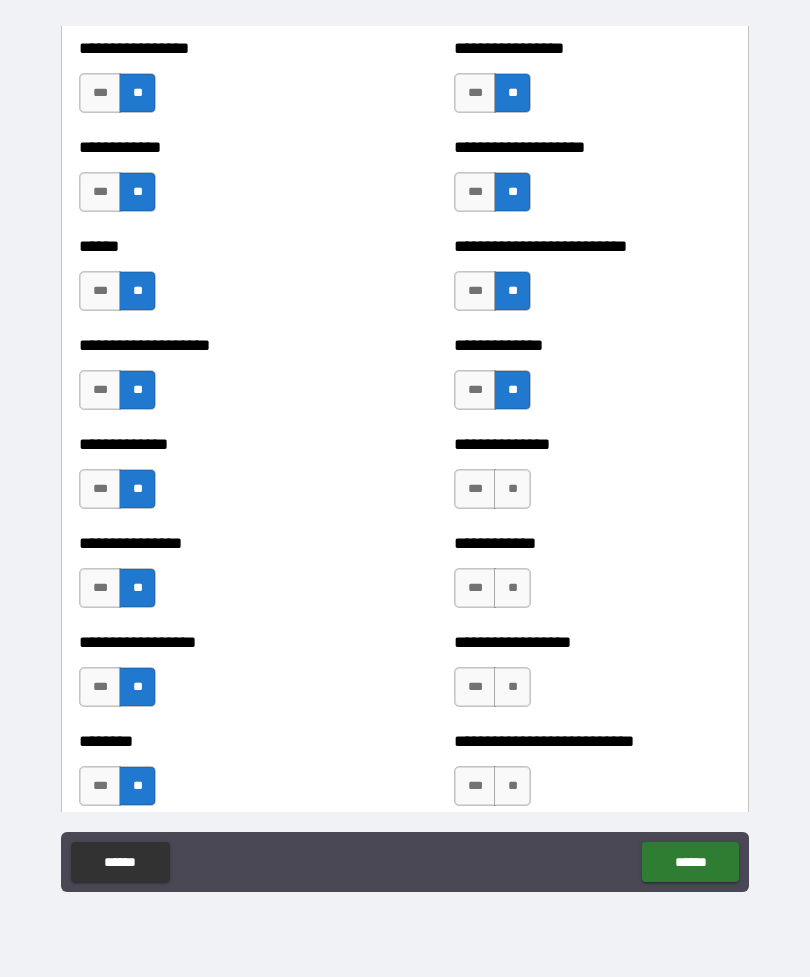 click on "**" at bounding box center [512, 489] 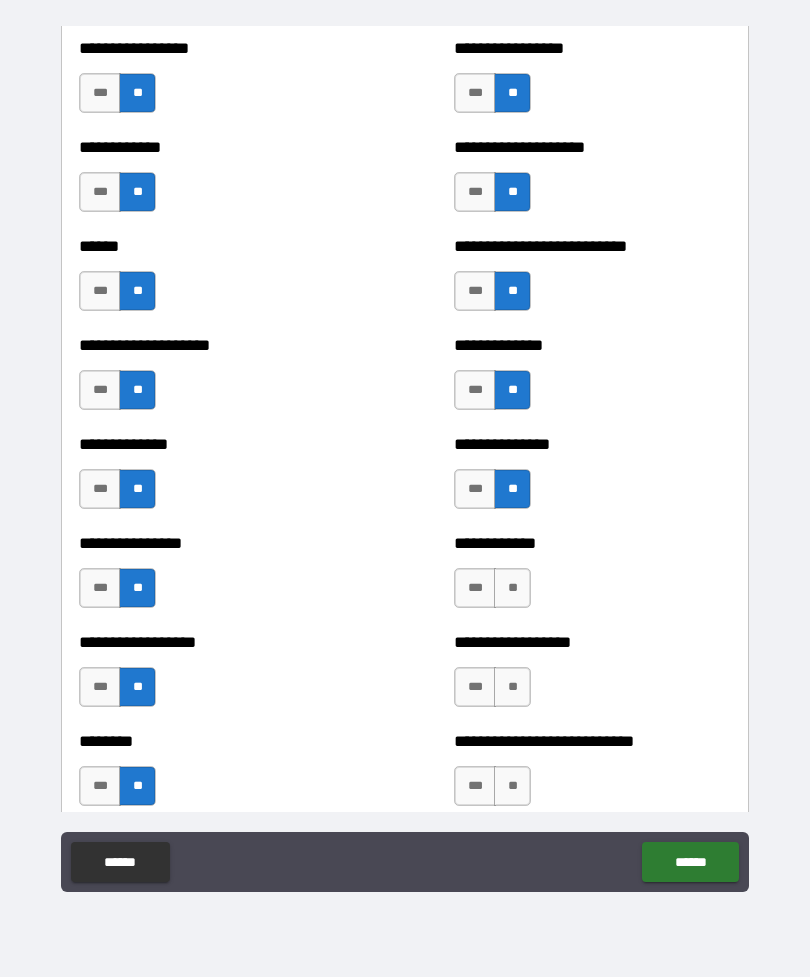 click on "**" at bounding box center (512, 588) 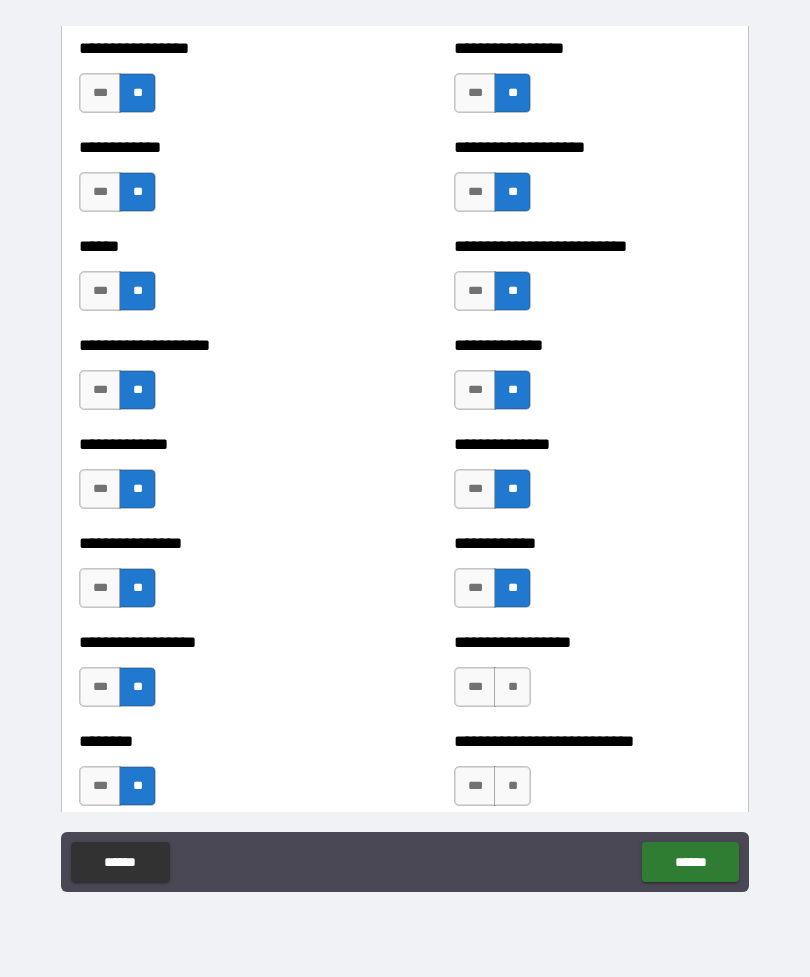 click on "**" at bounding box center [512, 687] 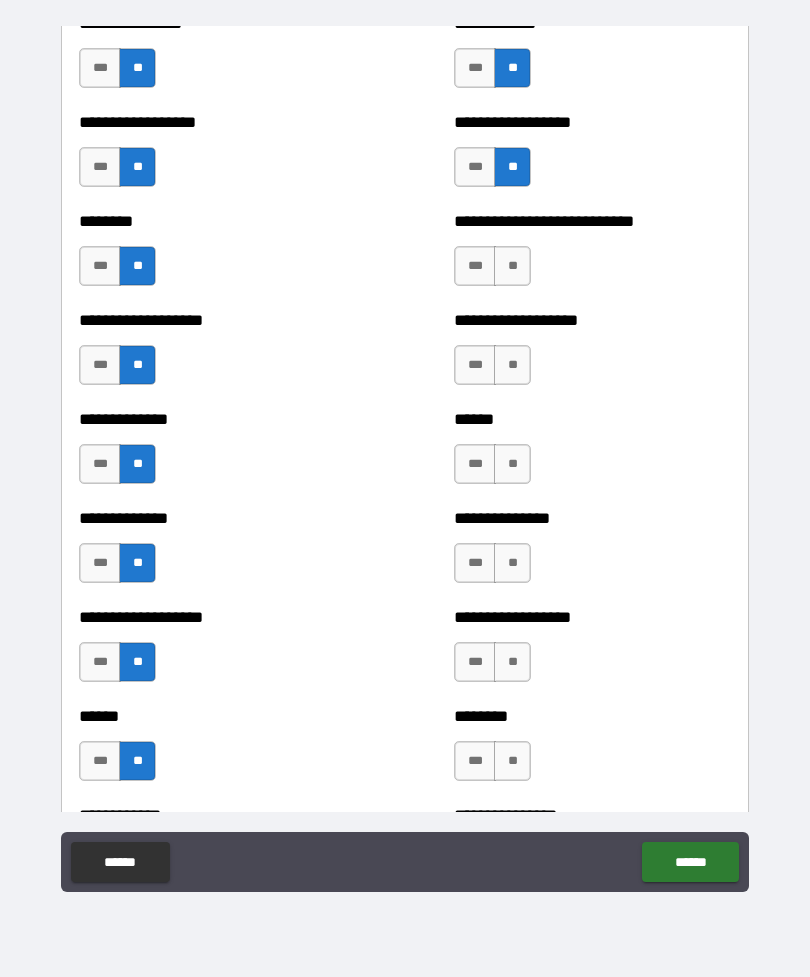 scroll, scrollTop: 4368, scrollLeft: 0, axis: vertical 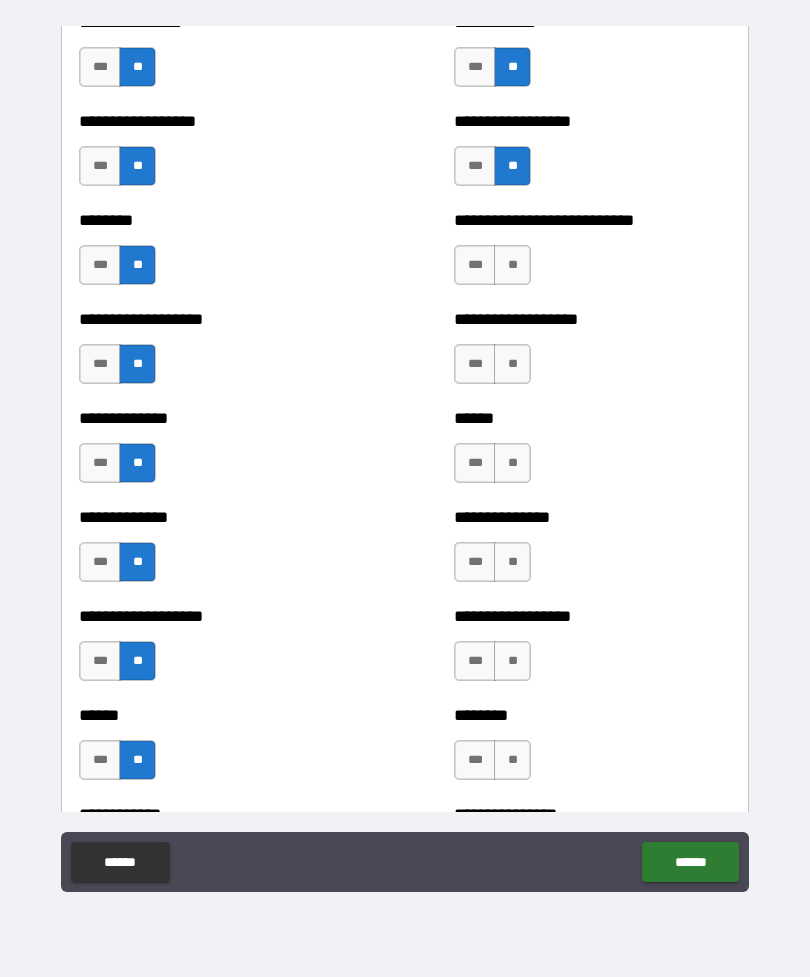 click on "**" at bounding box center [512, 265] 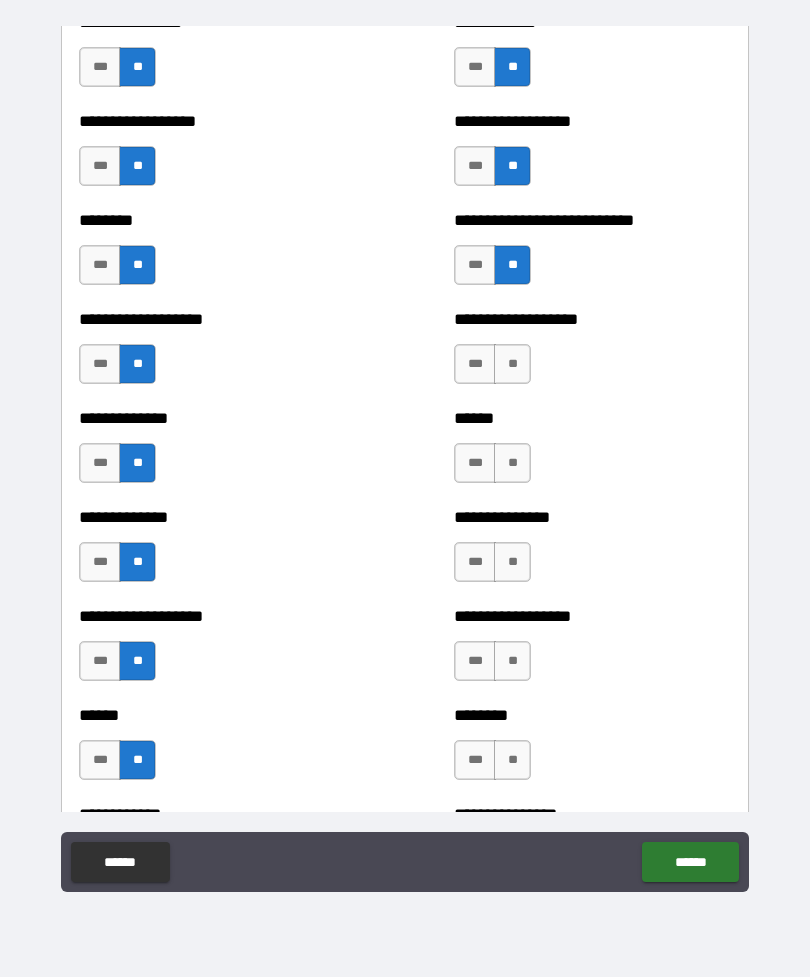 click on "**" at bounding box center [512, 364] 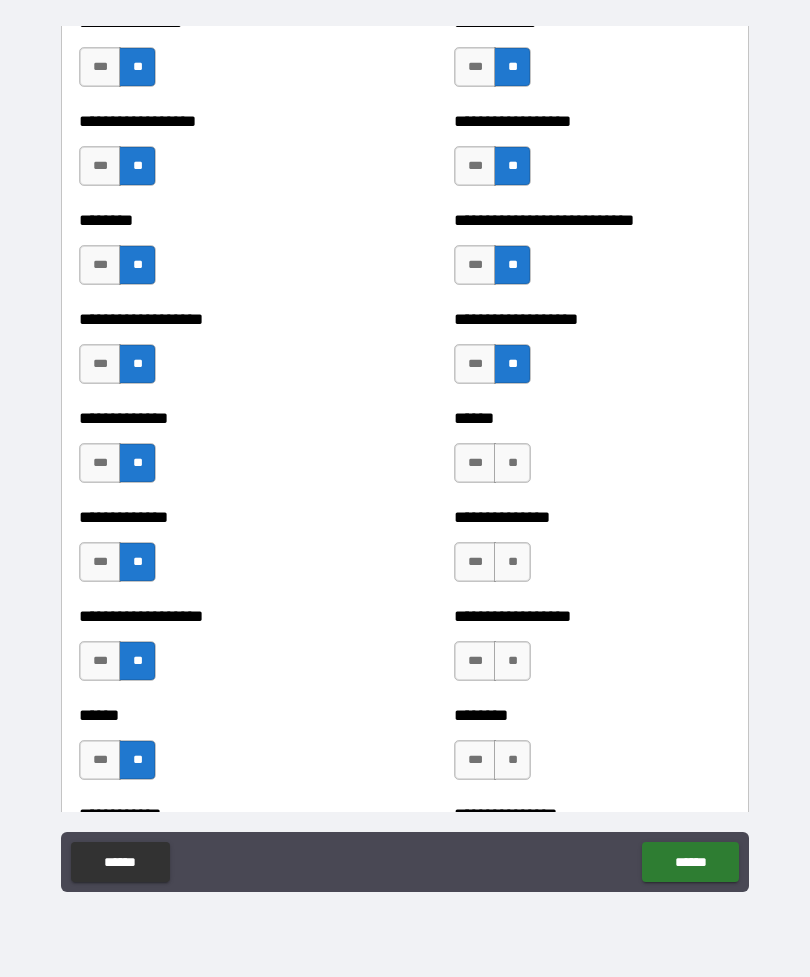 click on "**" at bounding box center [512, 463] 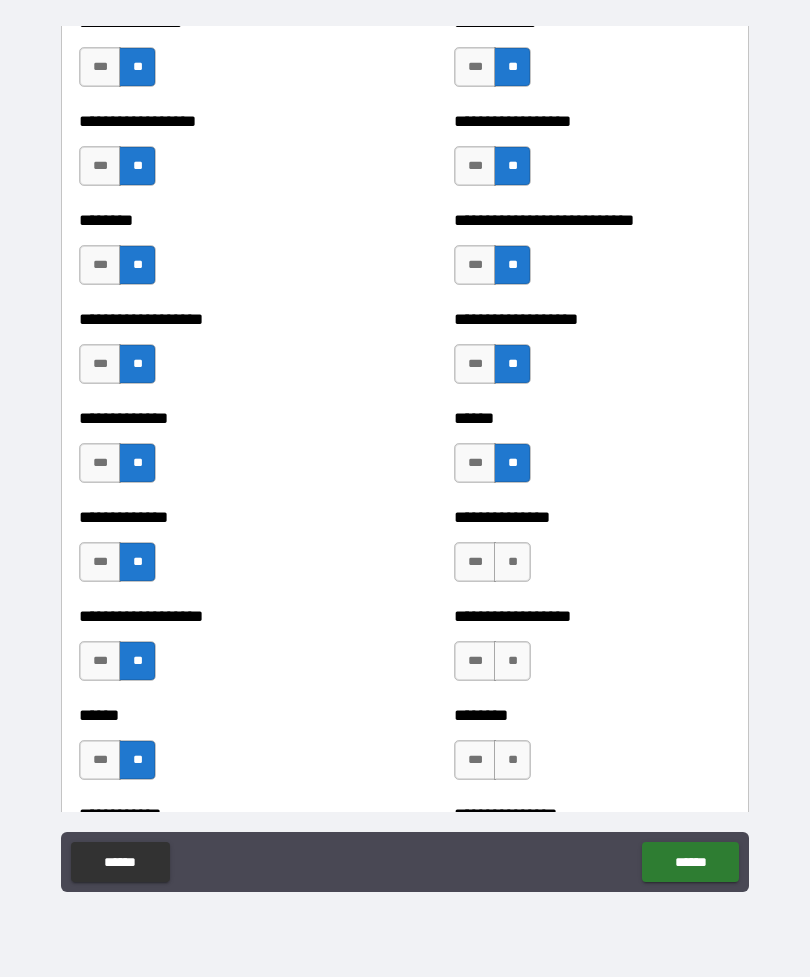 click on "**" at bounding box center (512, 562) 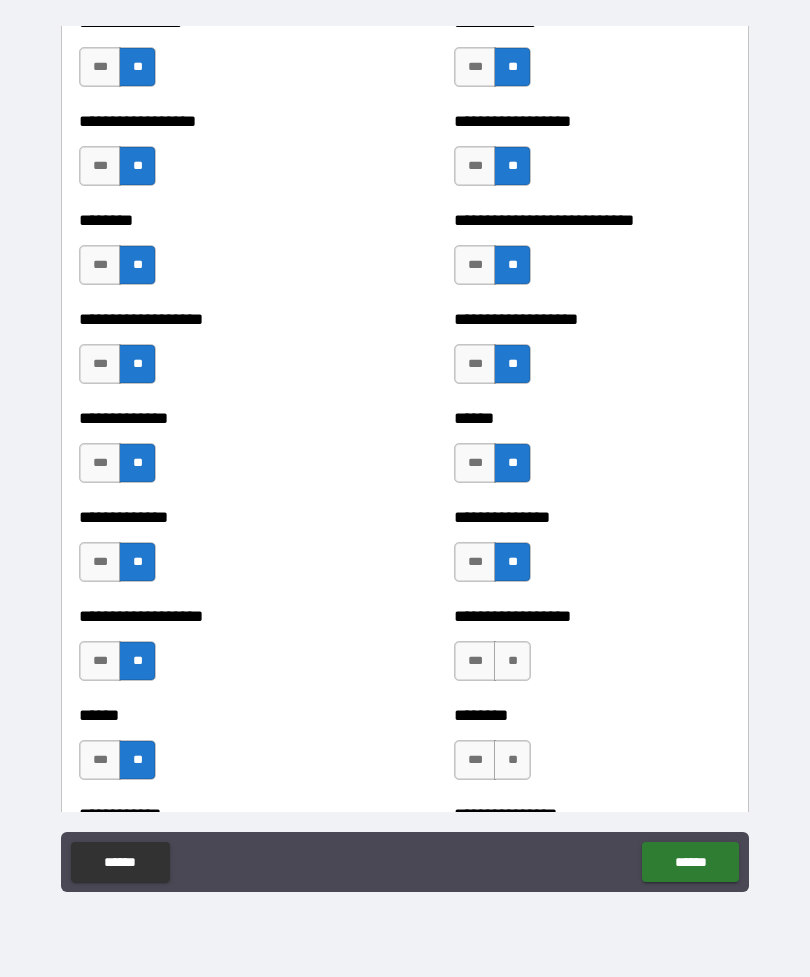 click on "**" at bounding box center (512, 661) 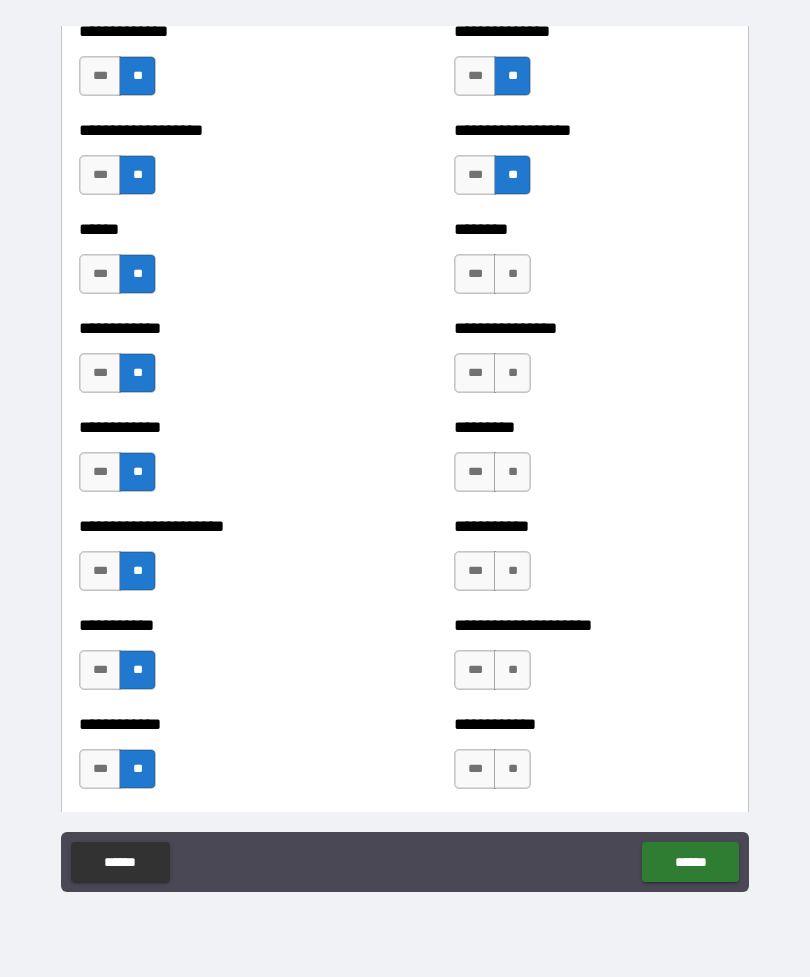 scroll, scrollTop: 4915, scrollLeft: 0, axis: vertical 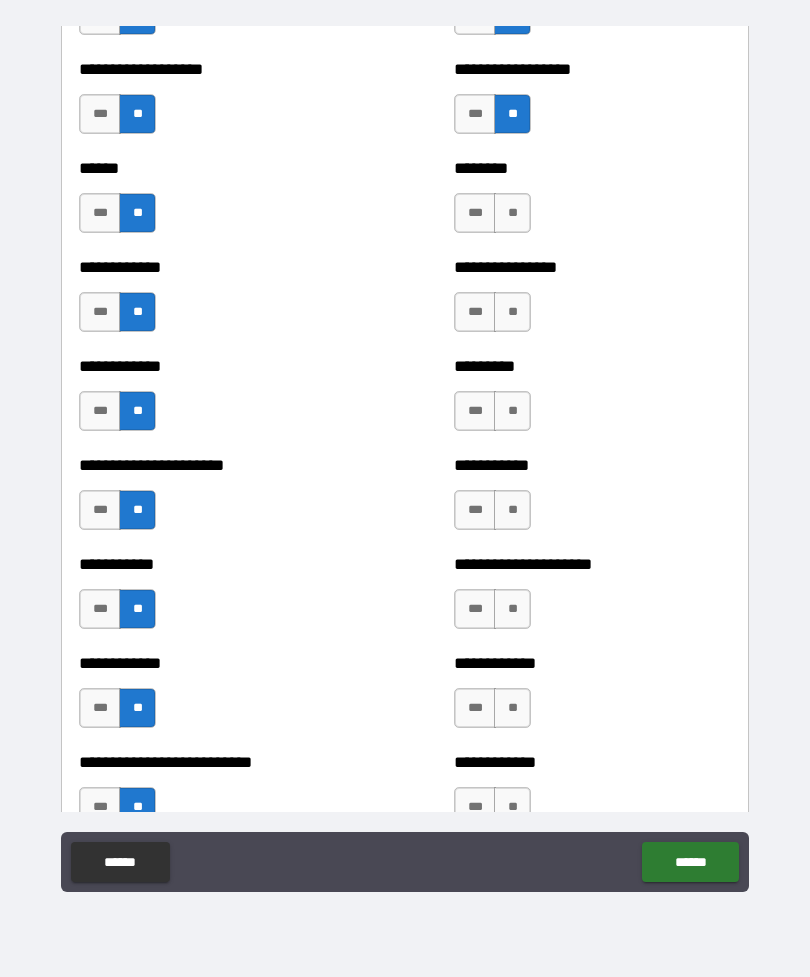 click on "**" at bounding box center [512, 213] 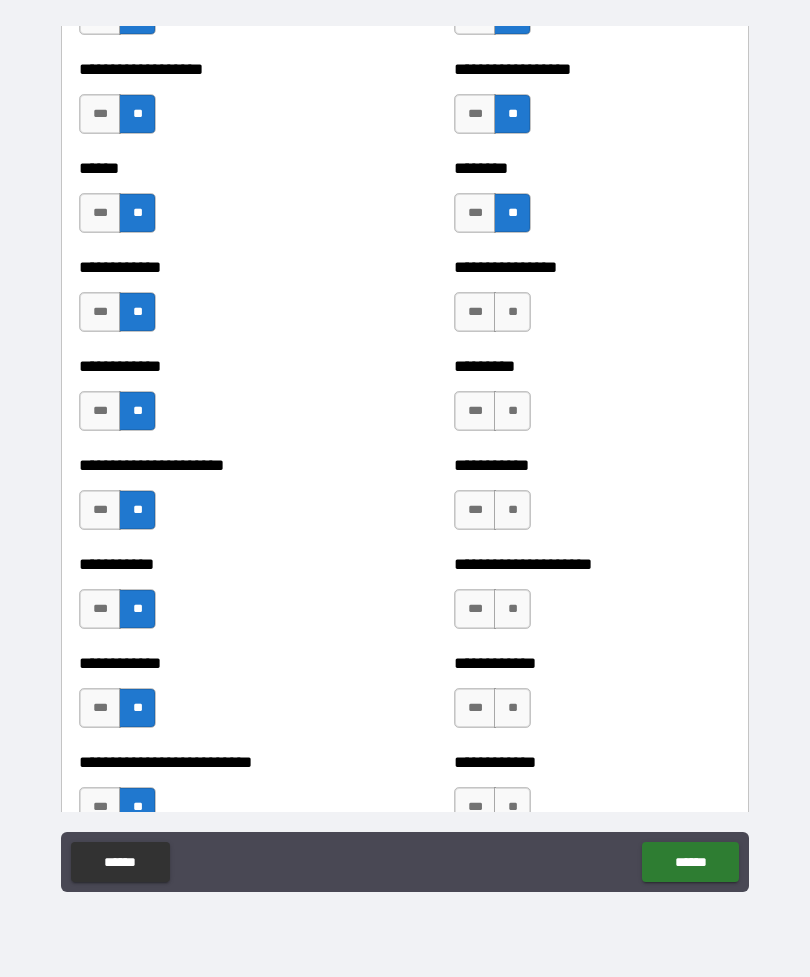 click on "***" at bounding box center [475, 312] 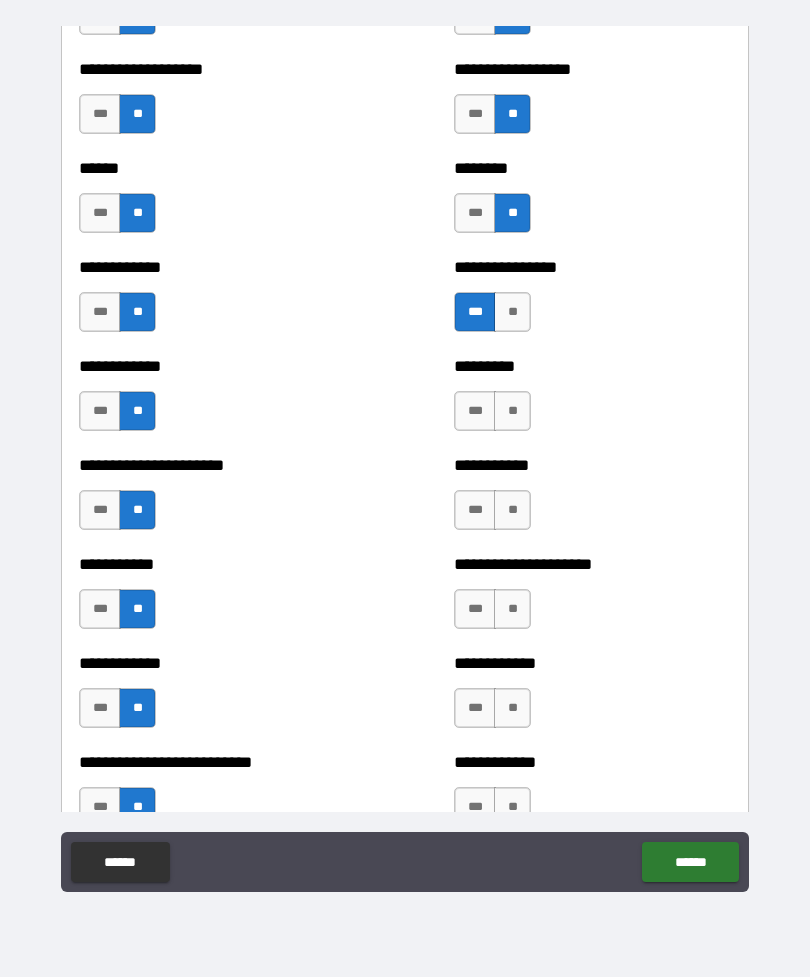 click on "**" at bounding box center (512, 411) 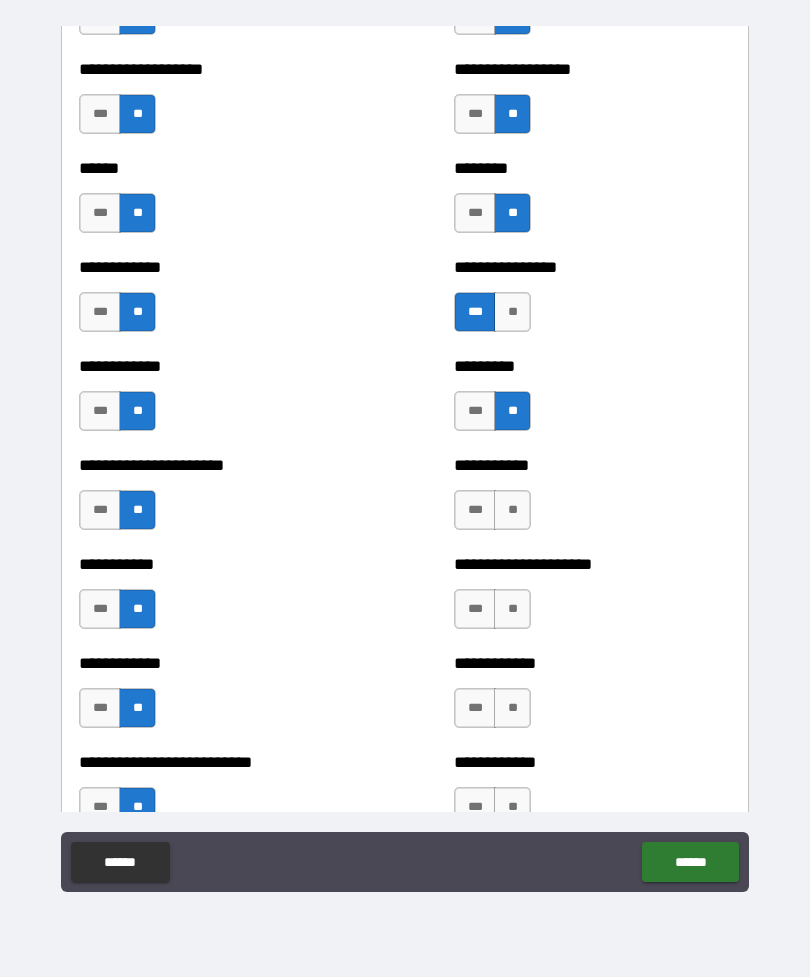 click on "**" at bounding box center (512, 510) 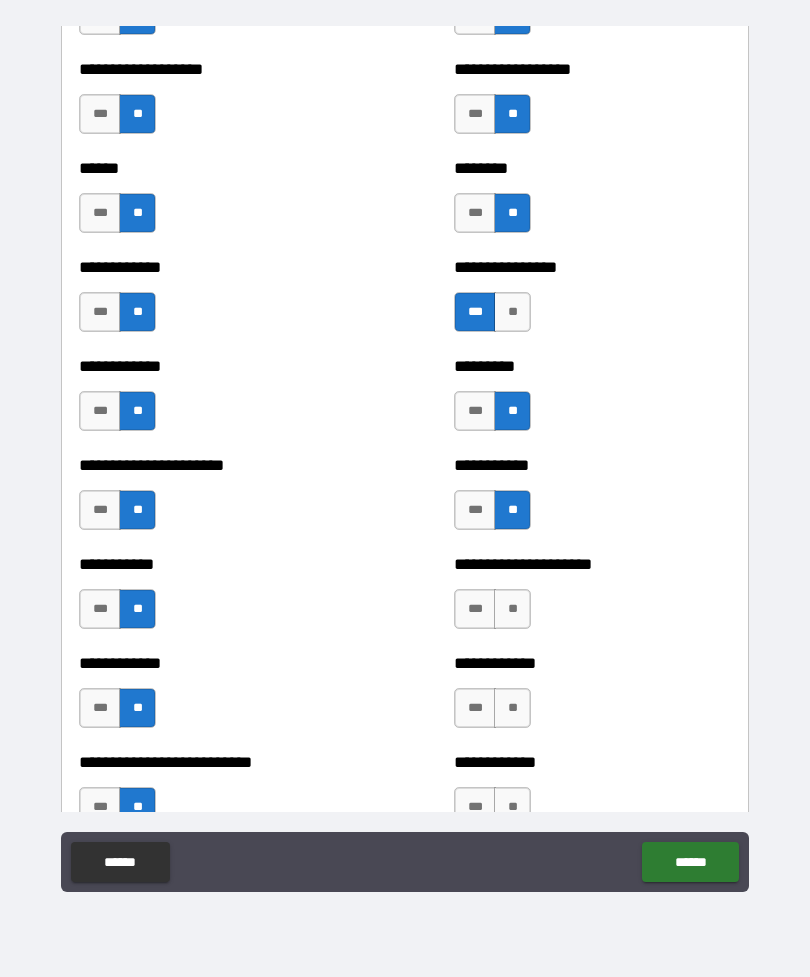 click on "**" at bounding box center [512, 609] 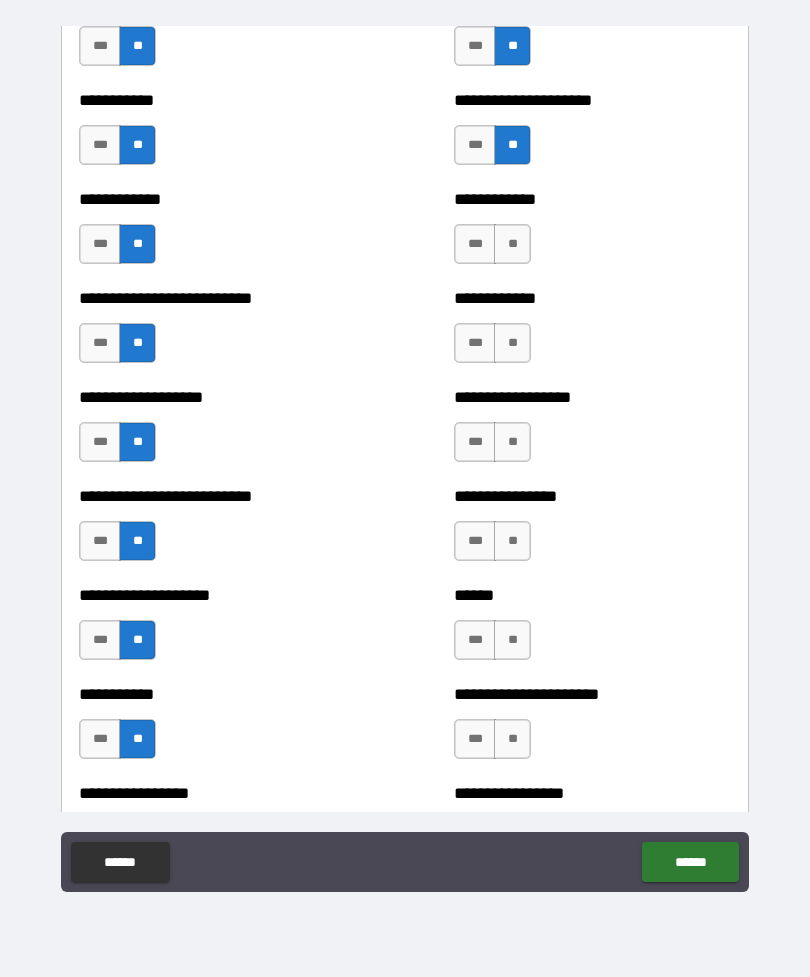scroll, scrollTop: 5386, scrollLeft: 0, axis: vertical 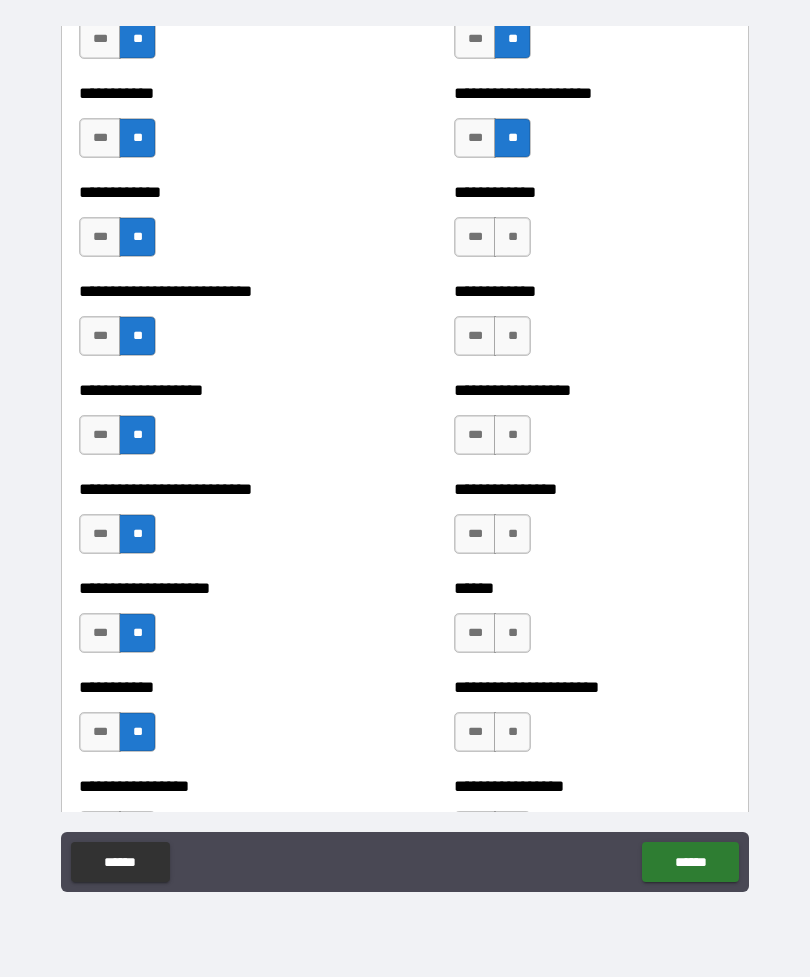 click on "**" at bounding box center (512, 237) 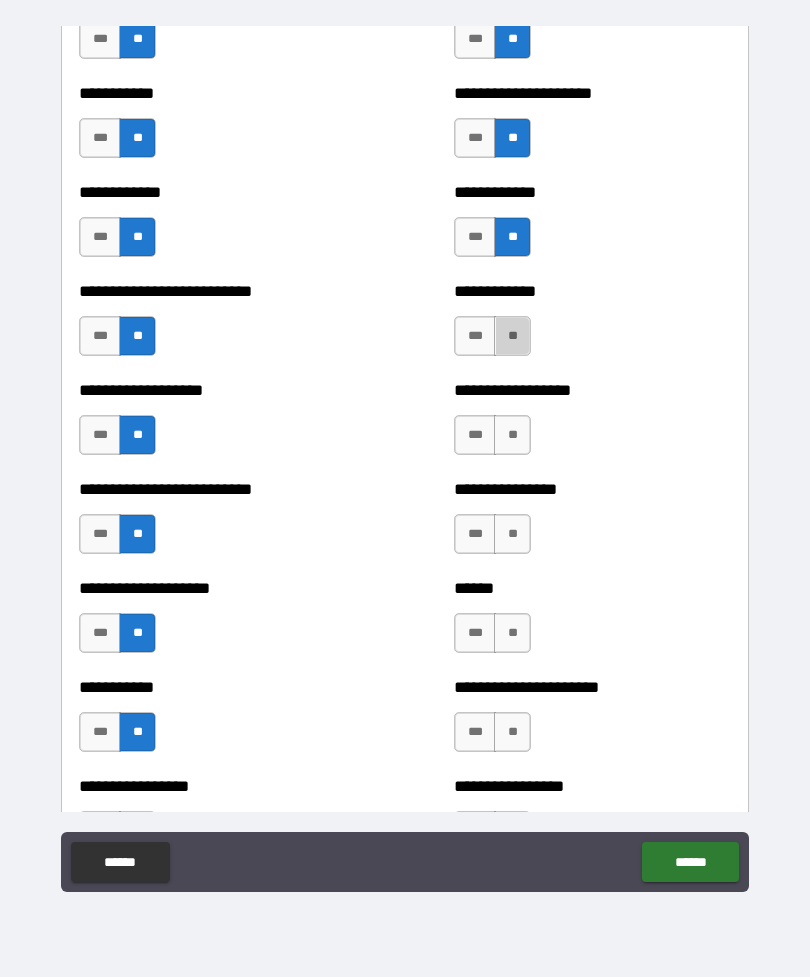 click on "**" at bounding box center (512, 336) 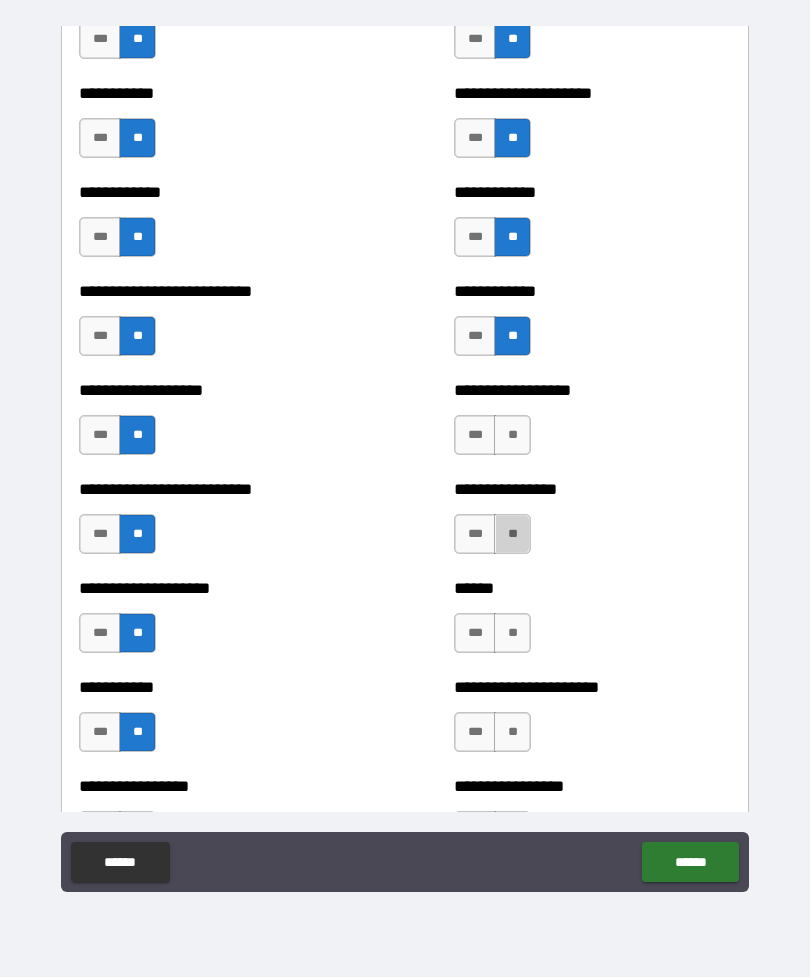 click on "**" at bounding box center [512, 534] 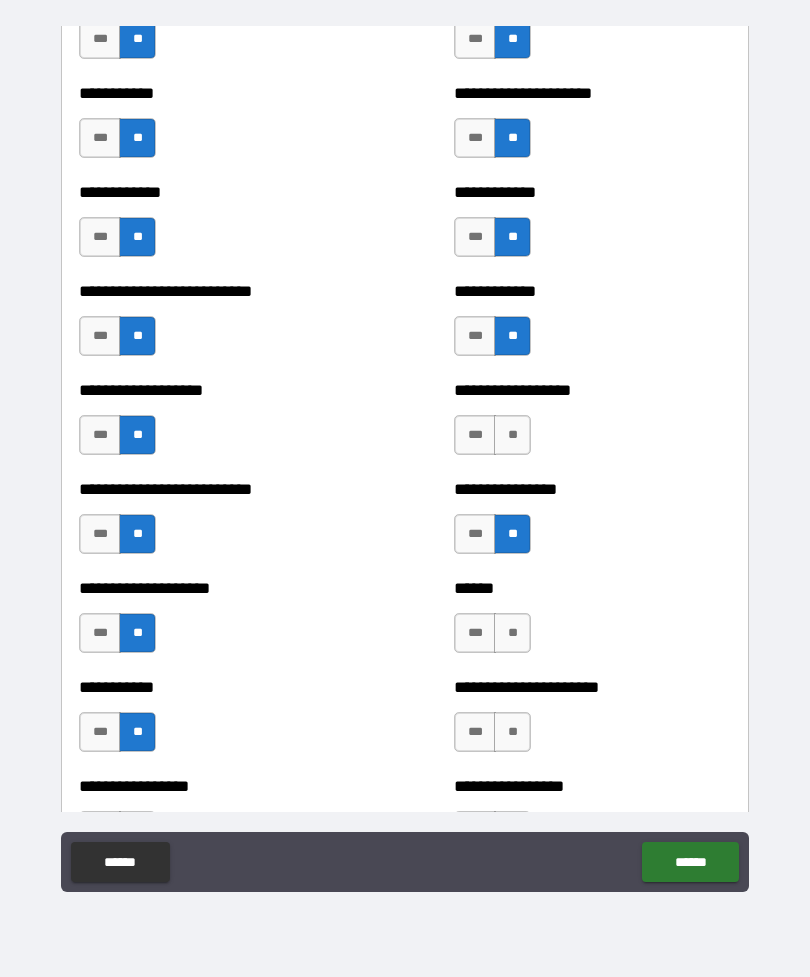 click on "**" at bounding box center (512, 435) 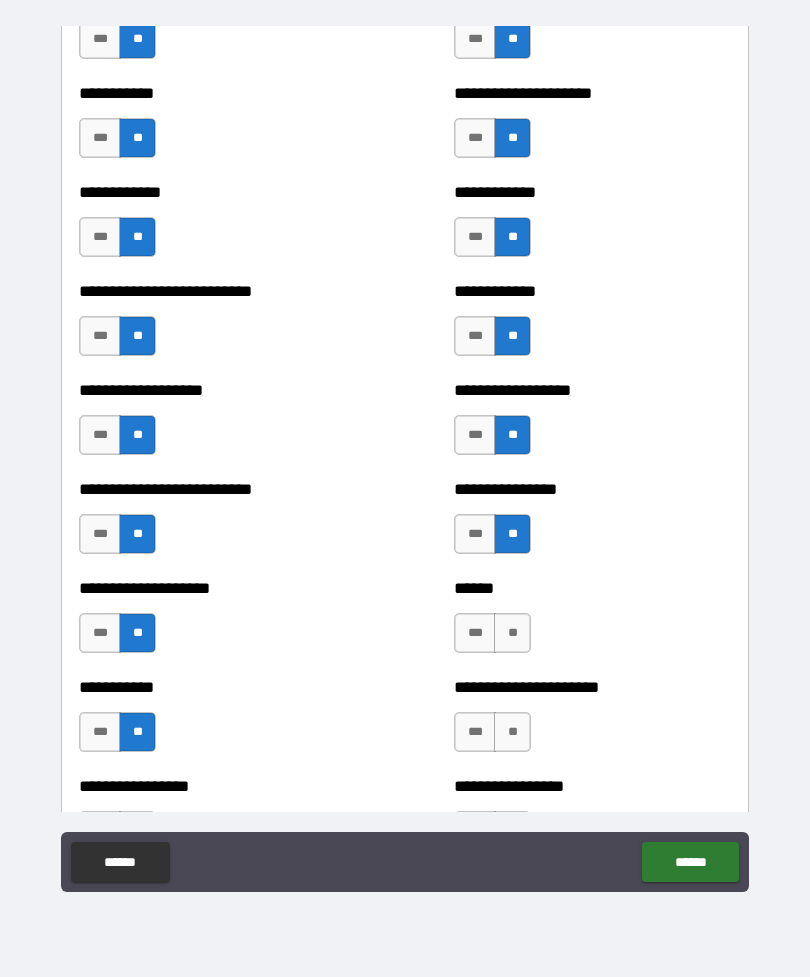 click on "**" at bounding box center [512, 633] 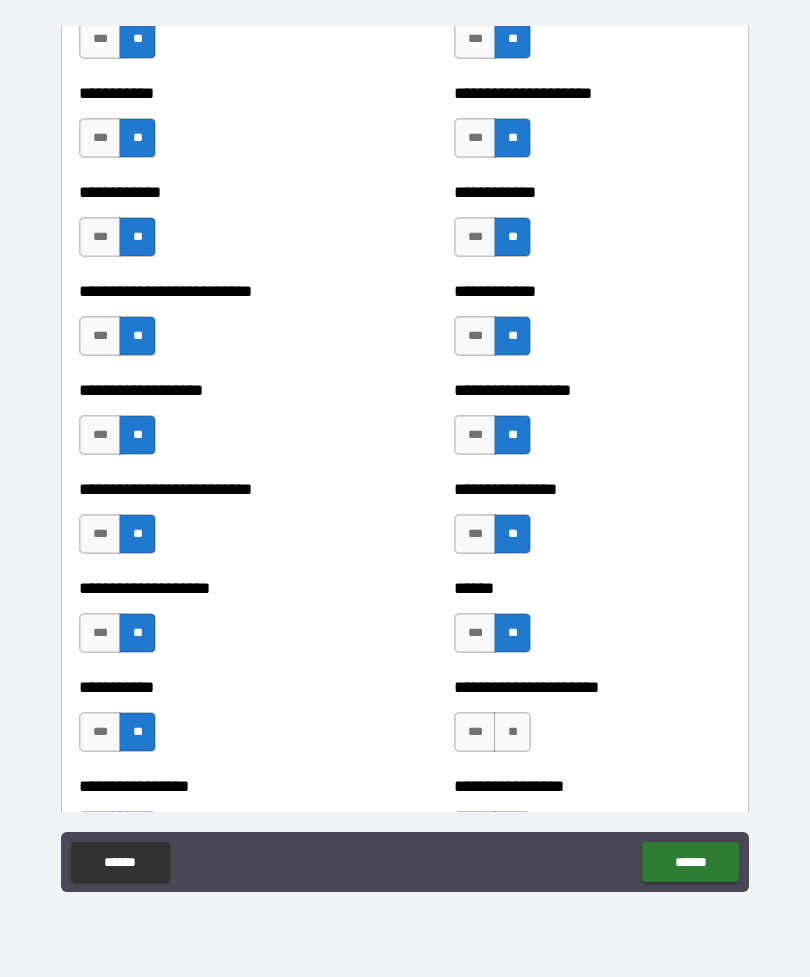 click on "**" at bounding box center (512, 732) 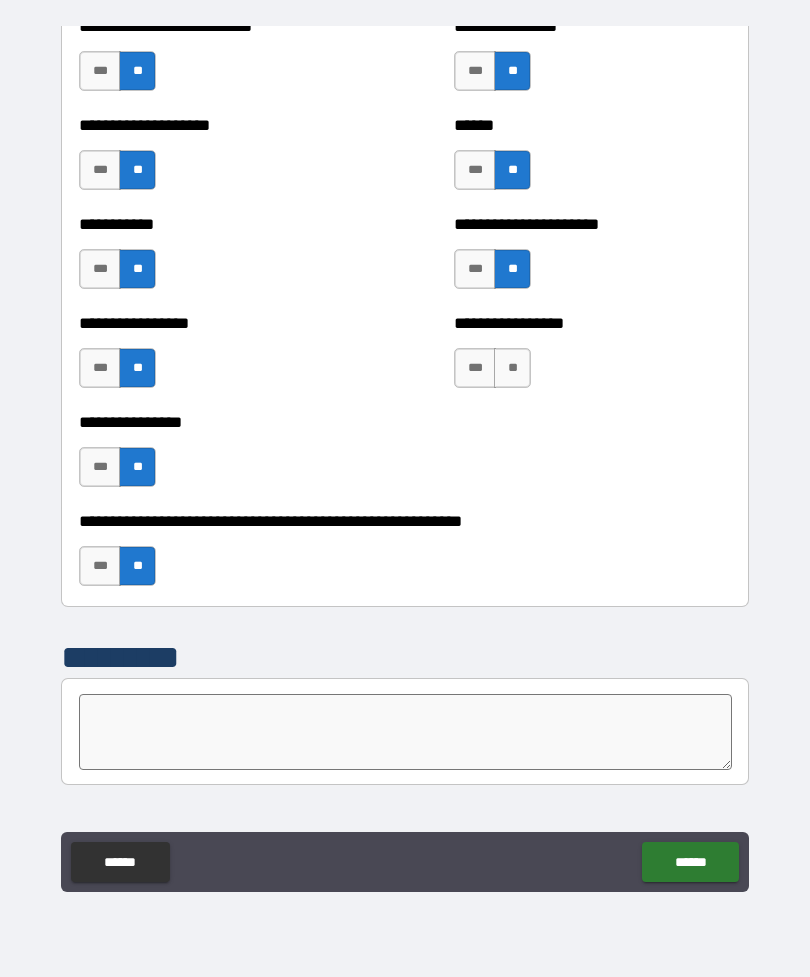 scroll, scrollTop: 5853, scrollLeft: 0, axis: vertical 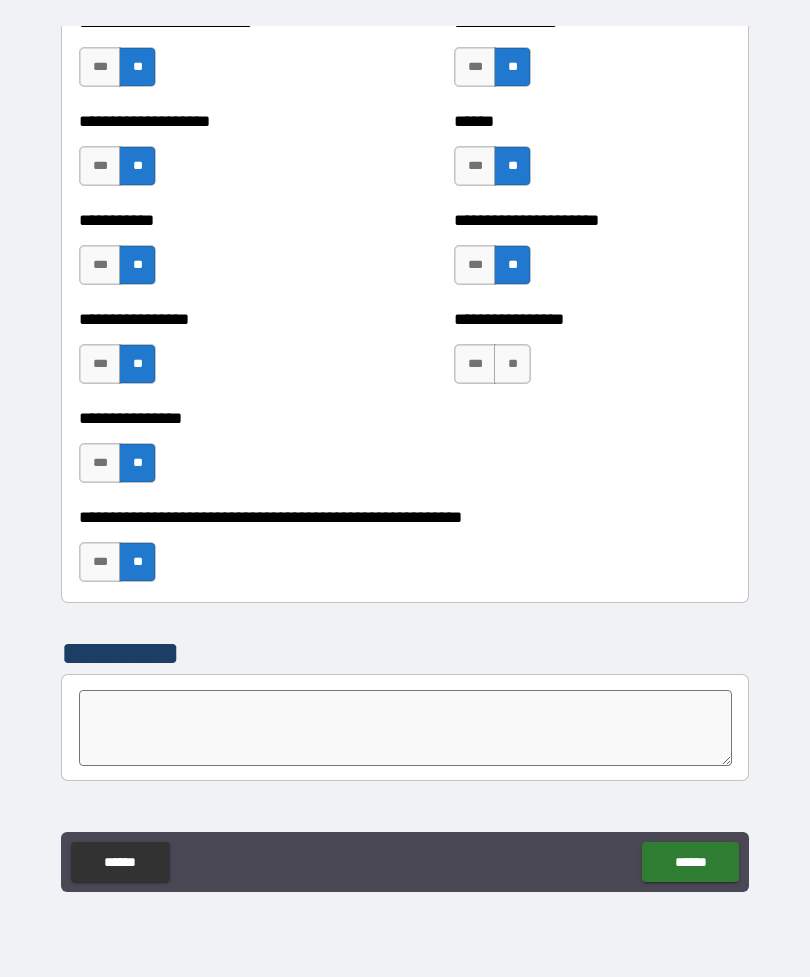 click on "**" at bounding box center (512, 364) 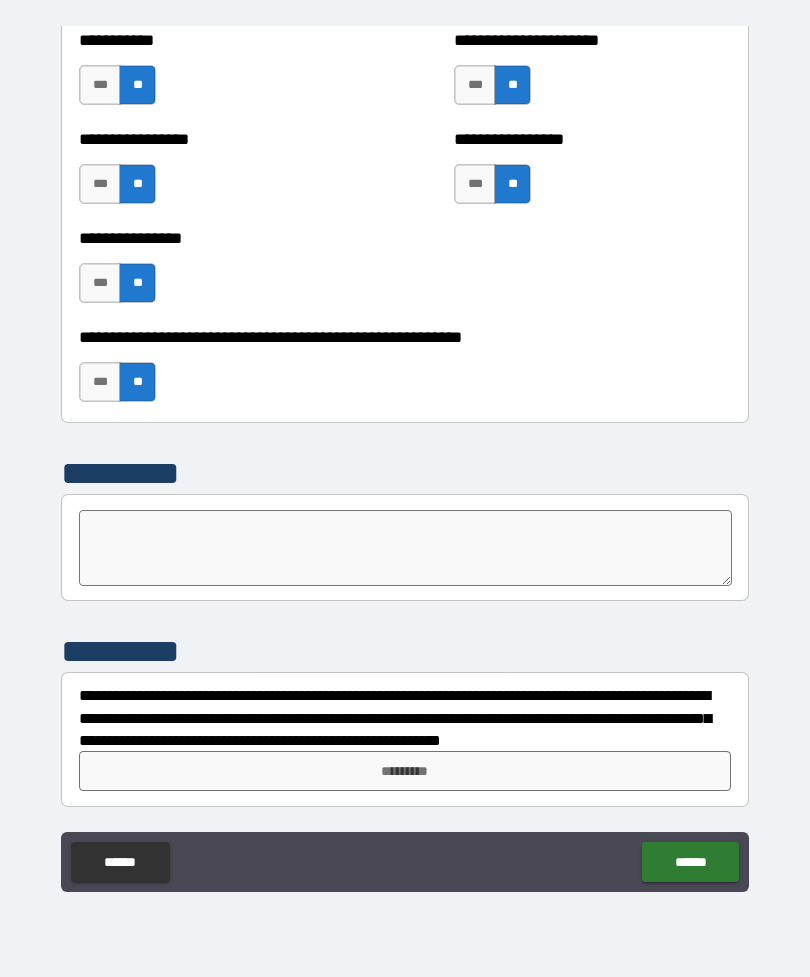 scroll, scrollTop: 6033, scrollLeft: 0, axis: vertical 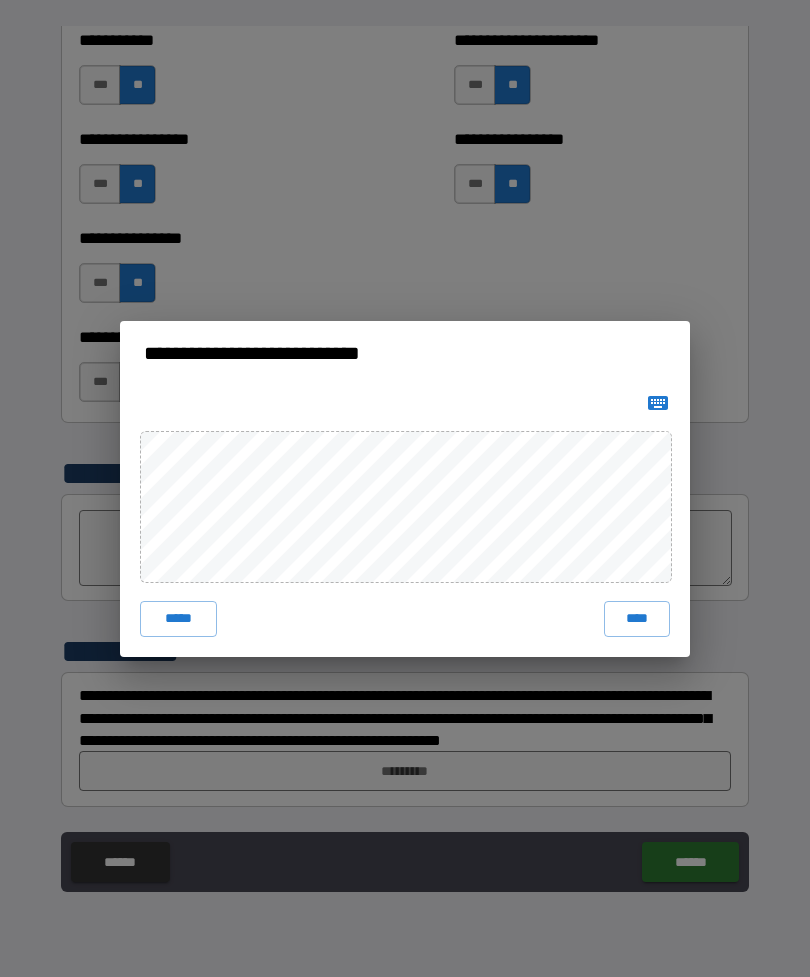 click on "****" at bounding box center [637, 619] 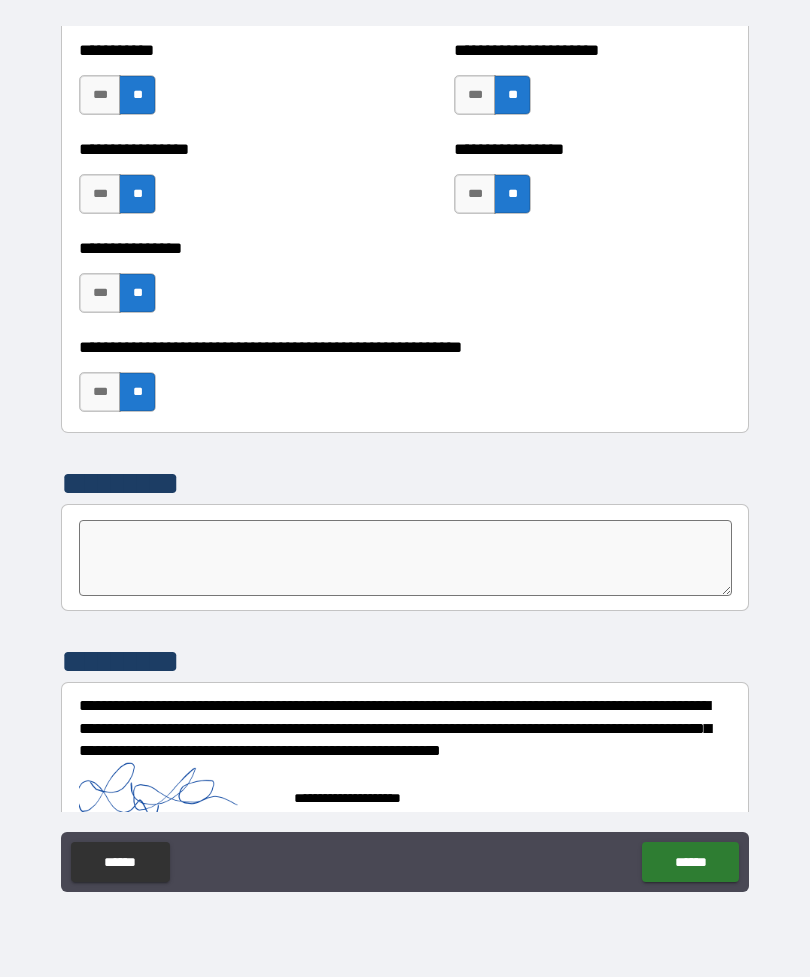 click on "******" at bounding box center (690, 862) 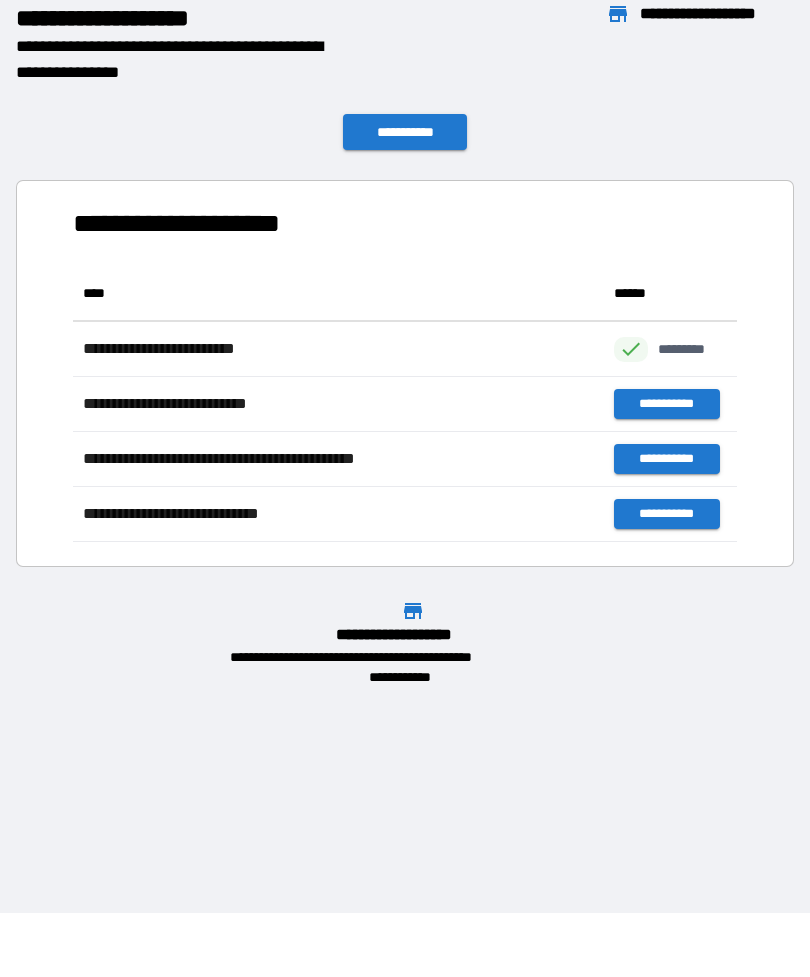 scroll, scrollTop: 1, scrollLeft: 1, axis: both 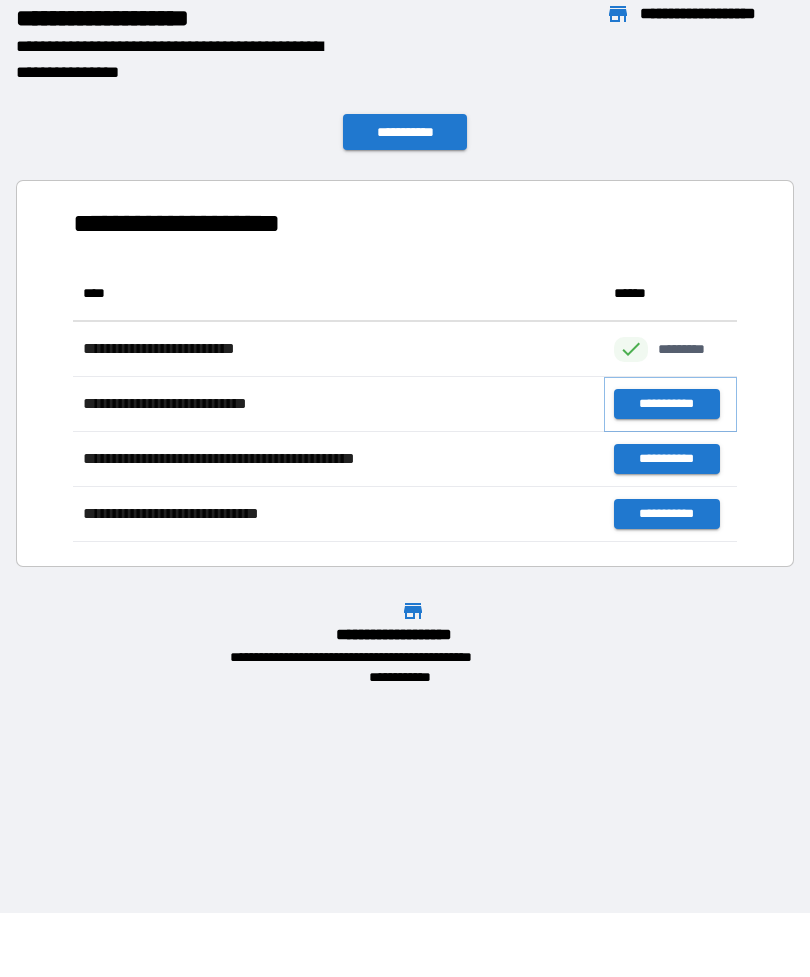 click on "**********" at bounding box center (666, 404) 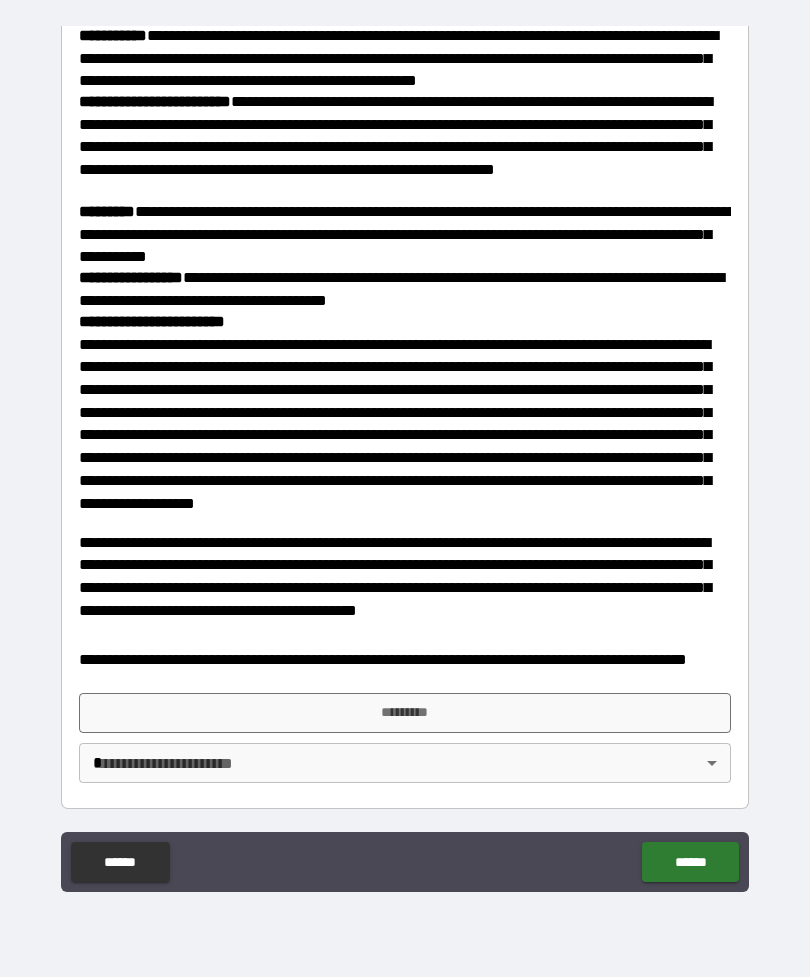 scroll, scrollTop: 2036, scrollLeft: 0, axis: vertical 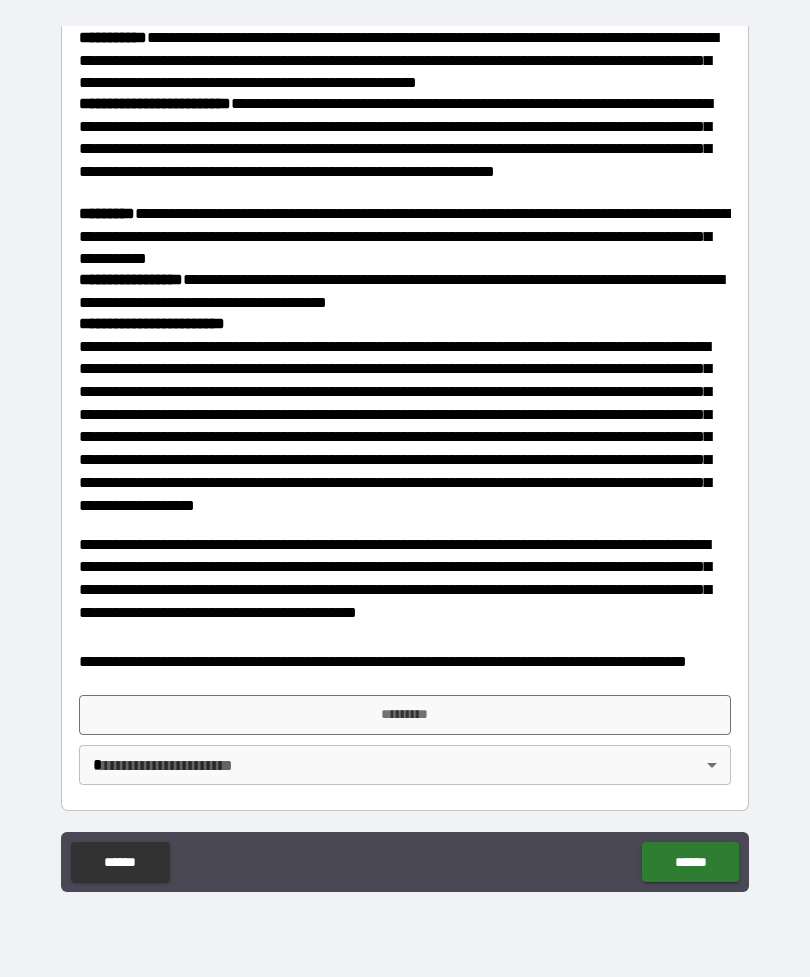 click on "*********" at bounding box center [405, 715] 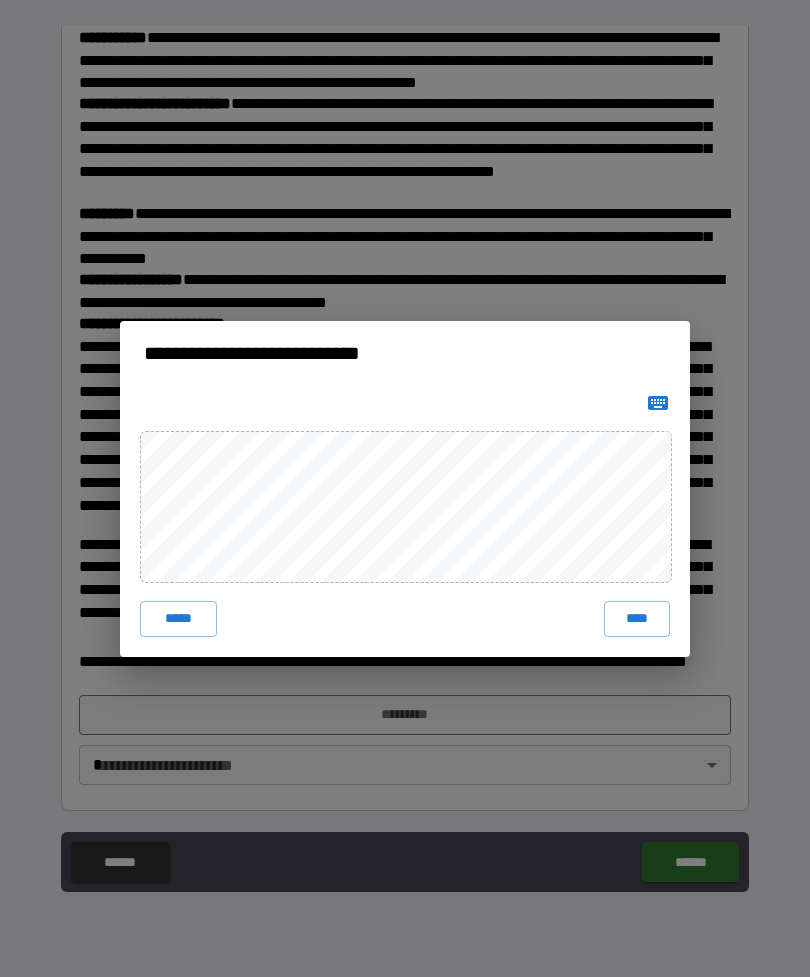 click on "****" at bounding box center (637, 619) 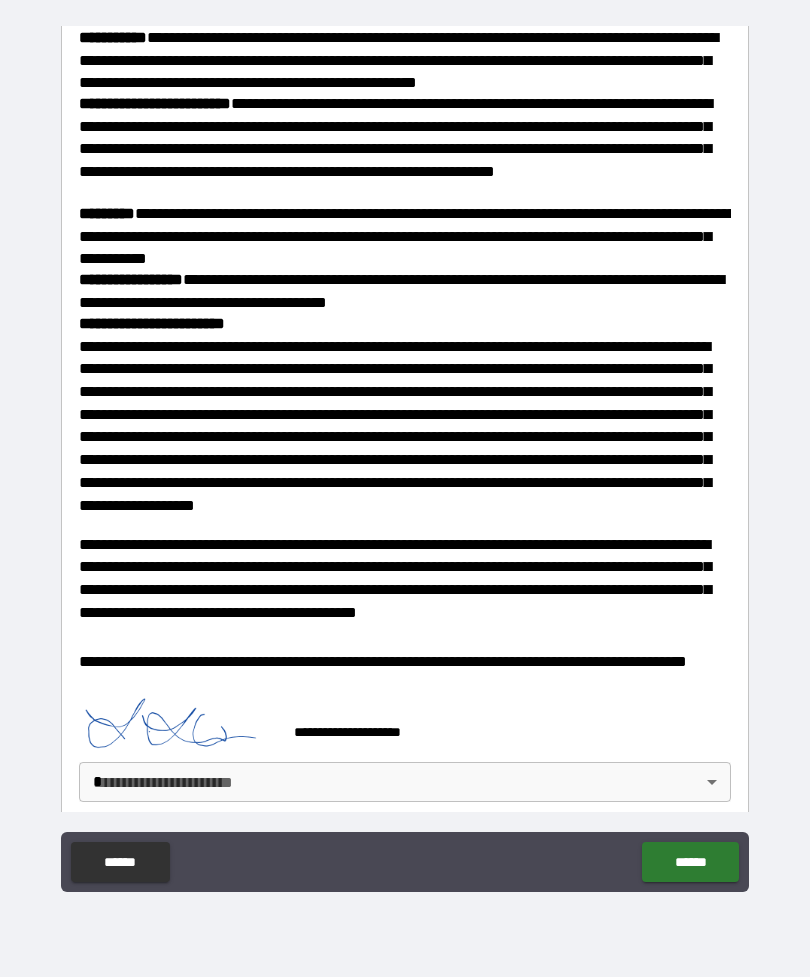 scroll, scrollTop: 2026, scrollLeft: 0, axis: vertical 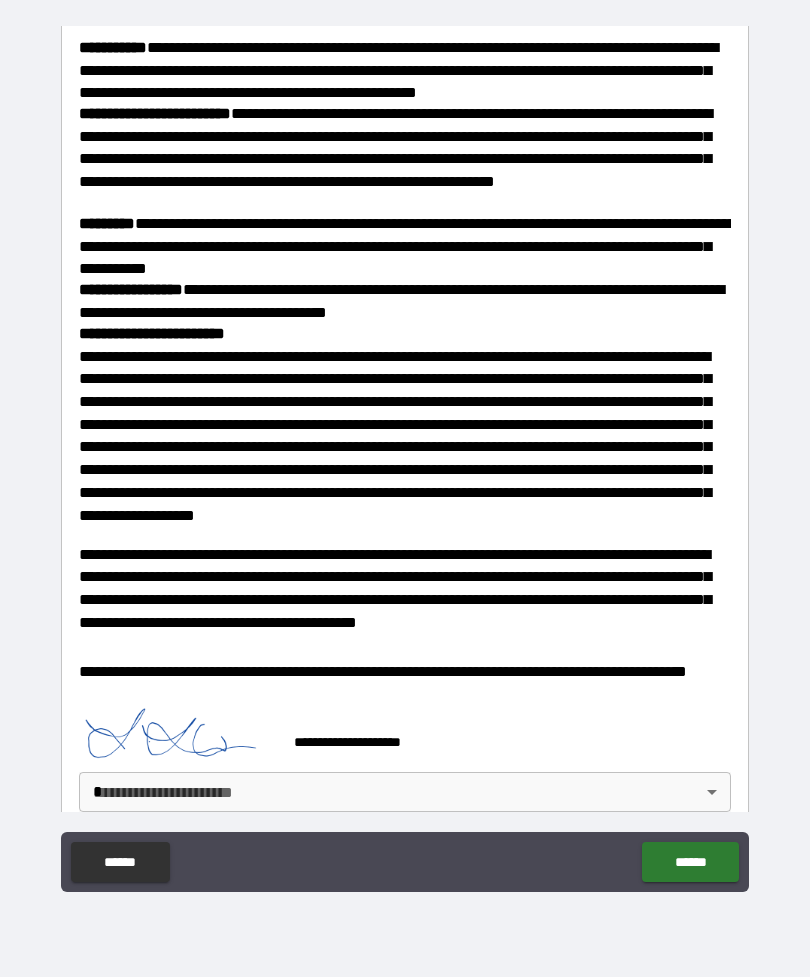 click on "******" at bounding box center [690, 862] 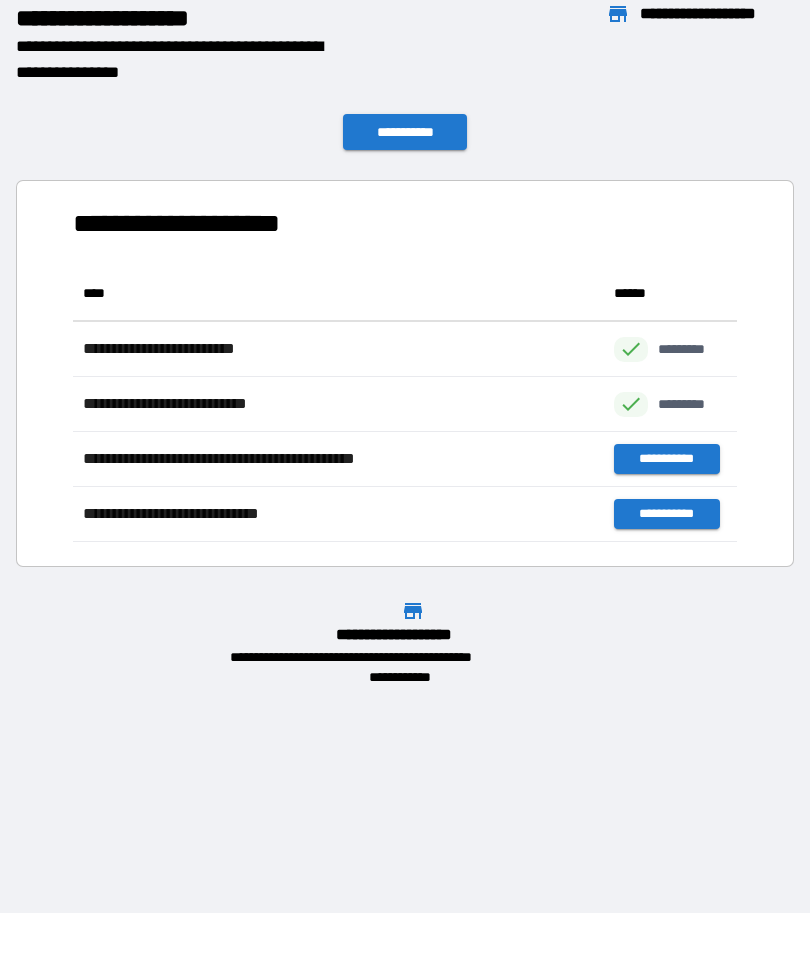 scroll, scrollTop: 1, scrollLeft: 1, axis: both 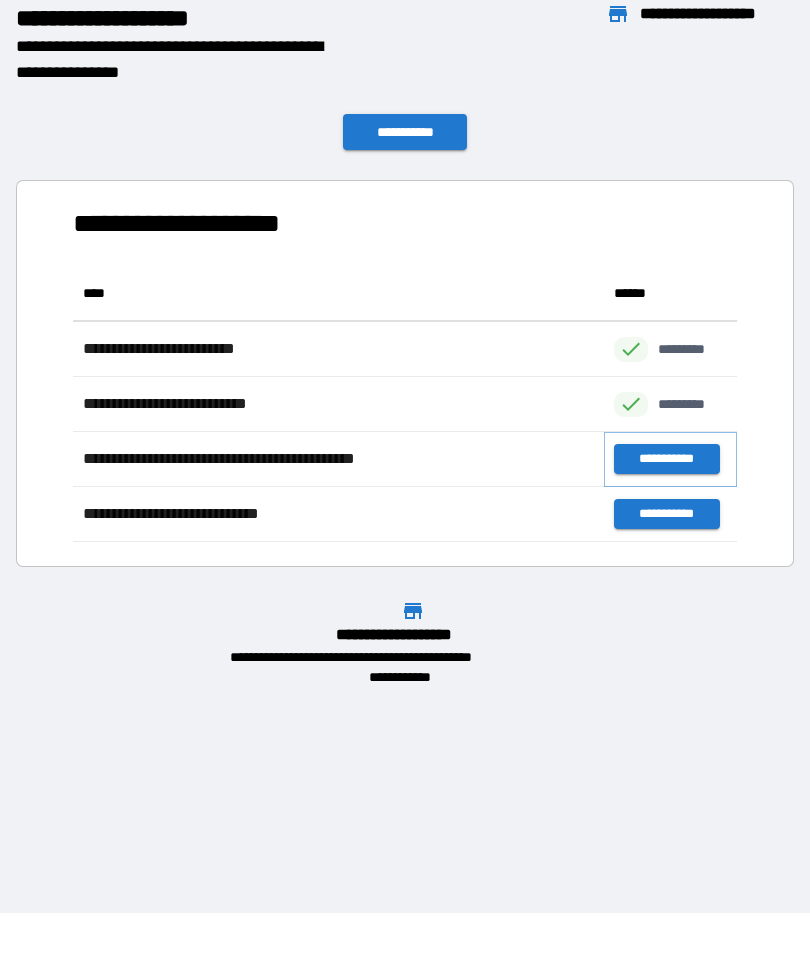 click on "**********" at bounding box center [666, 459] 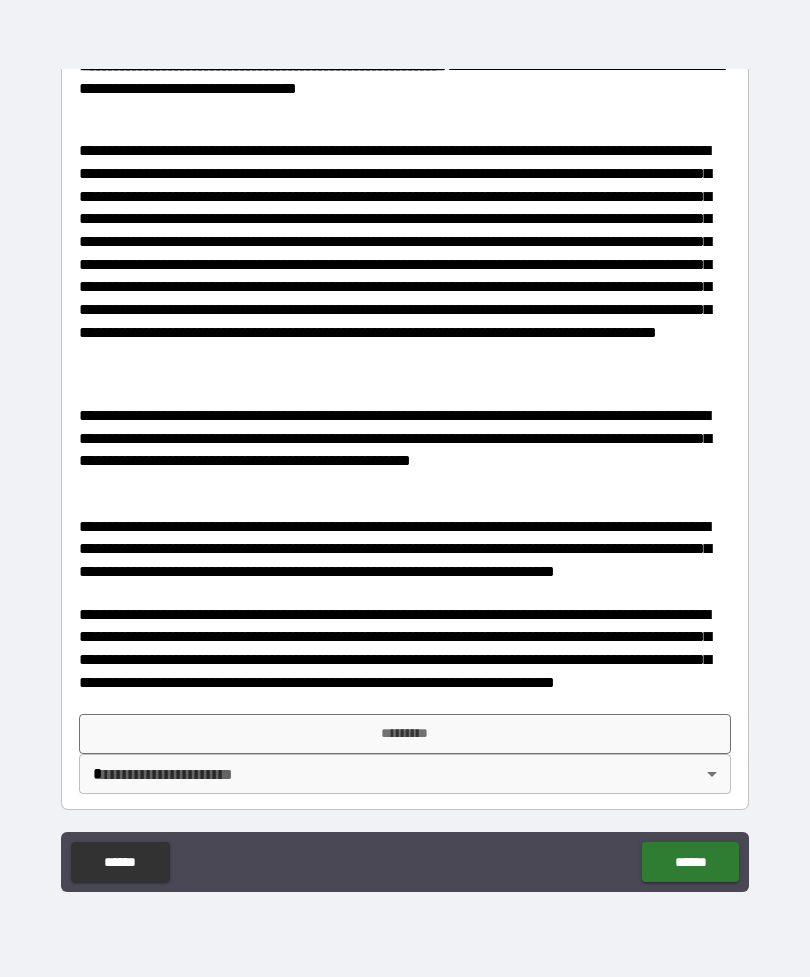 scroll, scrollTop: 597, scrollLeft: 0, axis: vertical 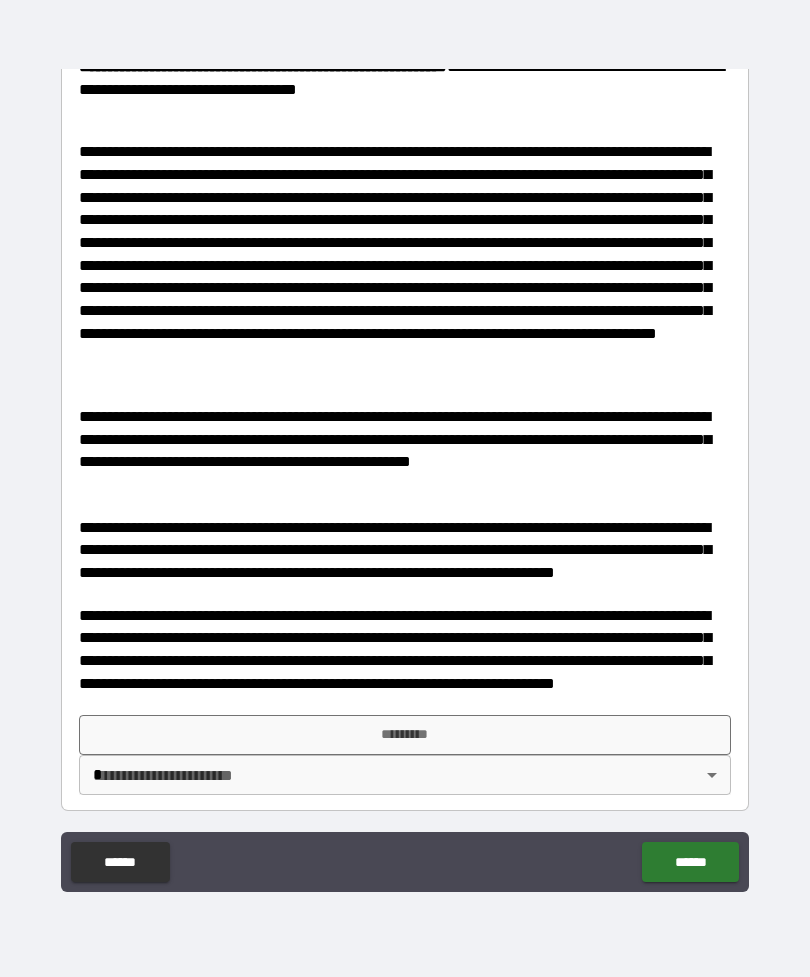 click on "*********" at bounding box center (405, 735) 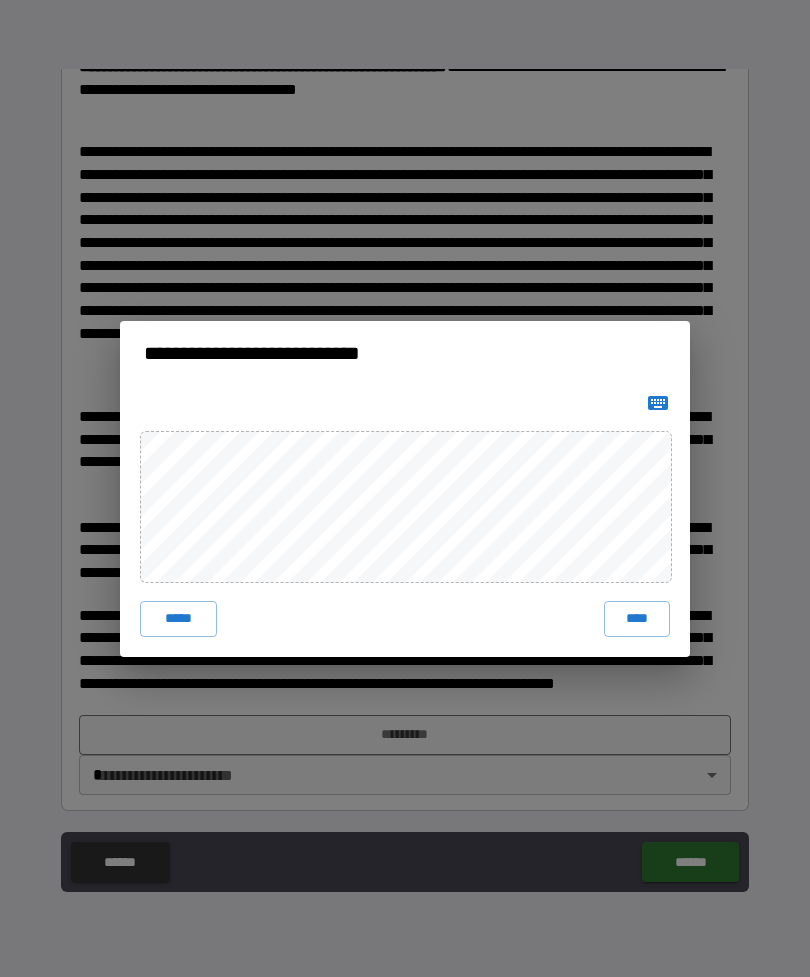 click on "****" at bounding box center (637, 619) 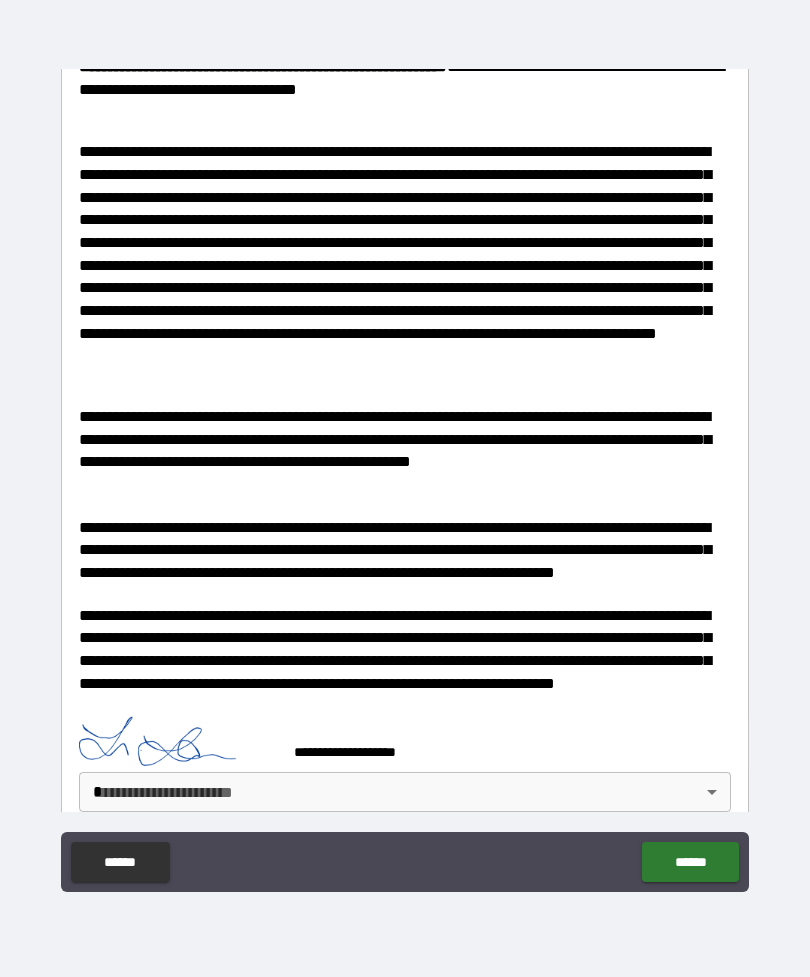 click on "******" at bounding box center [690, 862] 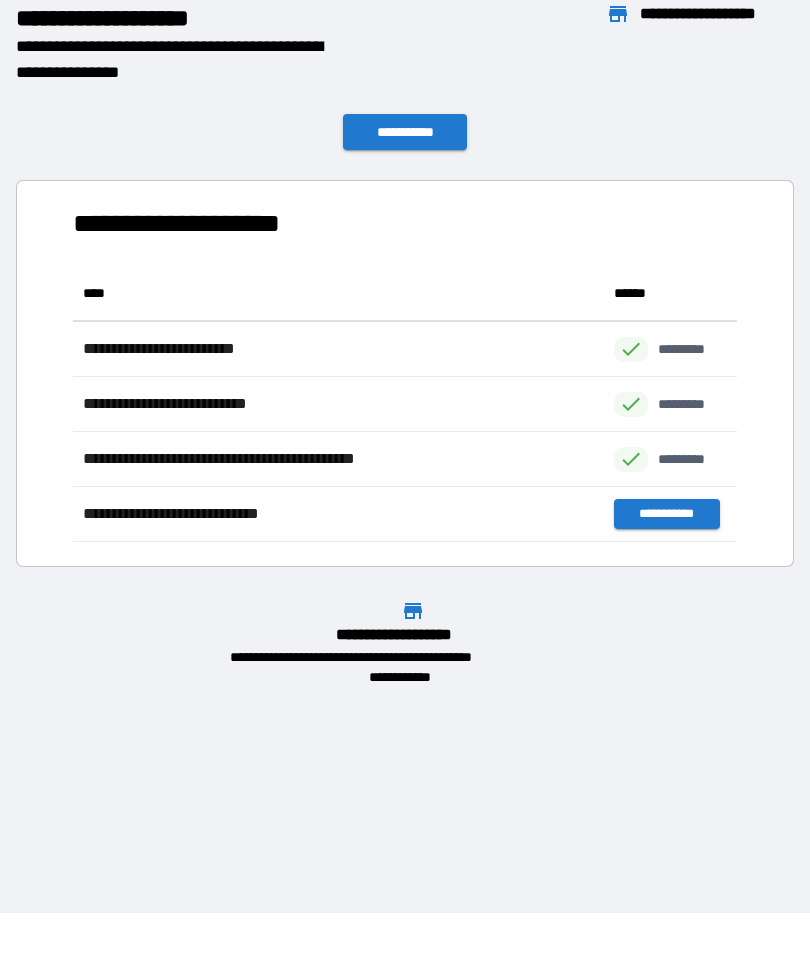 scroll, scrollTop: 1, scrollLeft: 1, axis: both 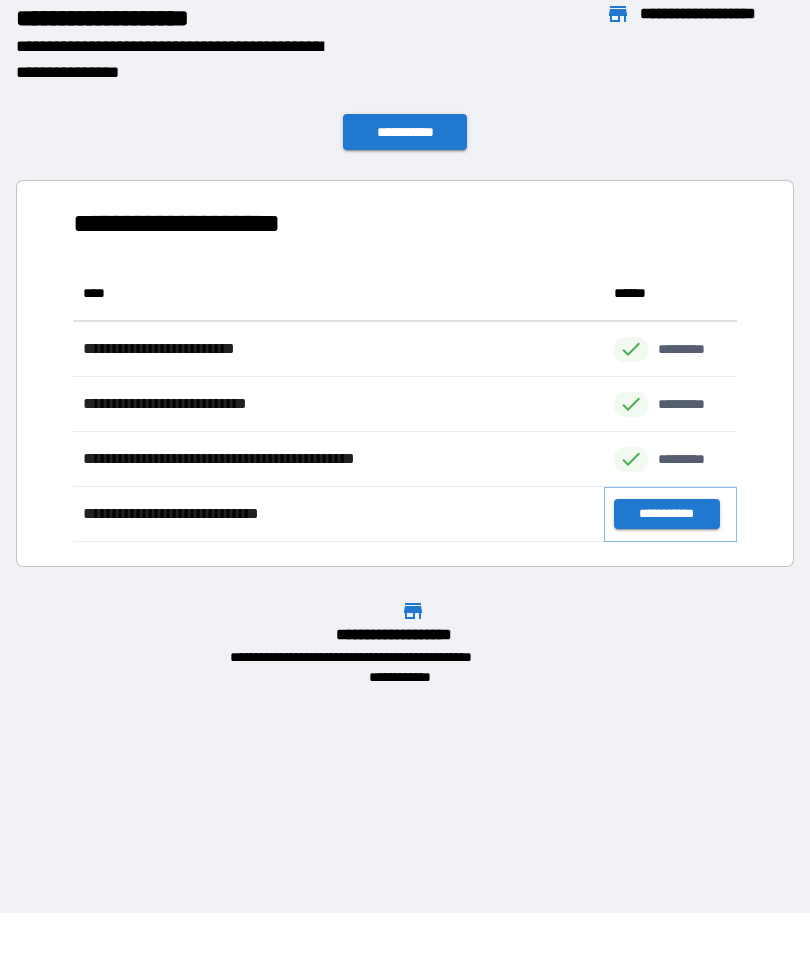 click on "**********" at bounding box center (666, 514) 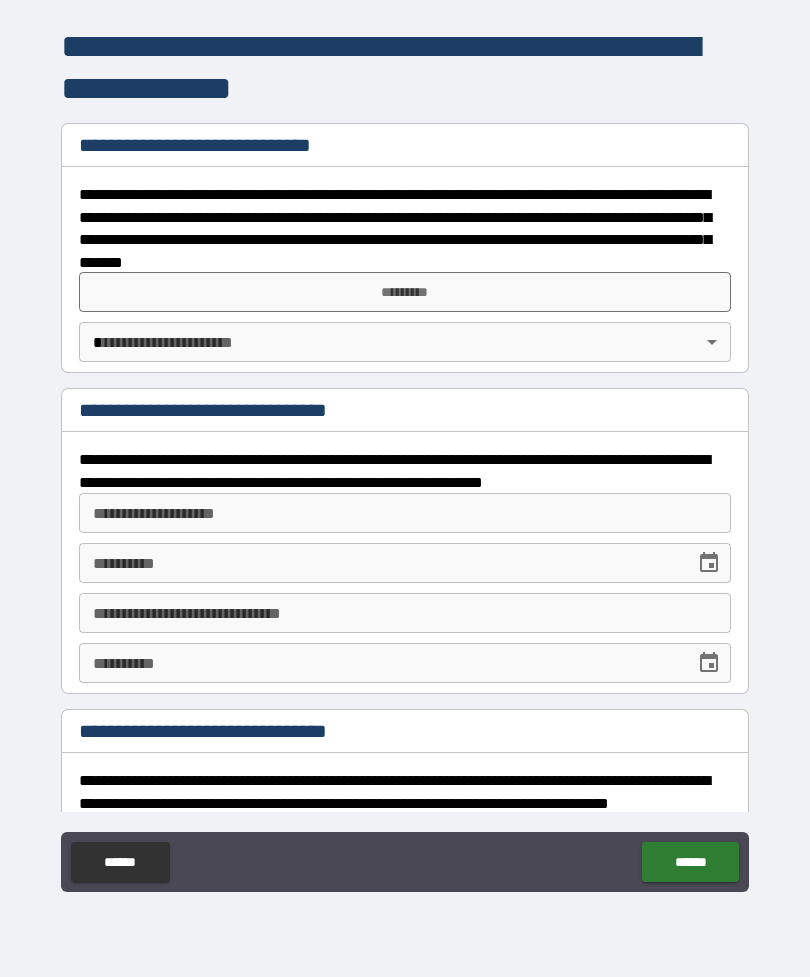 click on "**********" at bounding box center (405, 228) 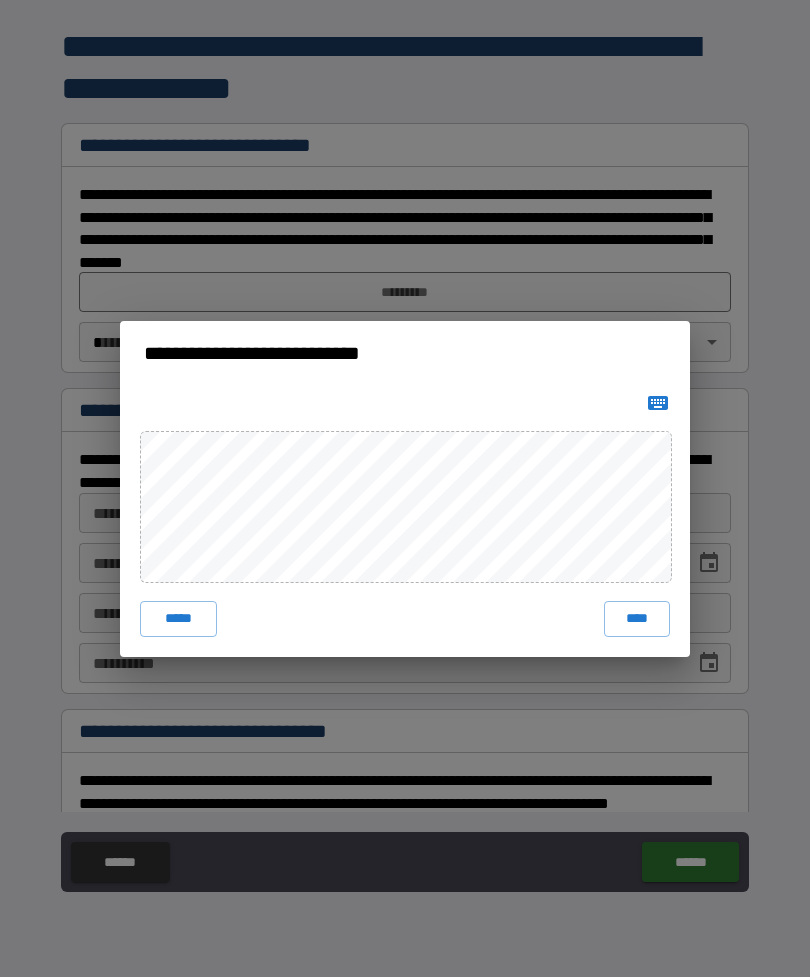 click on "****" at bounding box center (637, 619) 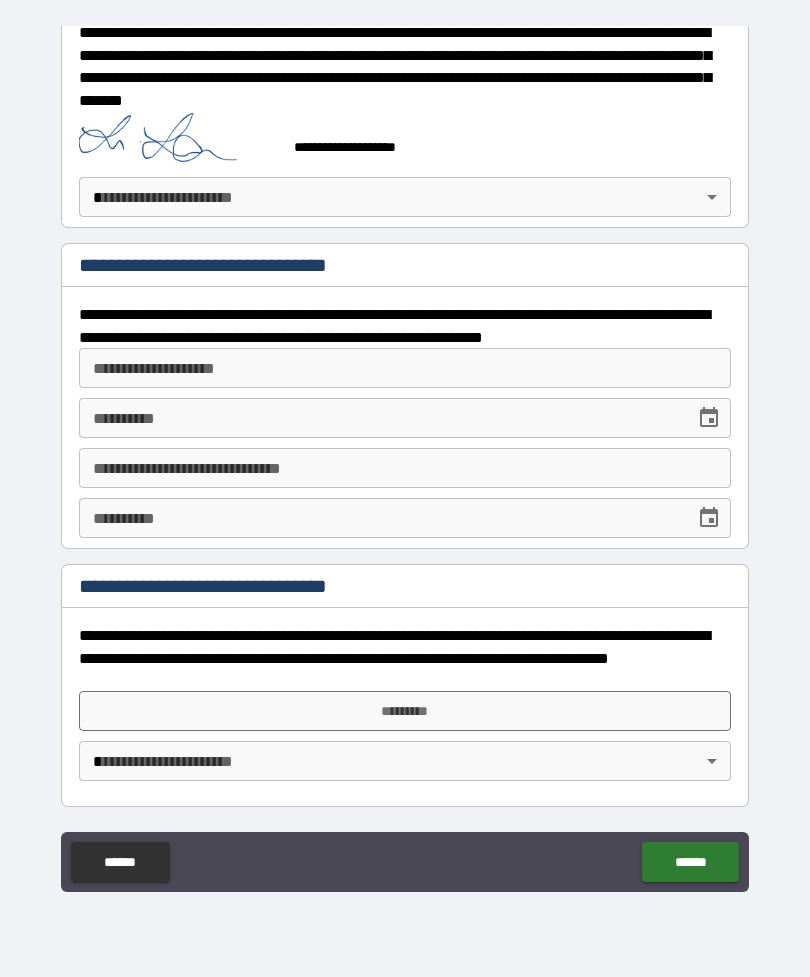 scroll, scrollTop: 162, scrollLeft: 0, axis: vertical 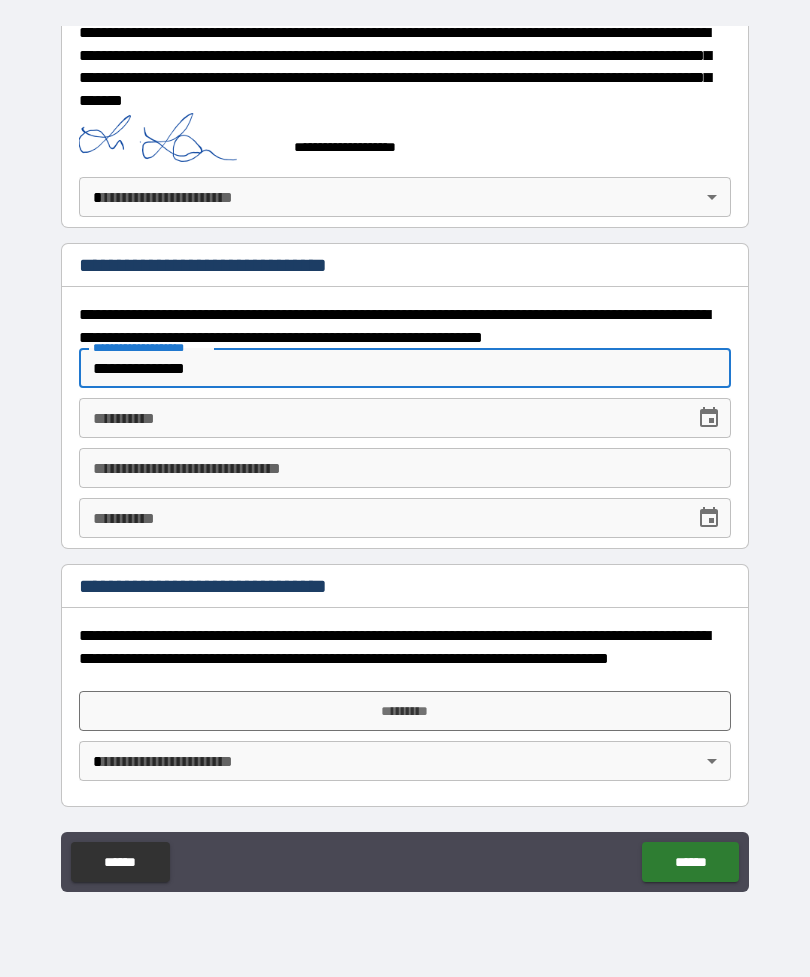click on "**********" at bounding box center [405, 368] 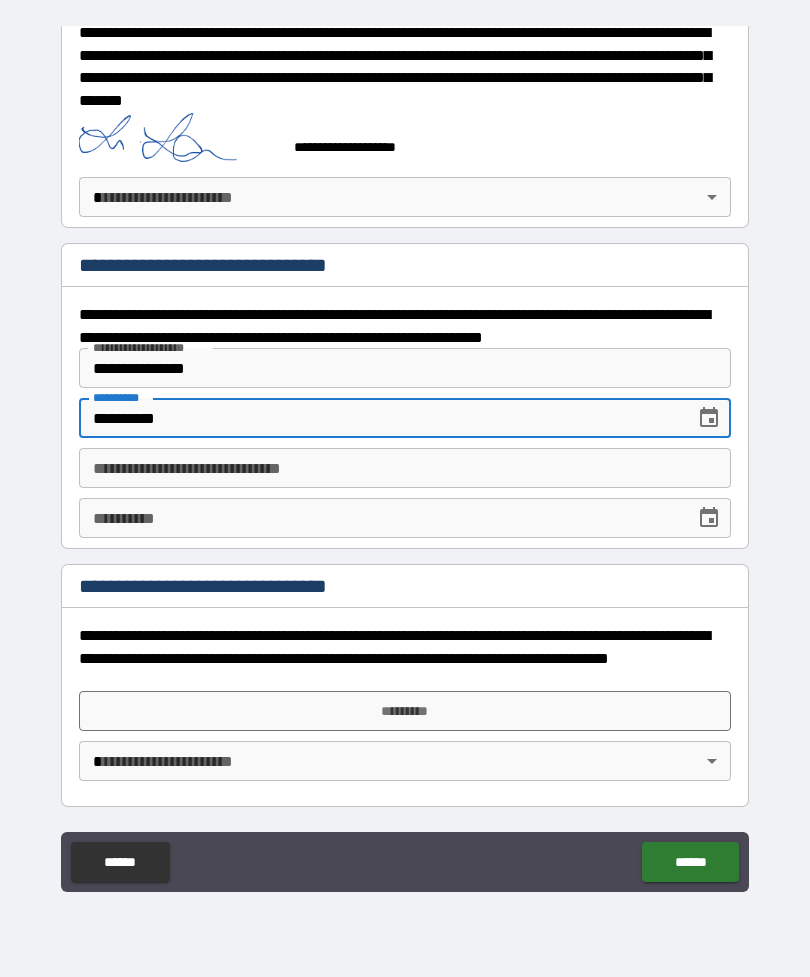 type on "**********" 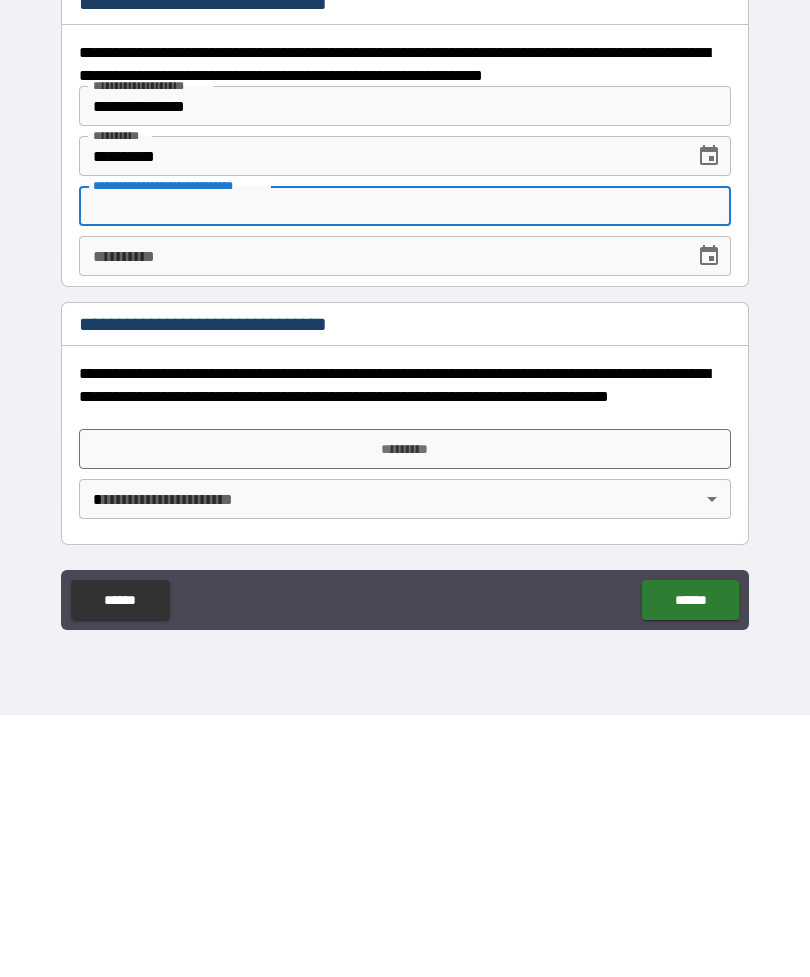 click on "*********" at bounding box center [405, 711] 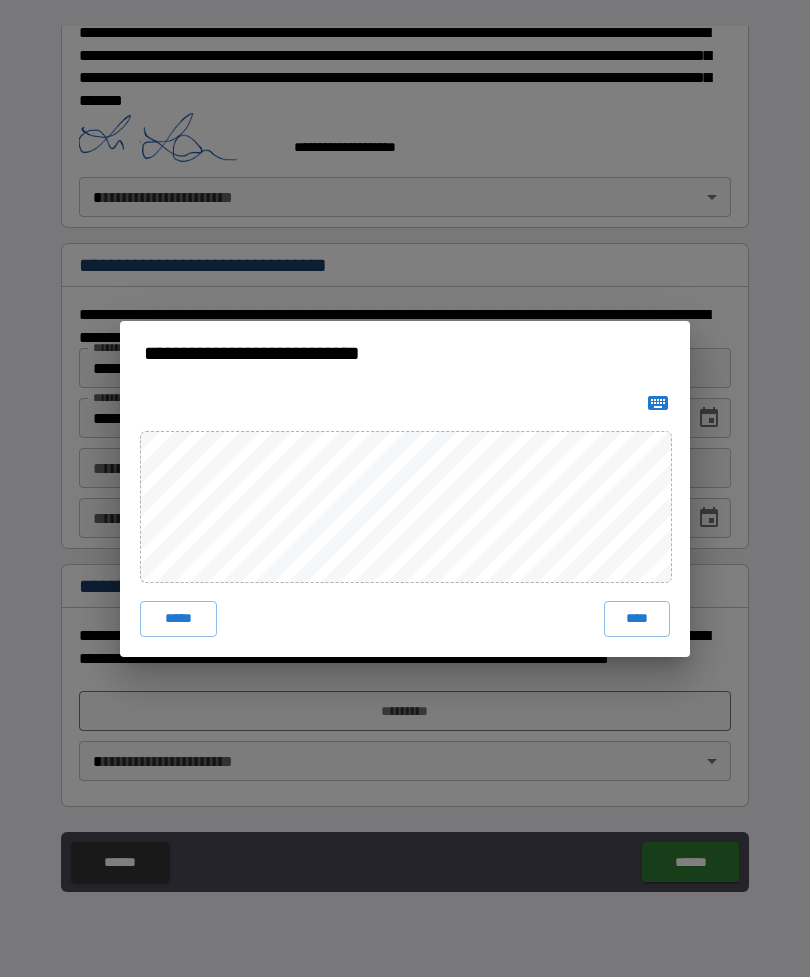 click on "****" at bounding box center [637, 619] 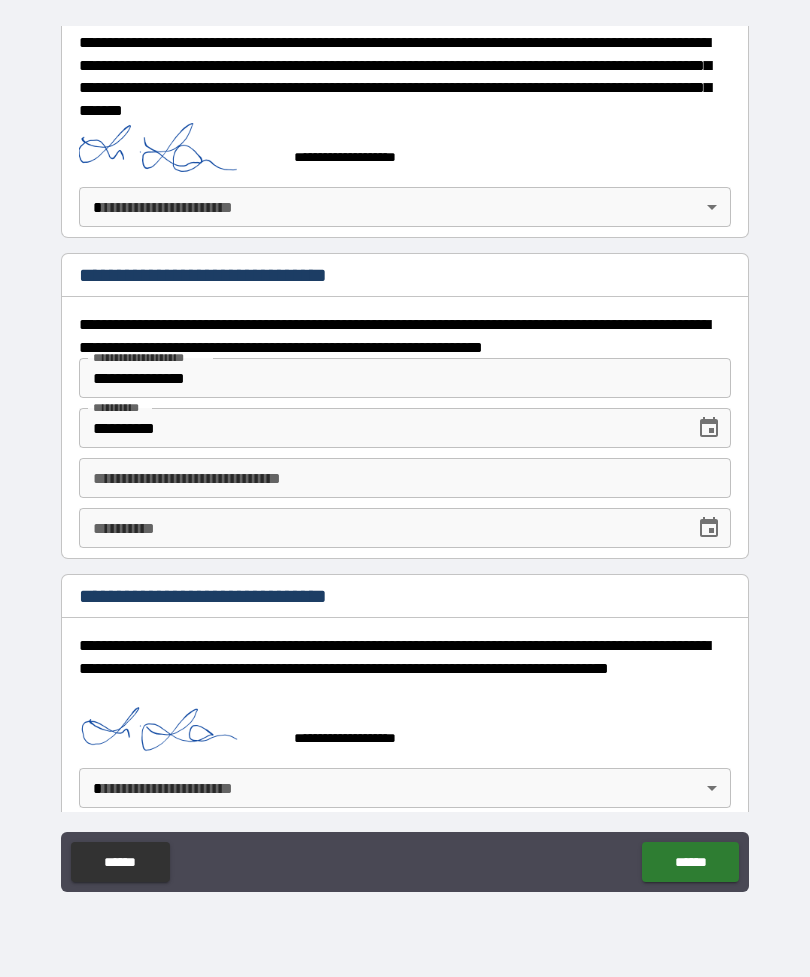 click on "******" at bounding box center (690, 862) 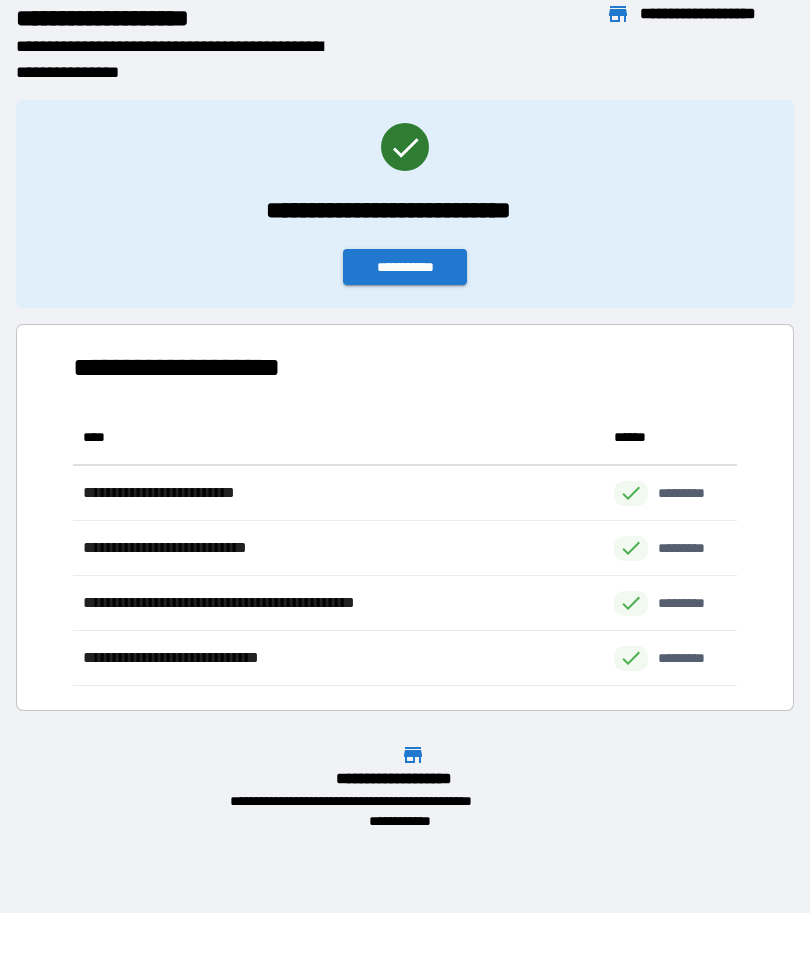 scroll, scrollTop: 276, scrollLeft: 664, axis: both 